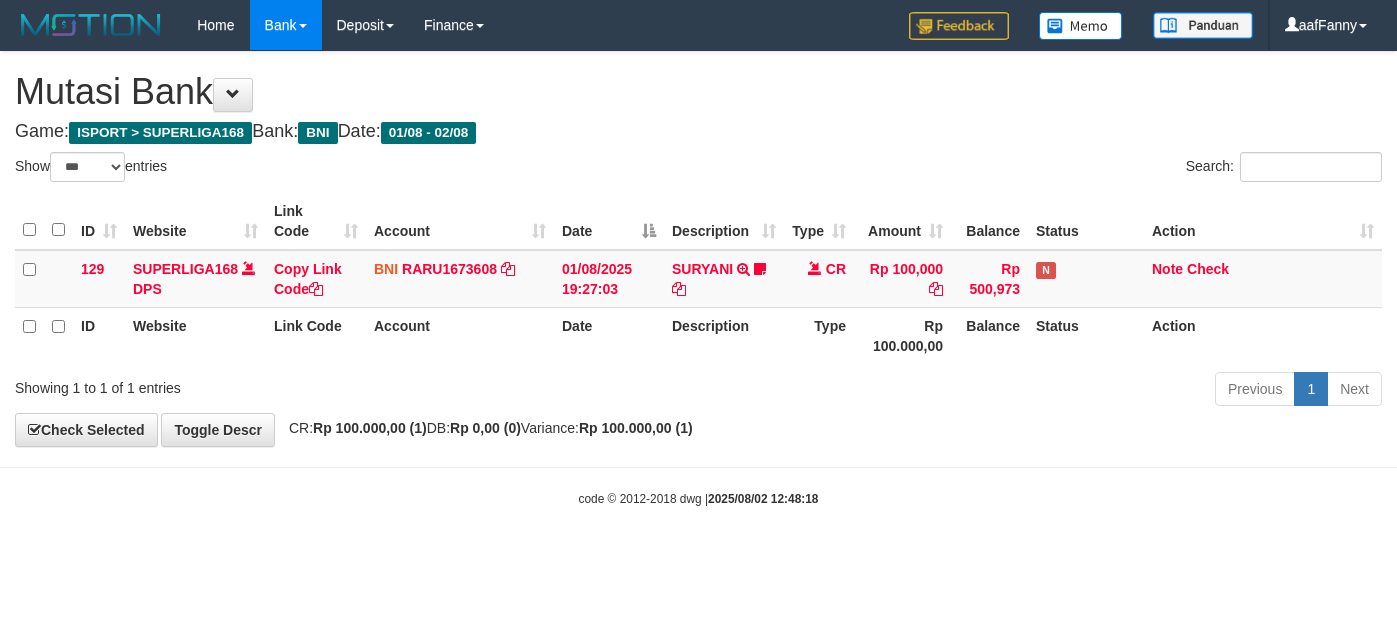 select on "***" 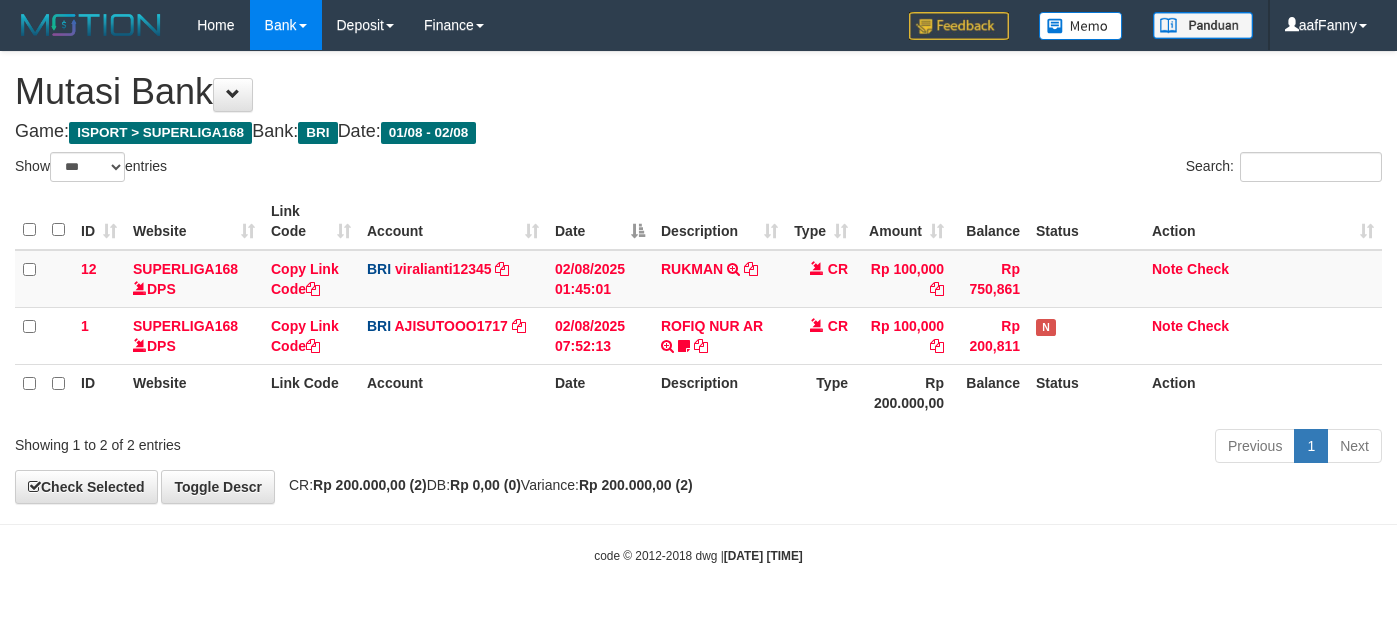select on "***" 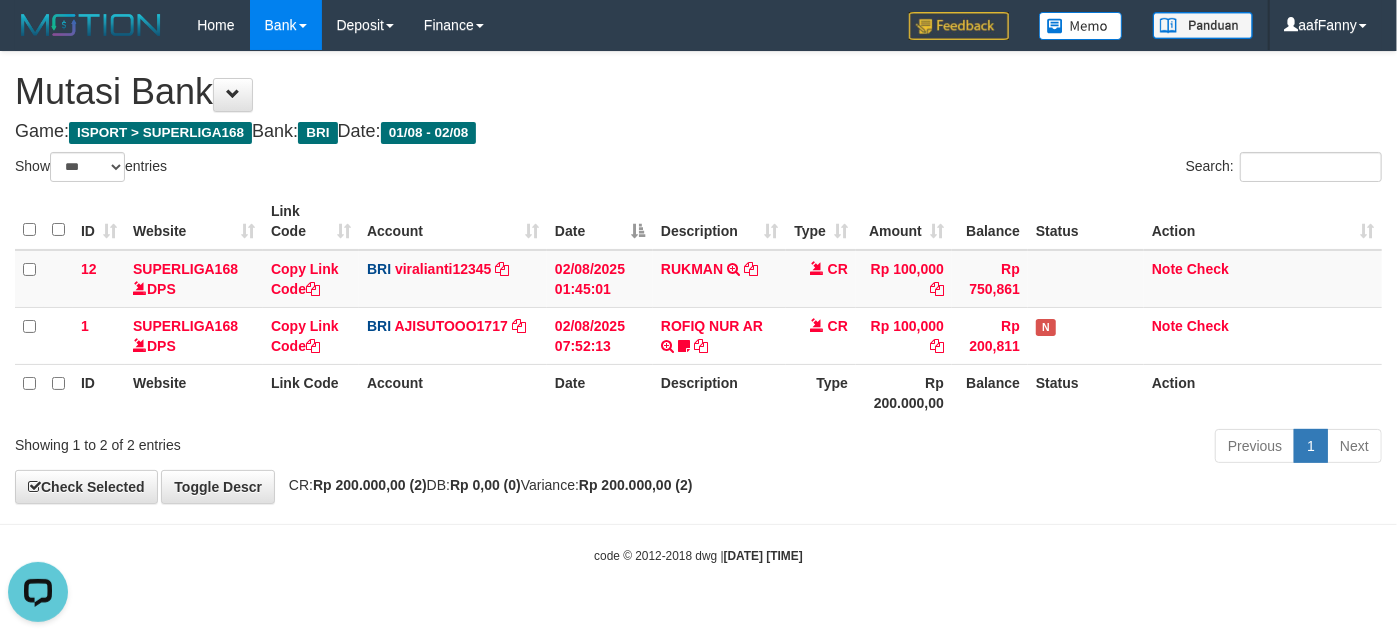 scroll, scrollTop: 0, scrollLeft: 0, axis: both 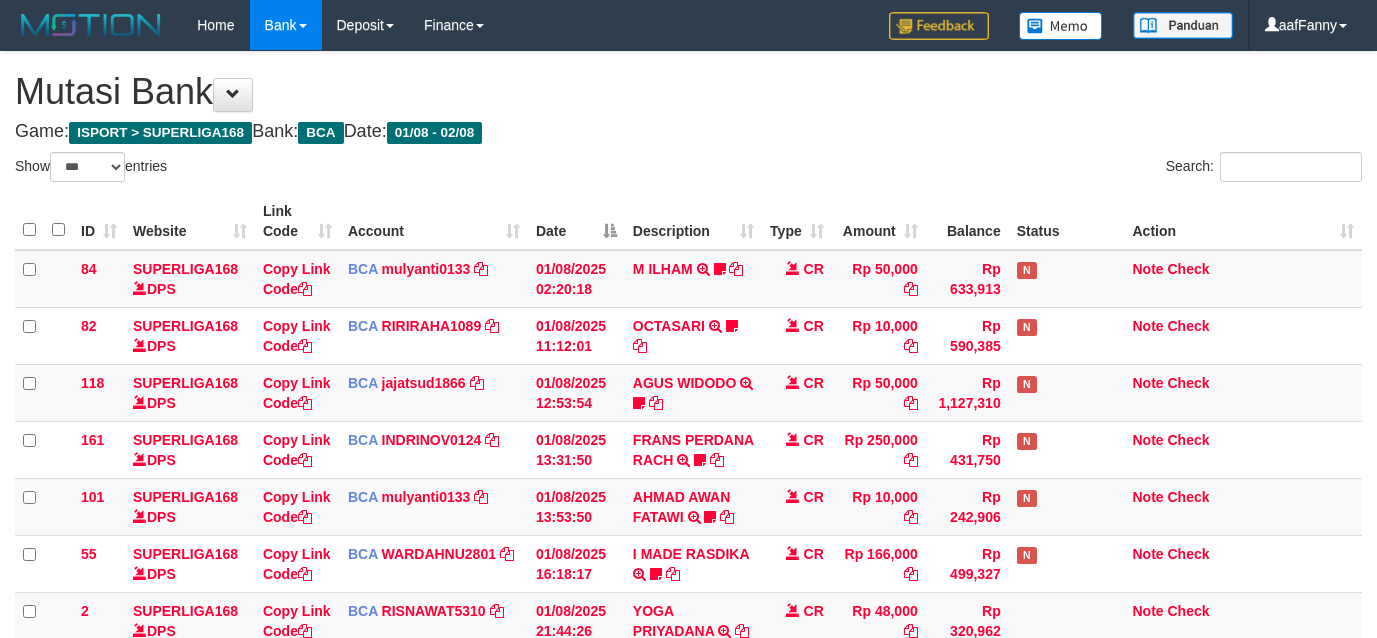select on "***" 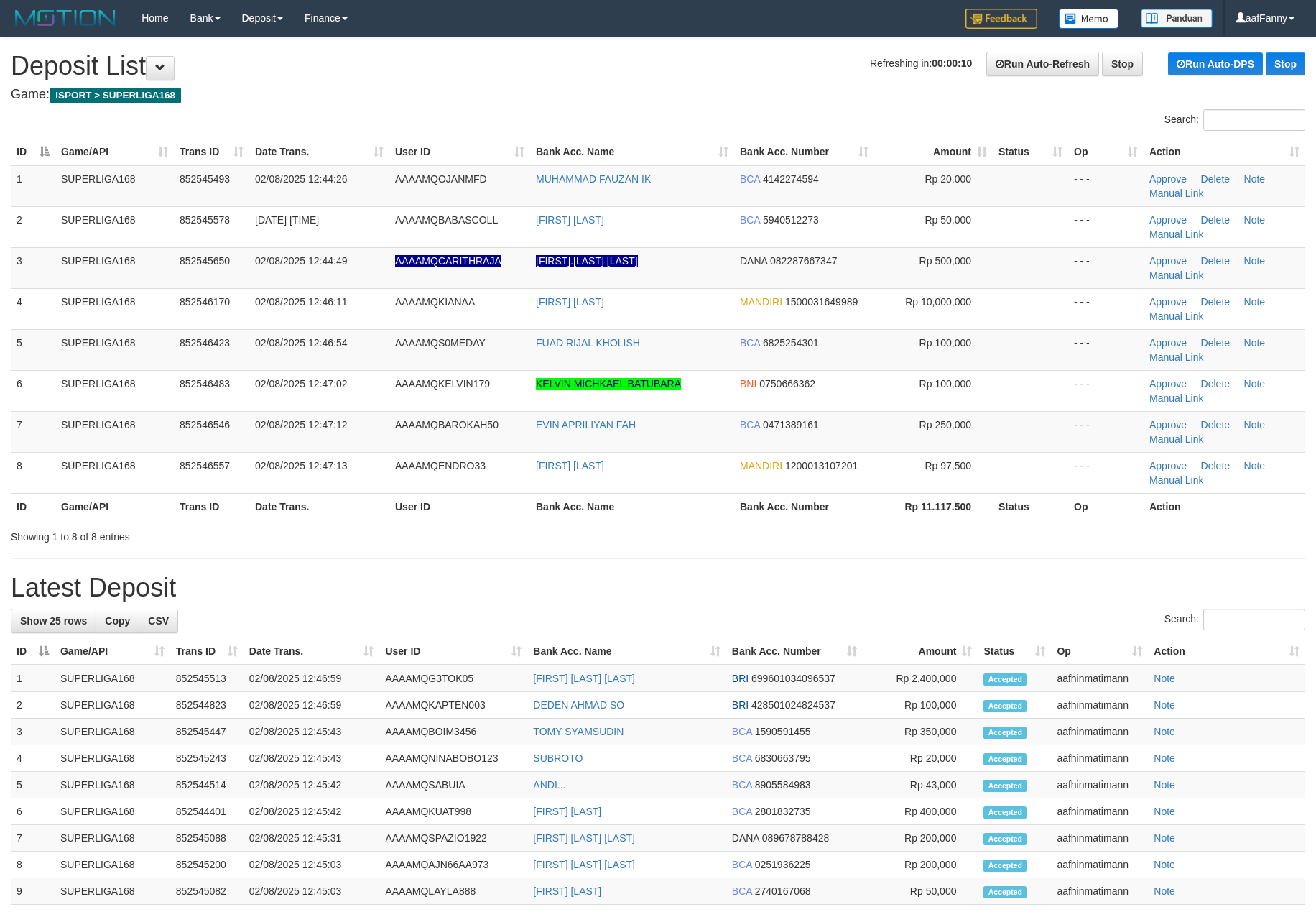 scroll, scrollTop: 0, scrollLeft: 0, axis: both 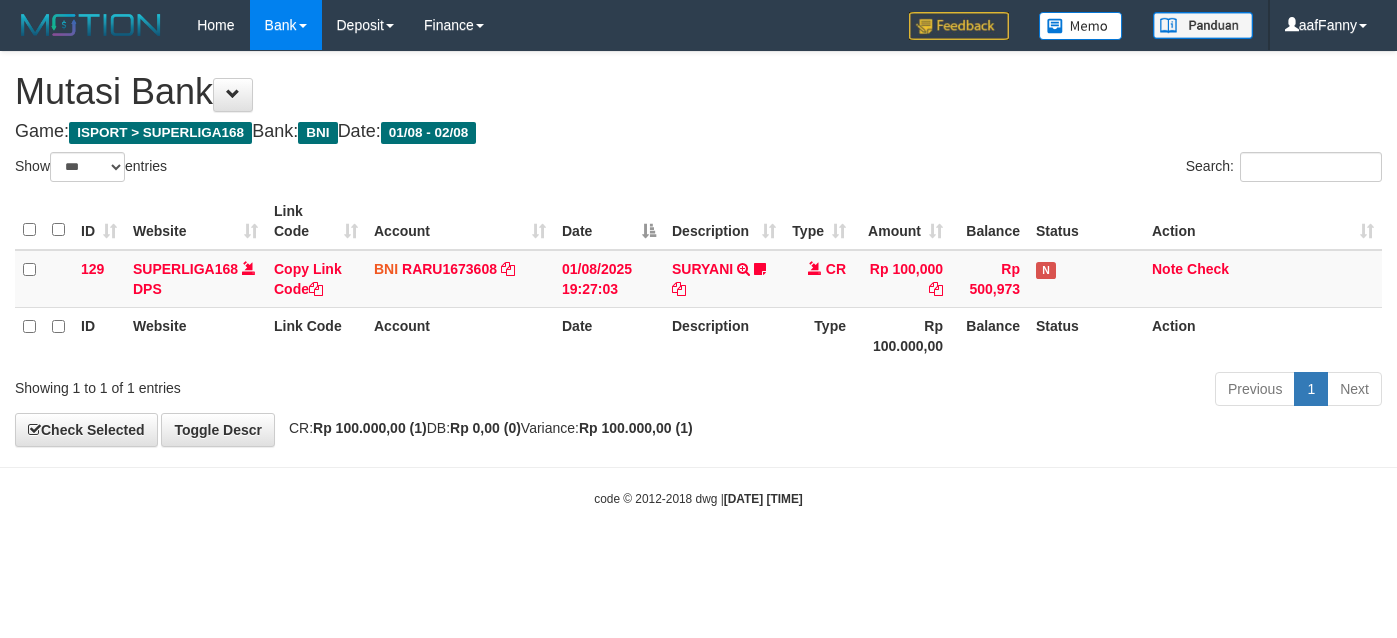 select on "***" 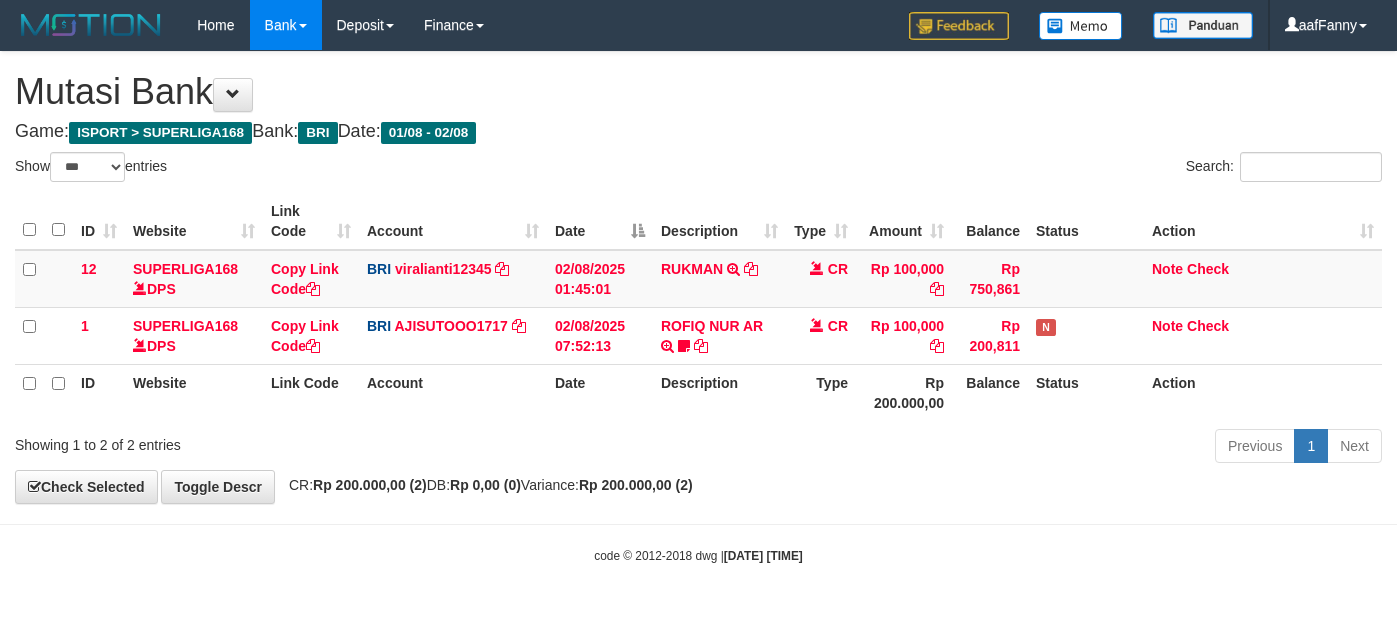 select on "***" 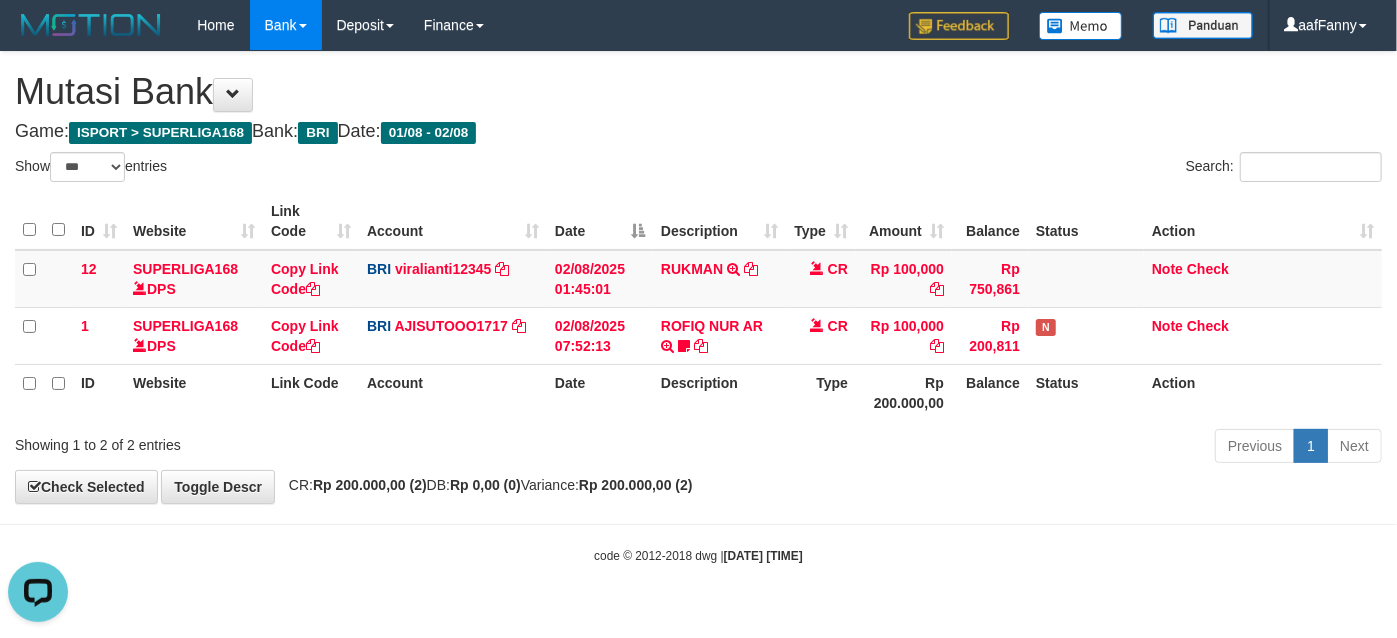 scroll, scrollTop: 0, scrollLeft: 0, axis: both 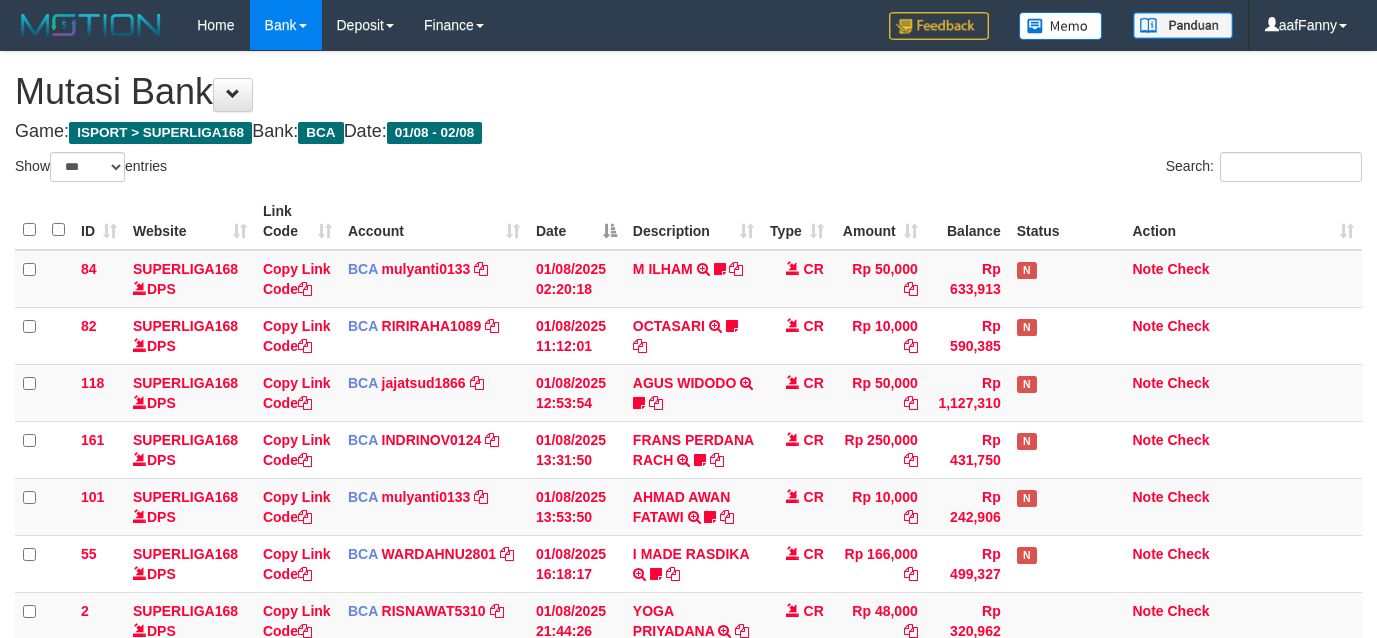 select on "***" 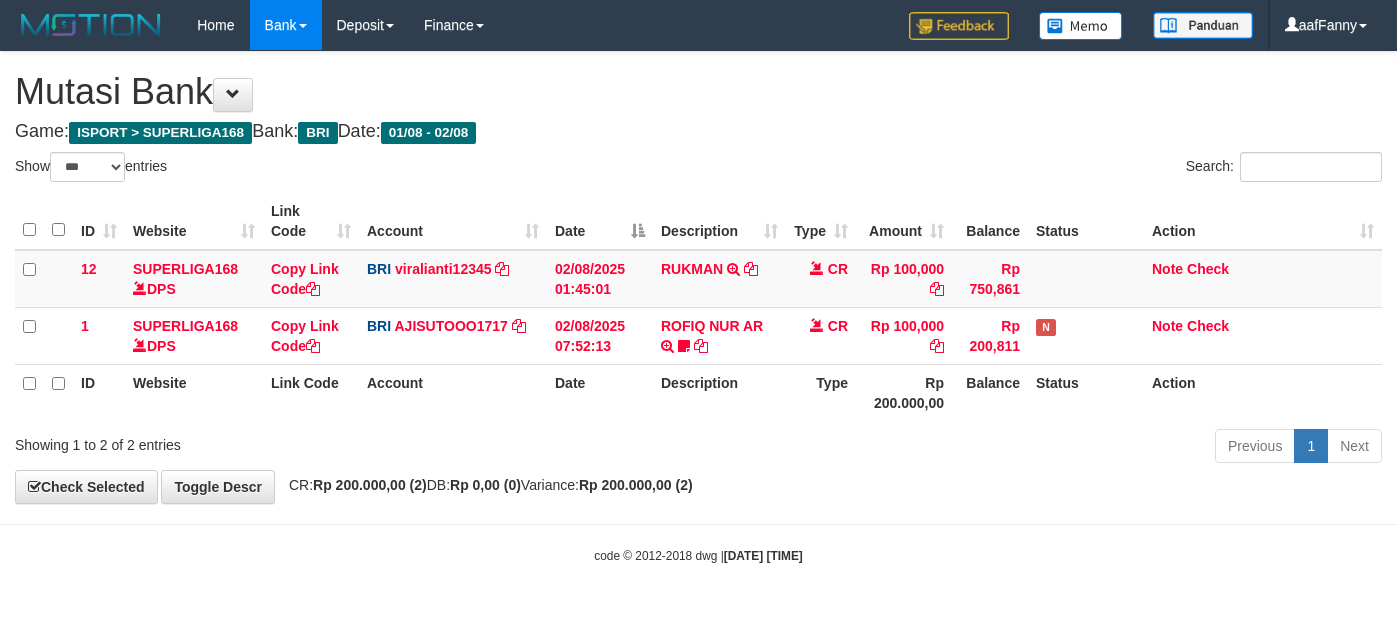 select on "***" 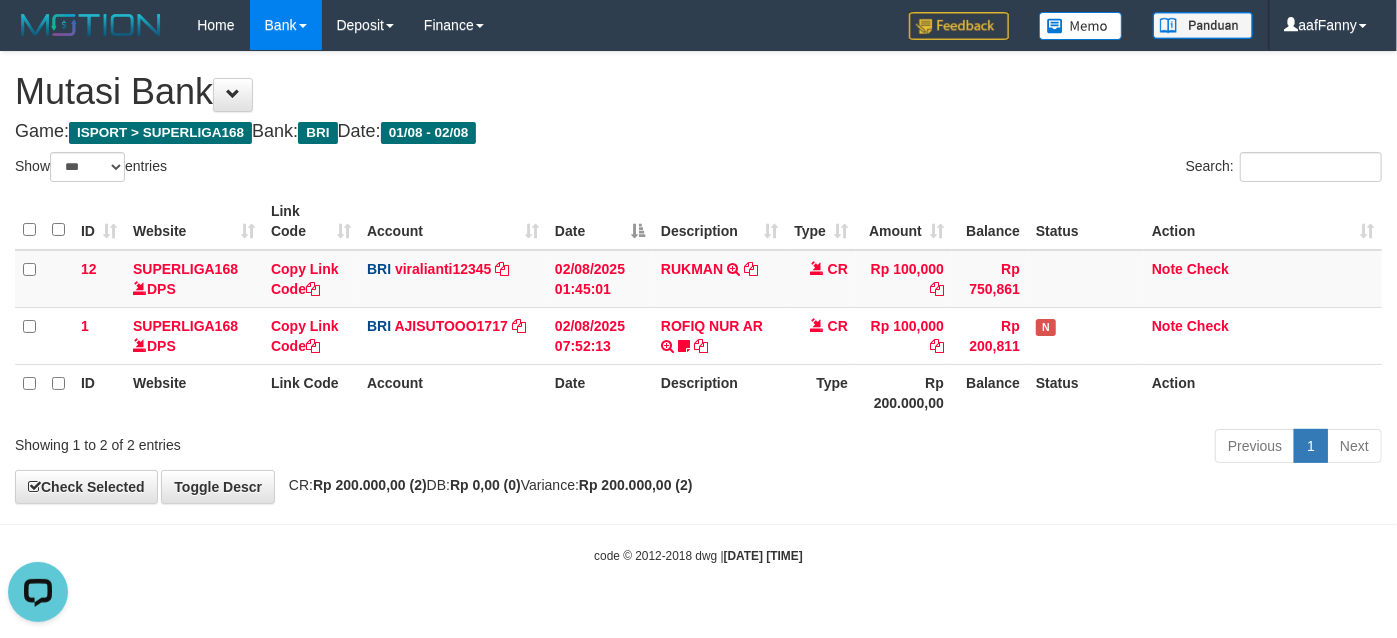 scroll, scrollTop: 0, scrollLeft: 0, axis: both 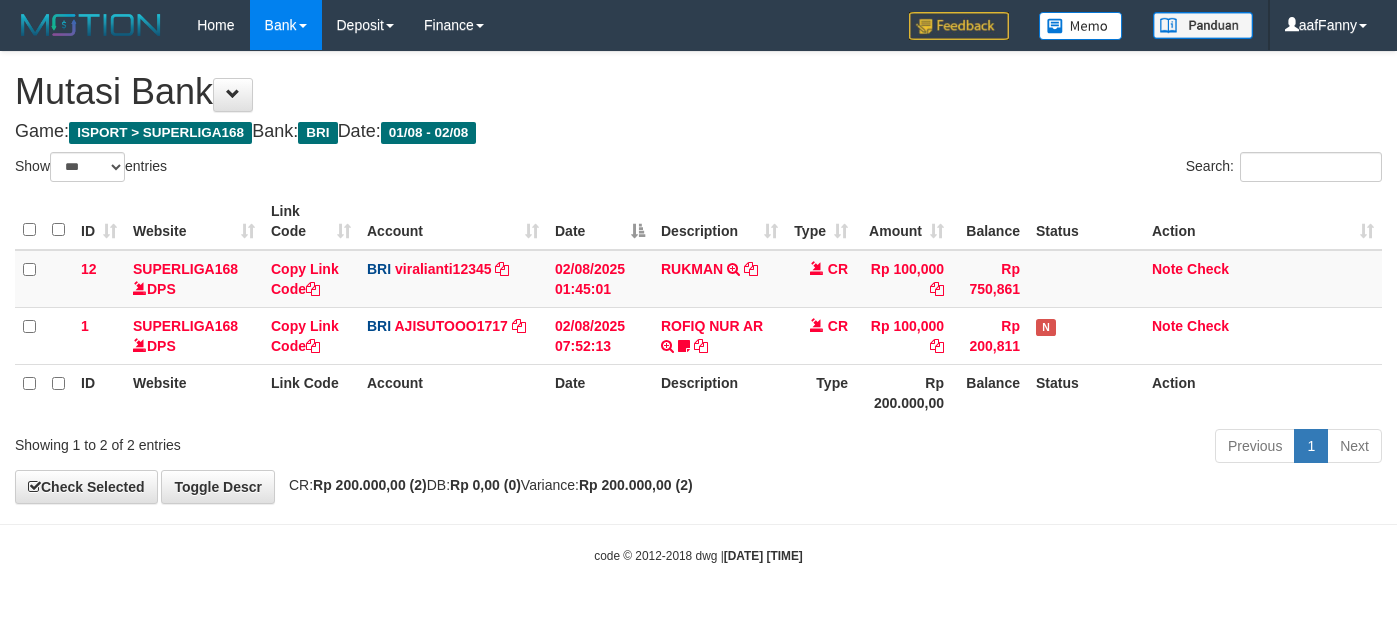 select on "***" 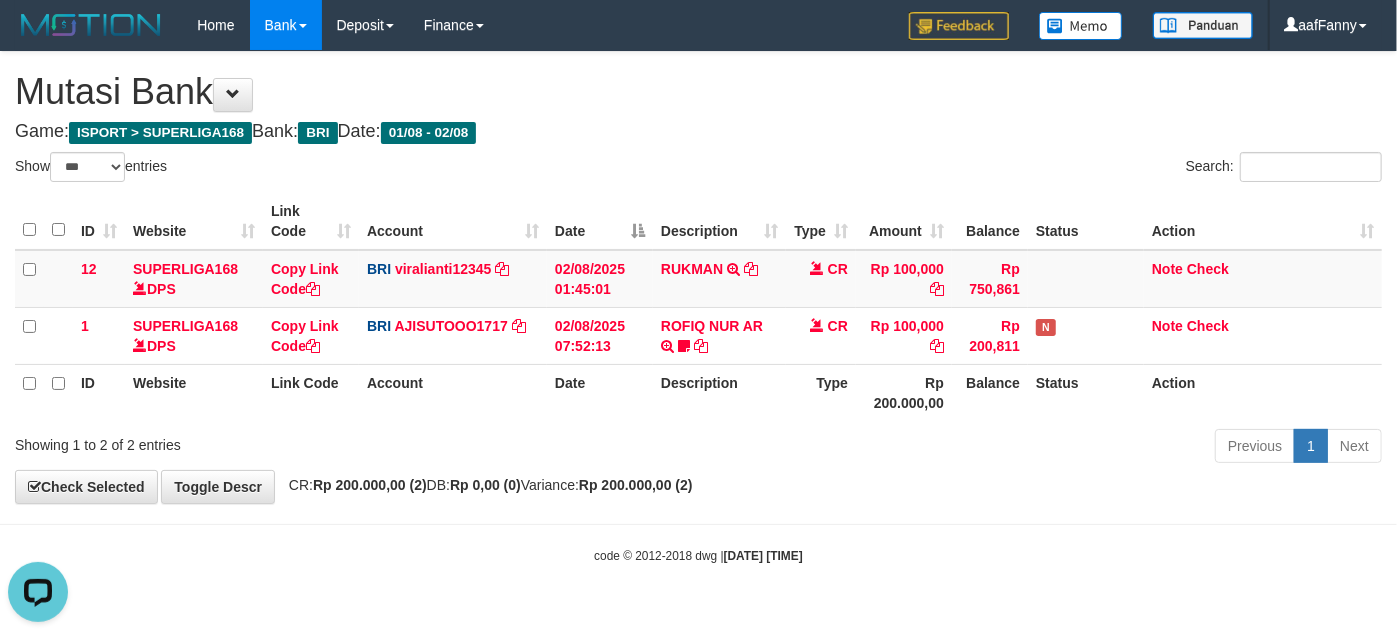scroll, scrollTop: 0, scrollLeft: 0, axis: both 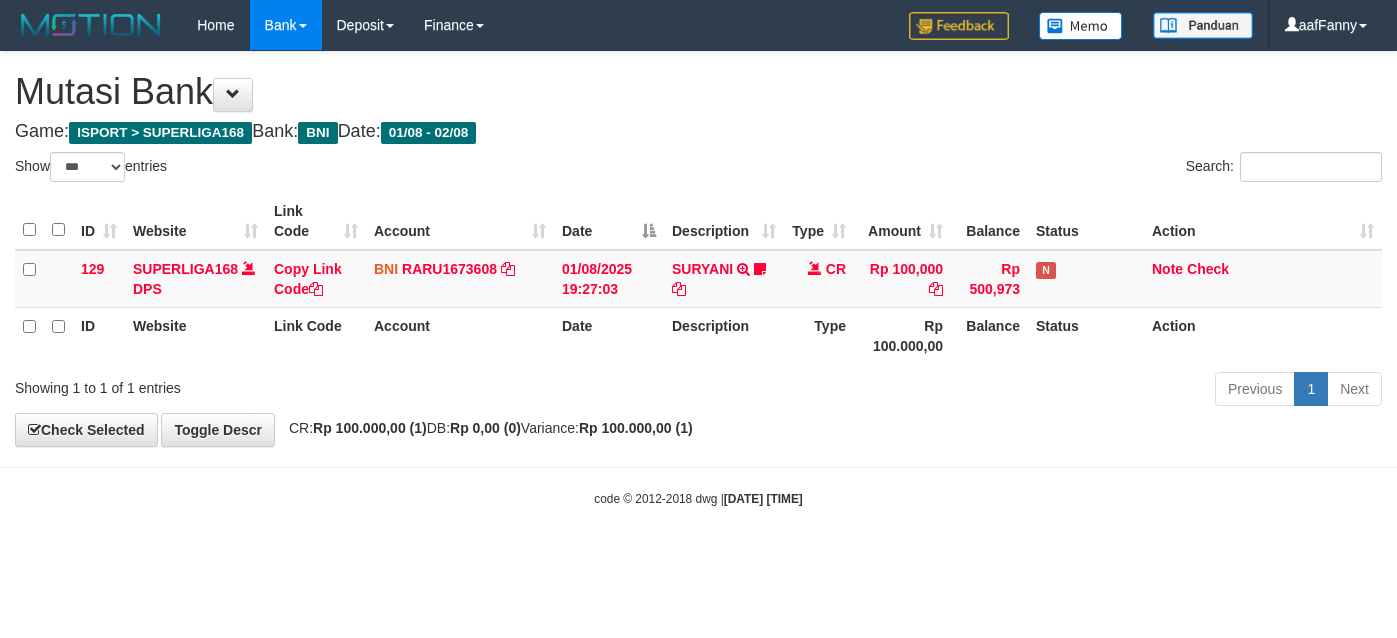 select on "***" 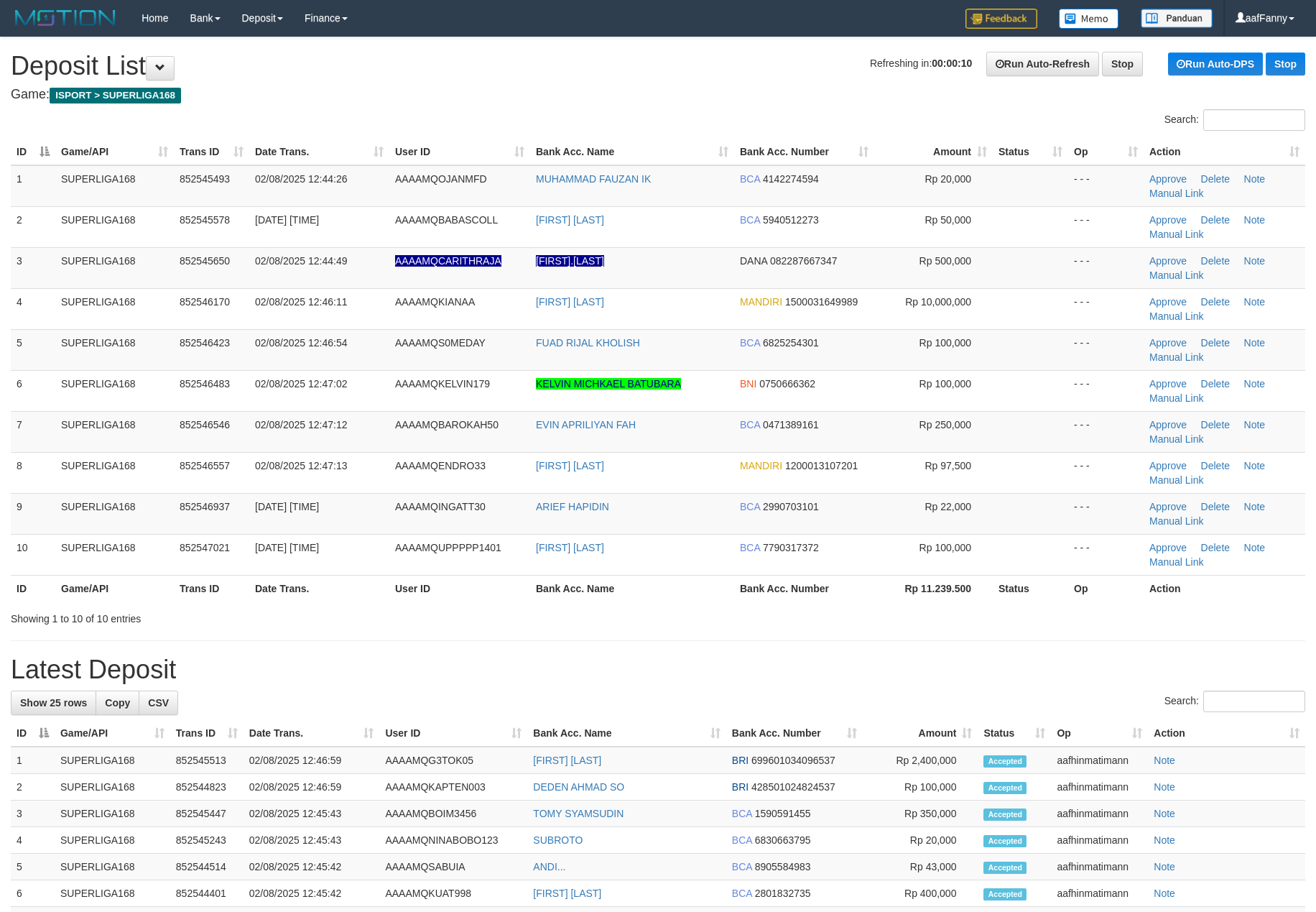 scroll, scrollTop: 0, scrollLeft: 0, axis: both 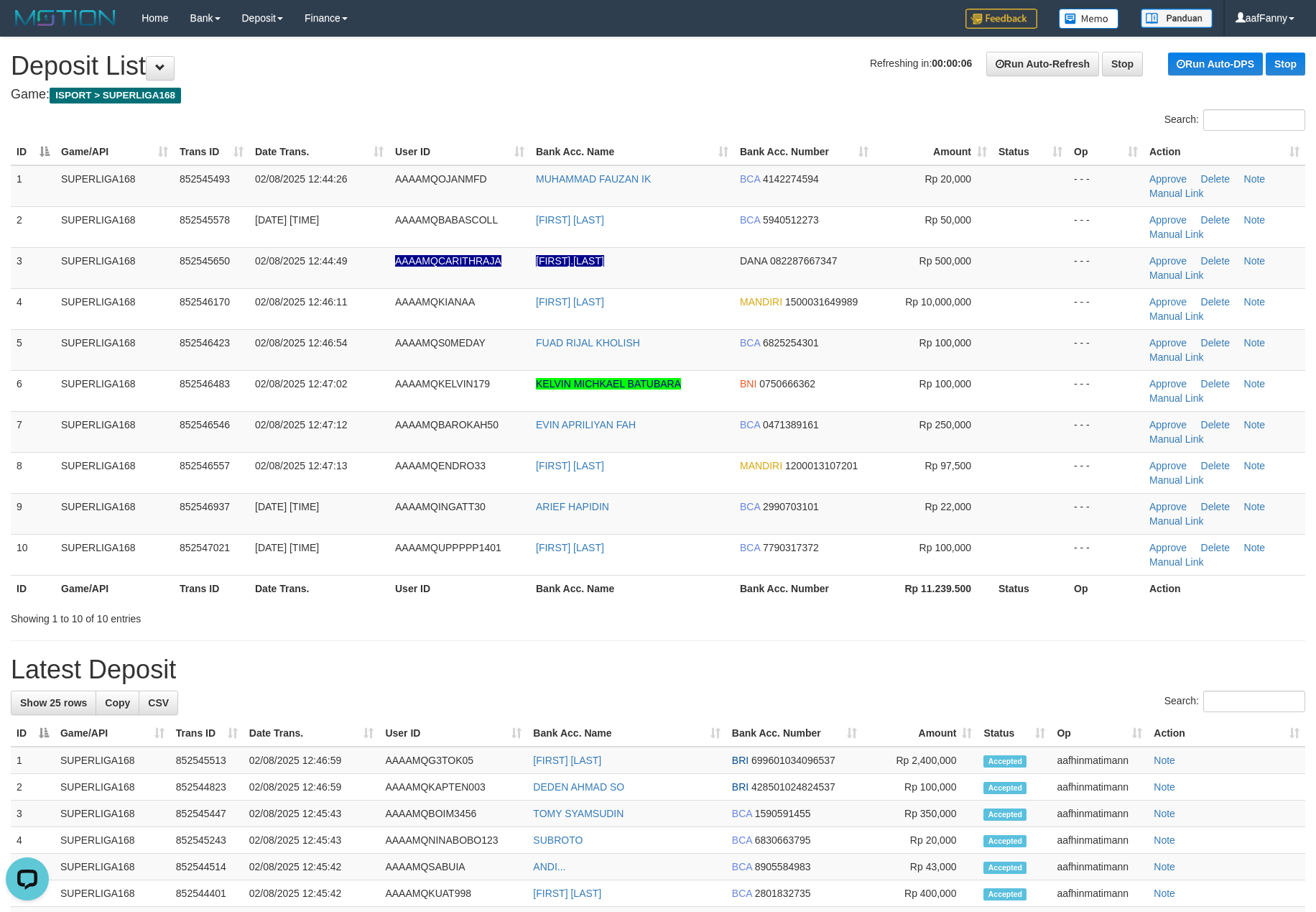 drag, startPoint x: 863, startPoint y: 162, endPoint x: 856, endPoint y: 158, distance: 8.062258 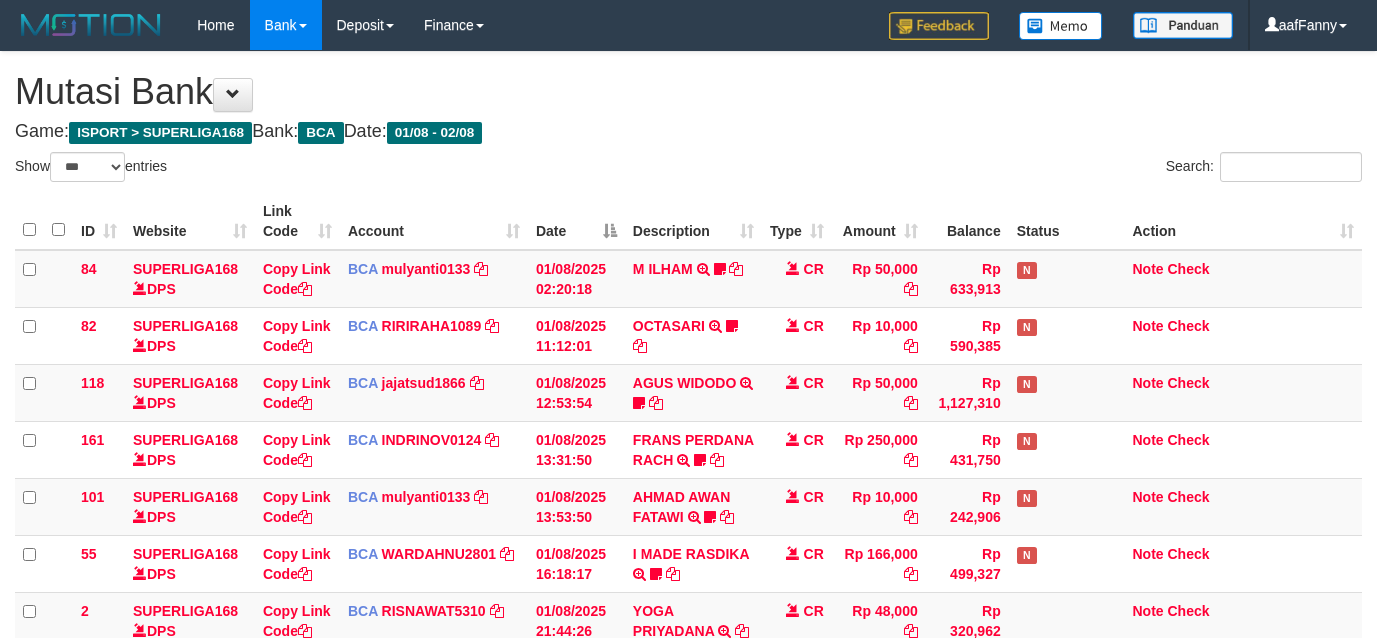 select on "***" 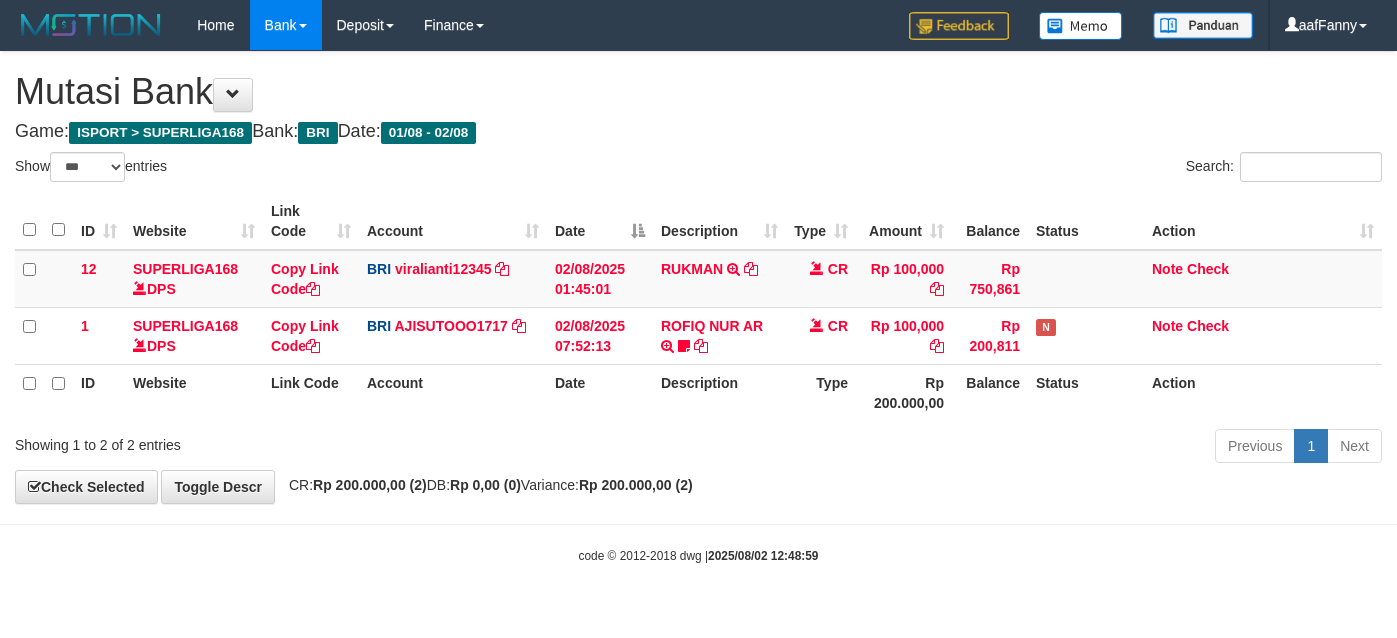 select on "***" 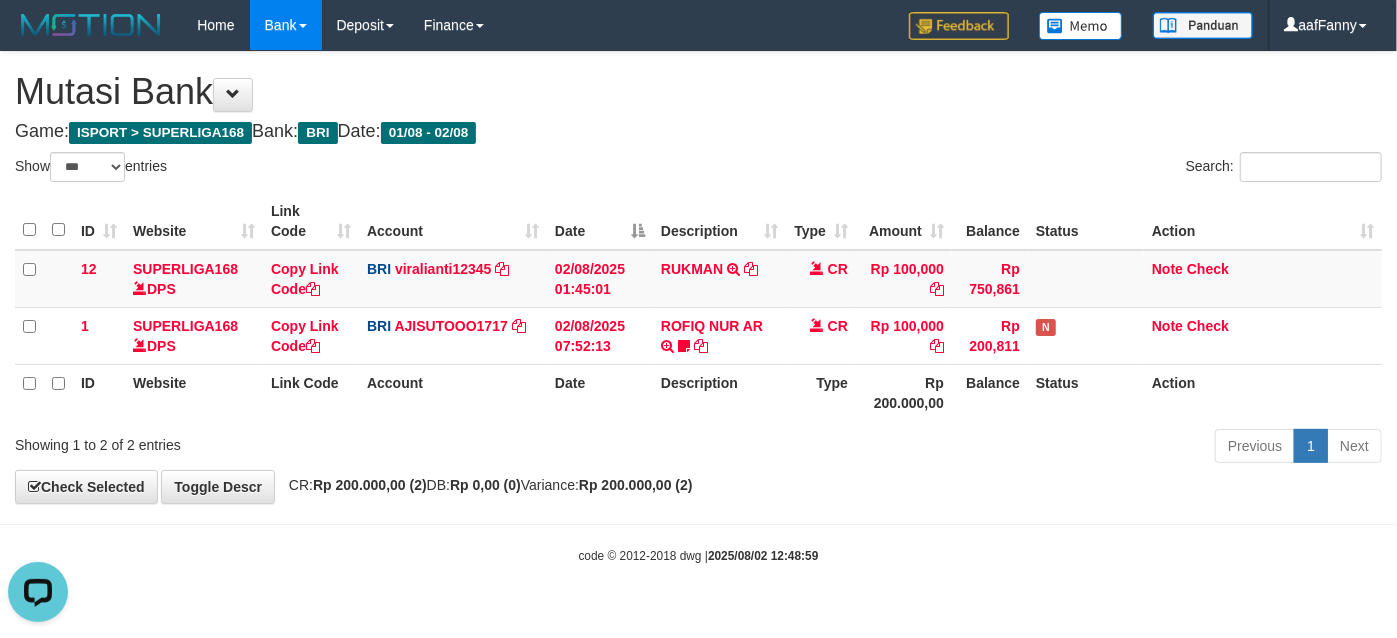 scroll, scrollTop: 0, scrollLeft: 0, axis: both 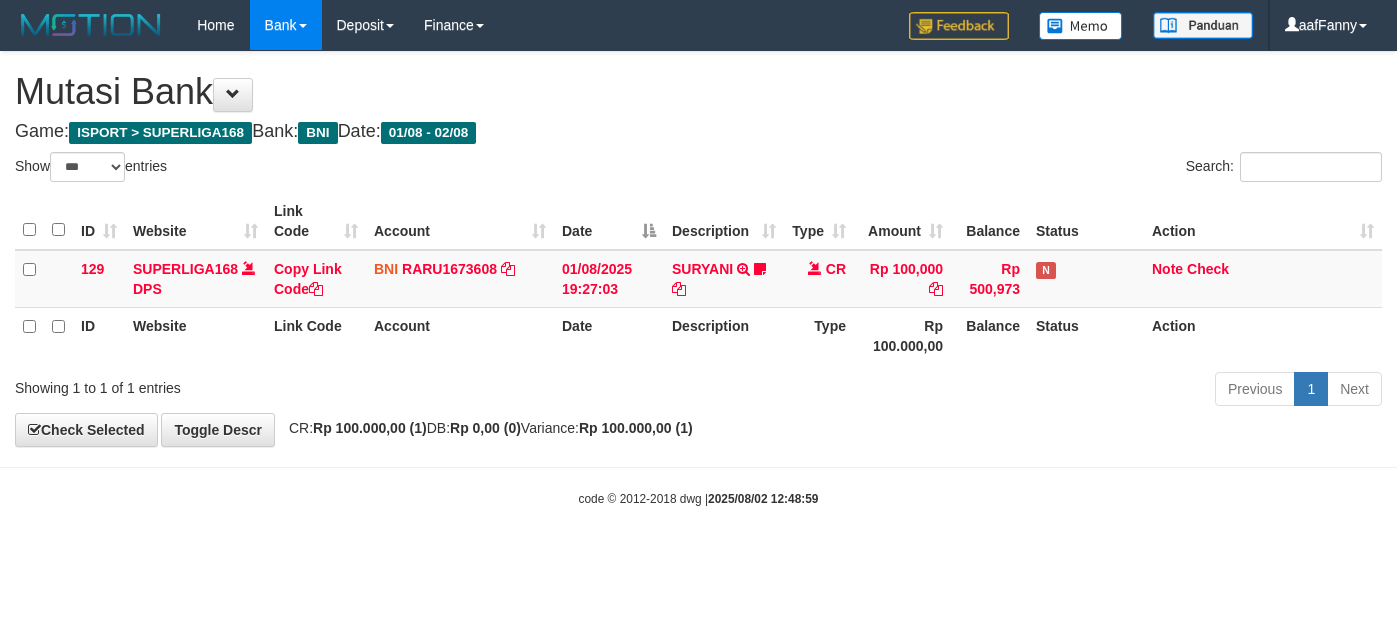 select on "***" 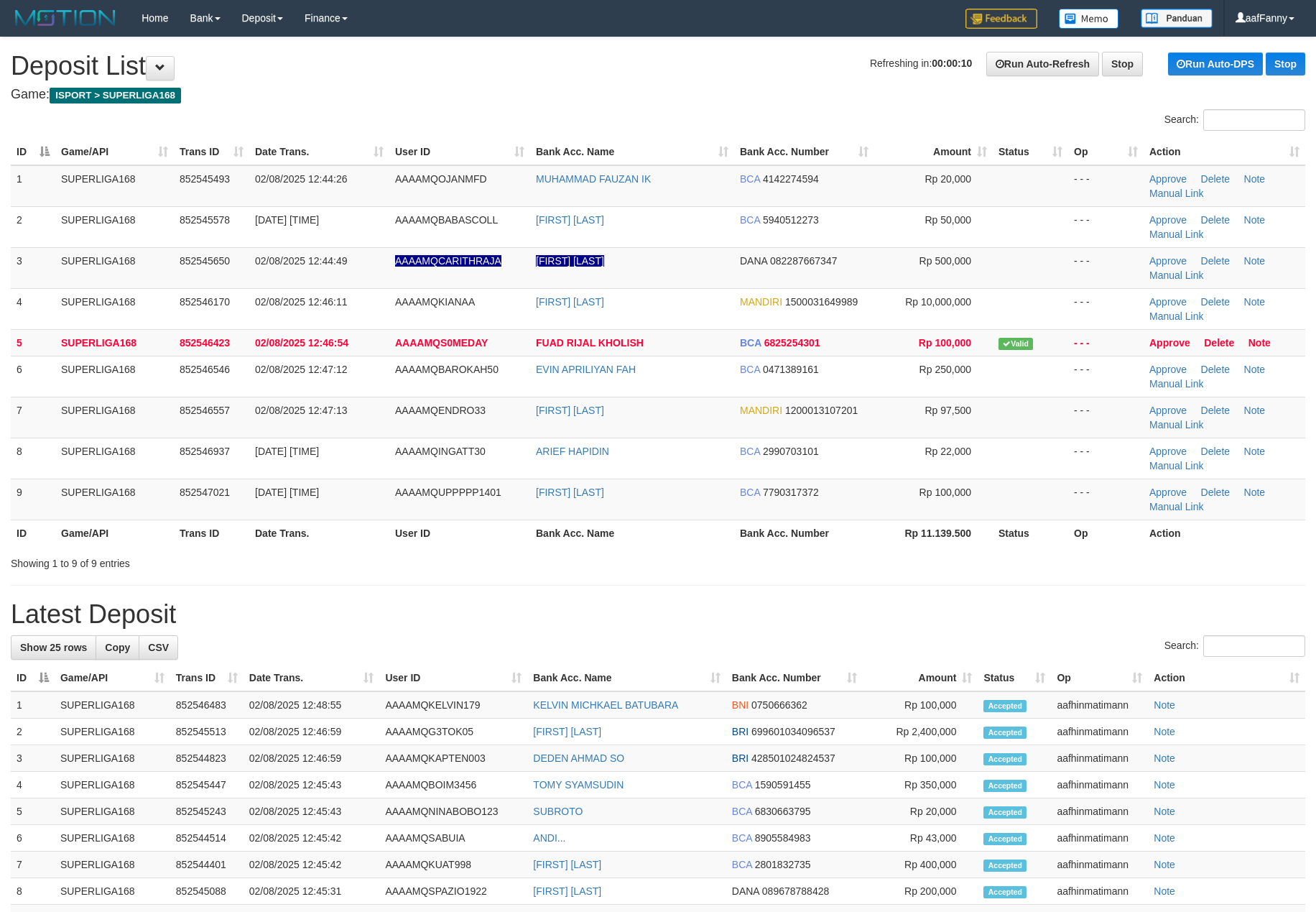 scroll, scrollTop: 0, scrollLeft: 0, axis: both 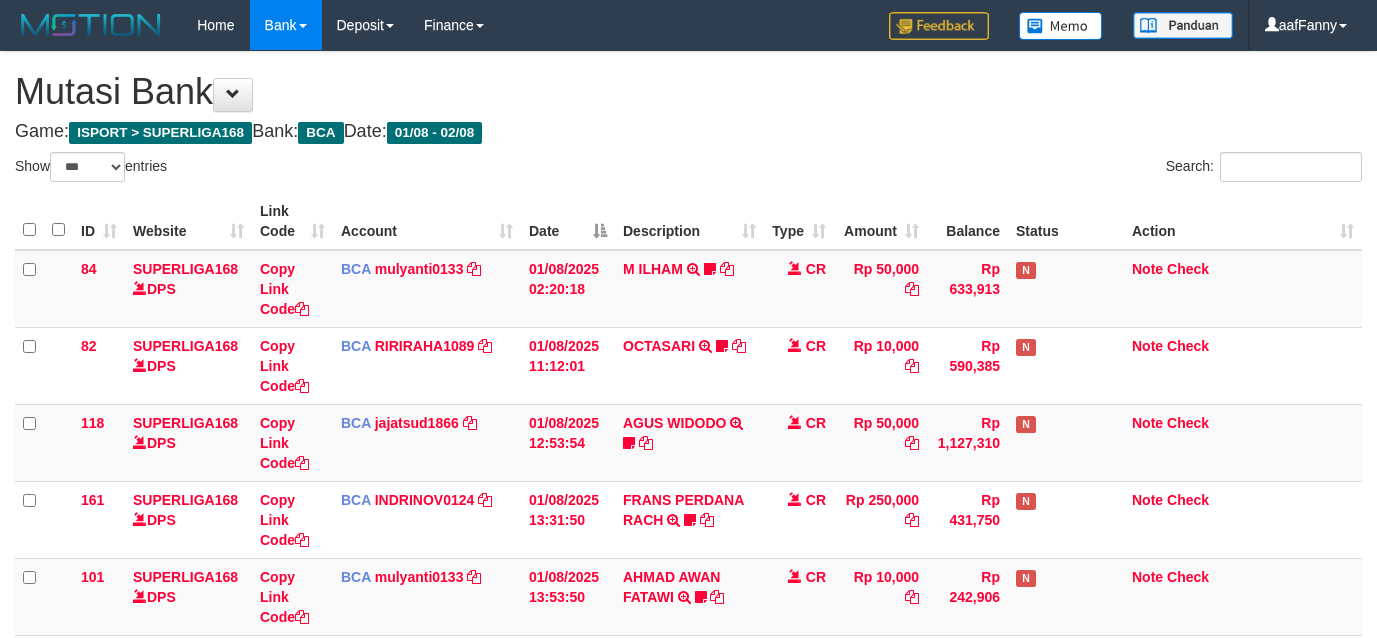 select on "***" 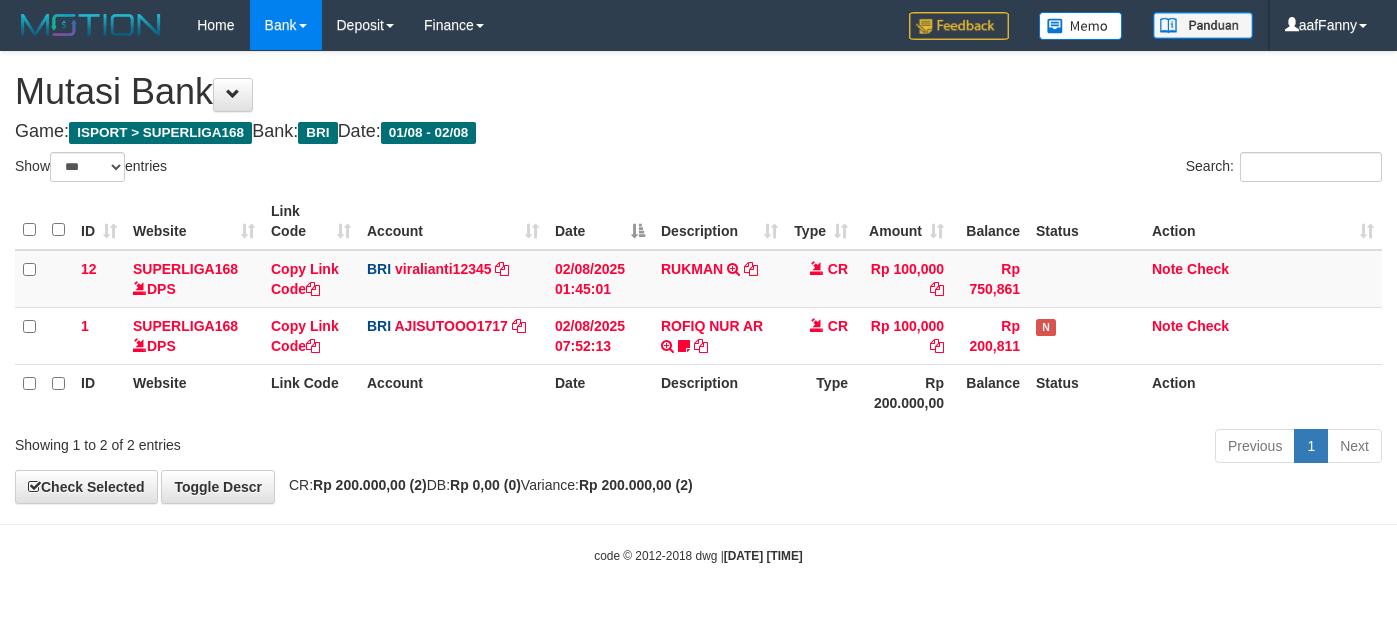 select on "***" 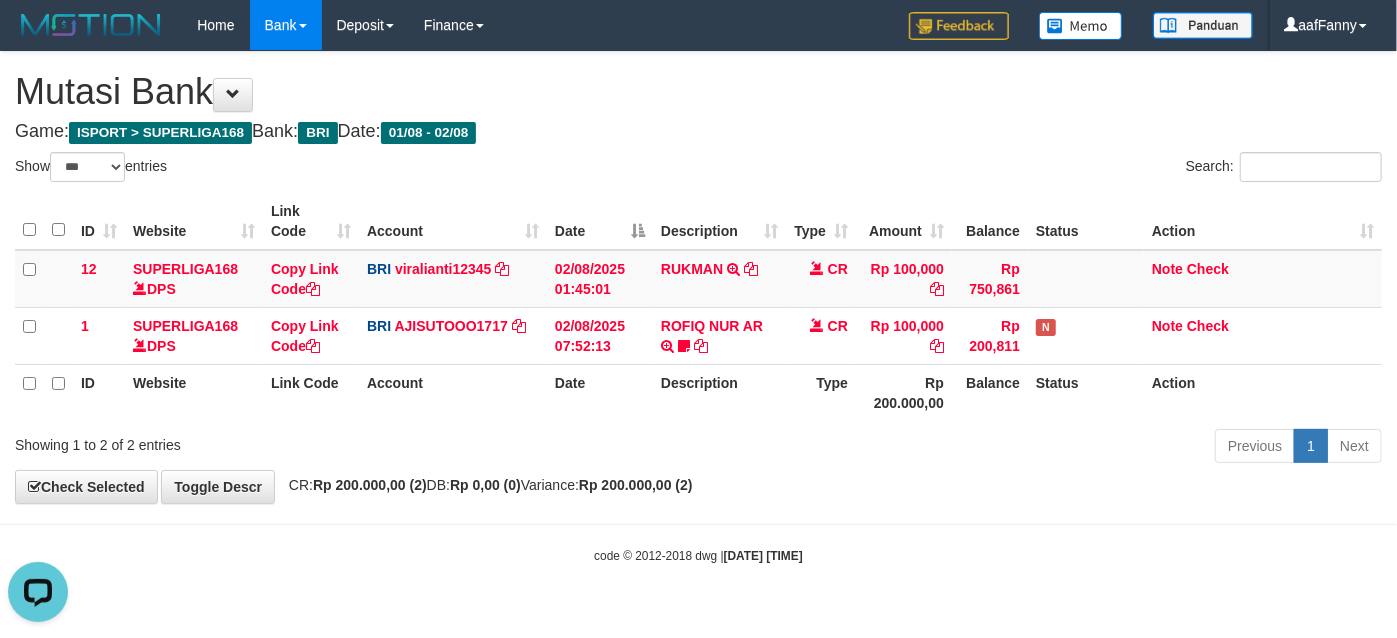 scroll, scrollTop: 0, scrollLeft: 0, axis: both 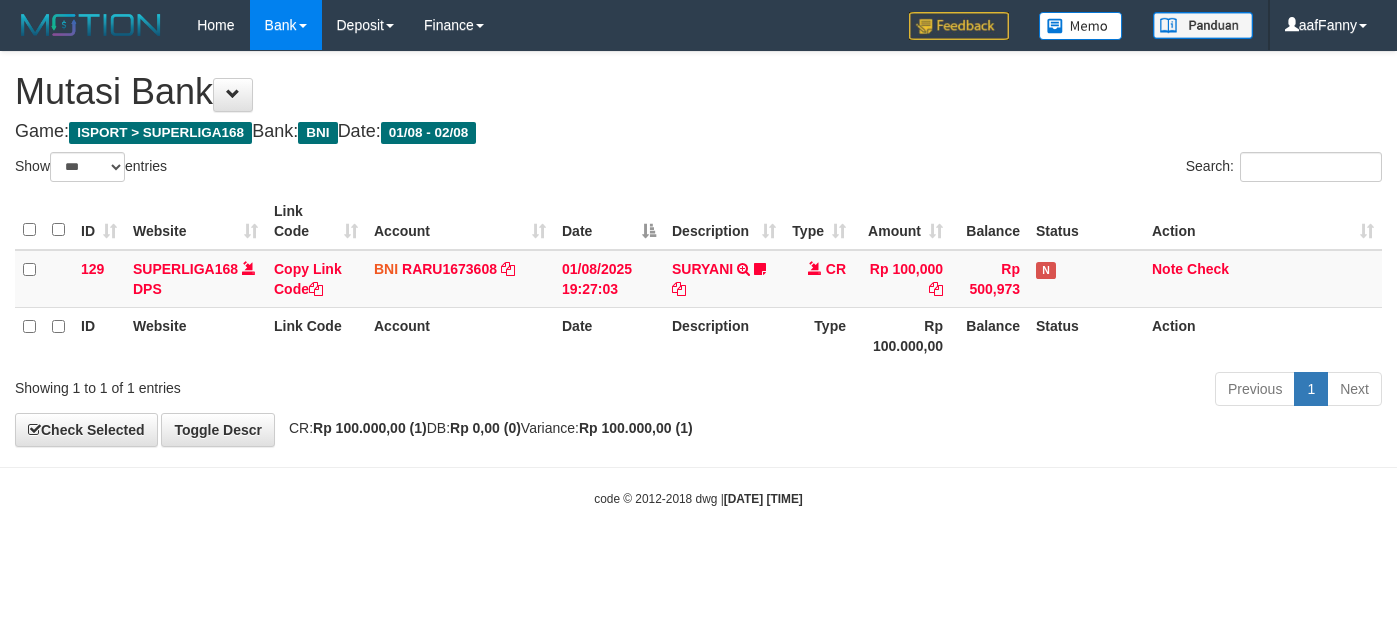 select on "***" 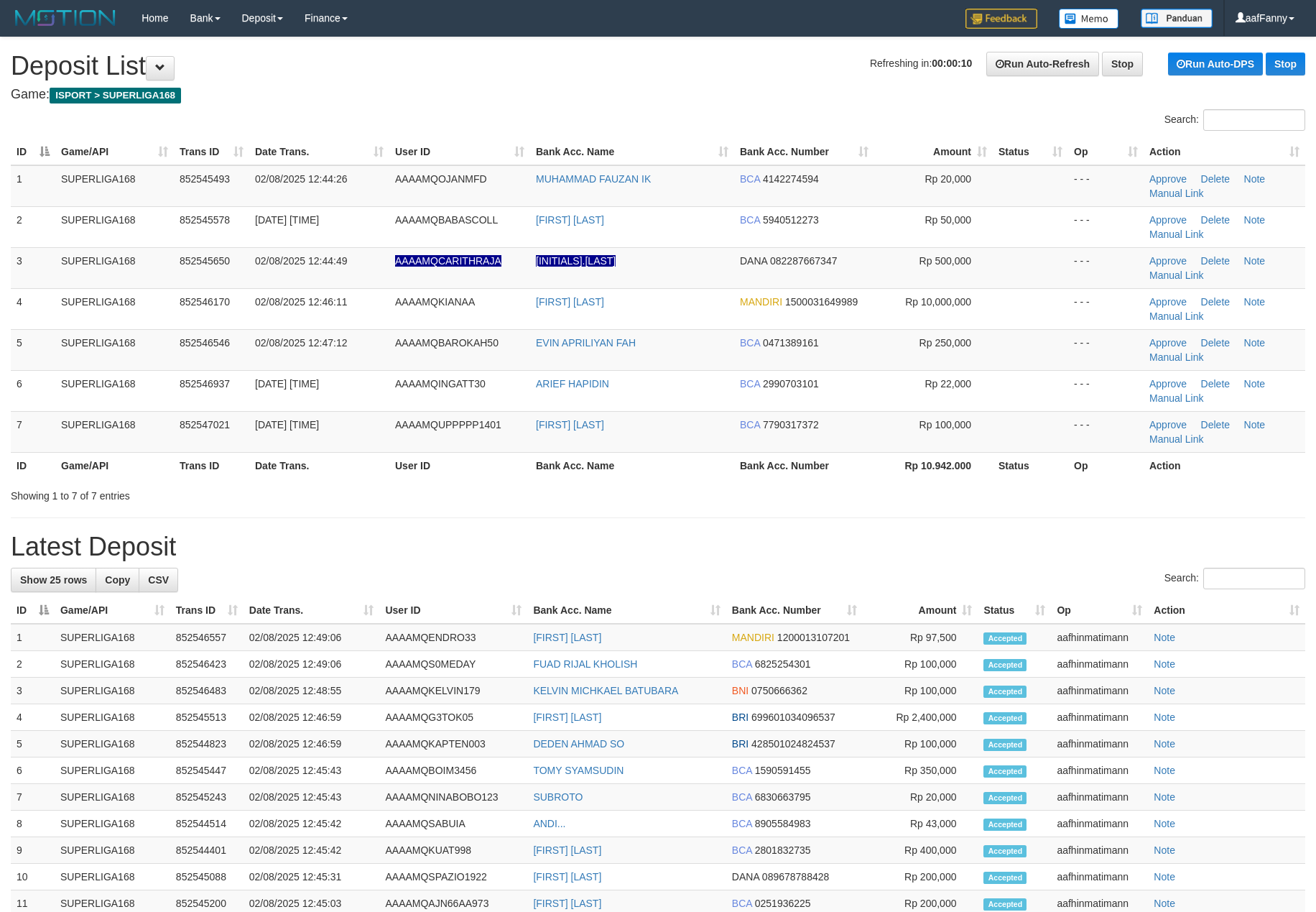 scroll, scrollTop: 0, scrollLeft: 0, axis: both 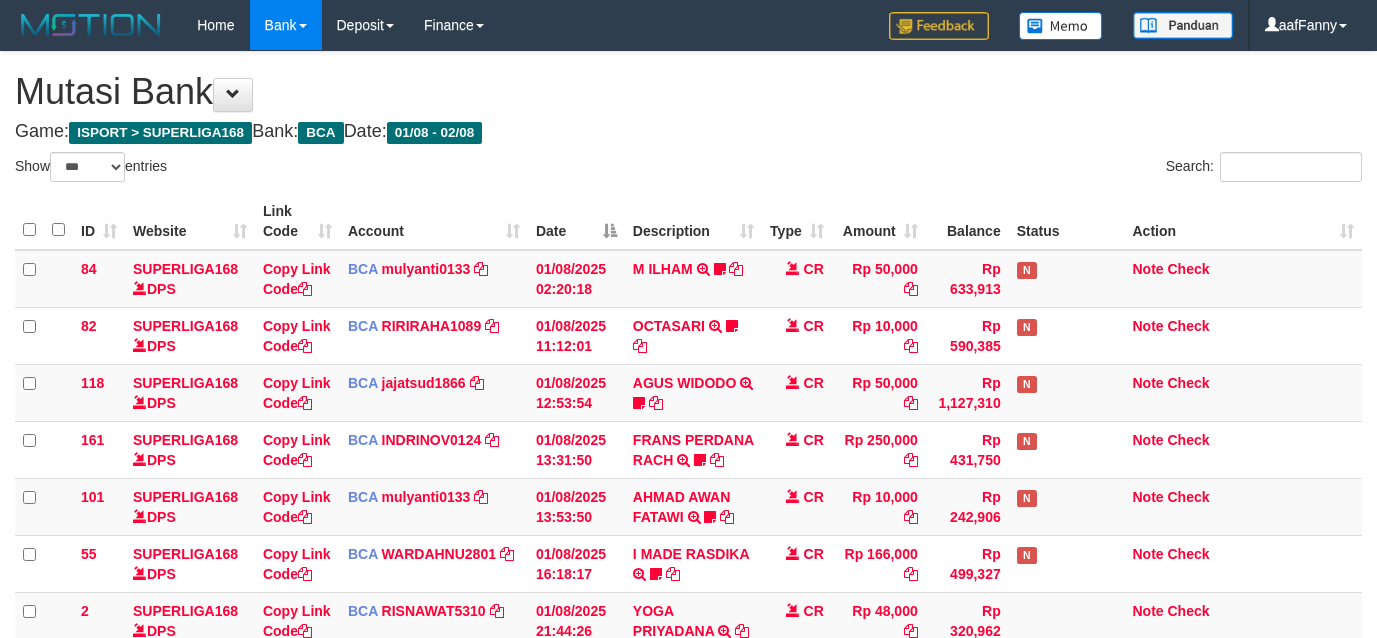select on "***" 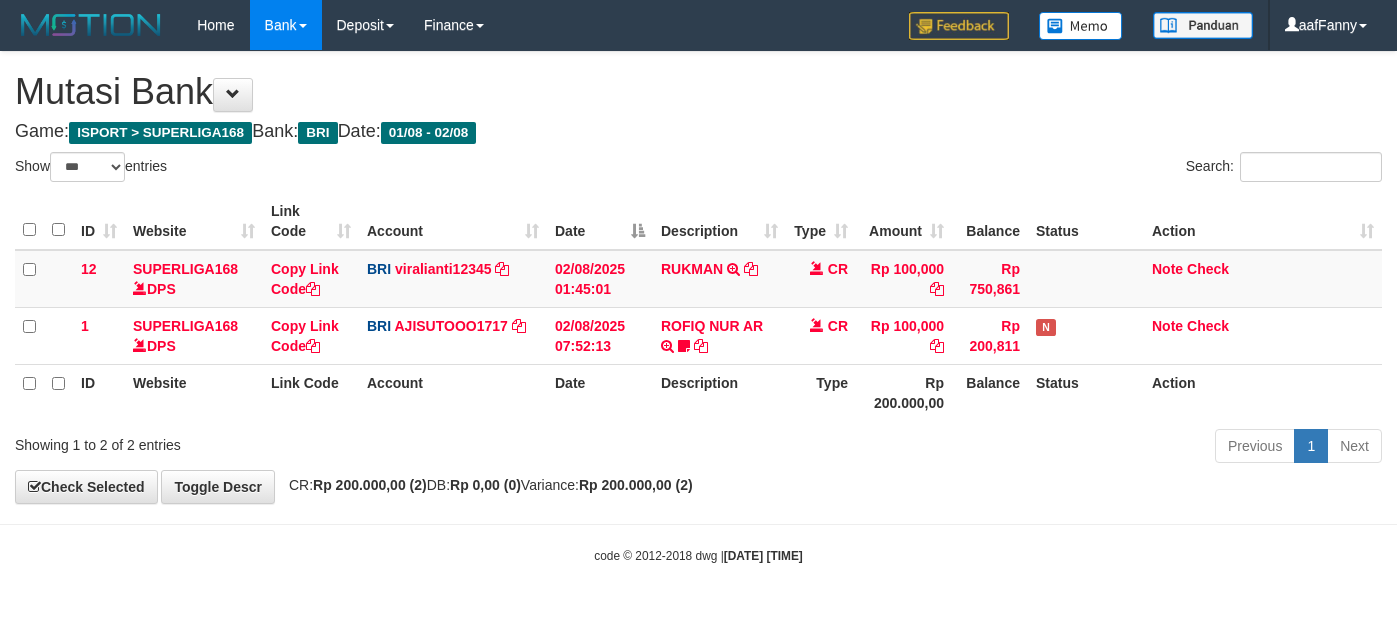 select on "***" 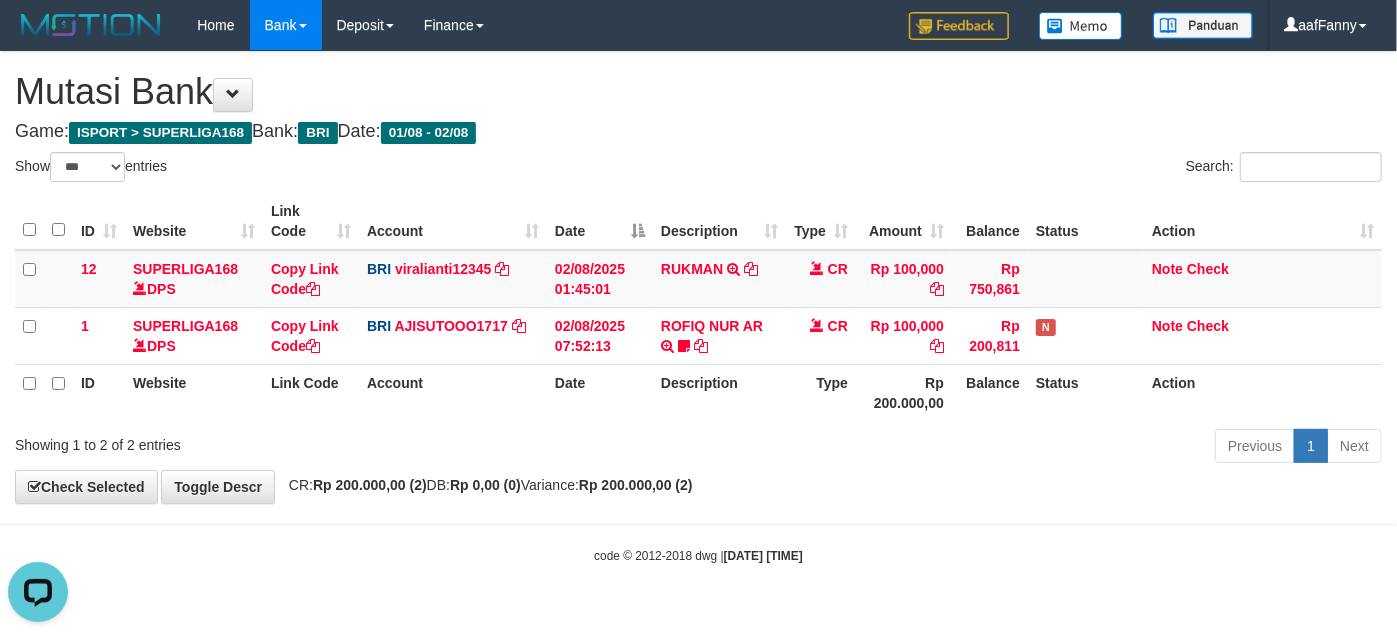 scroll, scrollTop: 0, scrollLeft: 0, axis: both 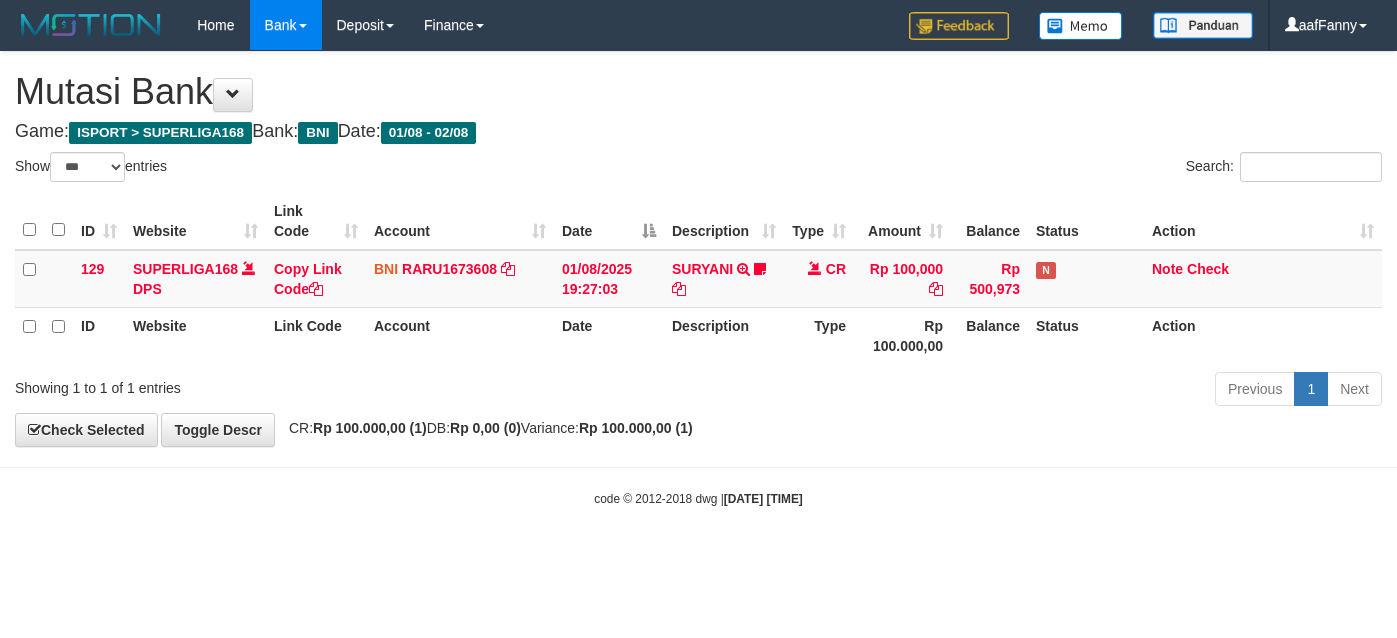 select on "***" 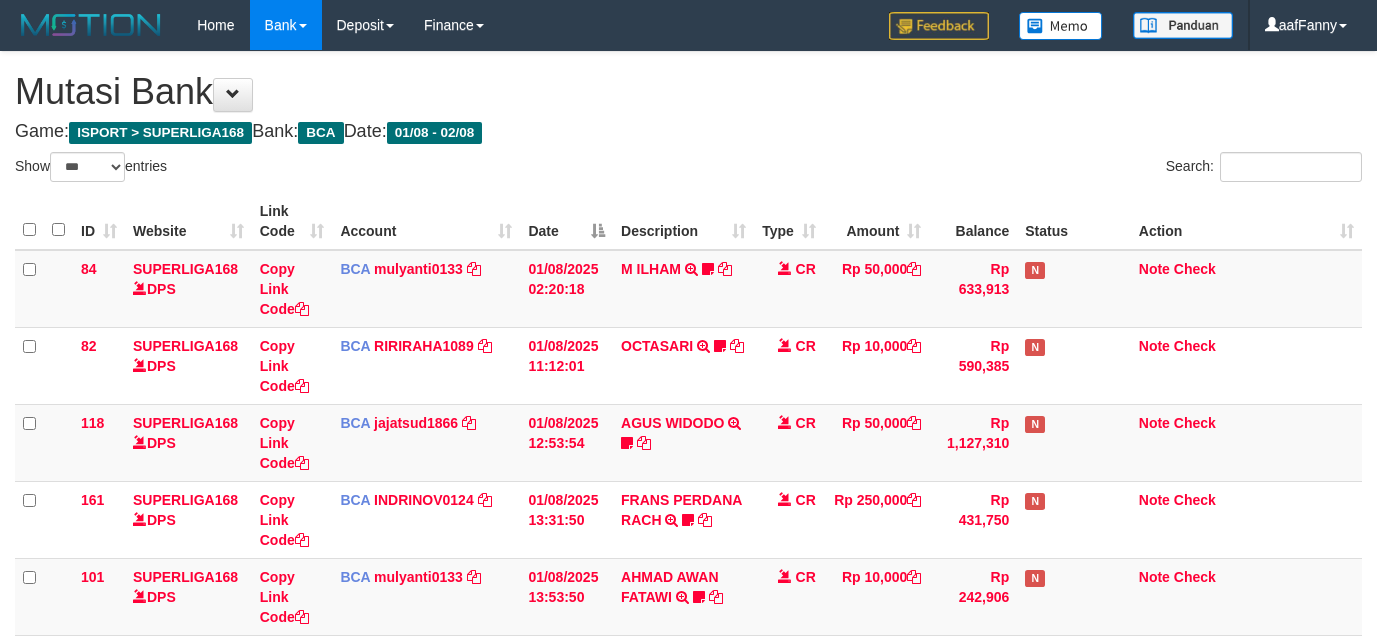select on "***" 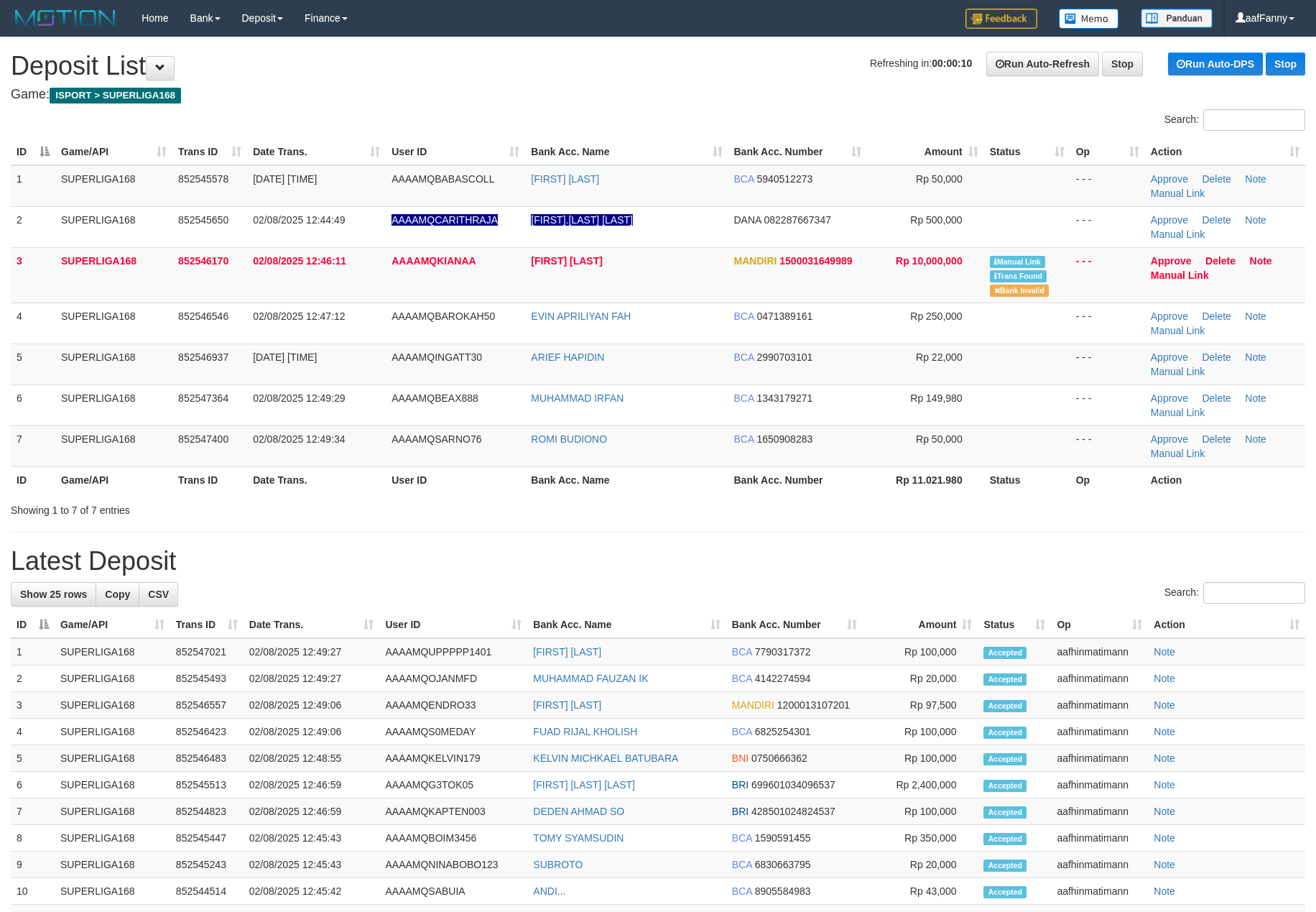 scroll, scrollTop: 0, scrollLeft: 0, axis: both 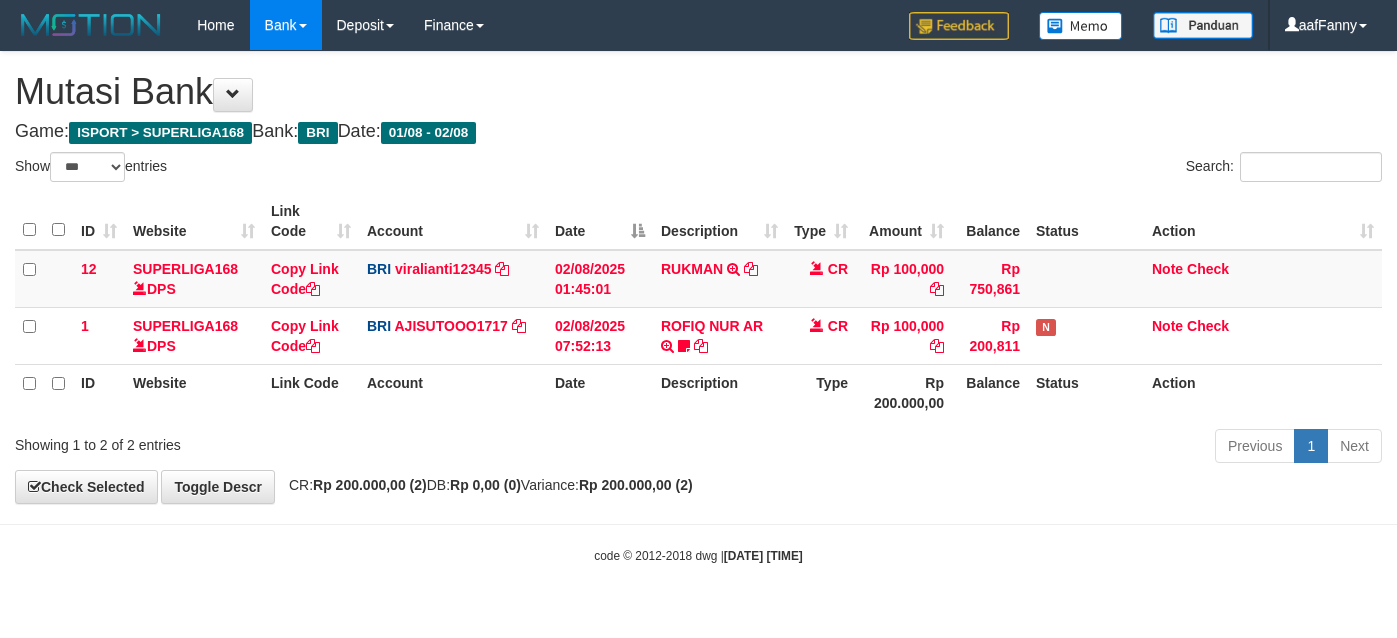 select on "***" 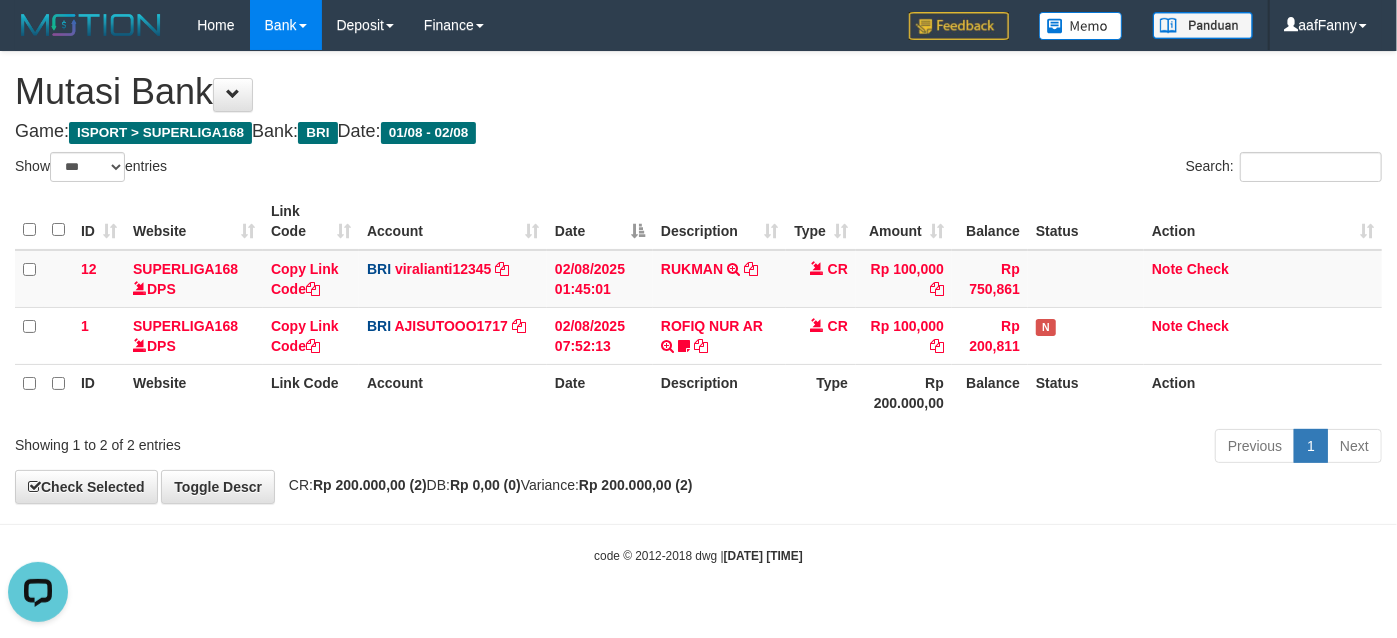 scroll, scrollTop: 0, scrollLeft: 0, axis: both 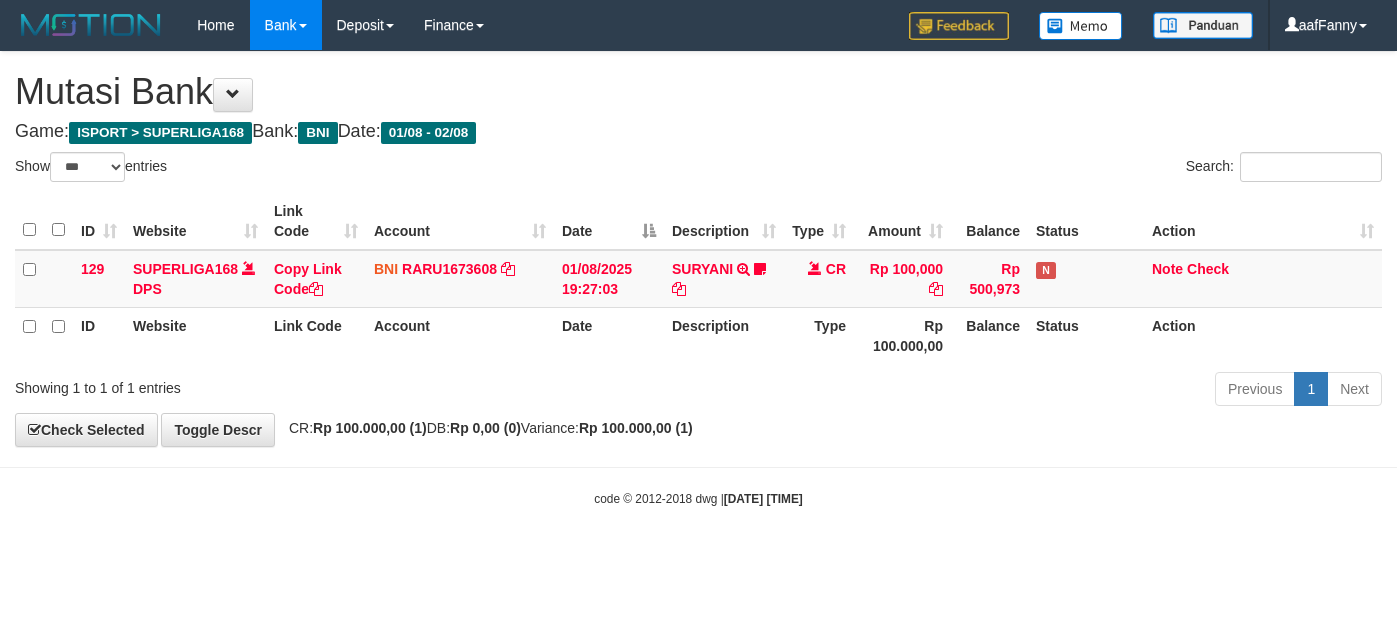 select on "***" 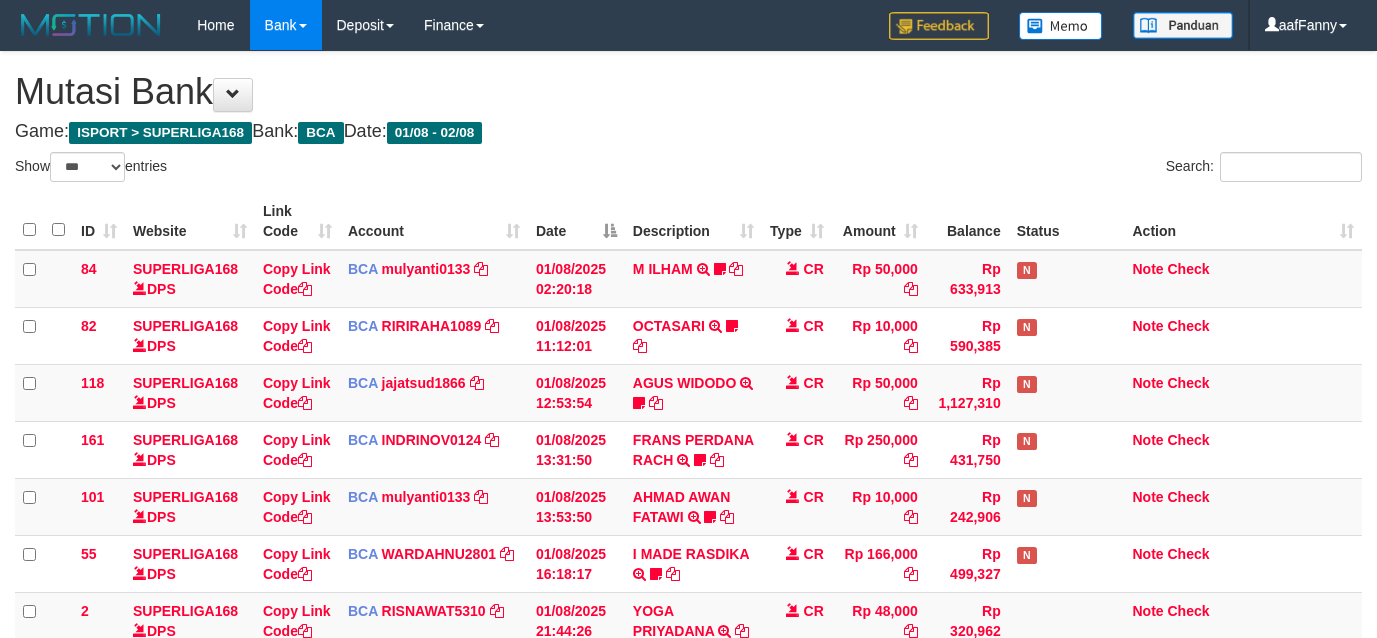 select on "***" 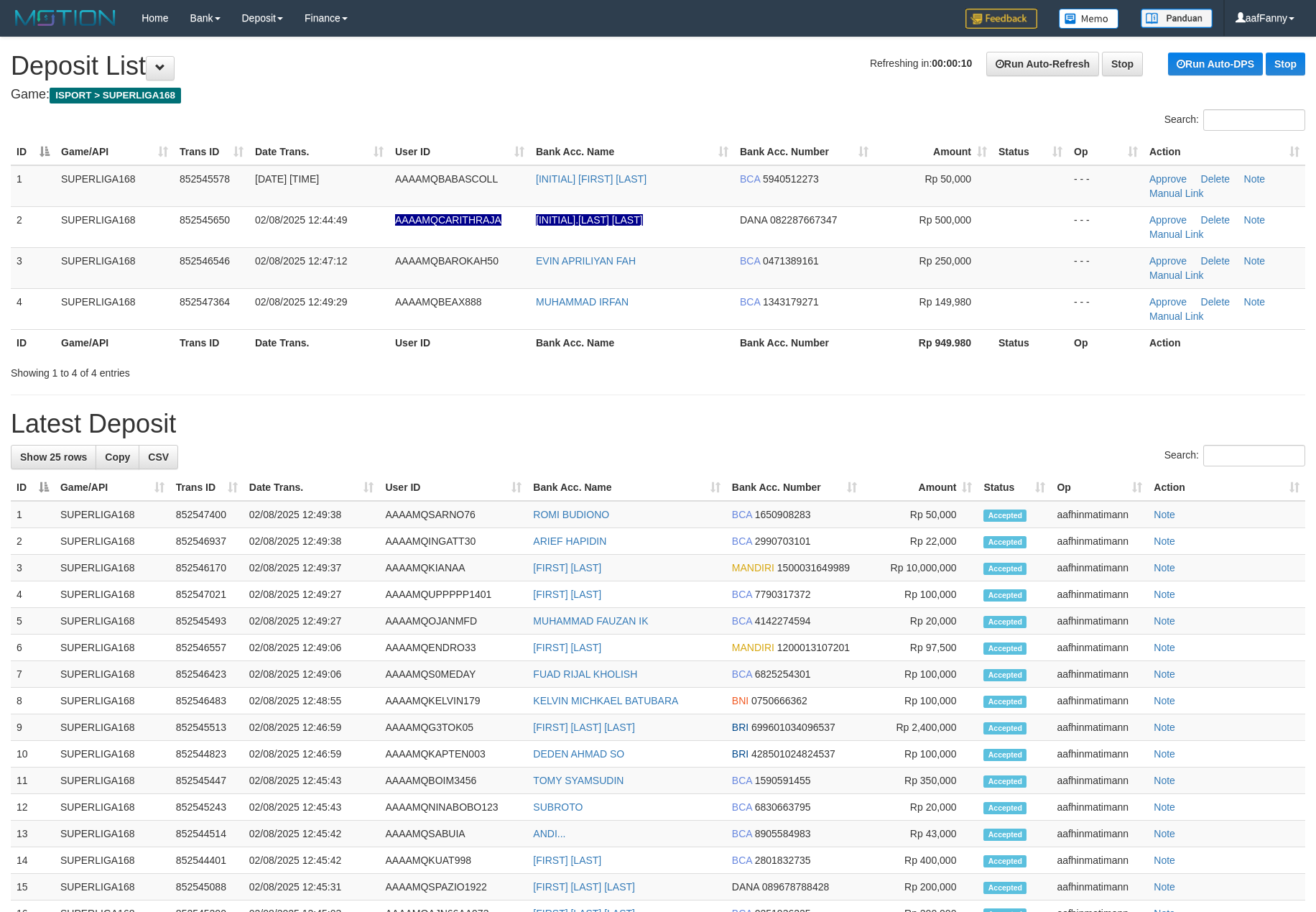 scroll, scrollTop: 0, scrollLeft: 0, axis: both 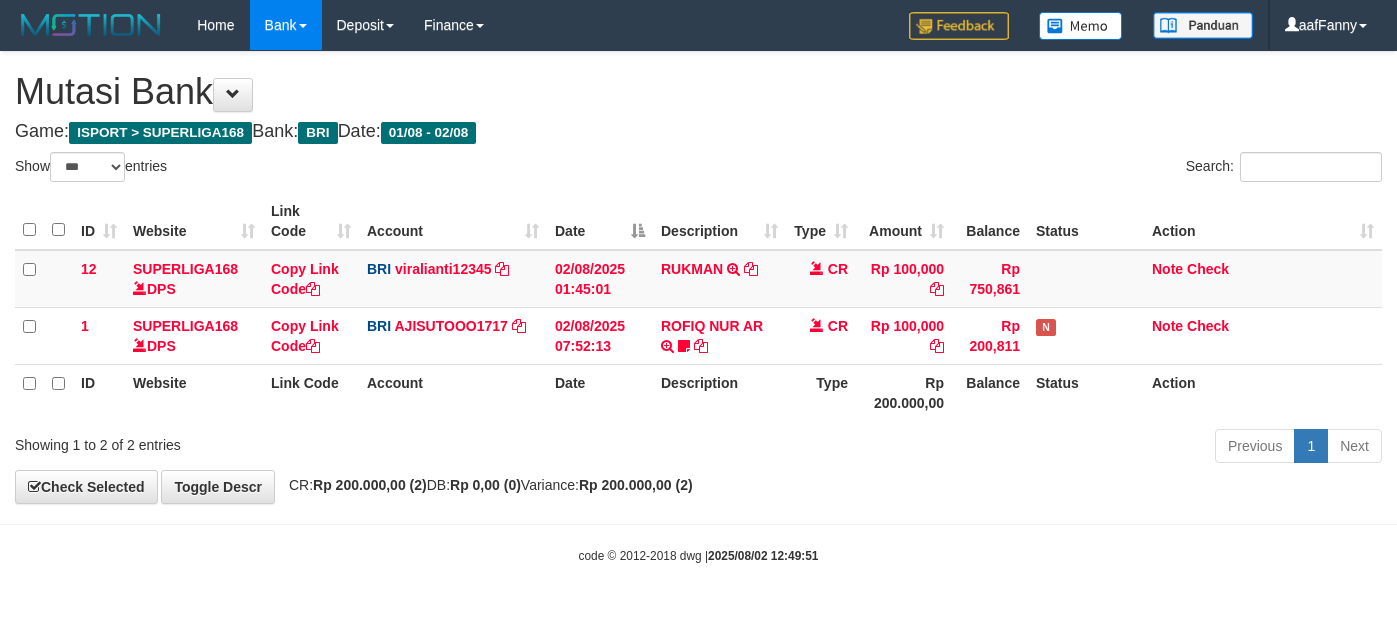 select on "***" 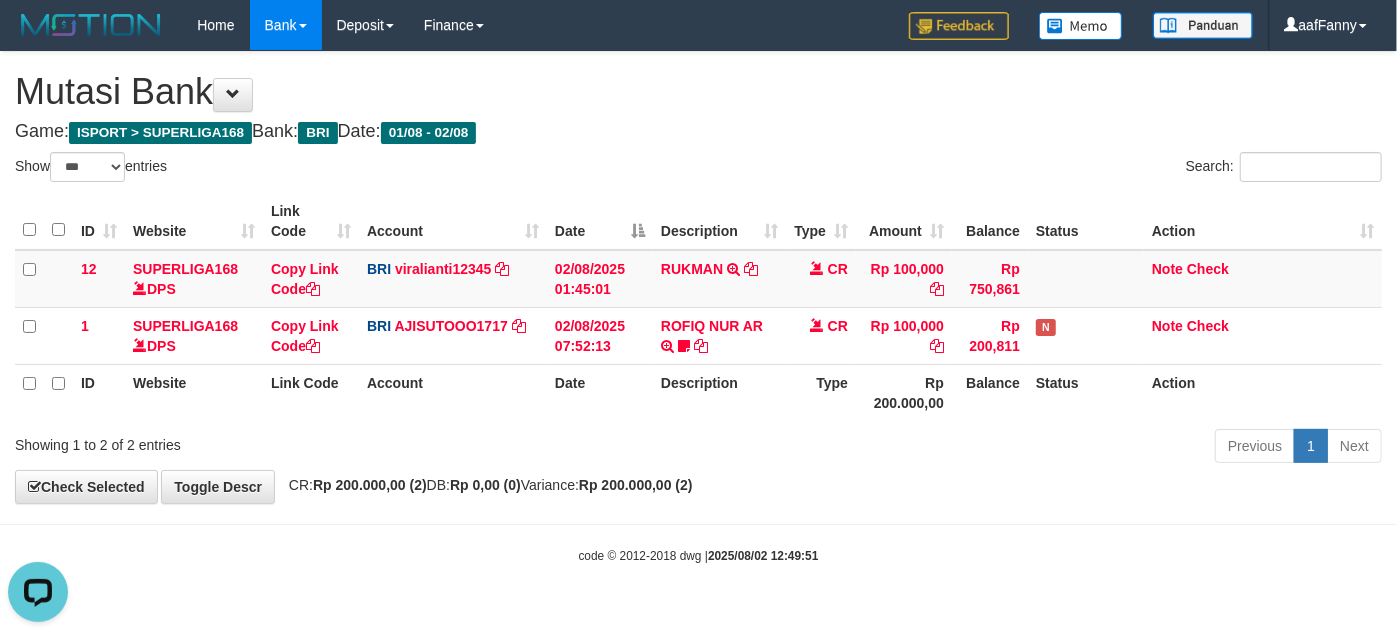 scroll, scrollTop: 0, scrollLeft: 0, axis: both 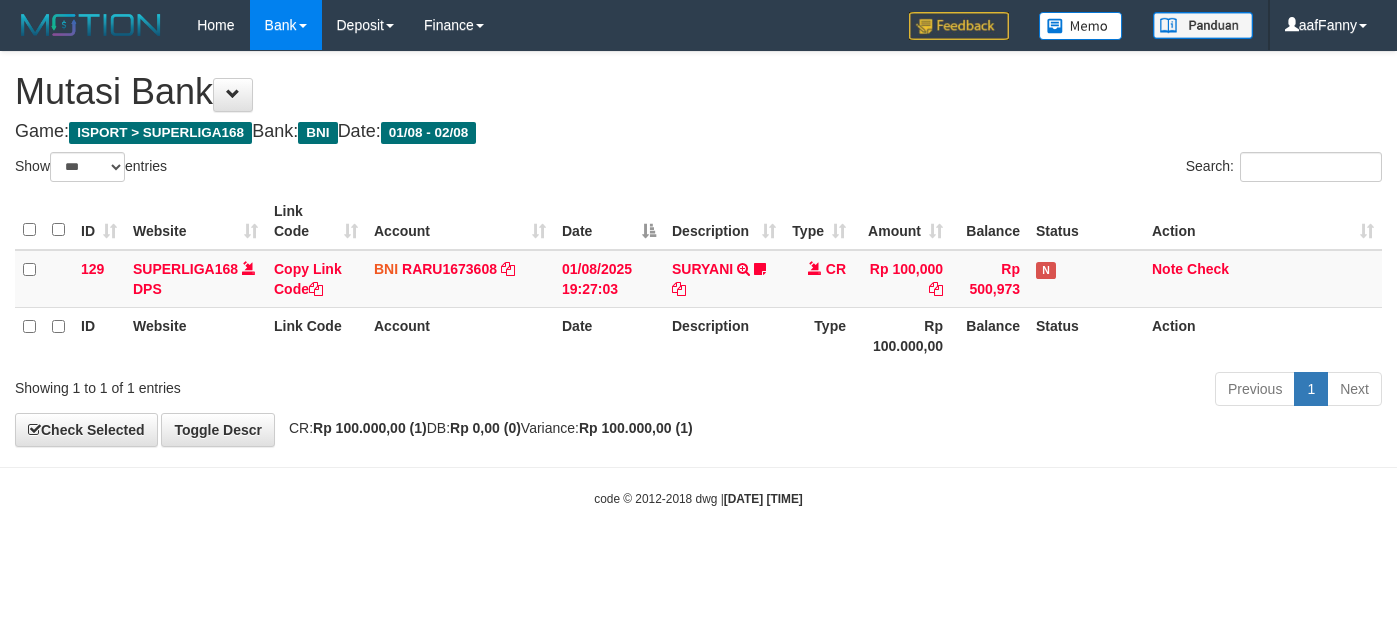 select on "***" 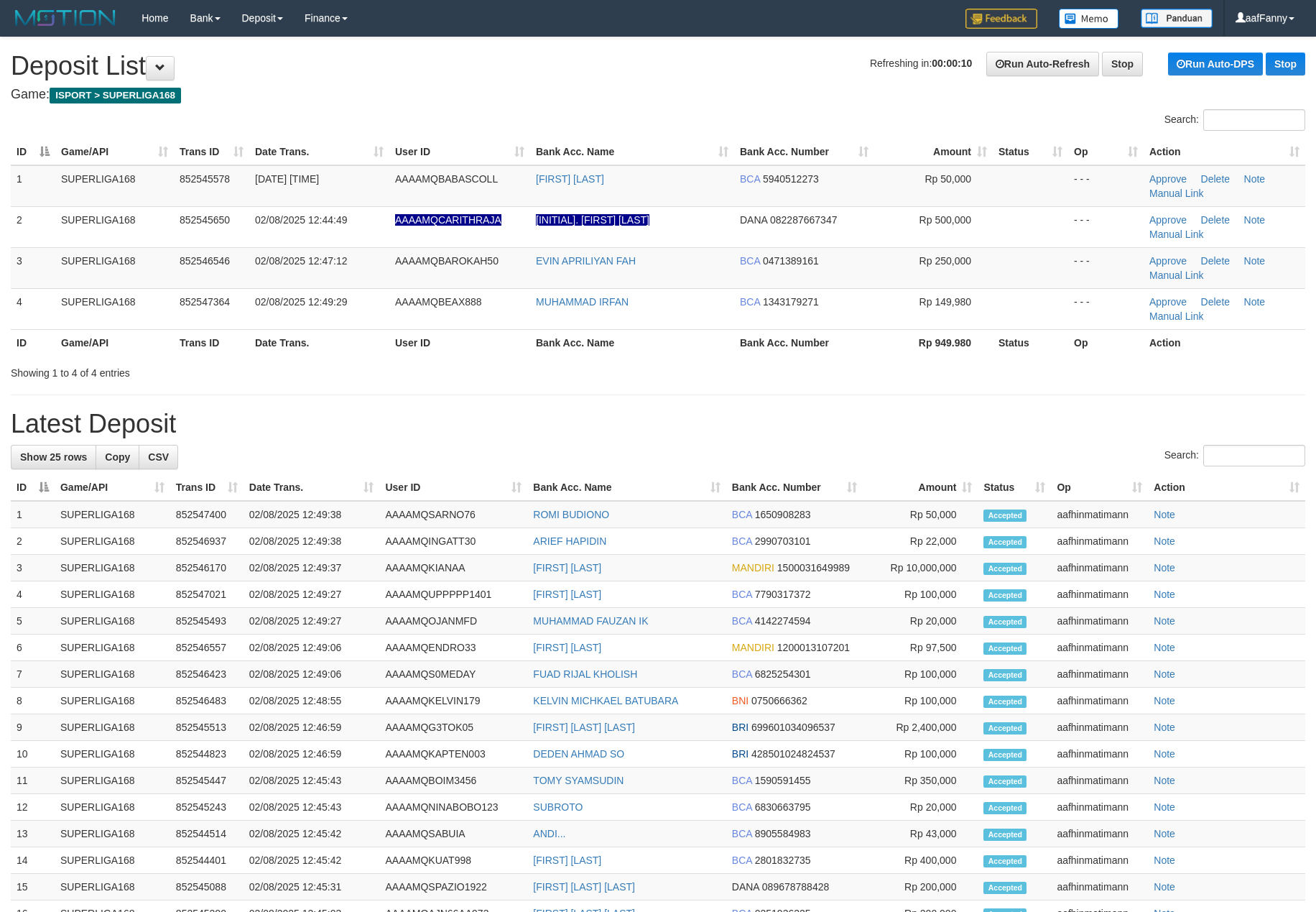 scroll, scrollTop: 0, scrollLeft: 0, axis: both 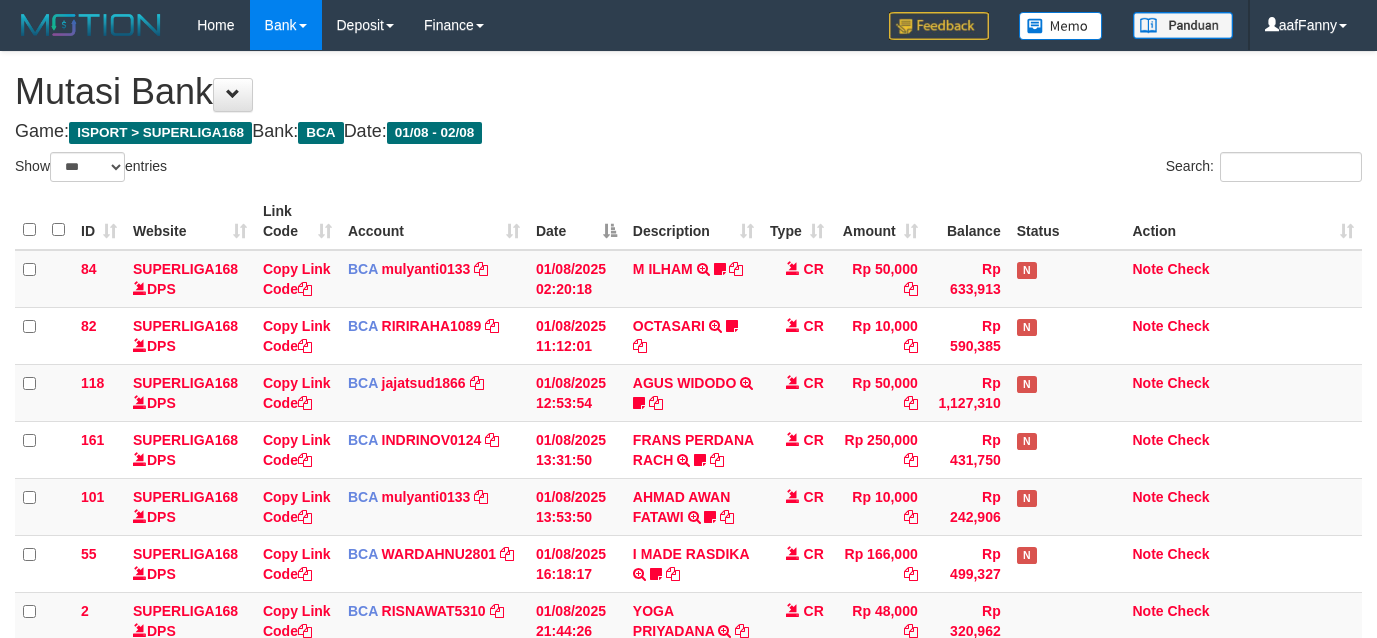 select on "***" 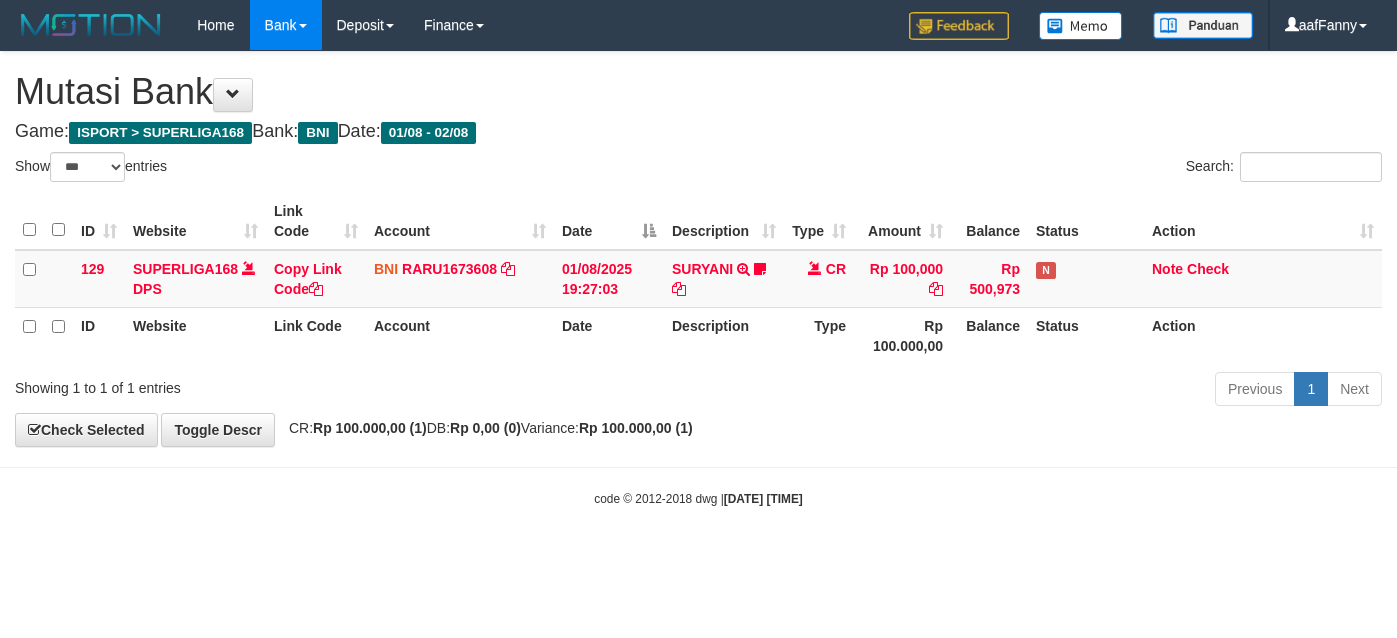 select on "***" 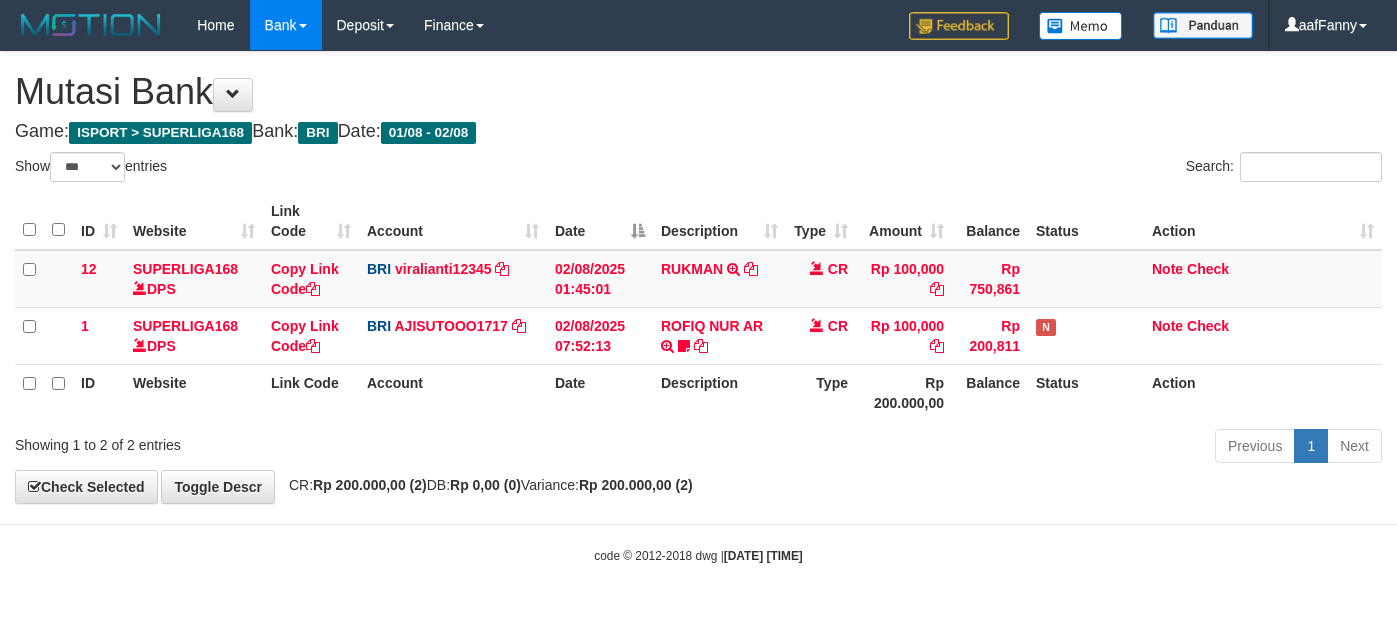 select on "***" 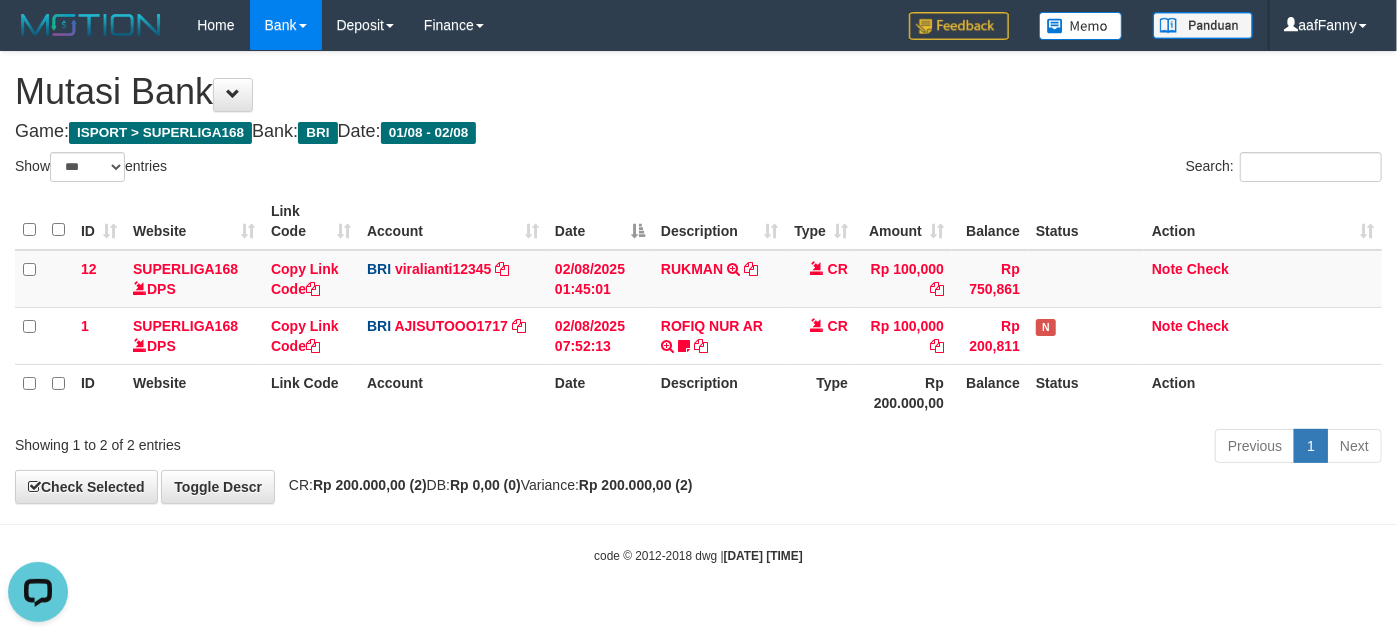 scroll, scrollTop: 0, scrollLeft: 0, axis: both 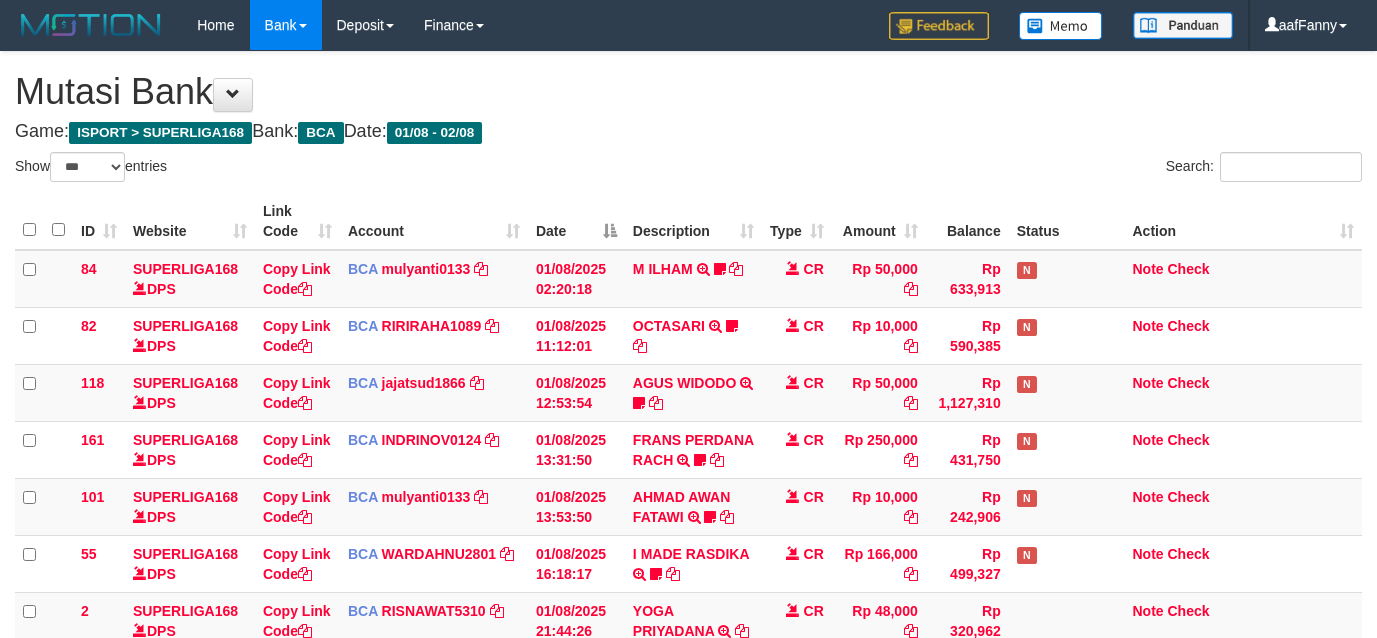 select on "***" 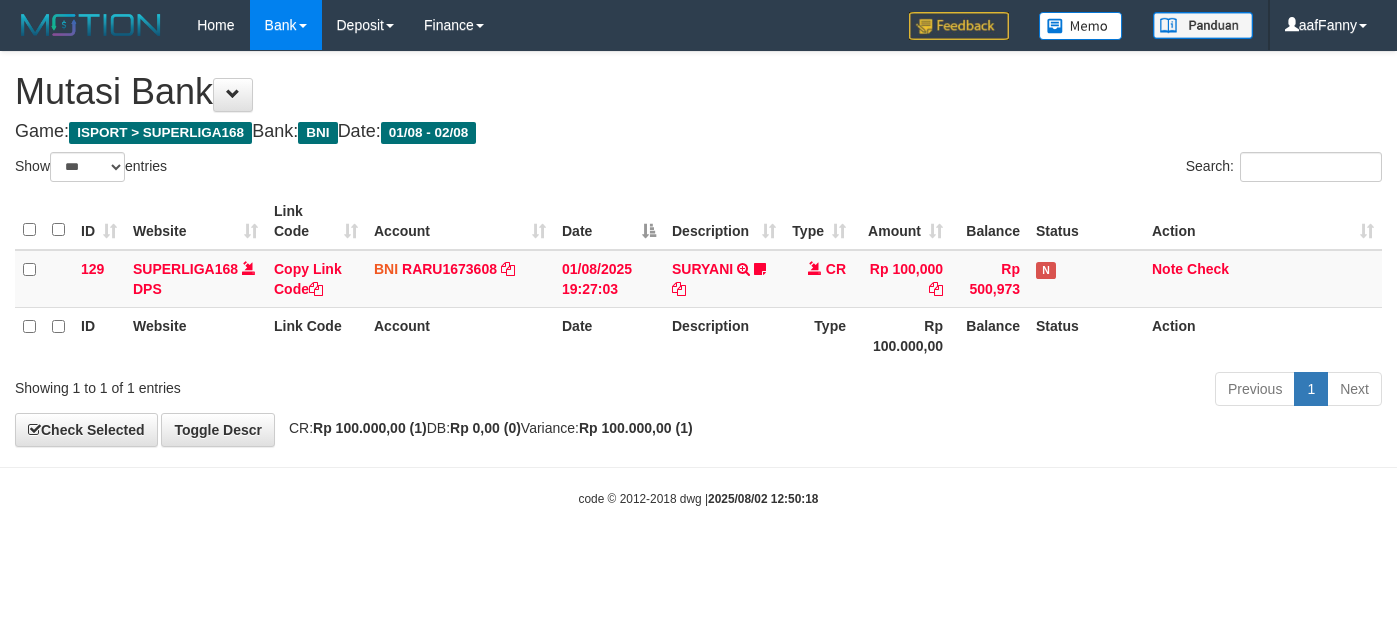 select on "***" 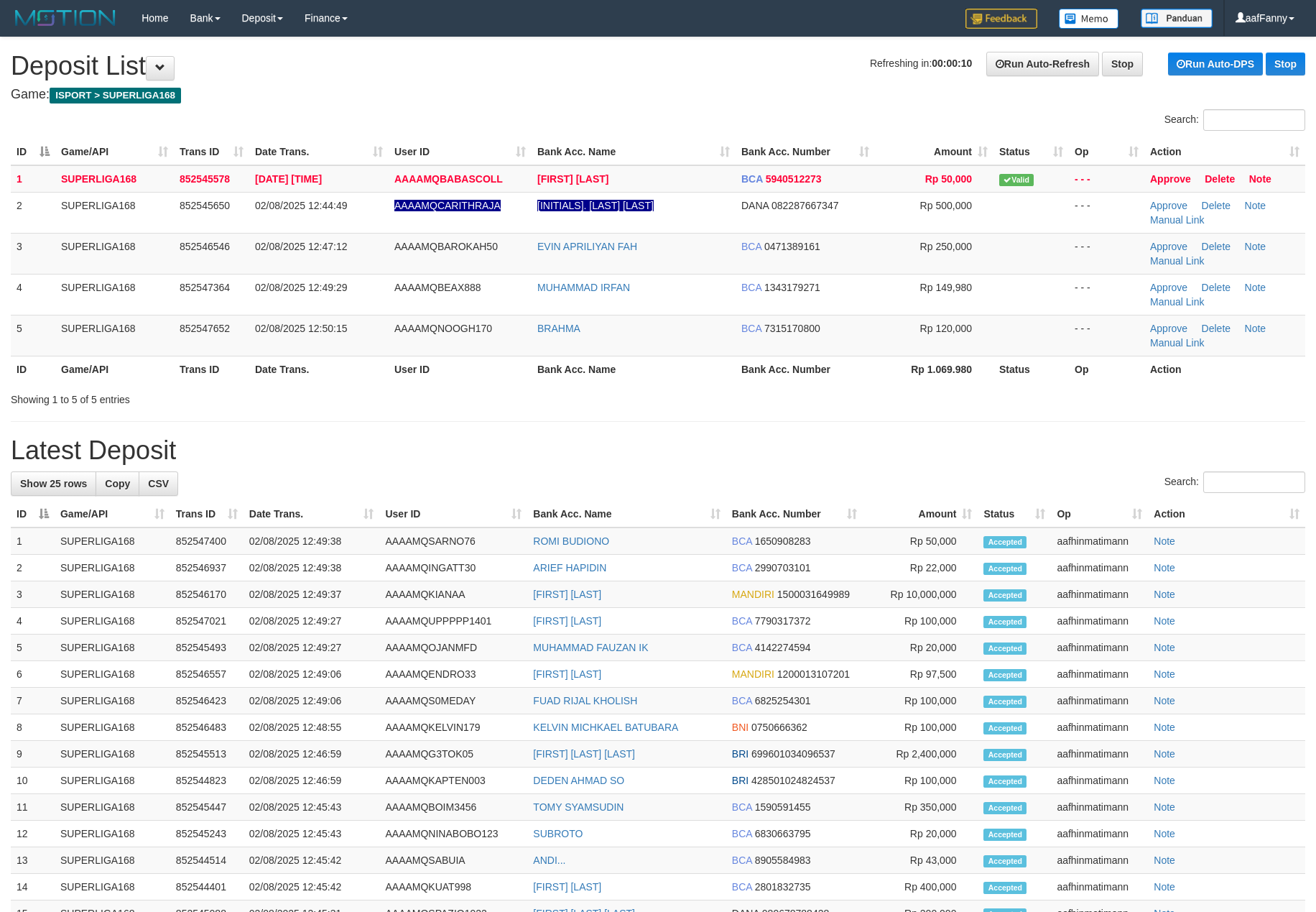 scroll, scrollTop: 0, scrollLeft: 0, axis: both 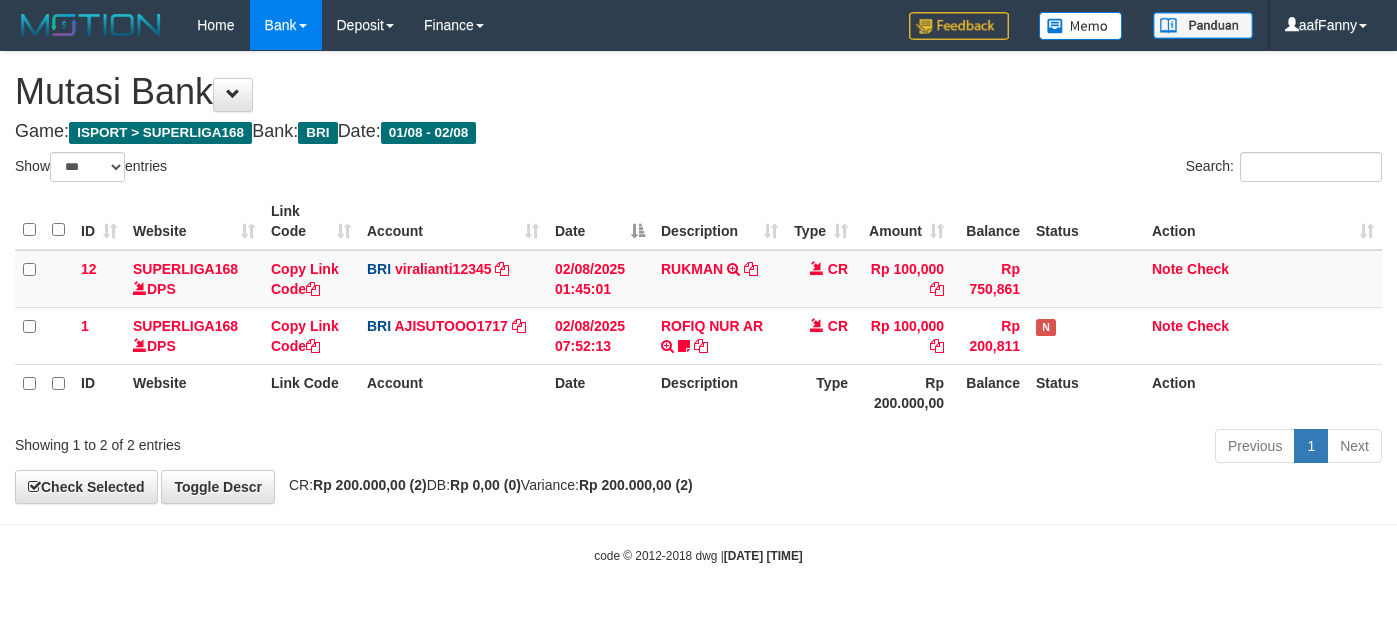 select on "***" 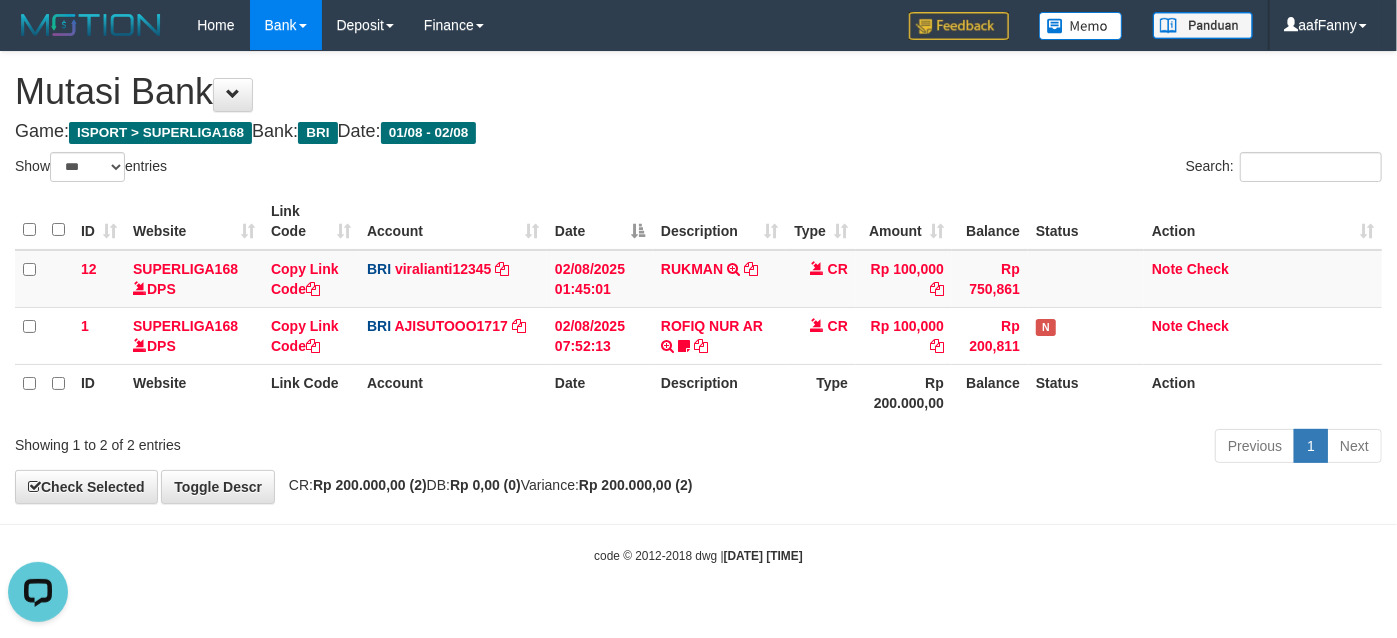 scroll, scrollTop: 0, scrollLeft: 0, axis: both 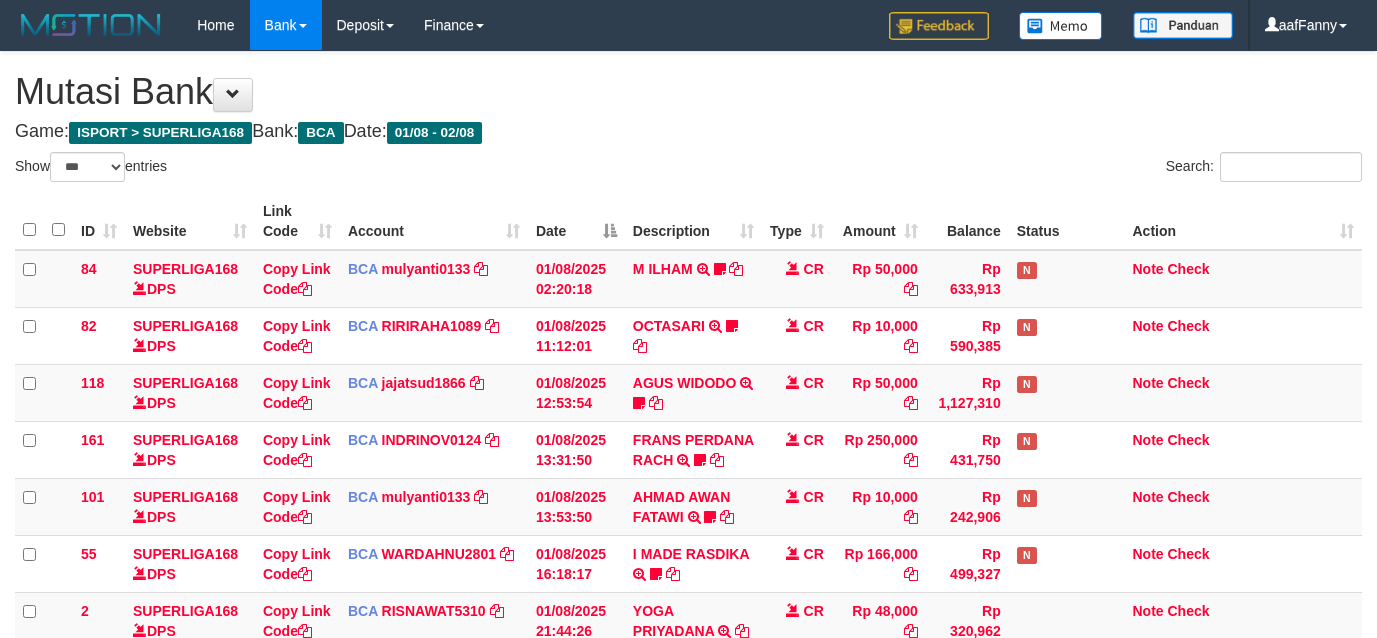 select on "***" 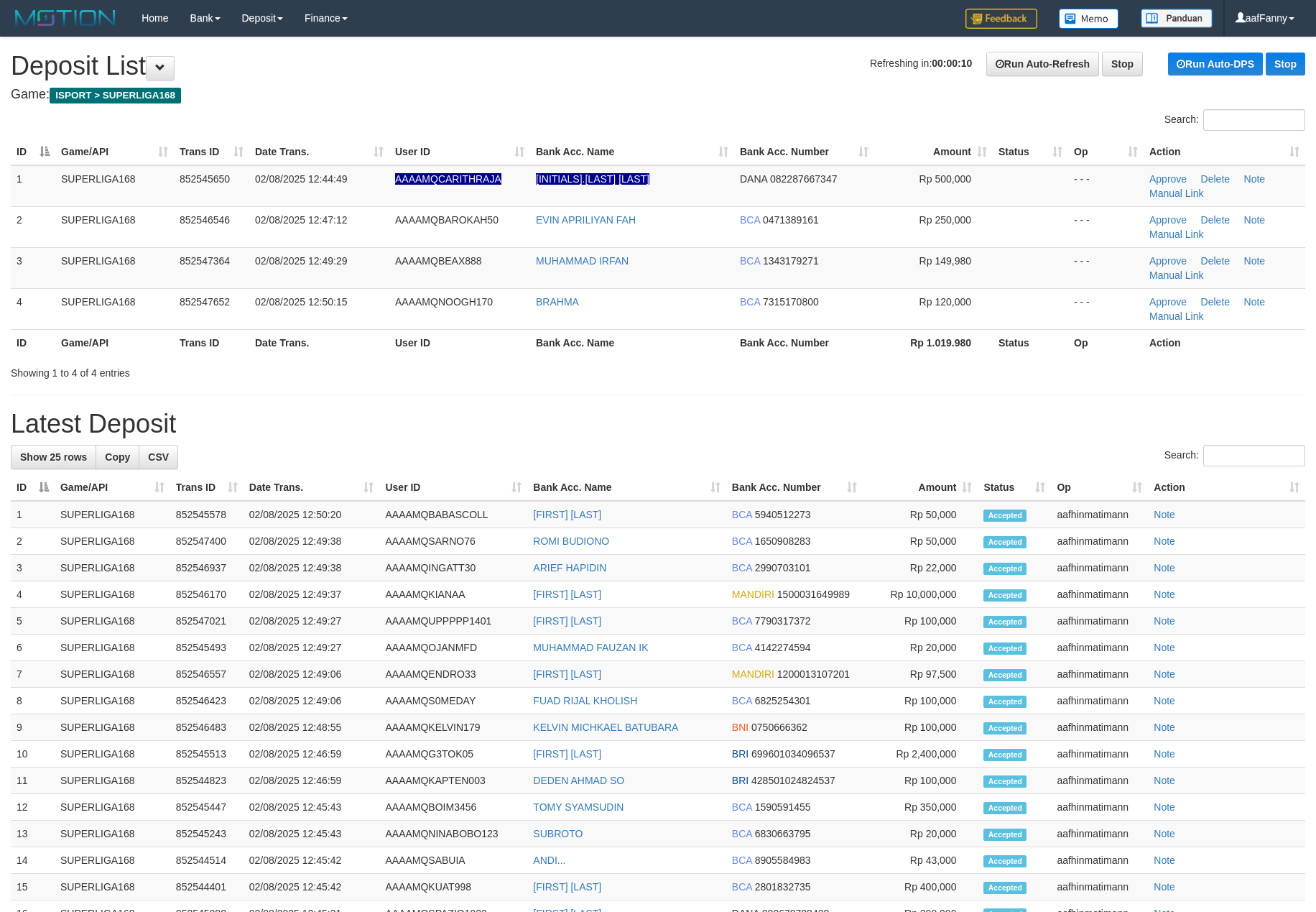 scroll, scrollTop: 0, scrollLeft: 0, axis: both 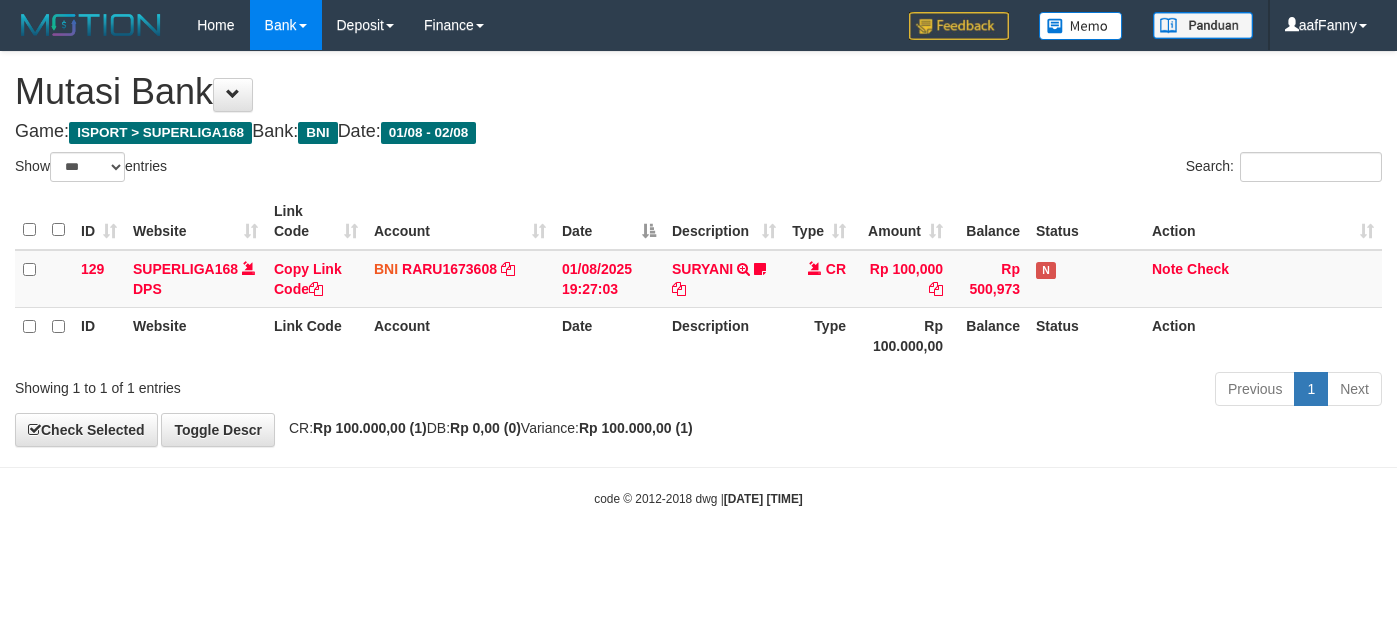 select on "***" 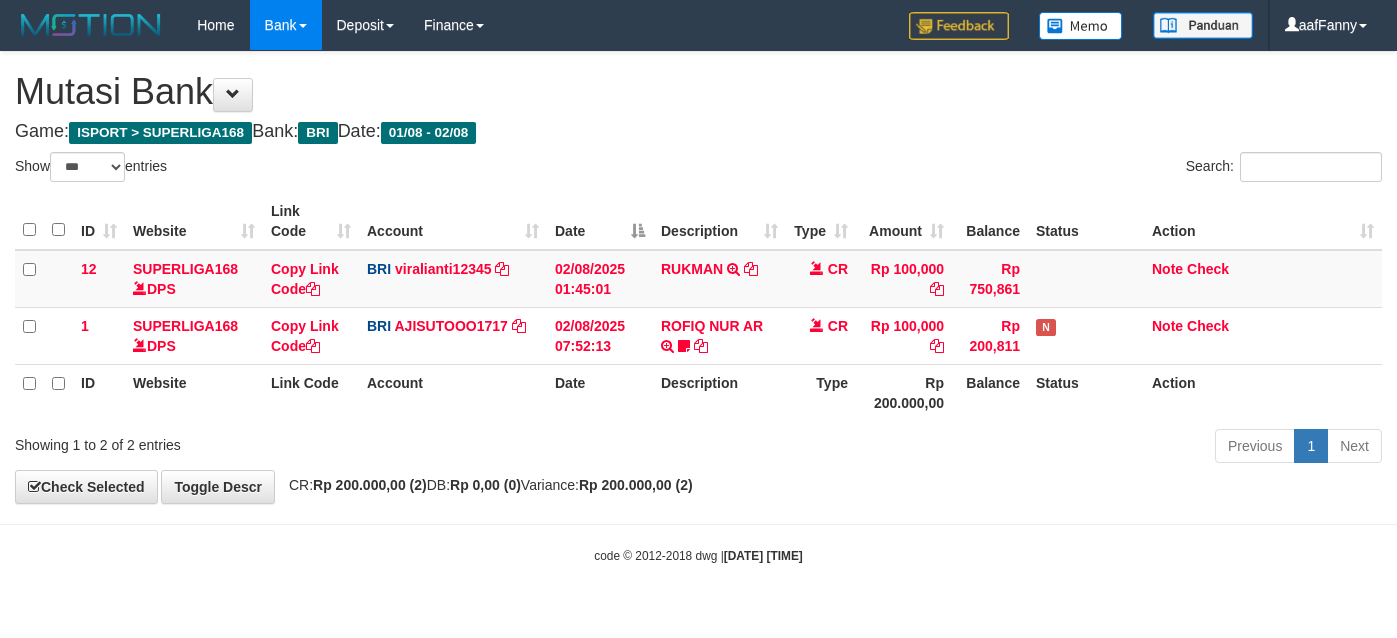 select on "***" 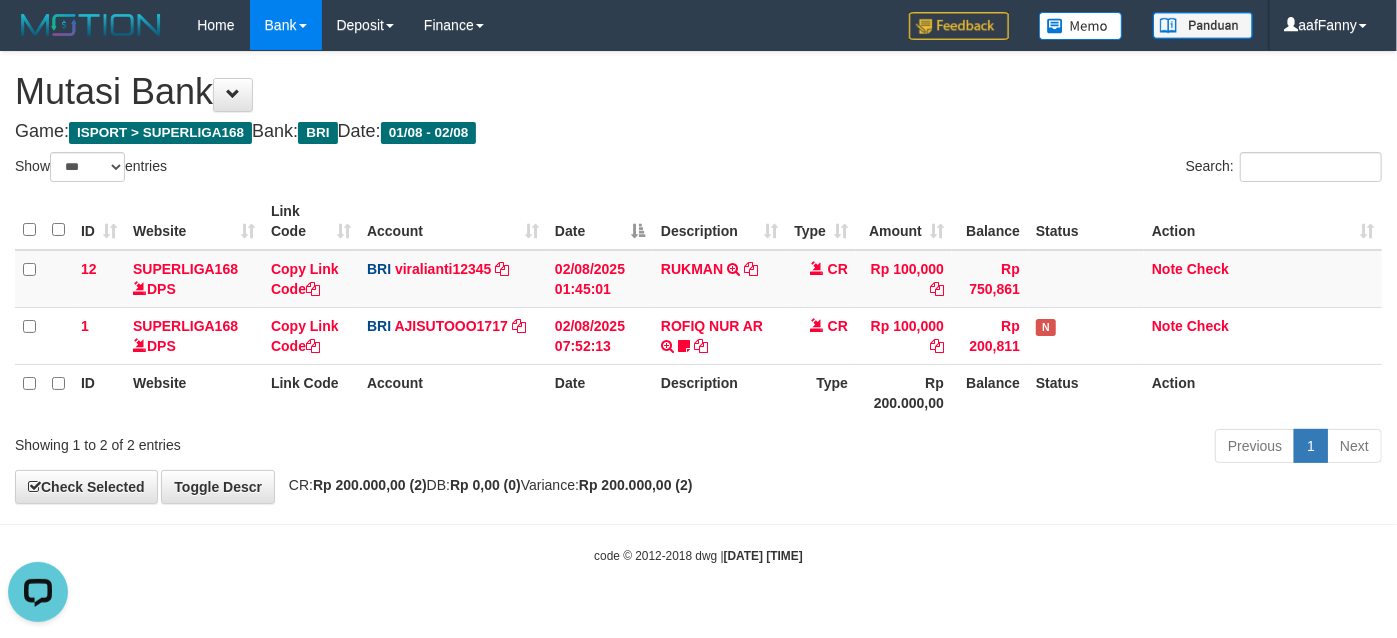 scroll, scrollTop: 0, scrollLeft: 0, axis: both 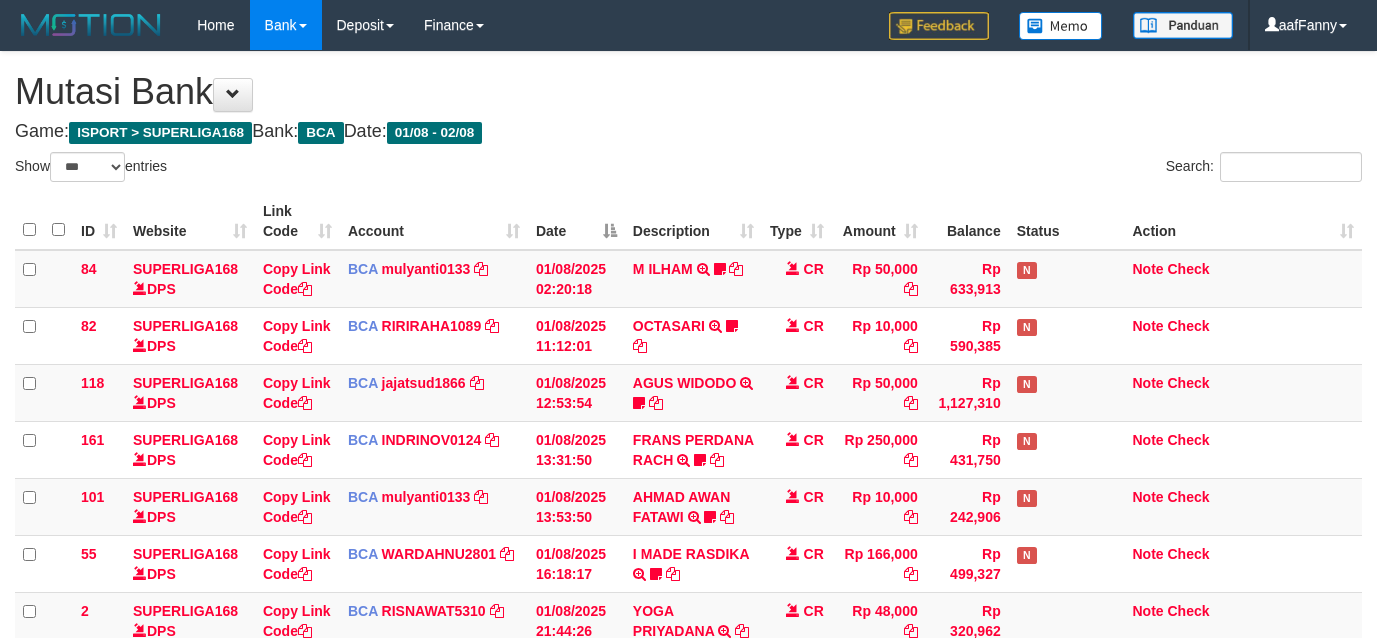 select on "***" 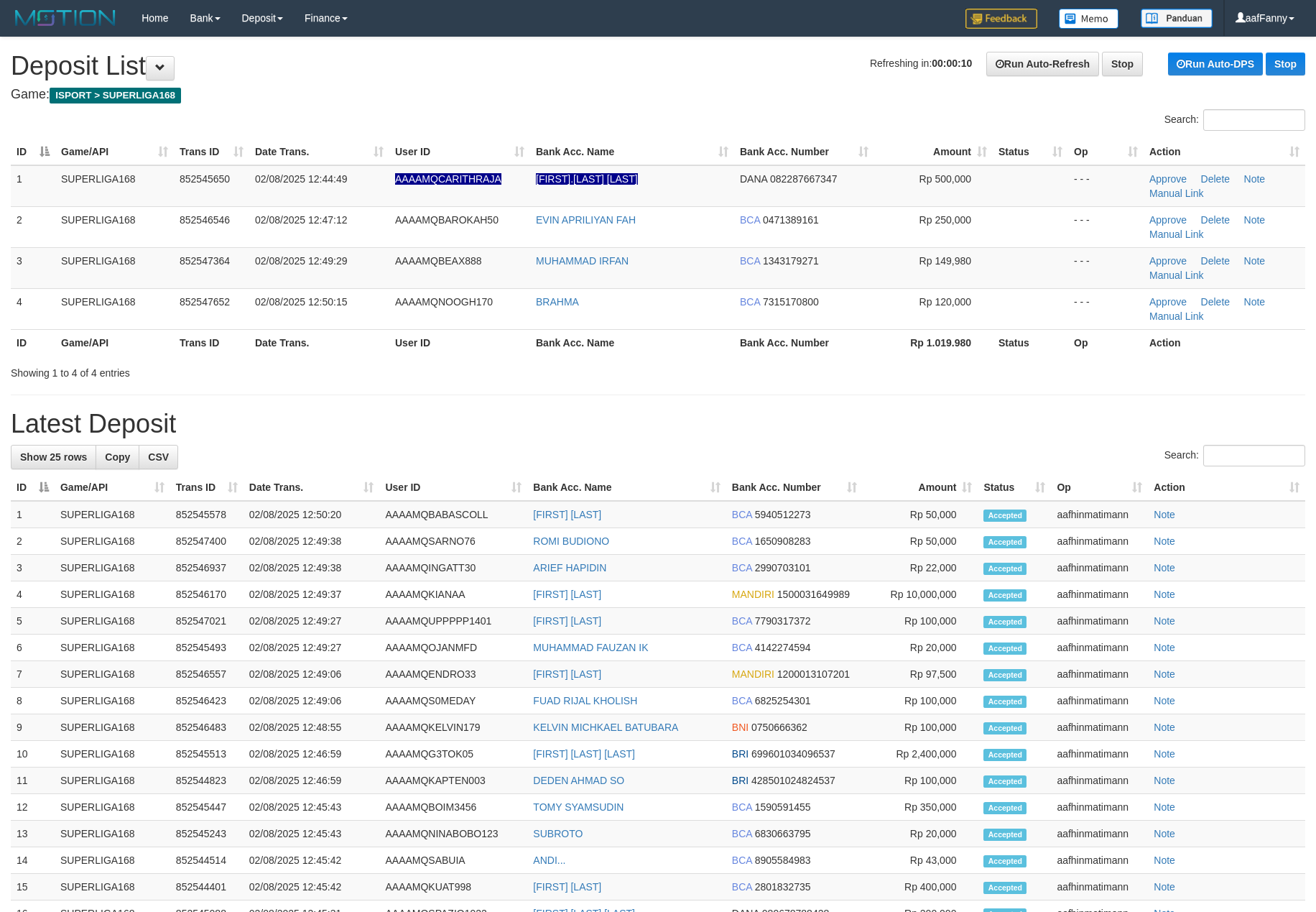 scroll, scrollTop: 0, scrollLeft: 0, axis: both 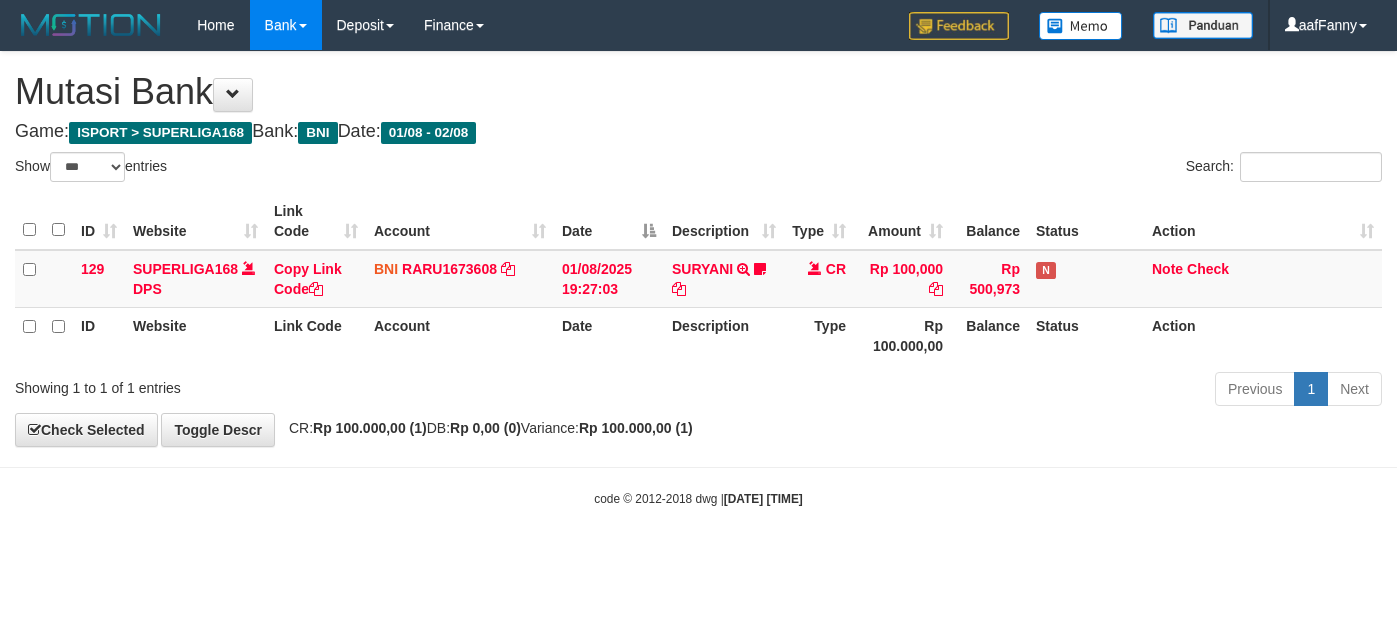 select on "***" 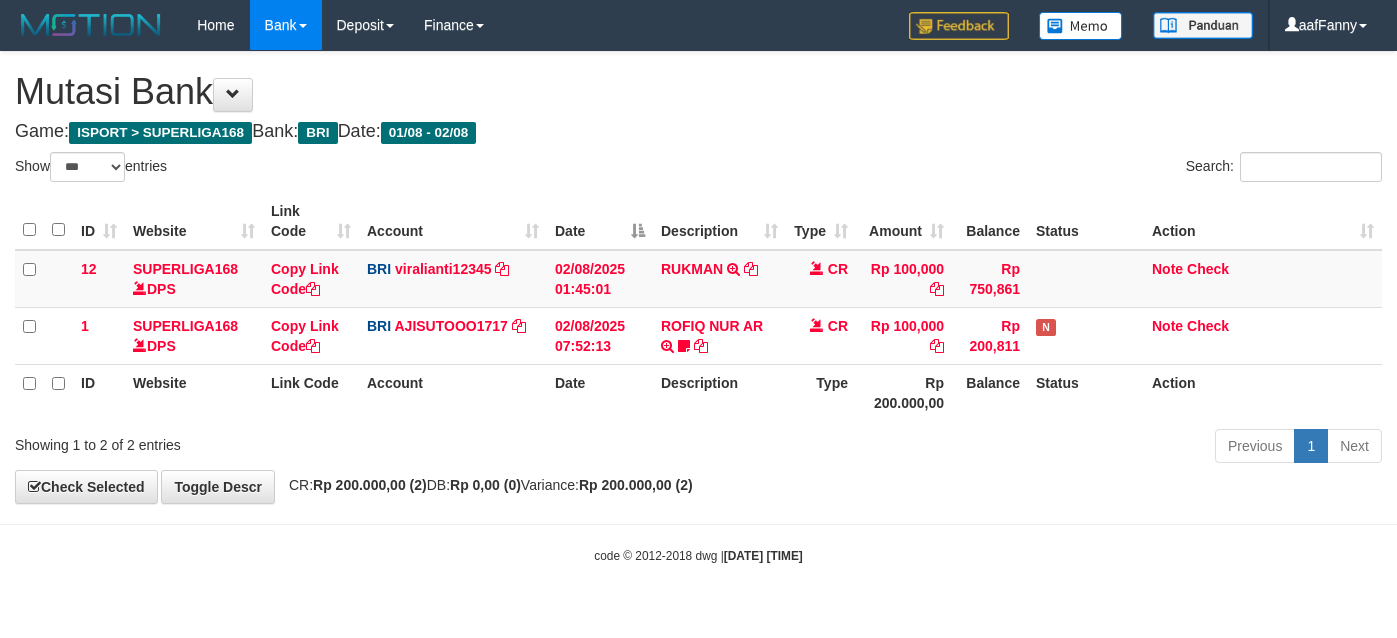 select on "***" 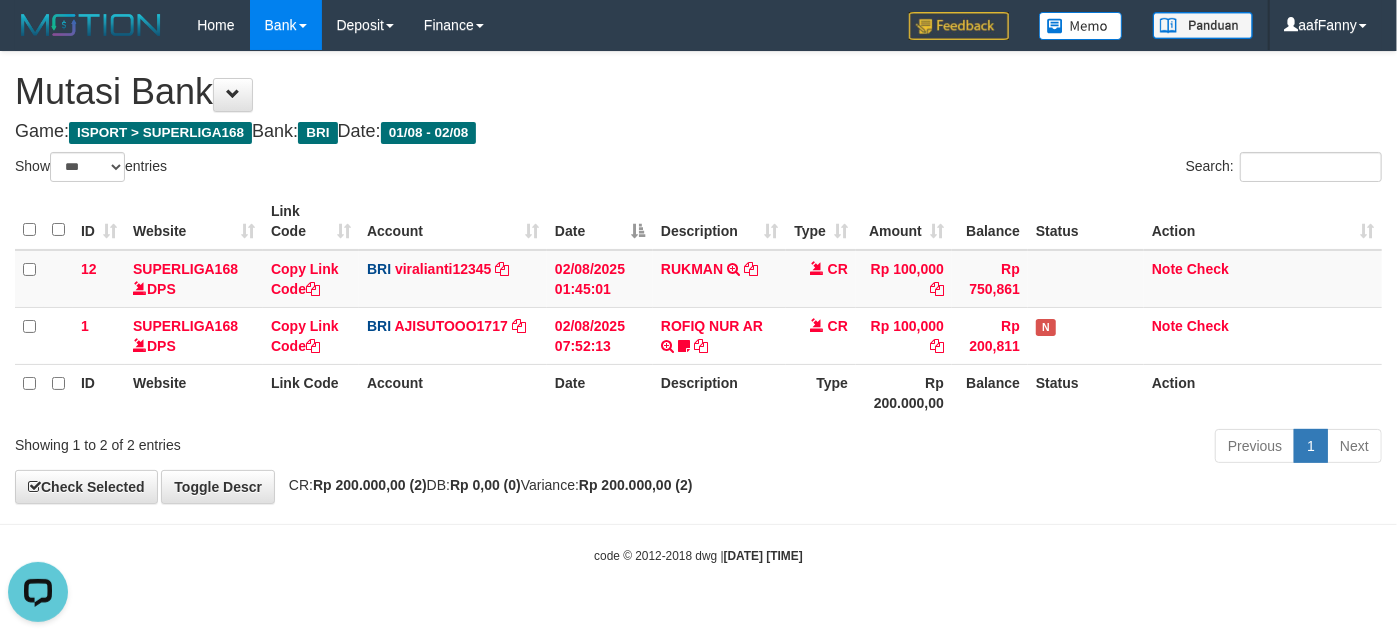 scroll, scrollTop: 0, scrollLeft: 0, axis: both 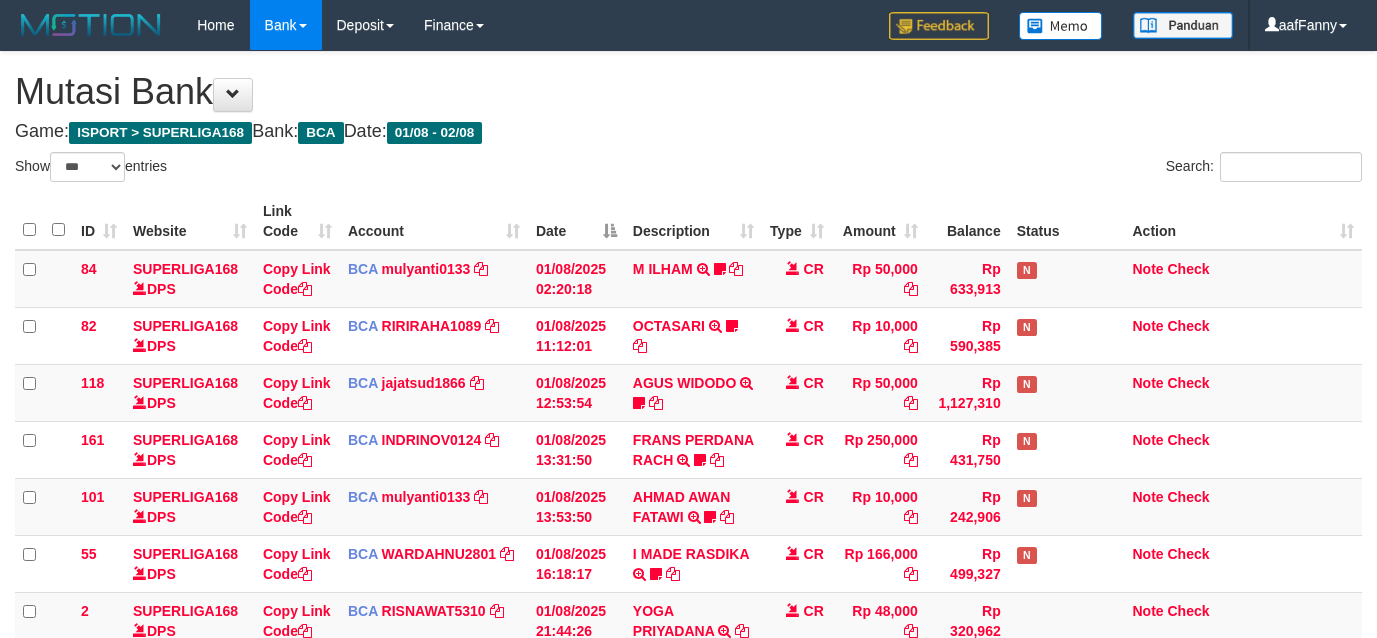 select on "***" 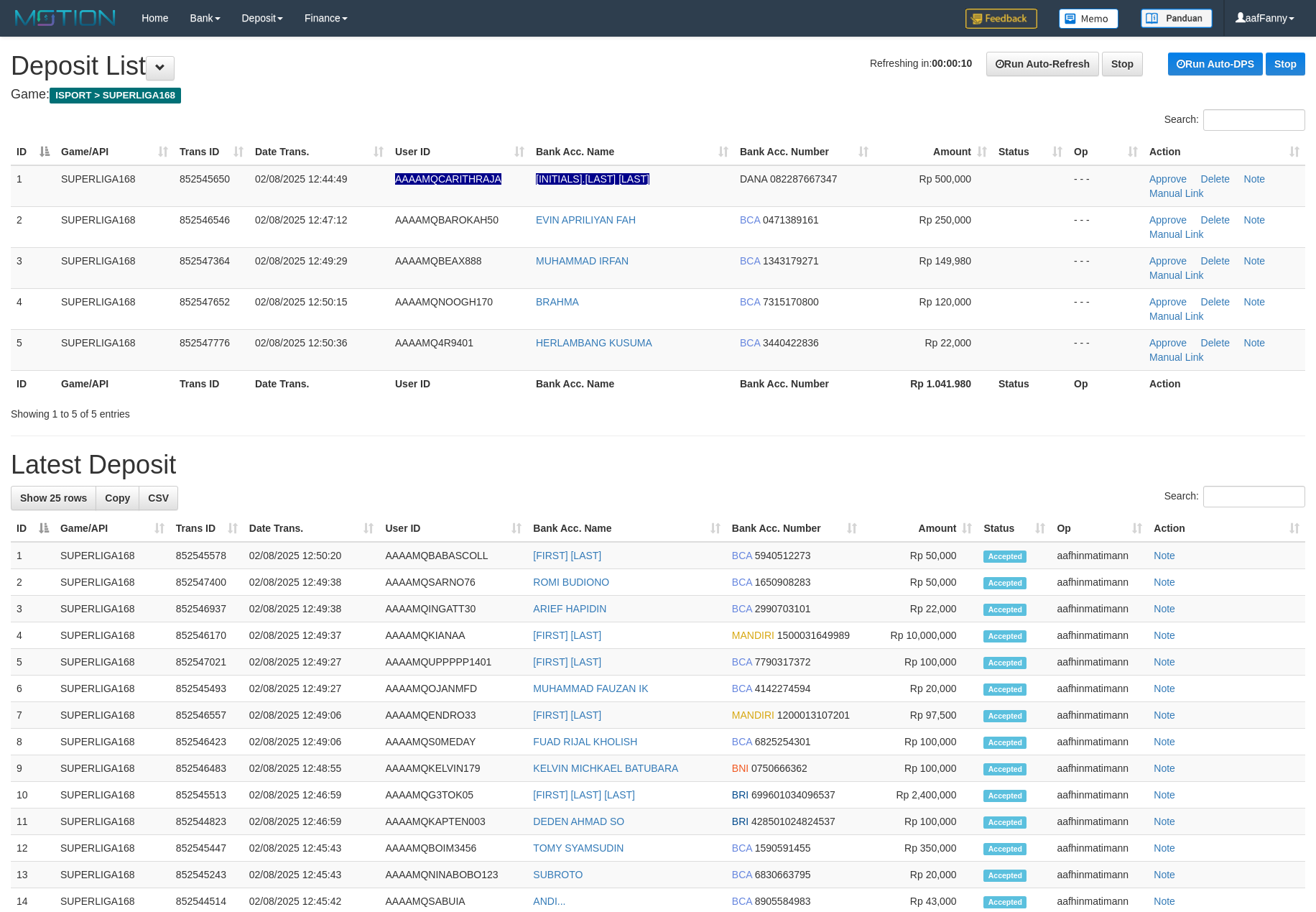 scroll, scrollTop: 0, scrollLeft: 0, axis: both 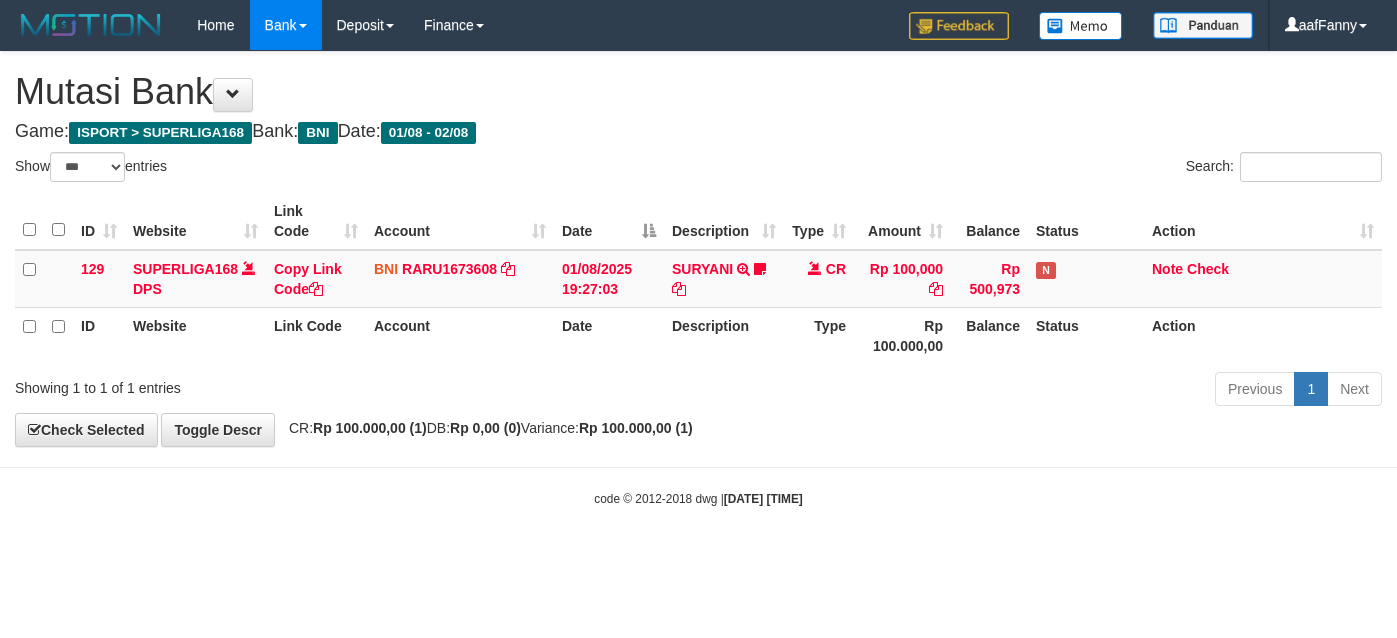 select on "***" 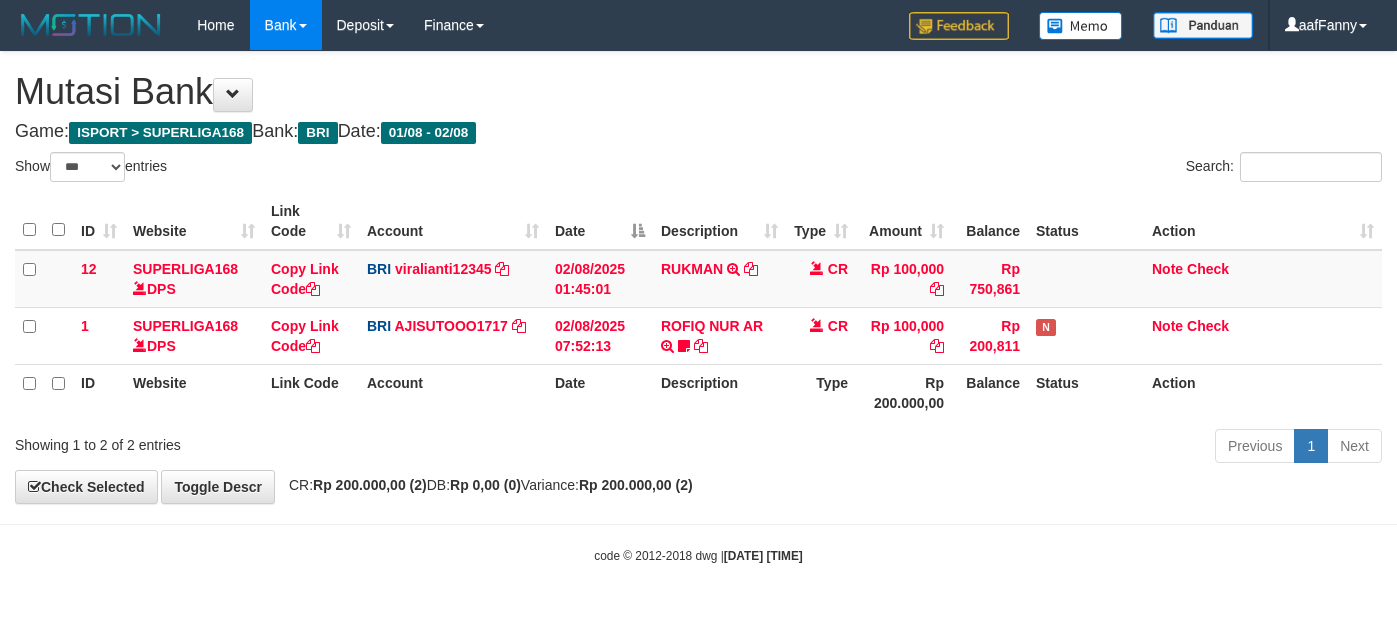 select on "***" 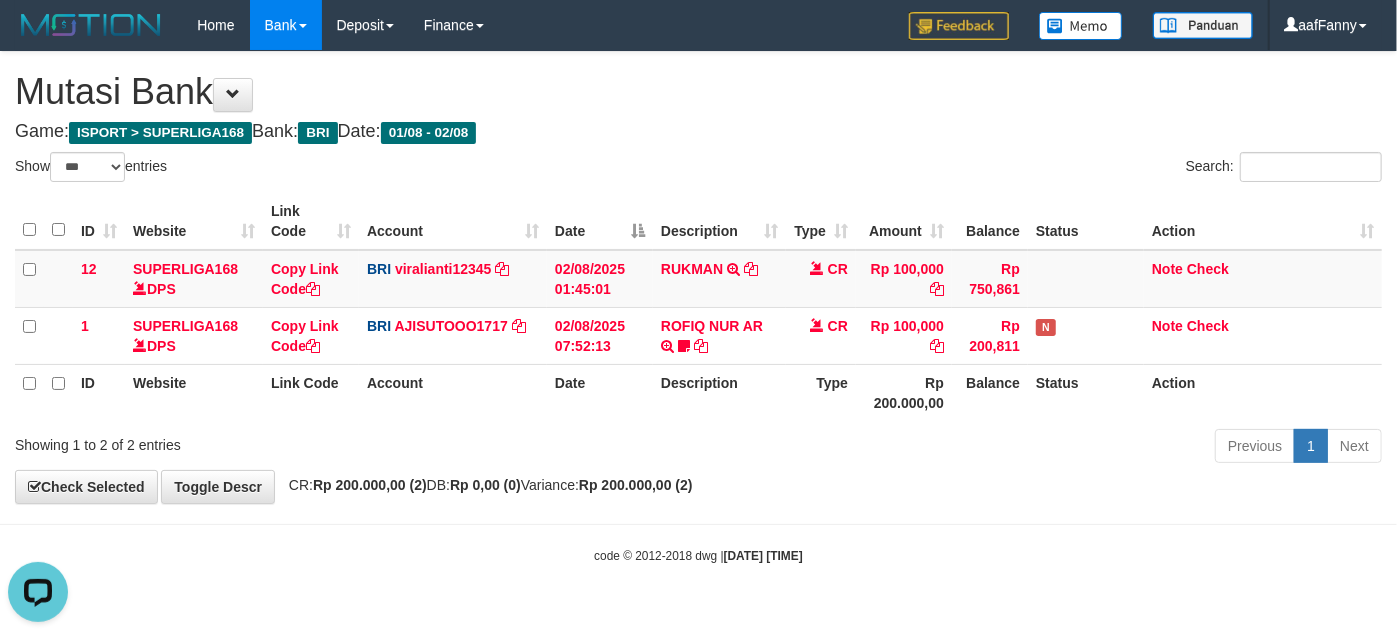 scroll, scrollTop: 0, scrollLeft: 0, axis: both 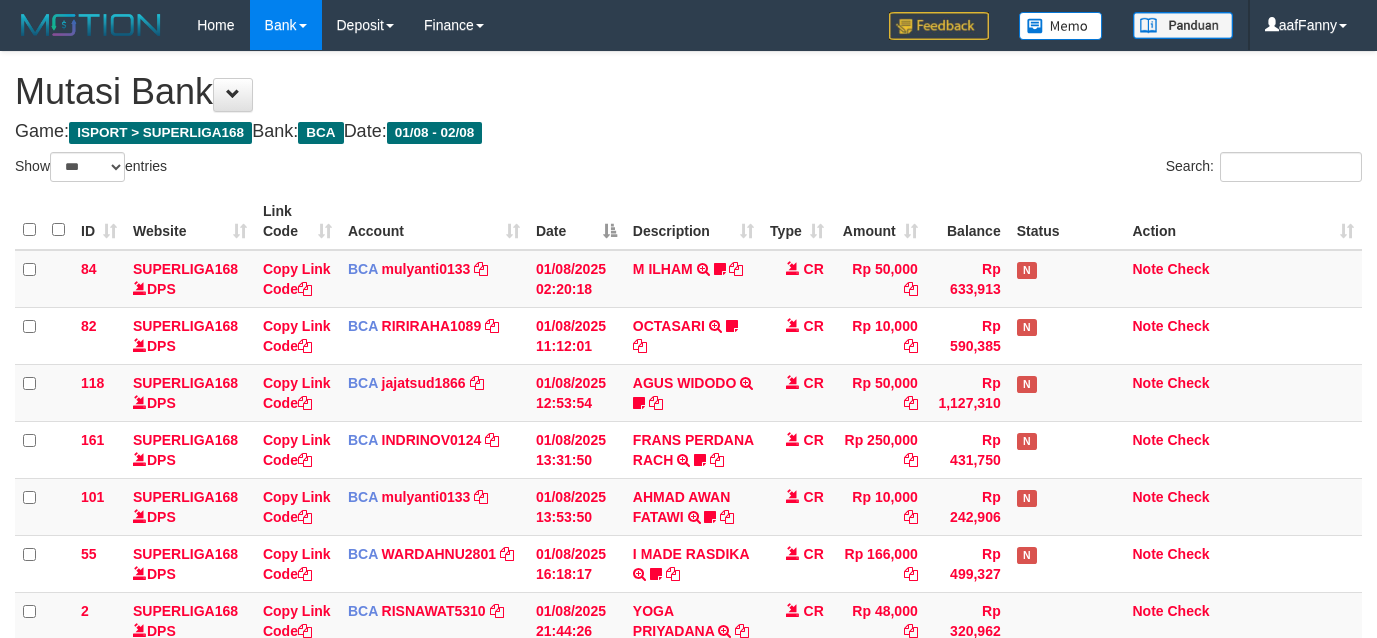 select on "***" 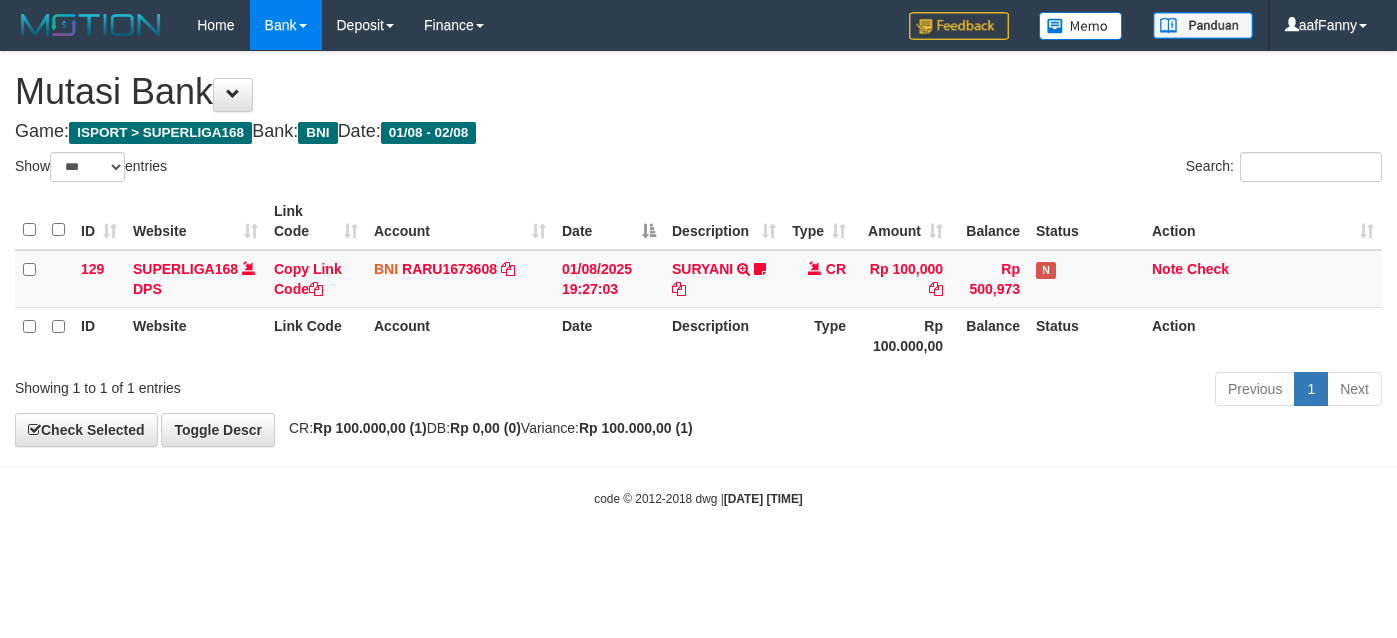 select on "***" 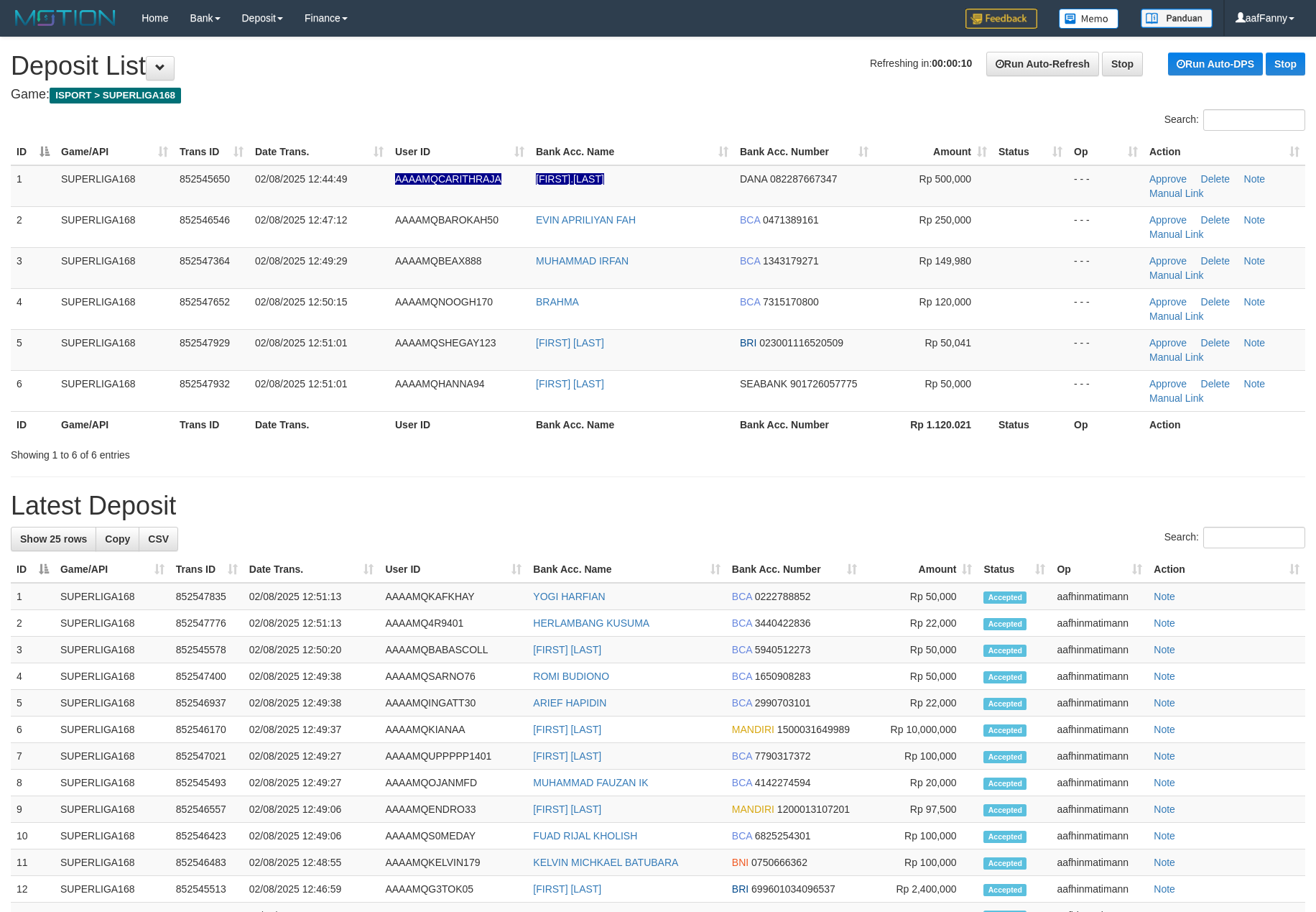 scroll, scrollTop: 0, scrollLeft: 0, axis: both 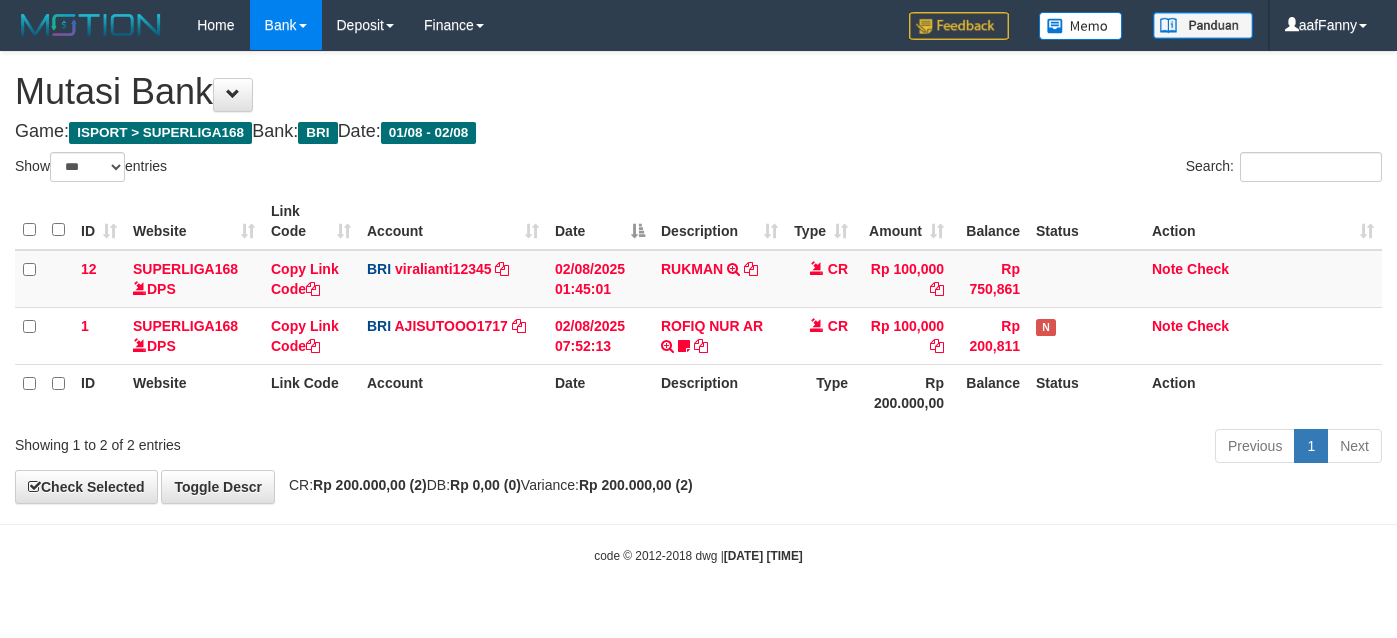 select on "***" 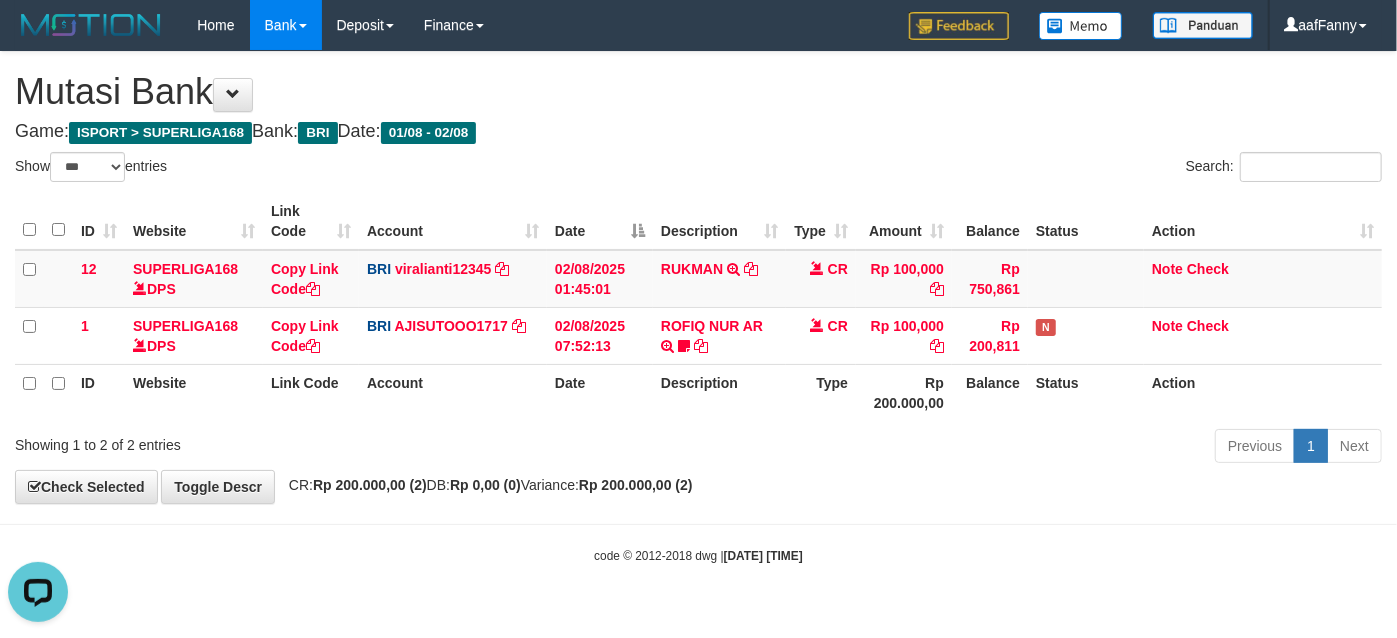scroll, scrollTop: 0, scrollLeft: 0, axis: both 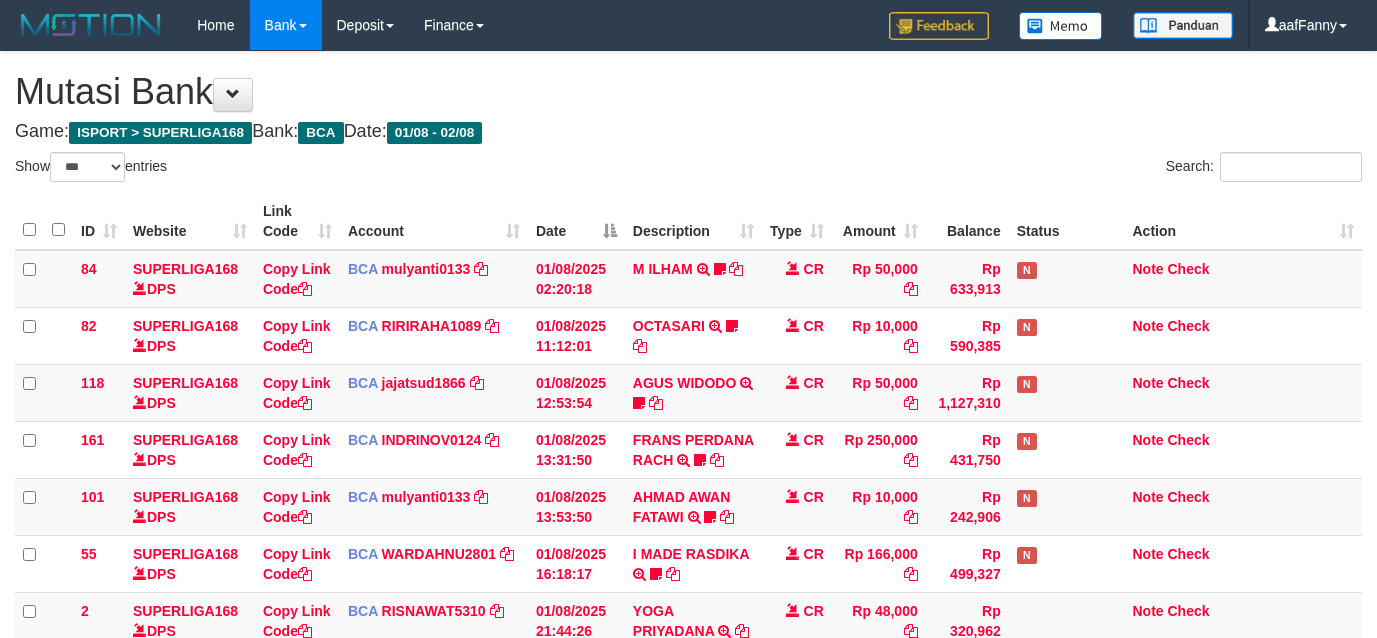 select on "***" 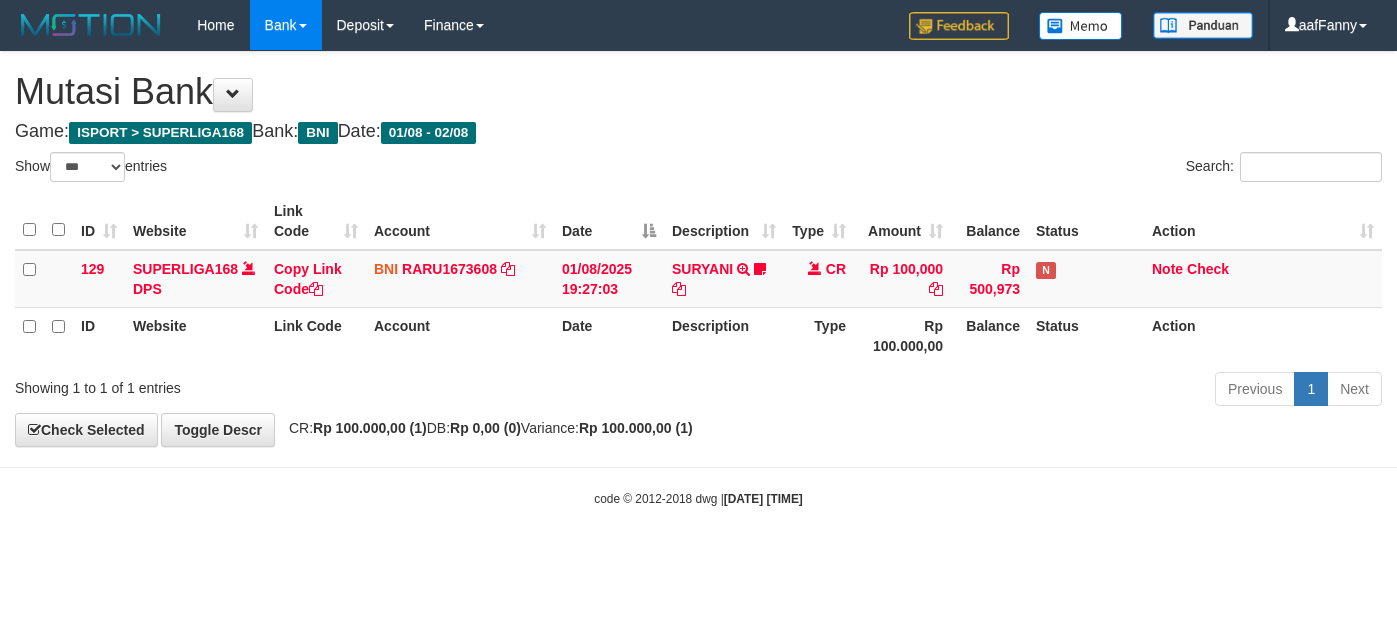 select on "***" 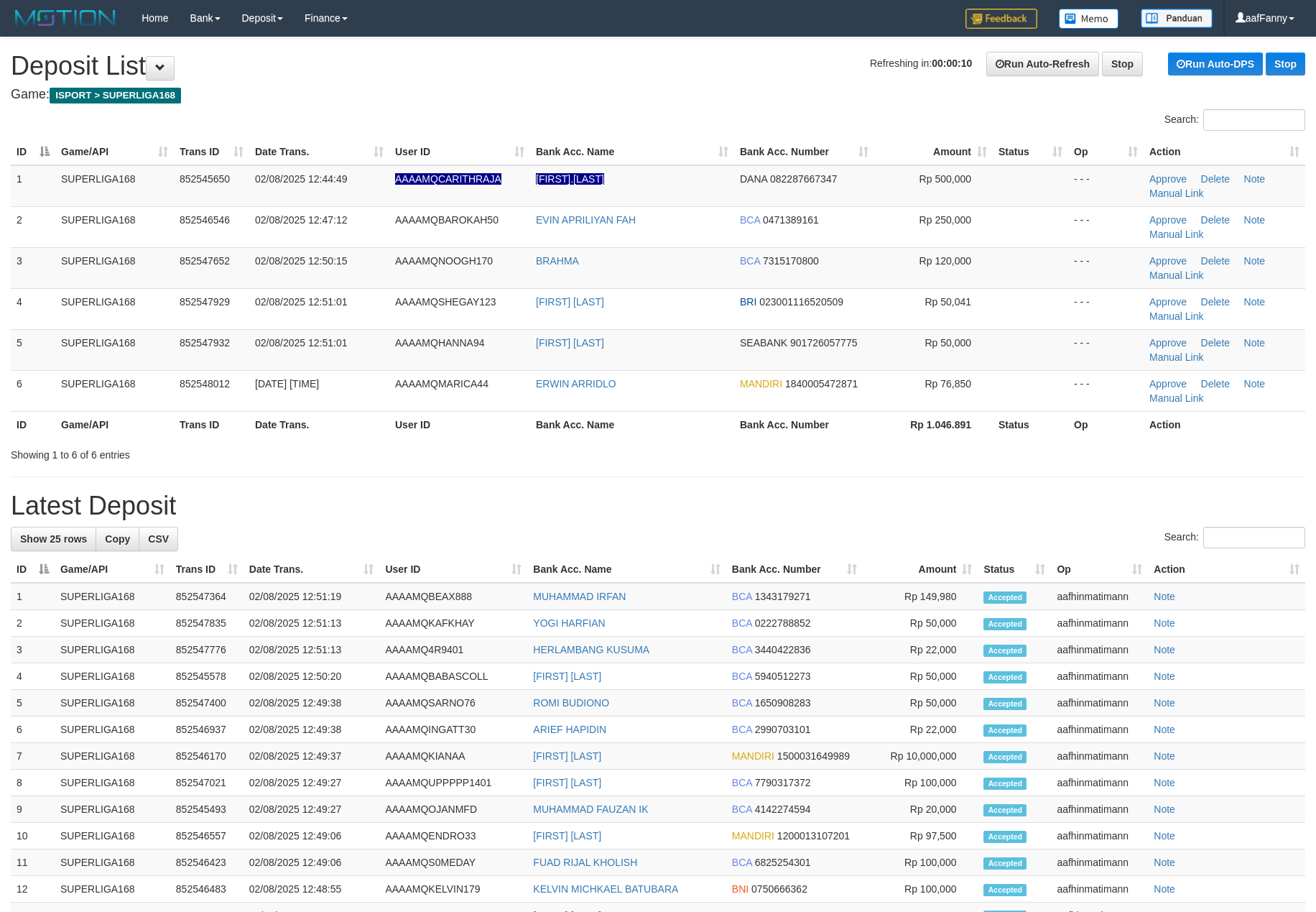 scroll, scrollTop: 0, scrollLeft: 0, axis: both 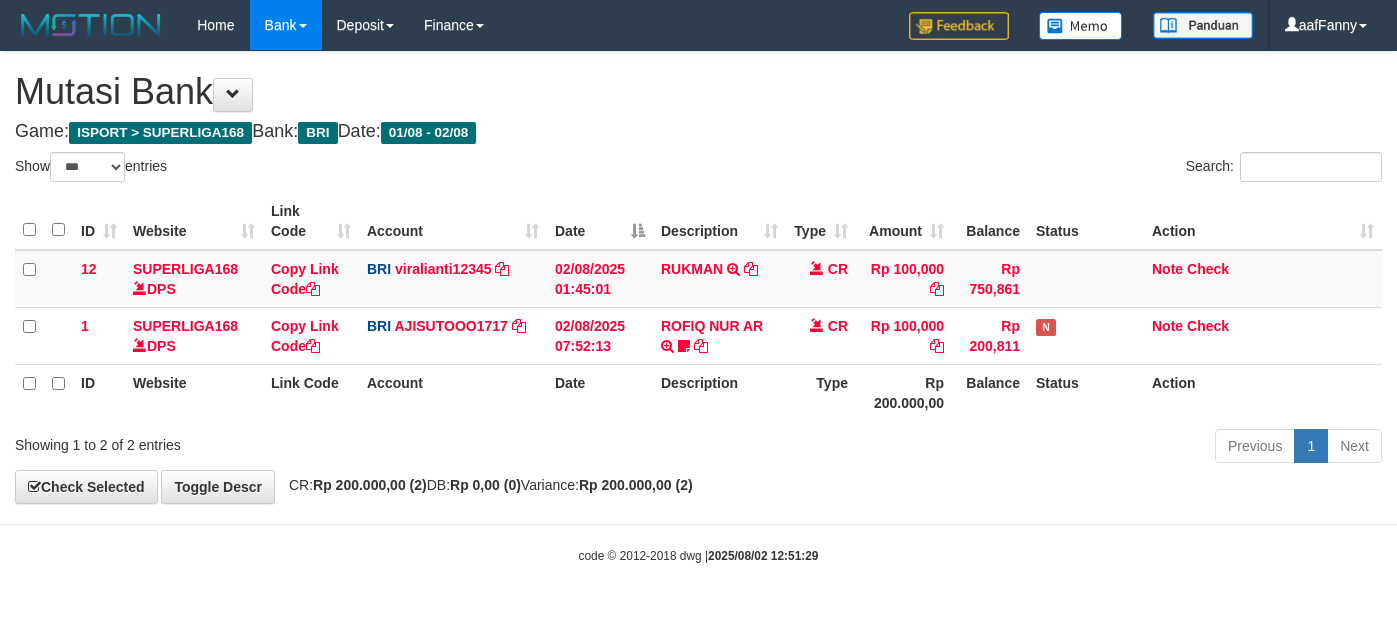 select on "***" 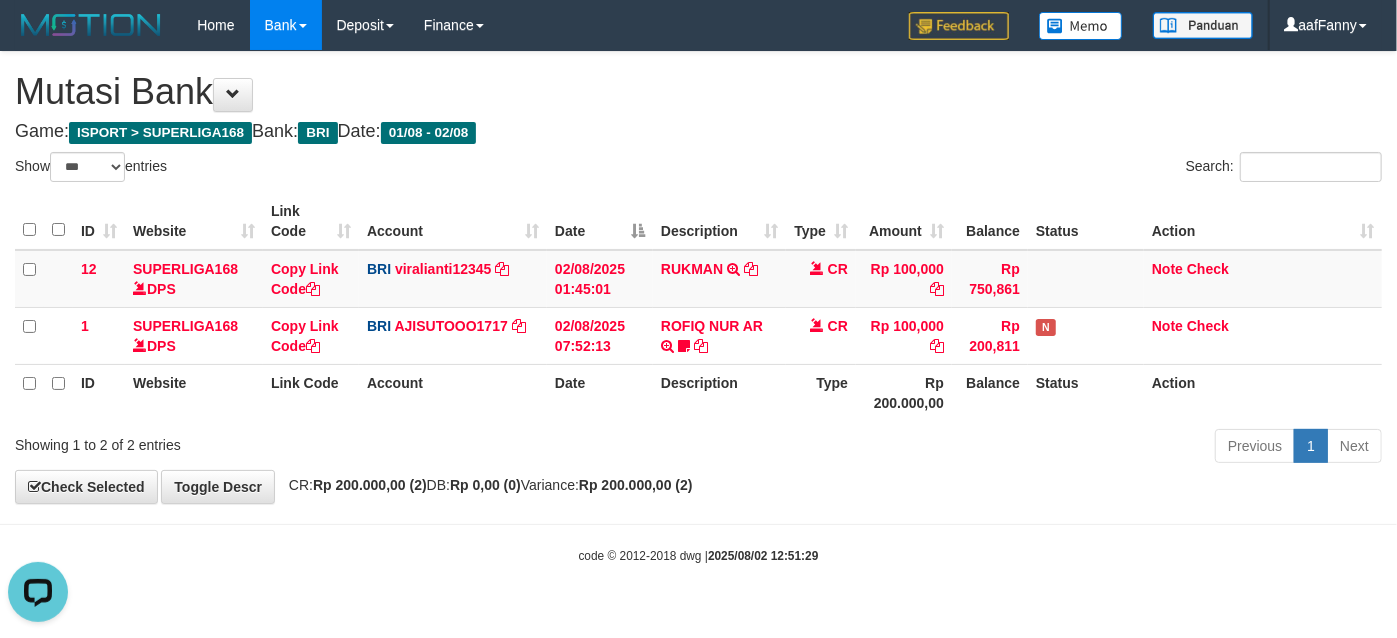 scroll, scrollTop: 0, scrollLeft: 0, axis: both 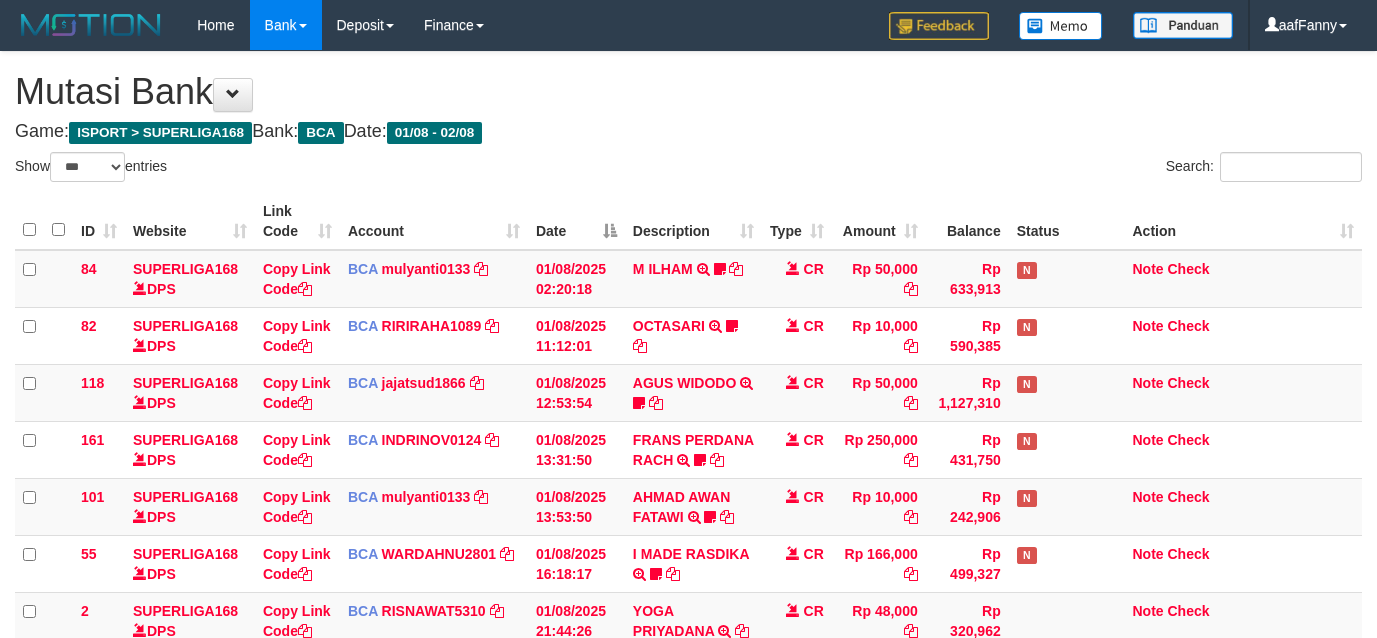 select on "***" 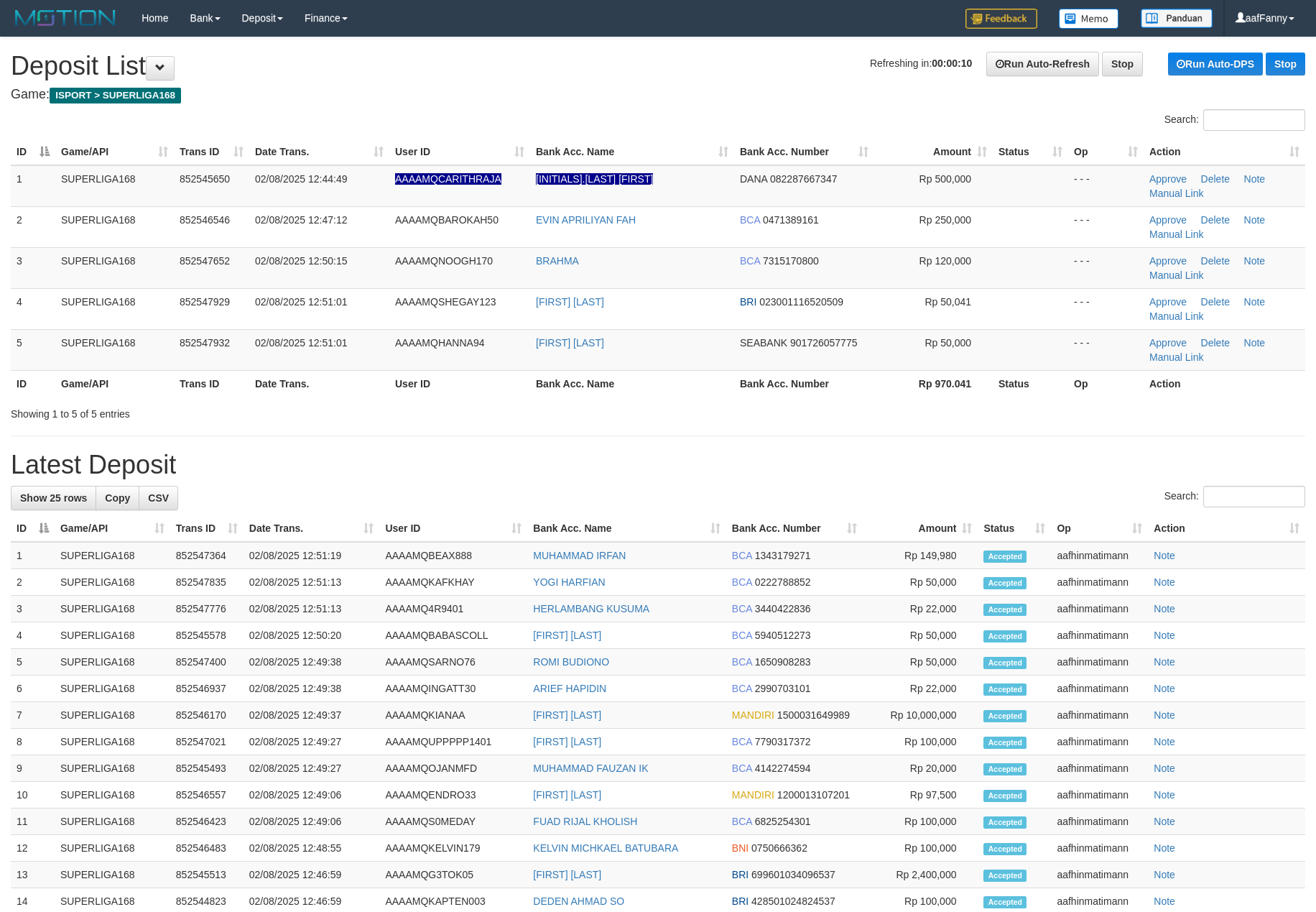 scroll, scrollTop: 0, scrollLeft: 0, axis: both 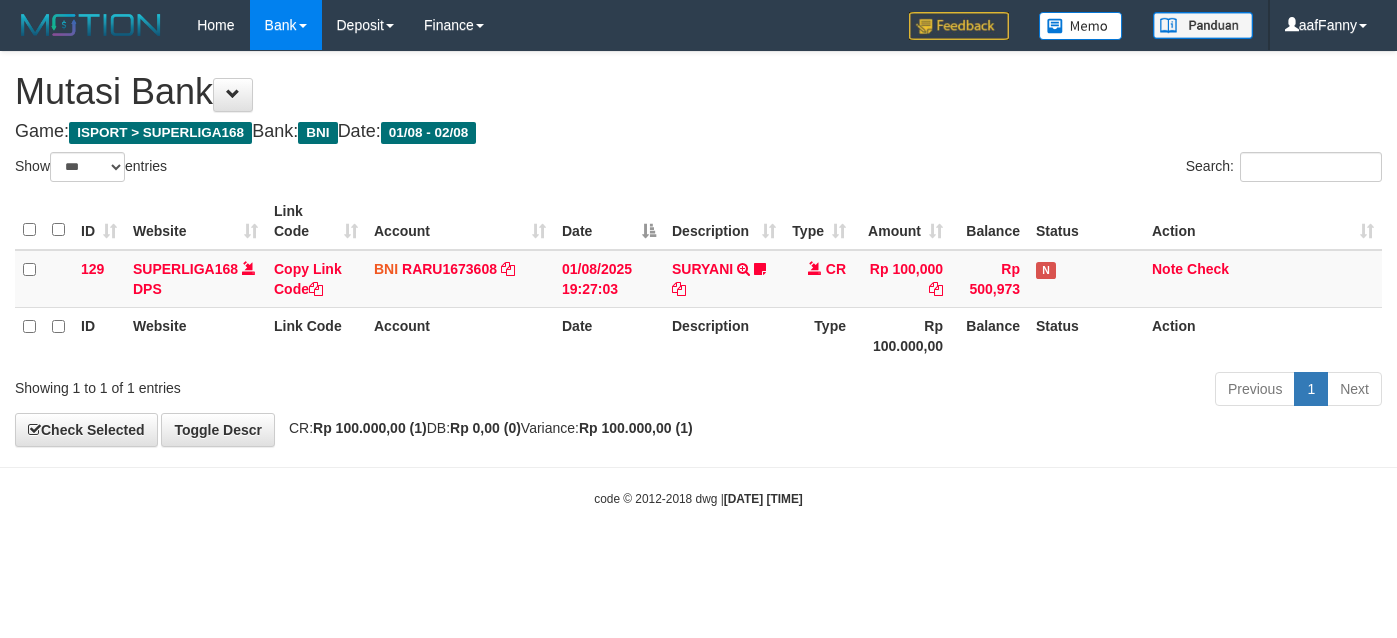 select on "***" 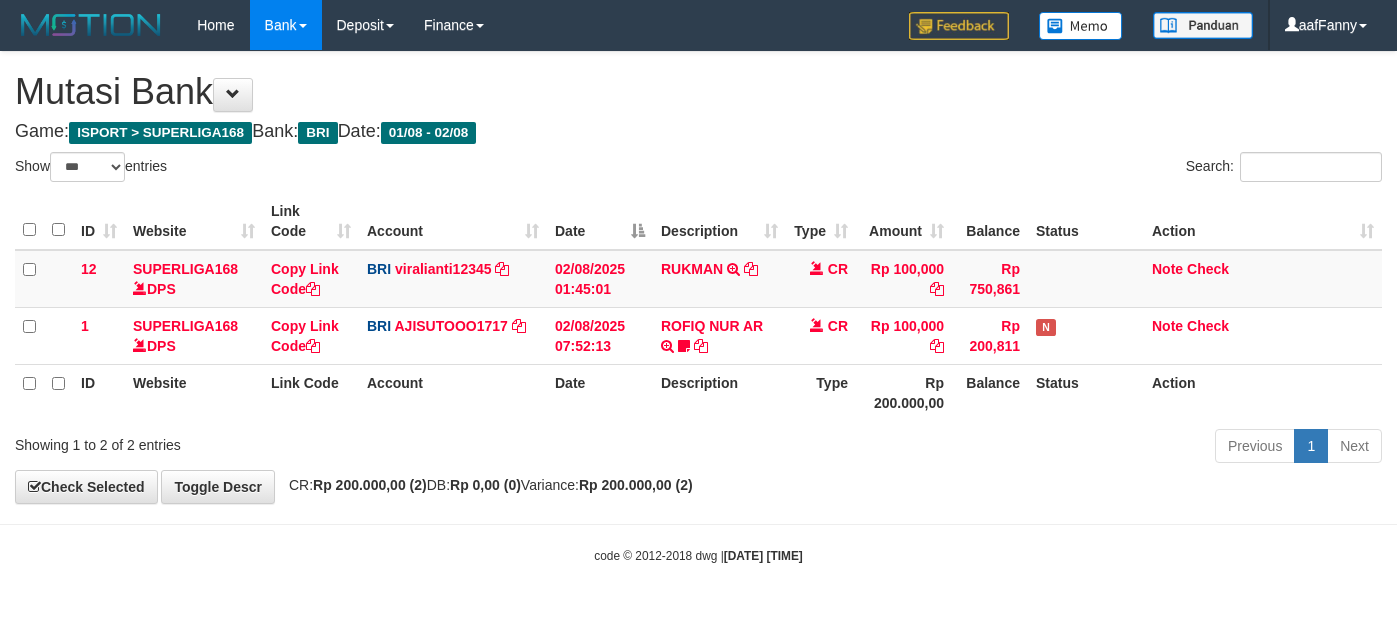 select on "***" 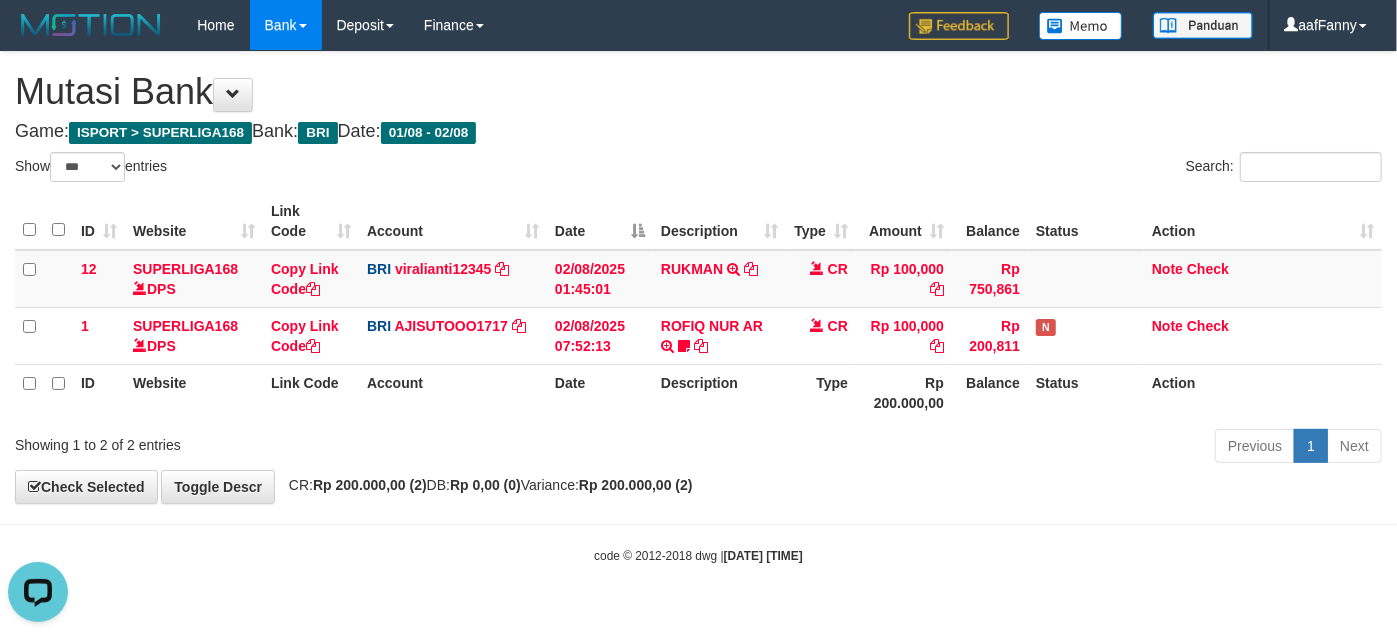 scroll, scrollTop: 0, scrollLeft: 0, axis: both 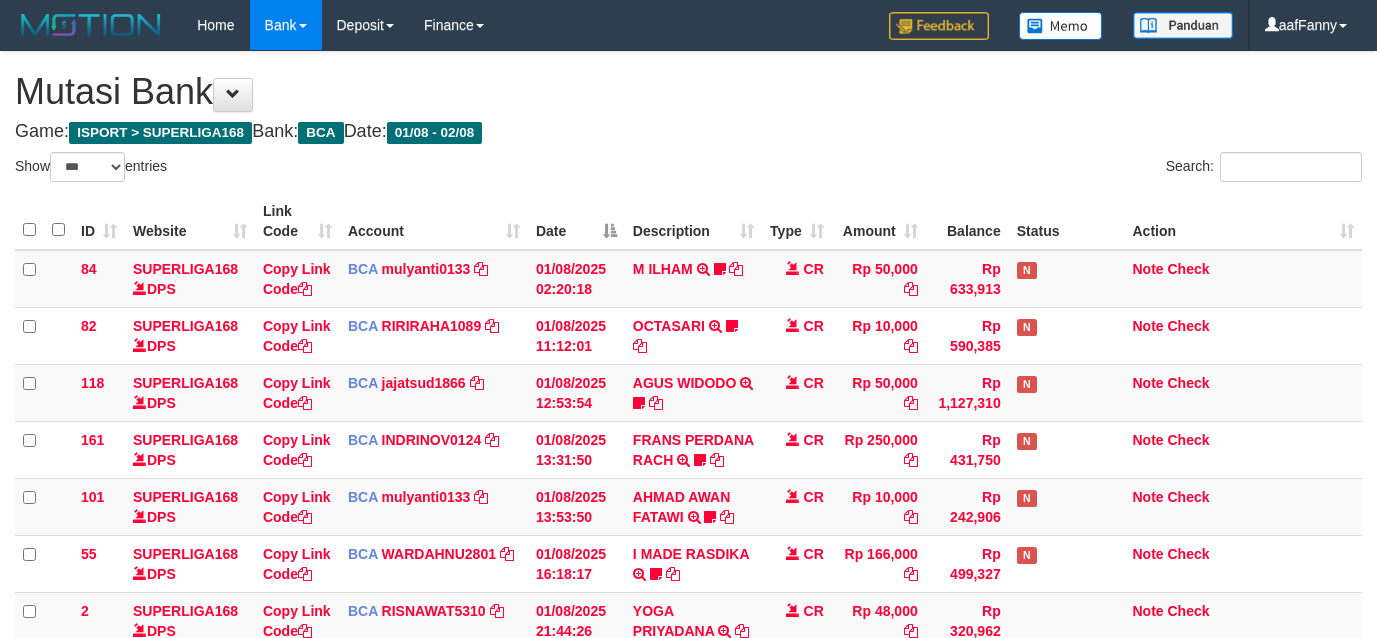 select on "***" 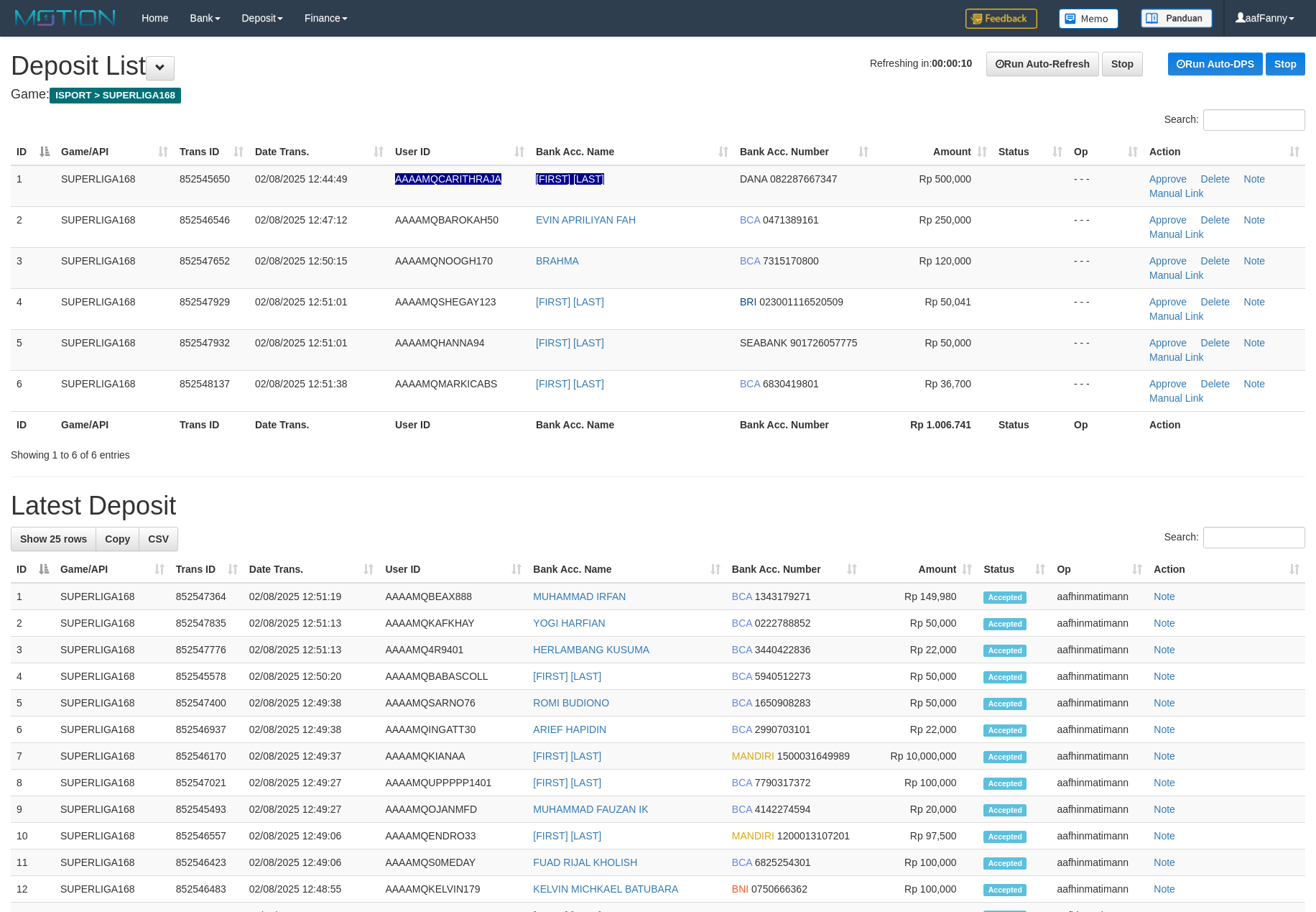 scroll, scrollTop: 0, scrollLeft: 0, axis: both 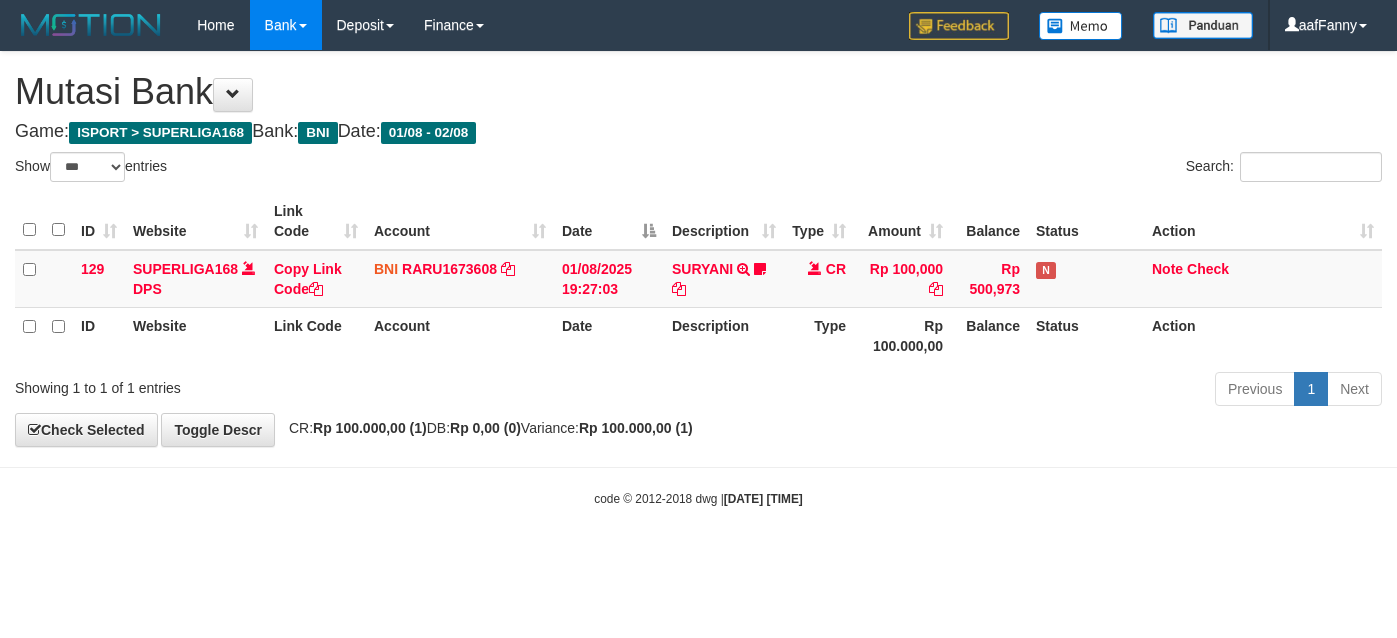 select on "***" 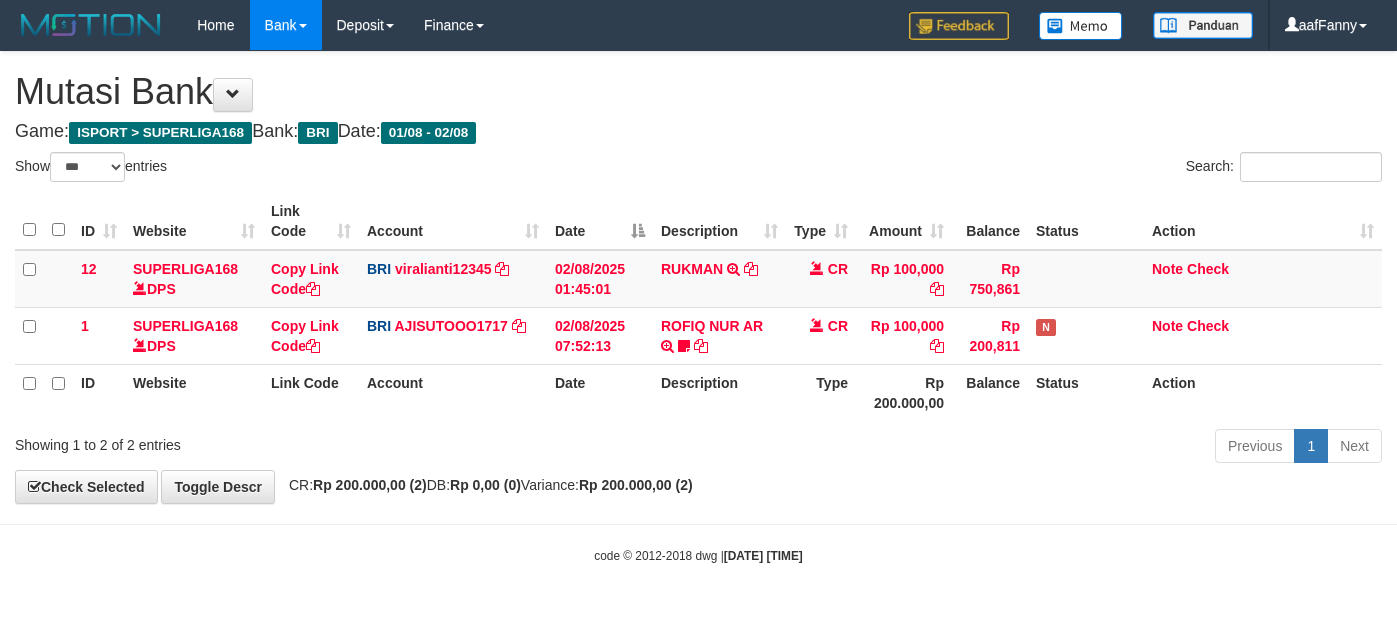 select on "***" 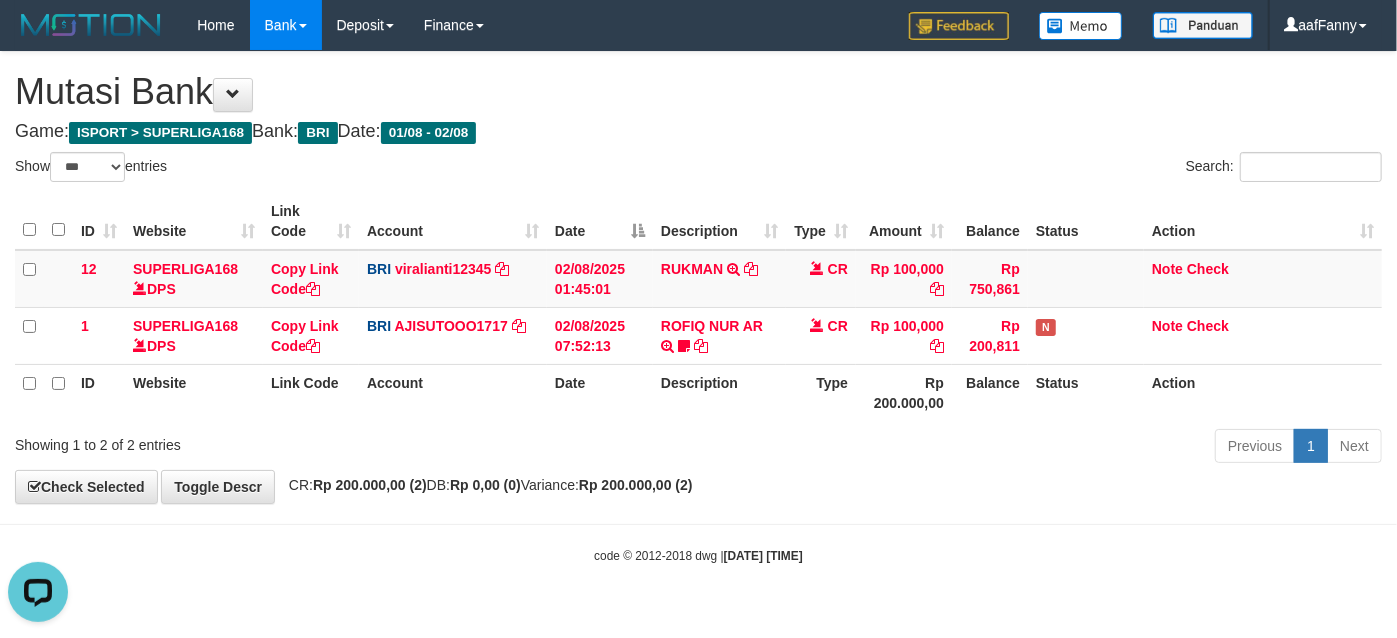 scroll, scrollTop: 0, scrollLeft: 0, axis: both 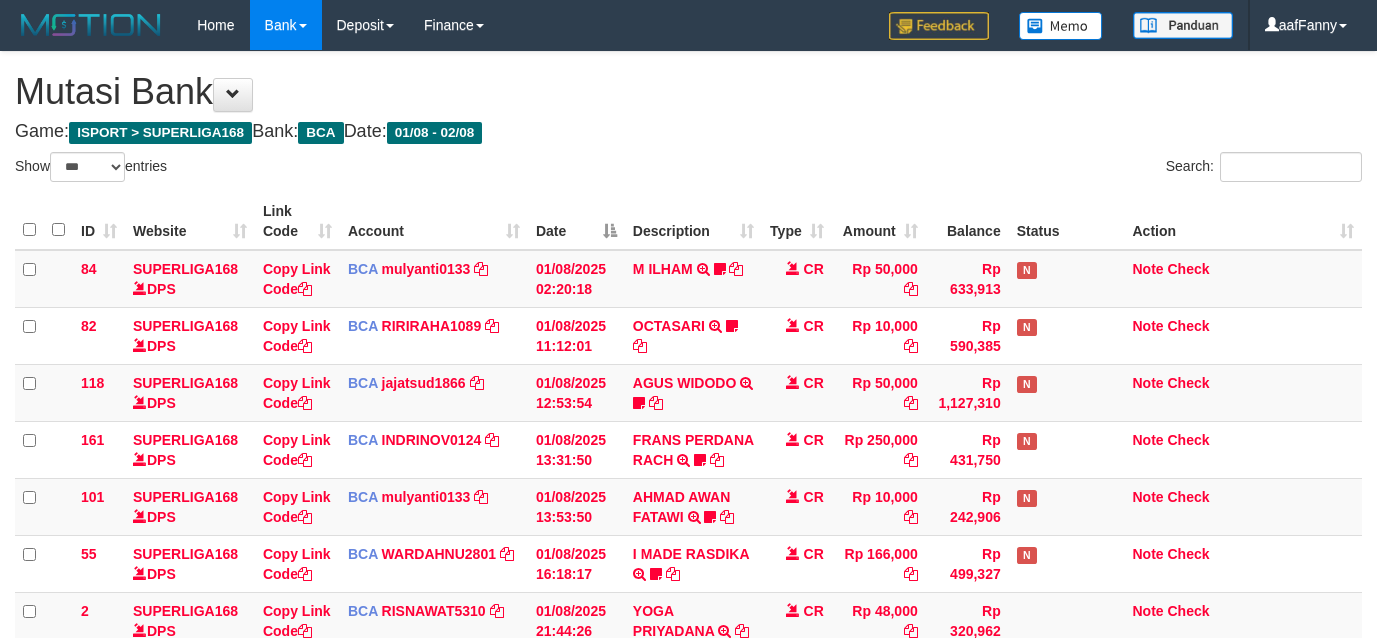 select on "***" 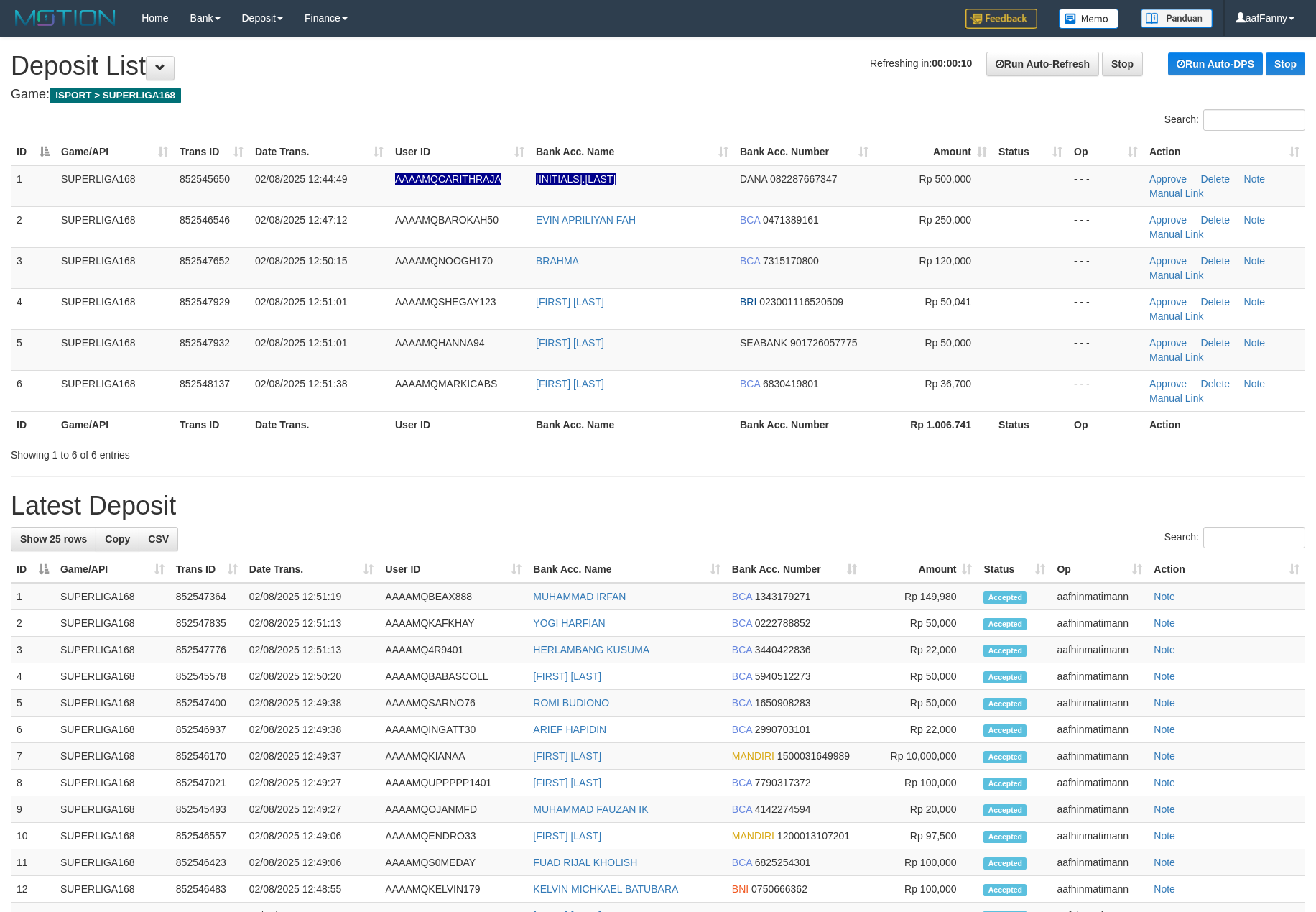 scroll, scrollTop: 0, scrollLeft: 0, axis: both 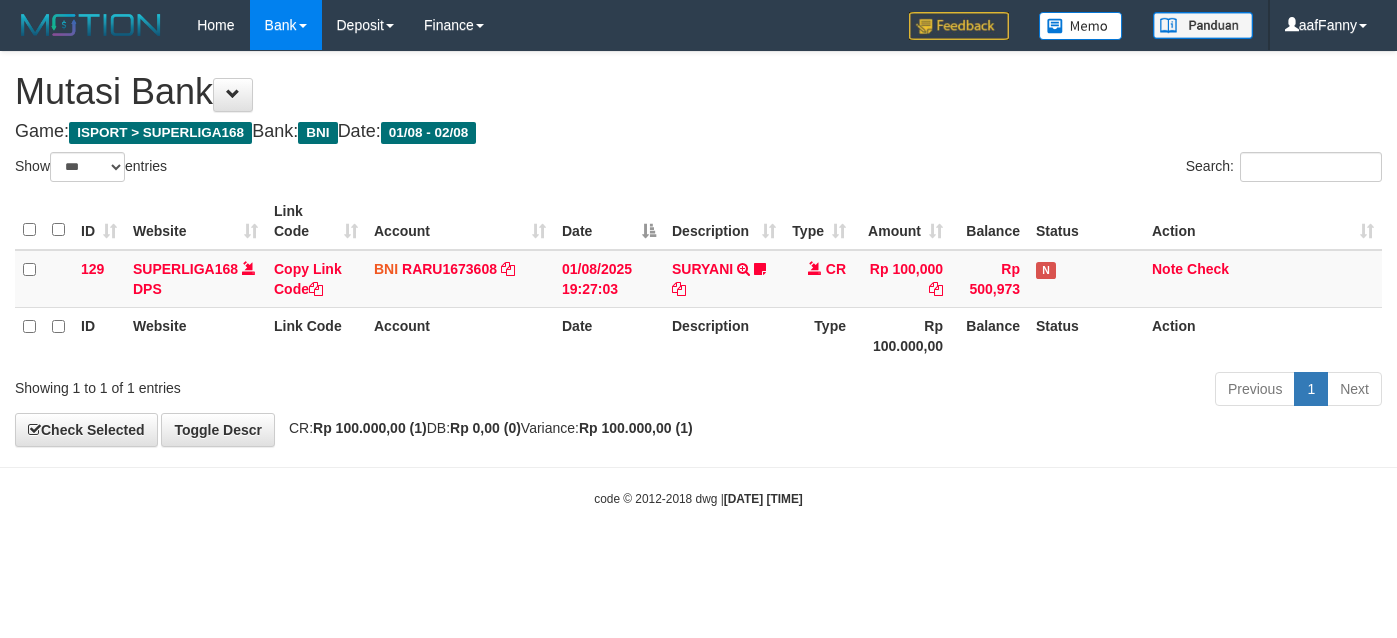select on "***" 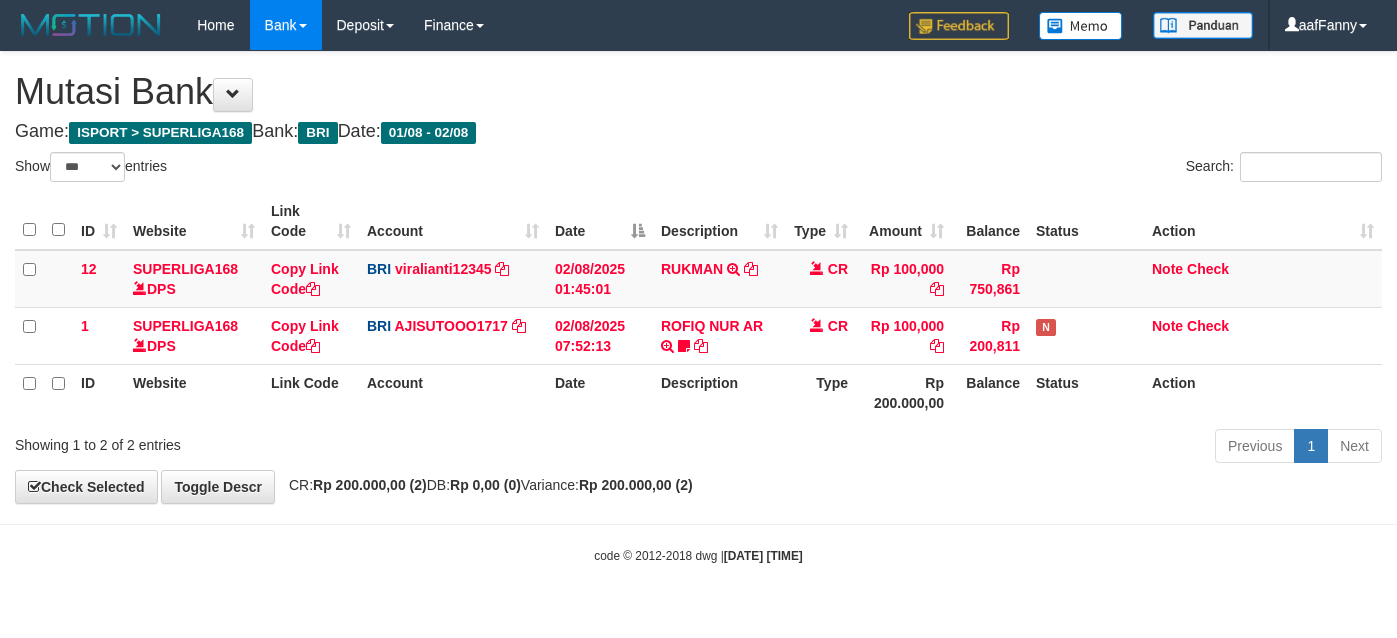 select on "***" 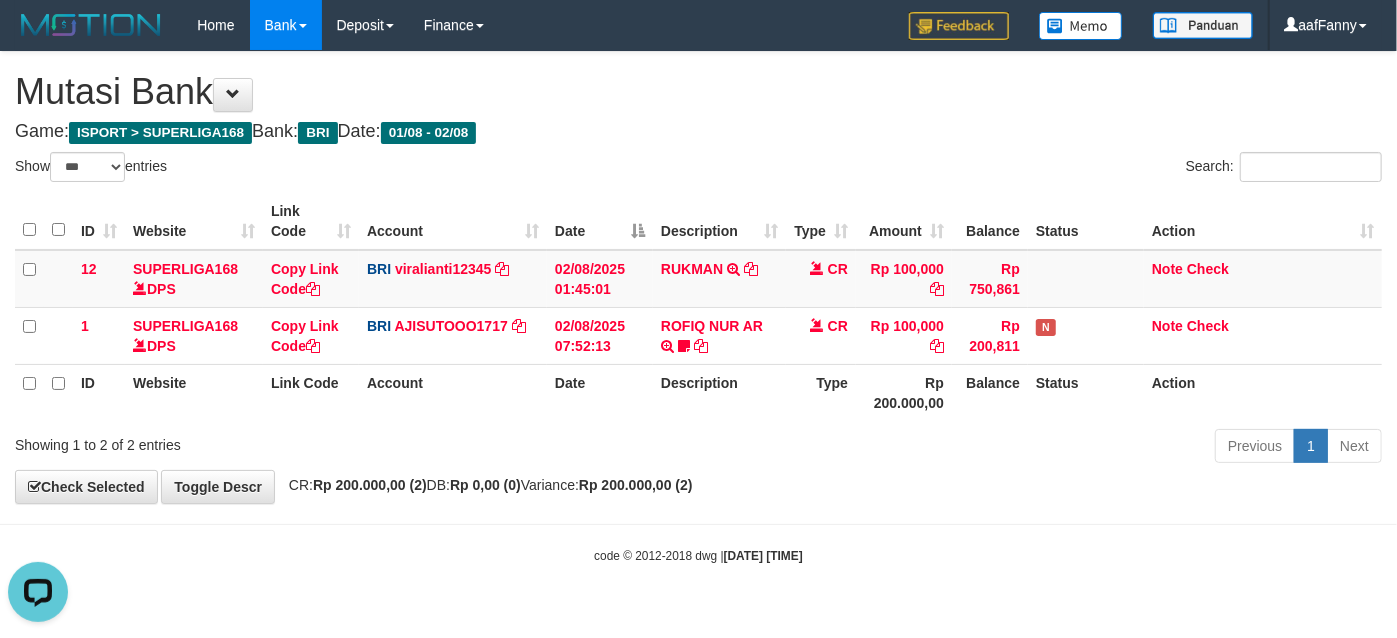 scroll, scrollTop: 0, scrollLeft: 0, axis: both 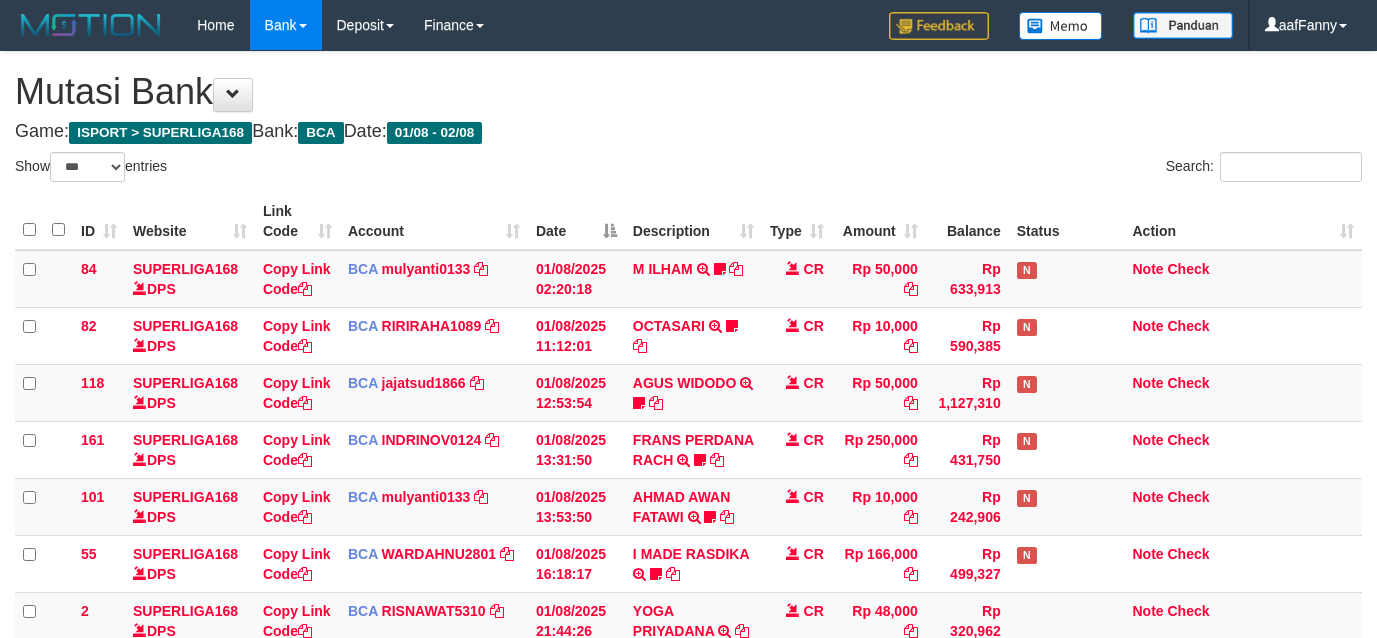 select on "***" 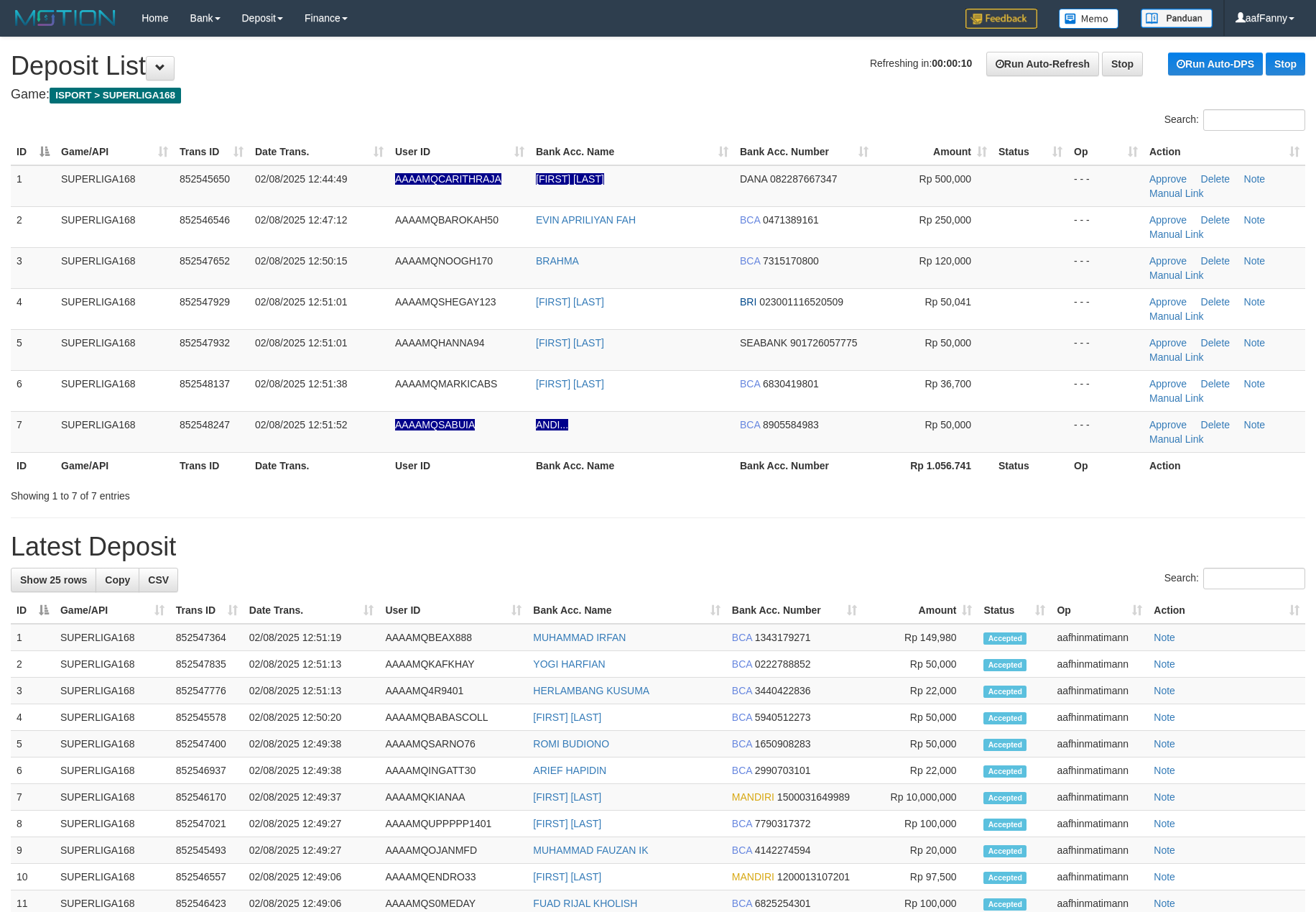 scroll, scrollTop: 0, scrollLeft: 0, axis: both 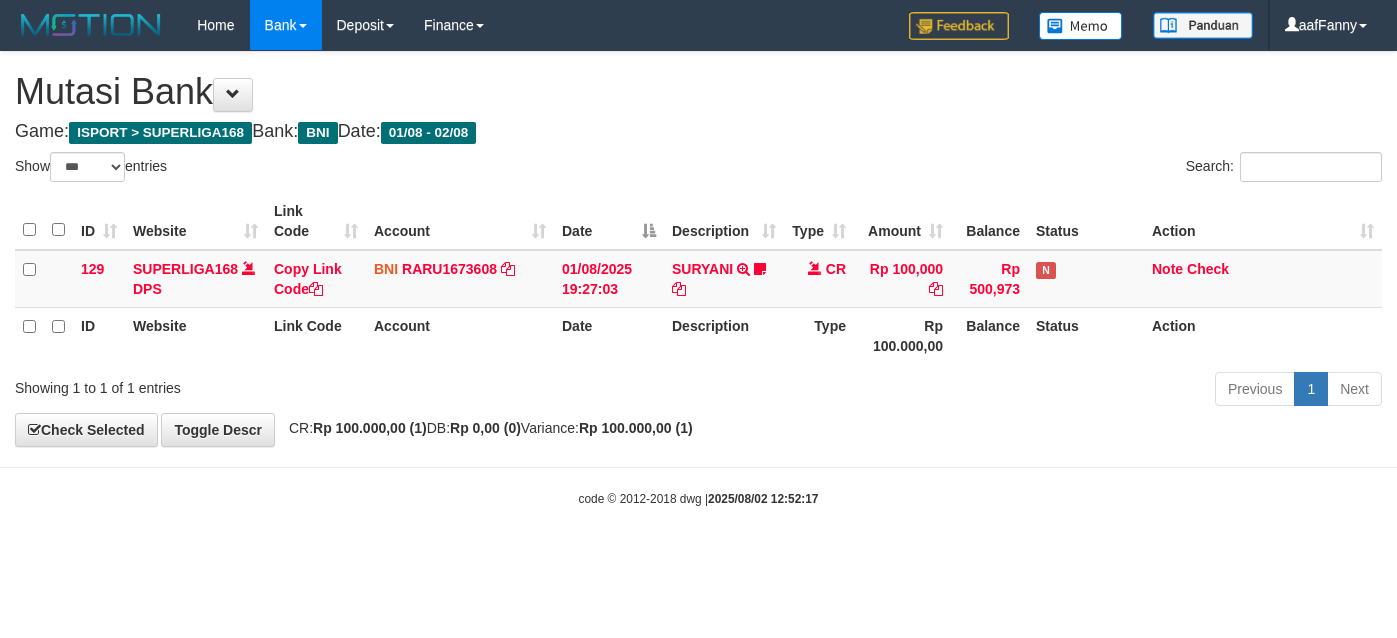 select on "***" 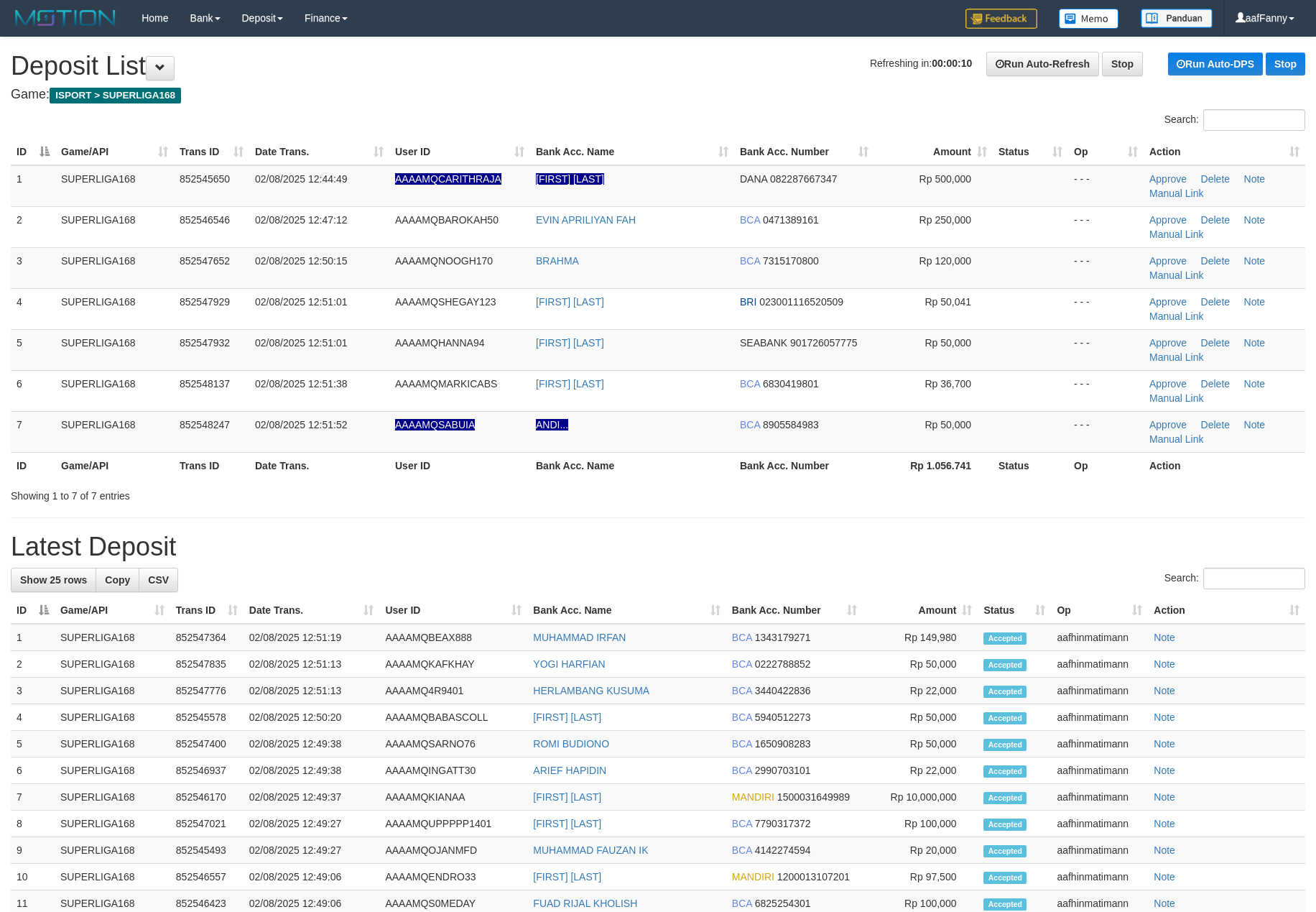 scroll, scrollTop: 0, scrollLeft: 0, axis: both 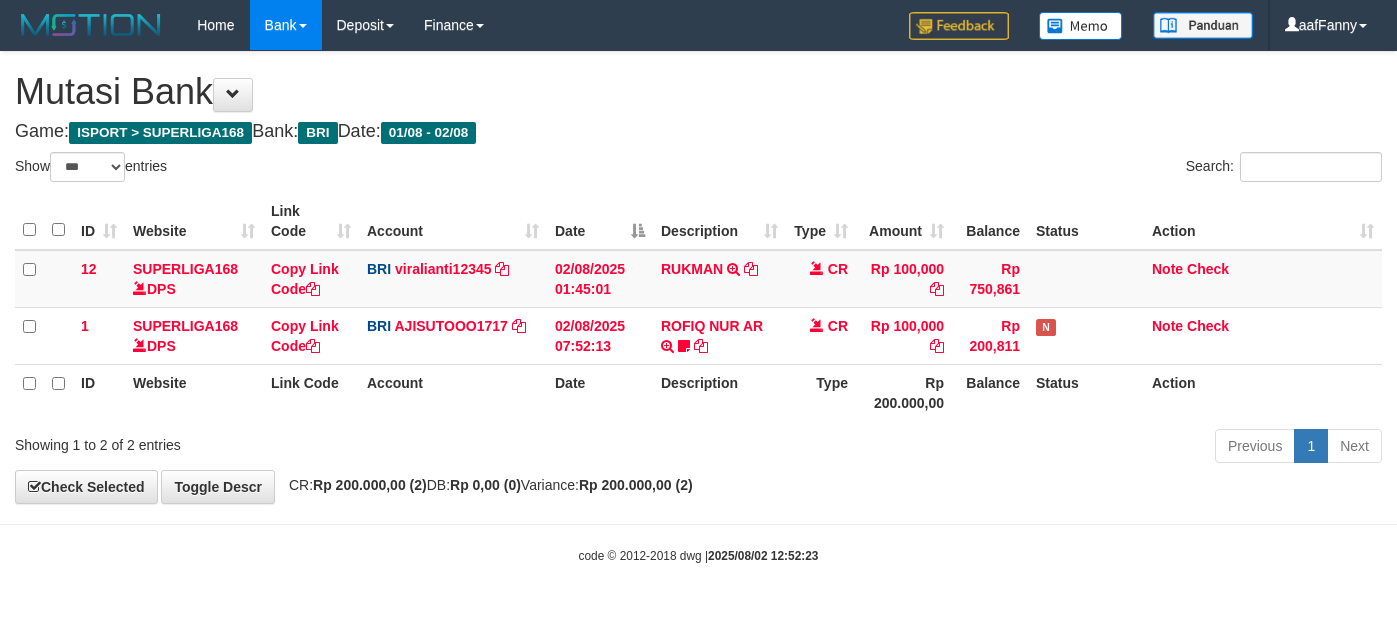 select on "***" 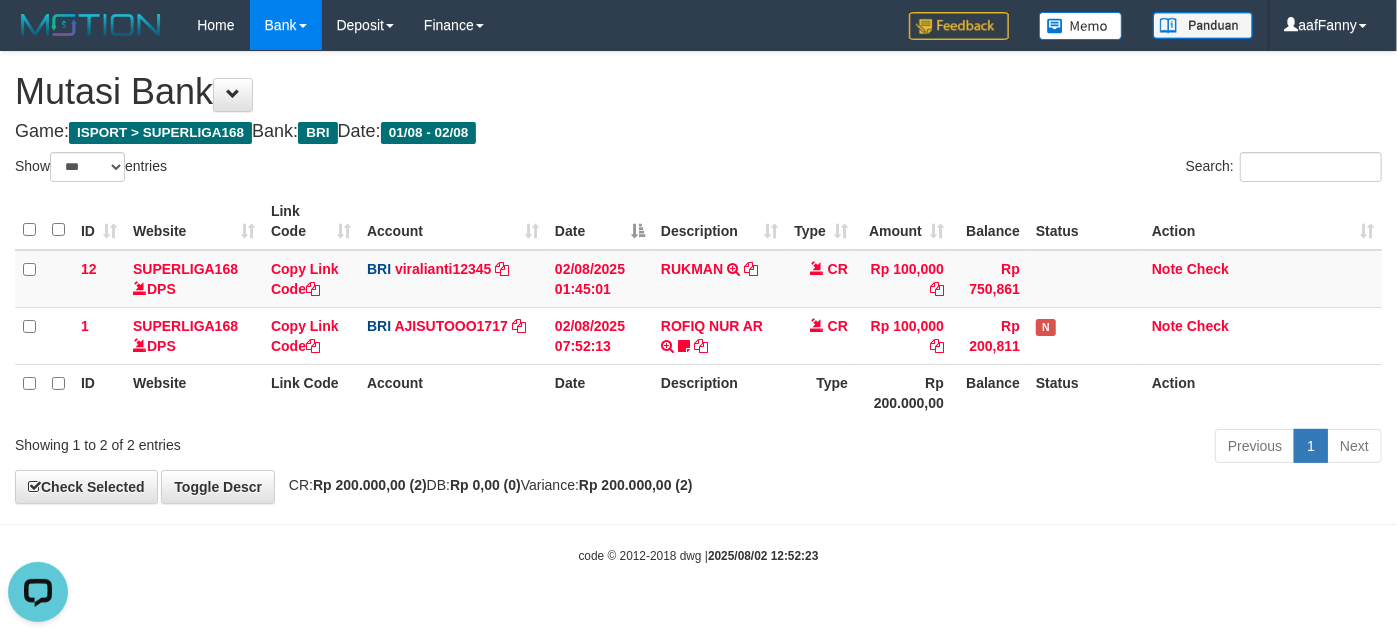 scroll, scrollTop: 0, scrollLeft: 0, axis: both 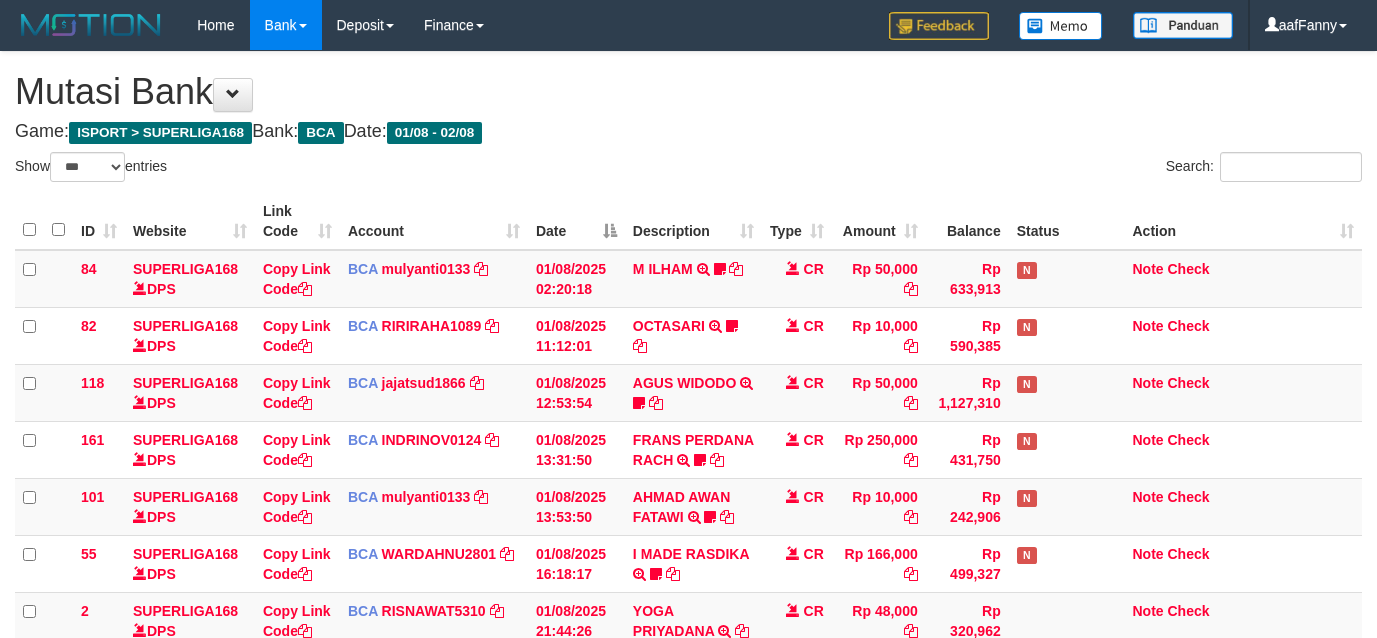select on "***" 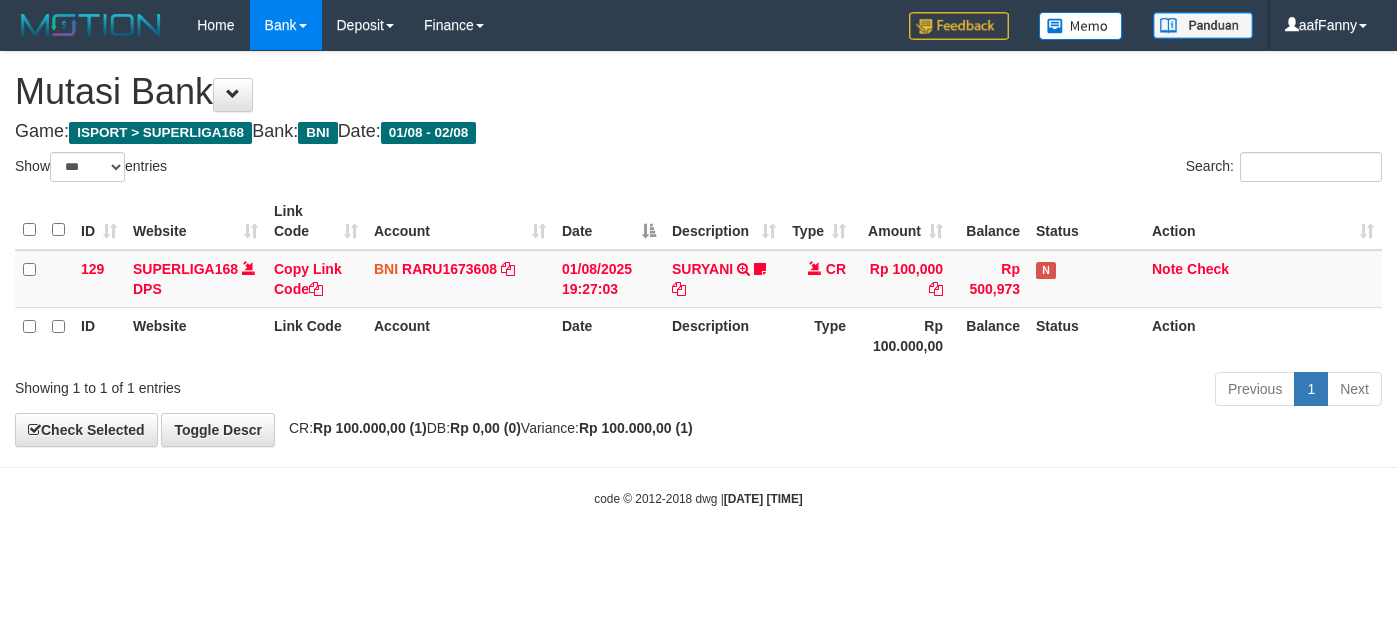 select on "***" 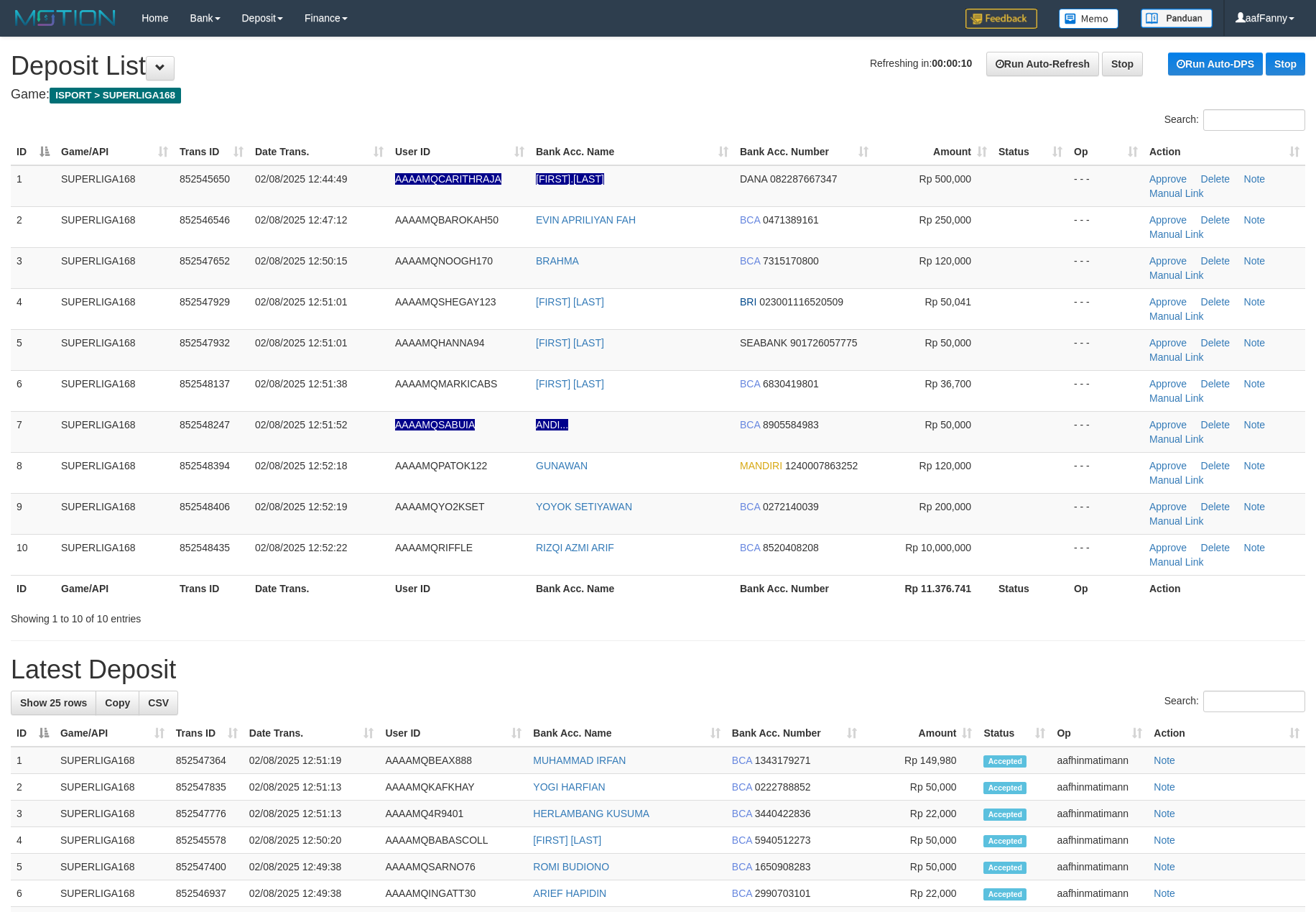 scroll, scrollTop: 0, scrollLeft: 0, axis: both 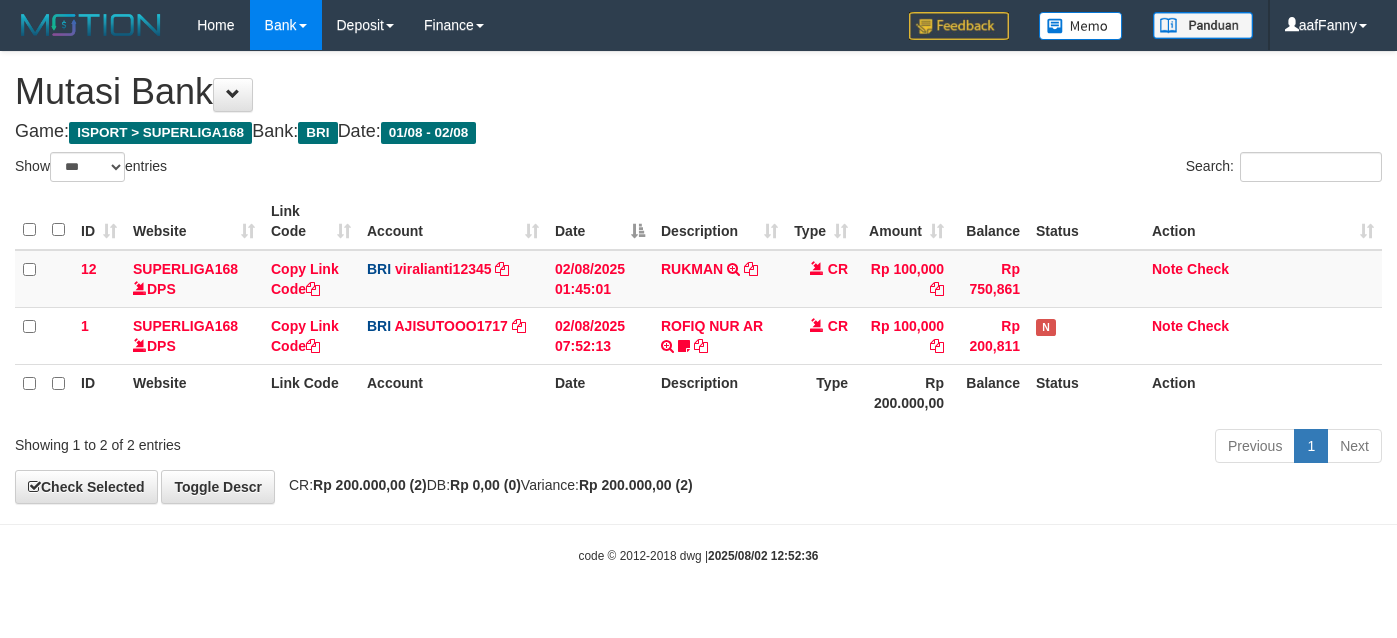 select on "***" 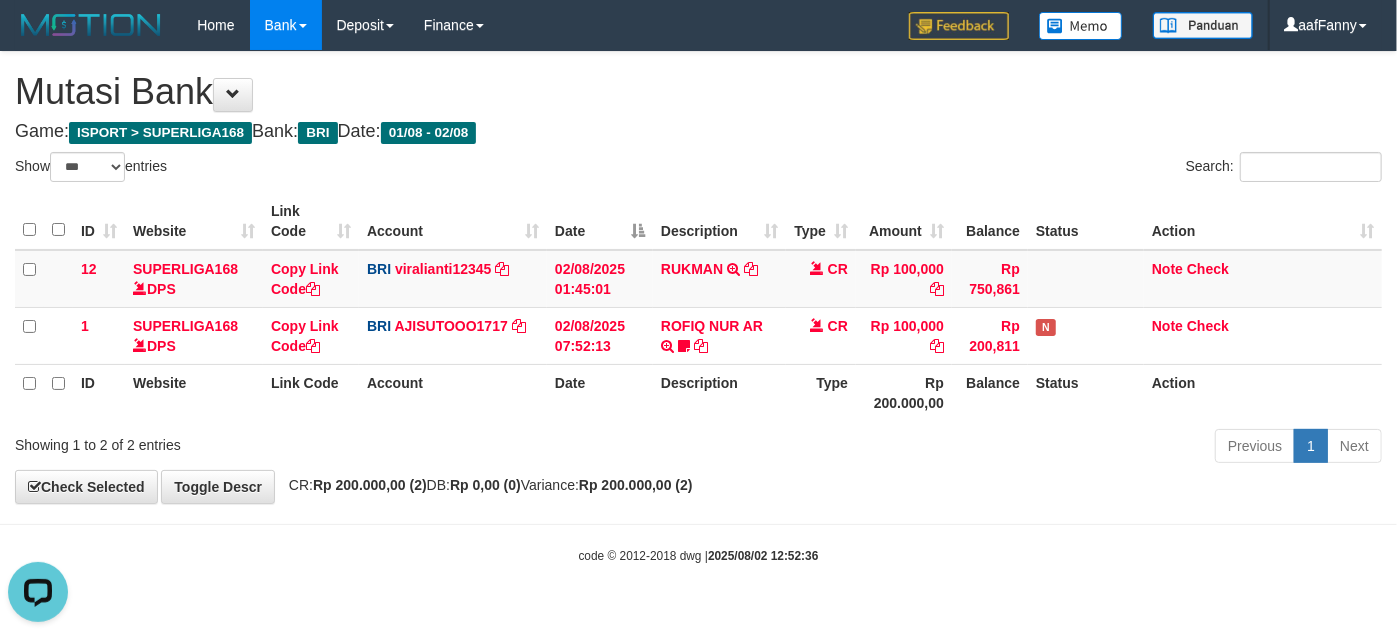 scroll, scrollTop: 0, scrollLeft: 0, axis: both 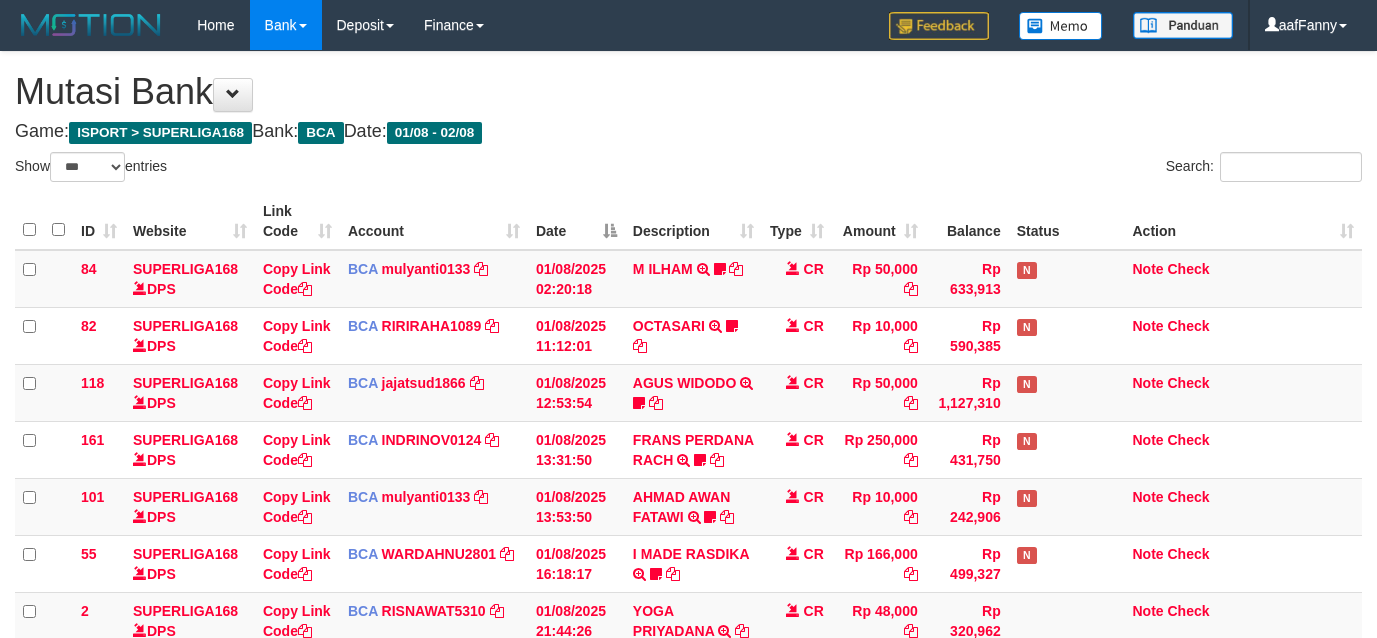 select on "***" 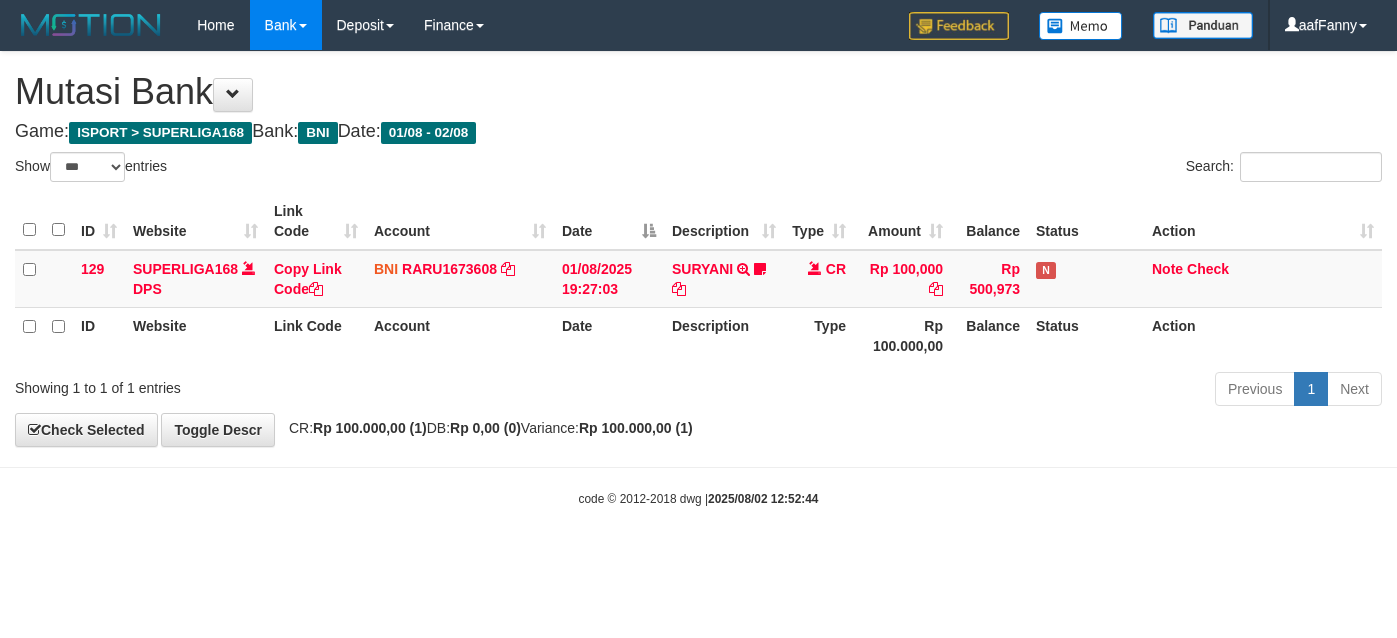 select on "***" 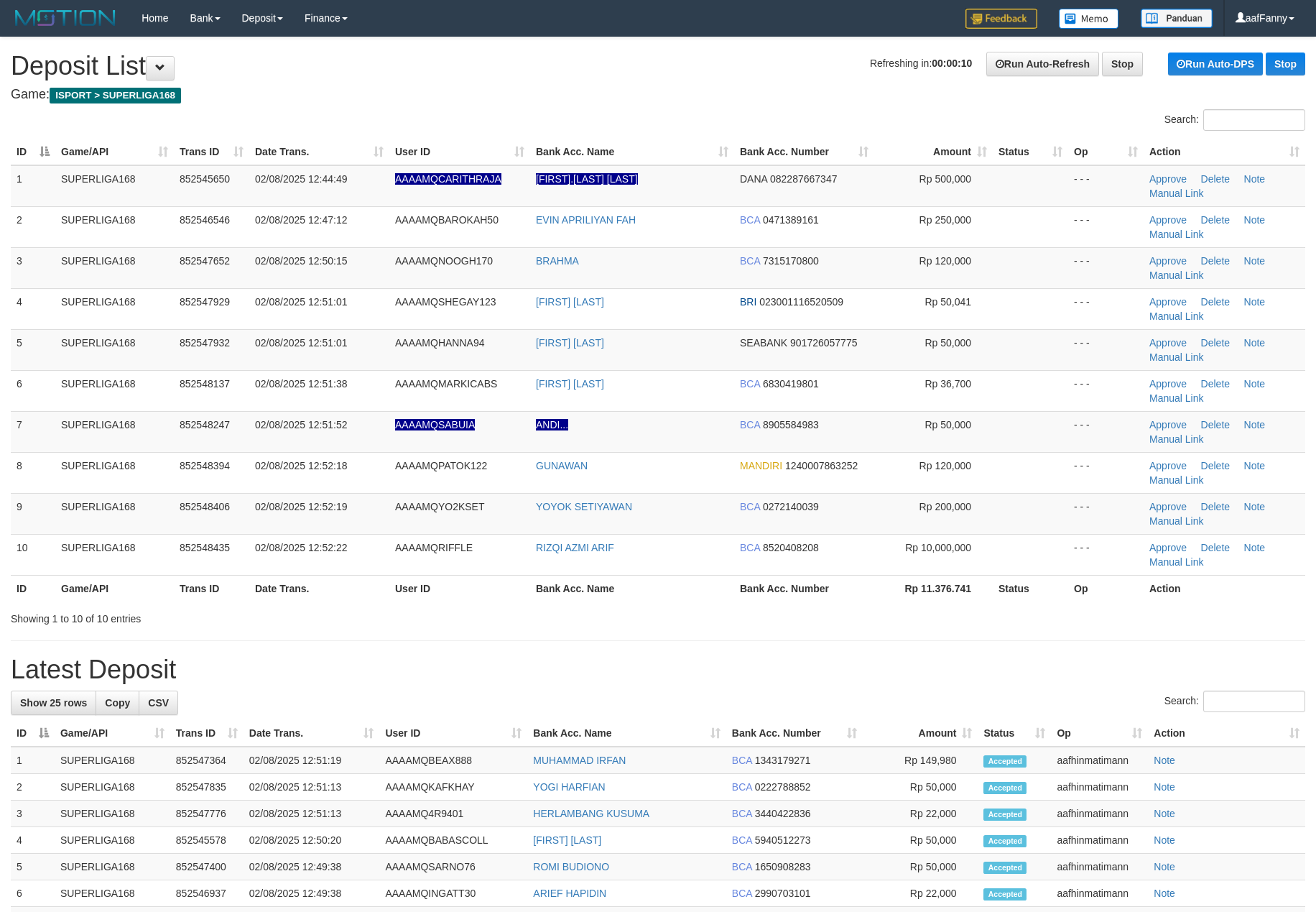 scroll, scrollTop: 0, scrollLeft: 0, axis: both 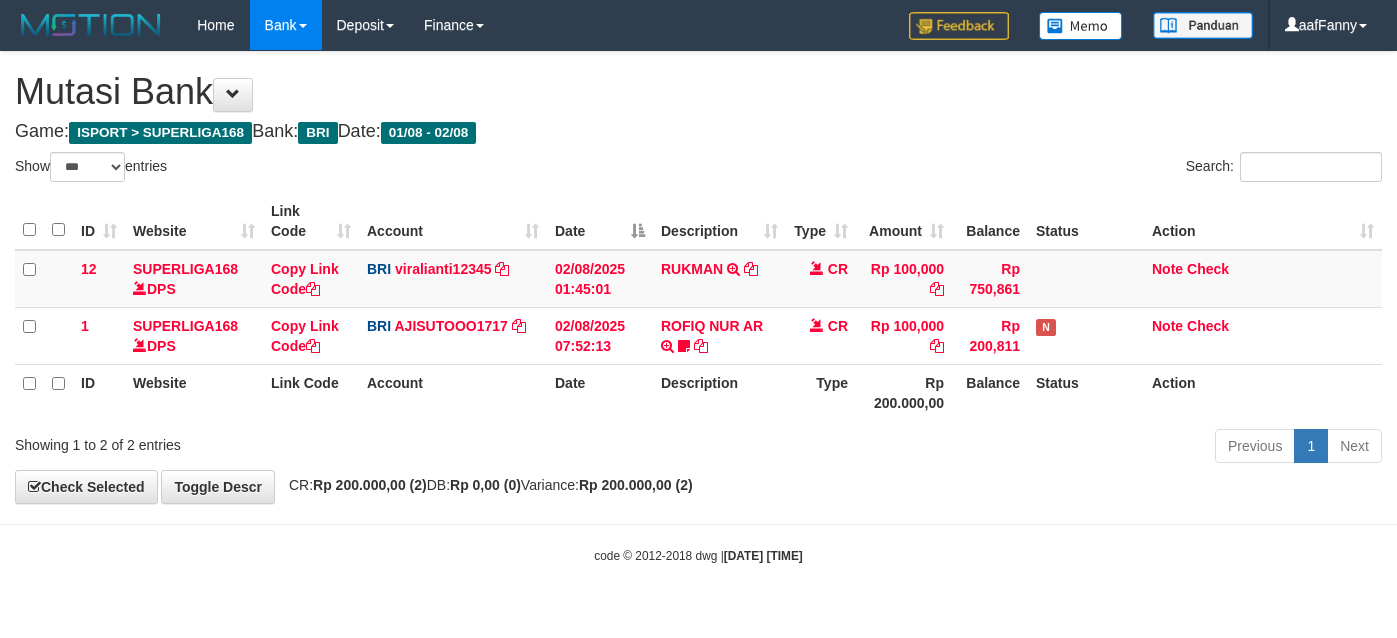 select on "***" 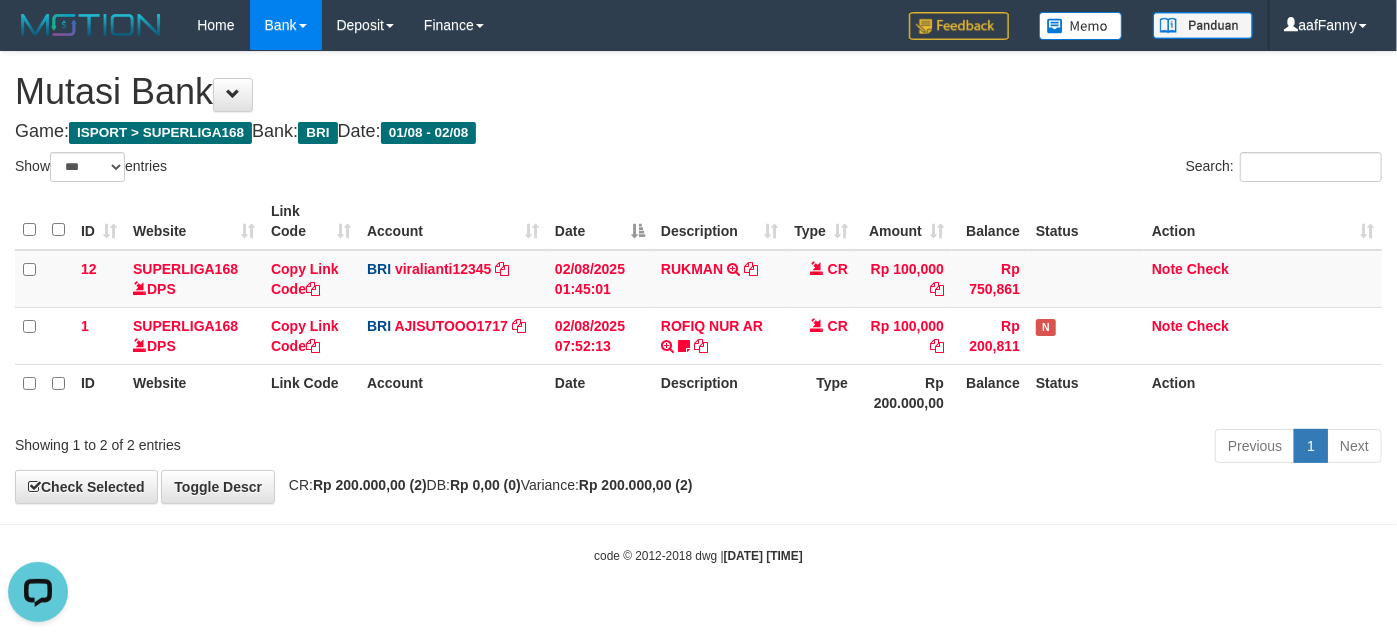 scroll, scrollTop: 0, scrollLeft: 0, axis: both 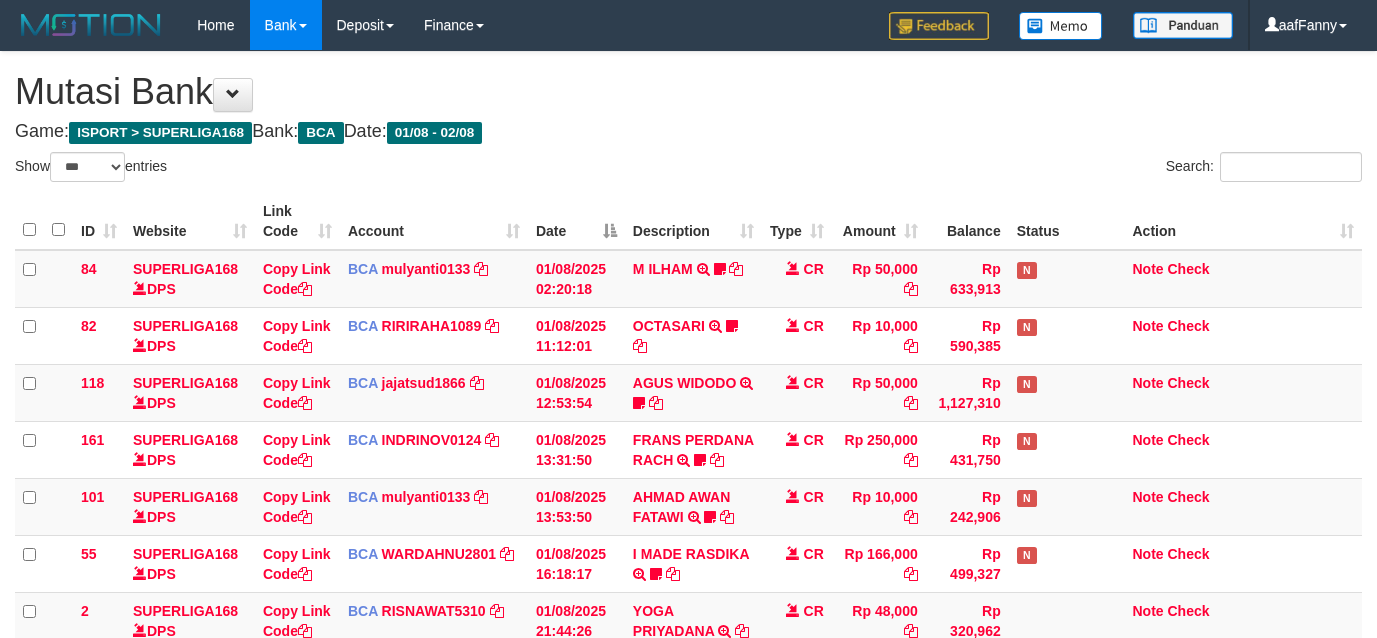 select on "***" 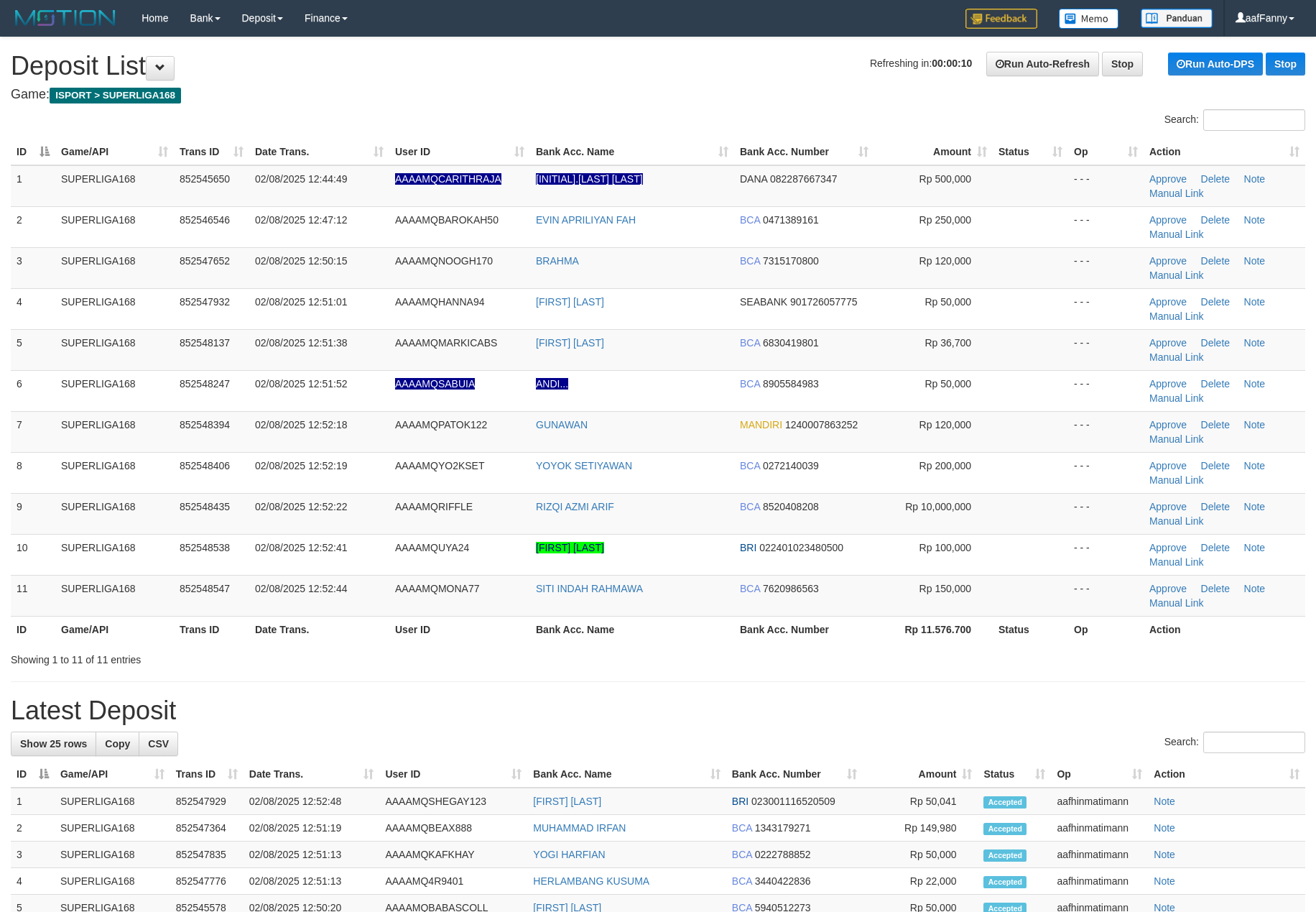 scroll, scrollTop: 0, scrollLeft: 0, axis: both 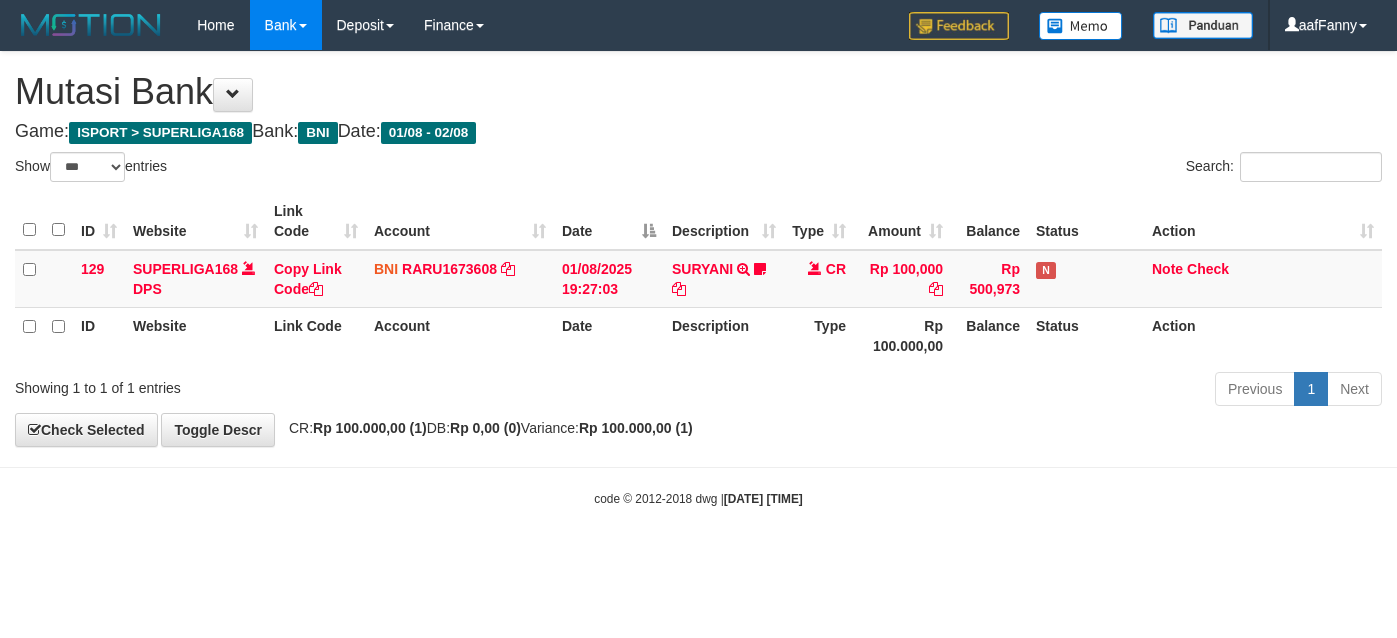 select on "***" 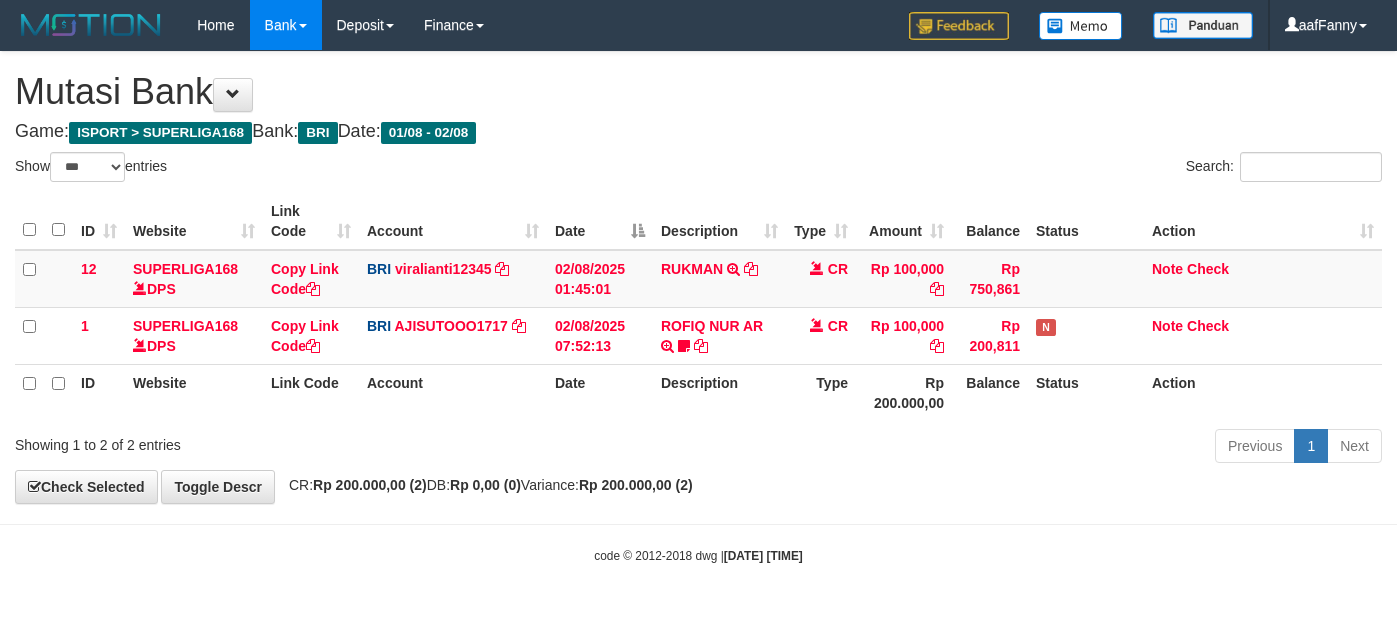 select on "***" 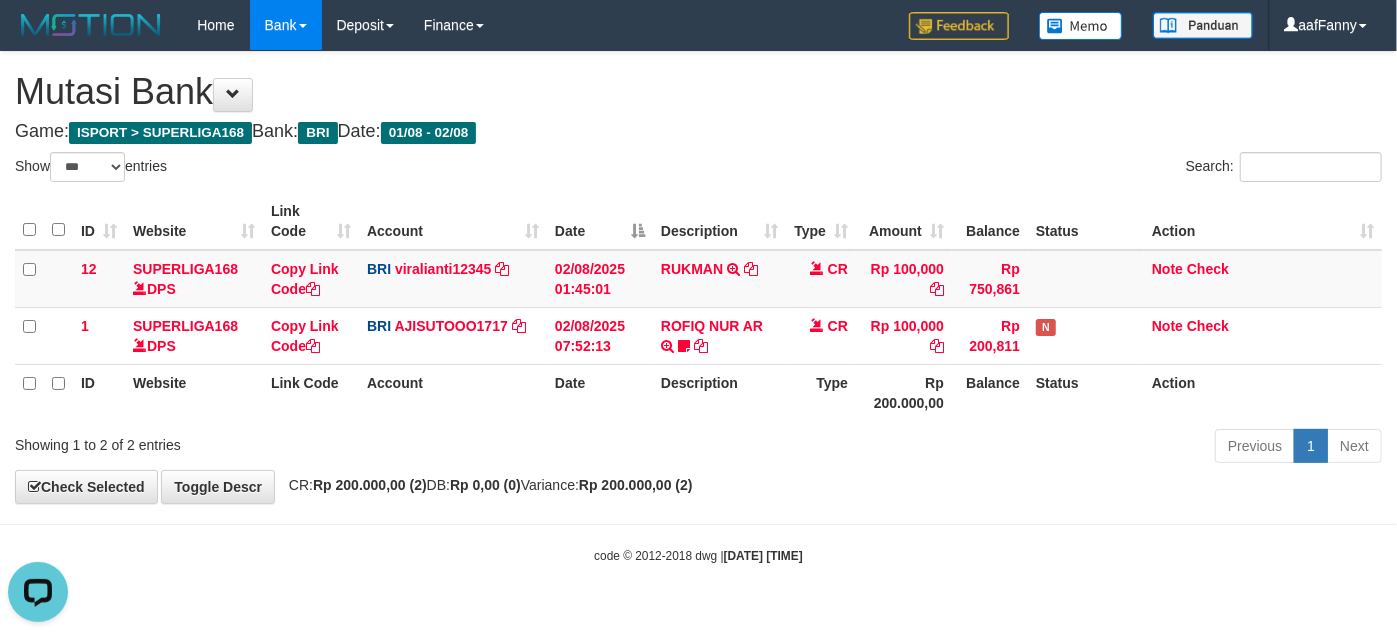 scroll, scrollTop: 0, scrollLeft: 0, axis: both 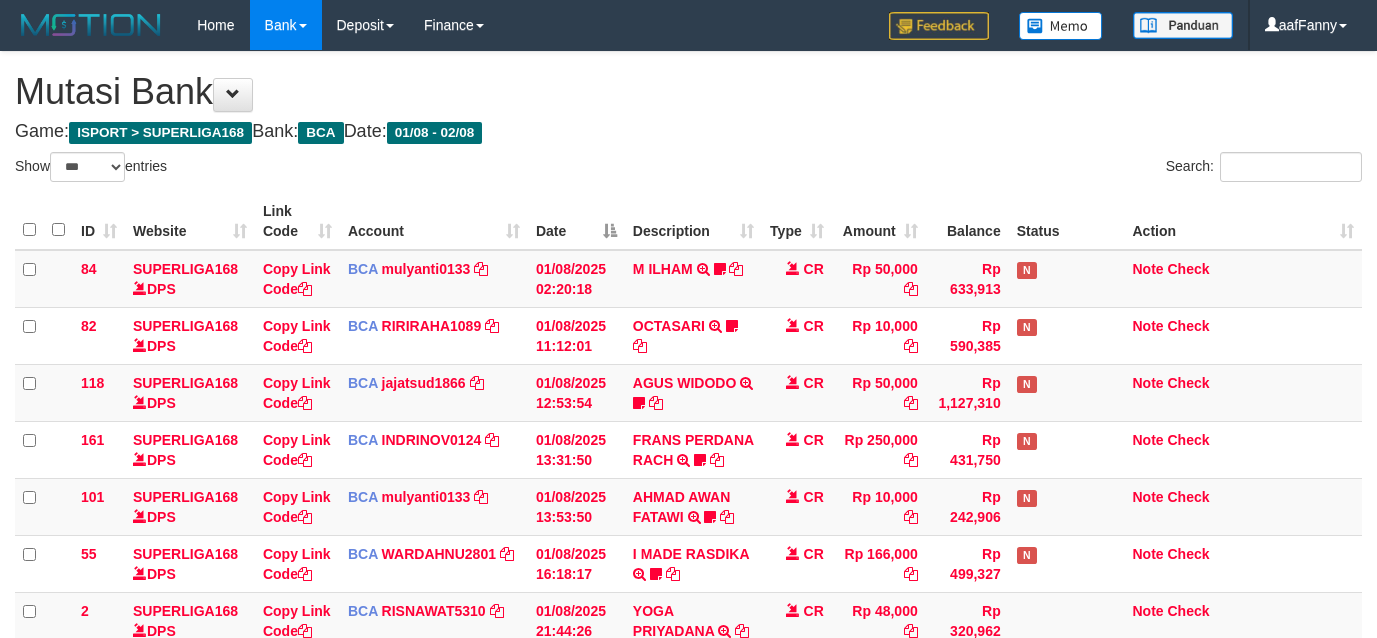 select on "***" 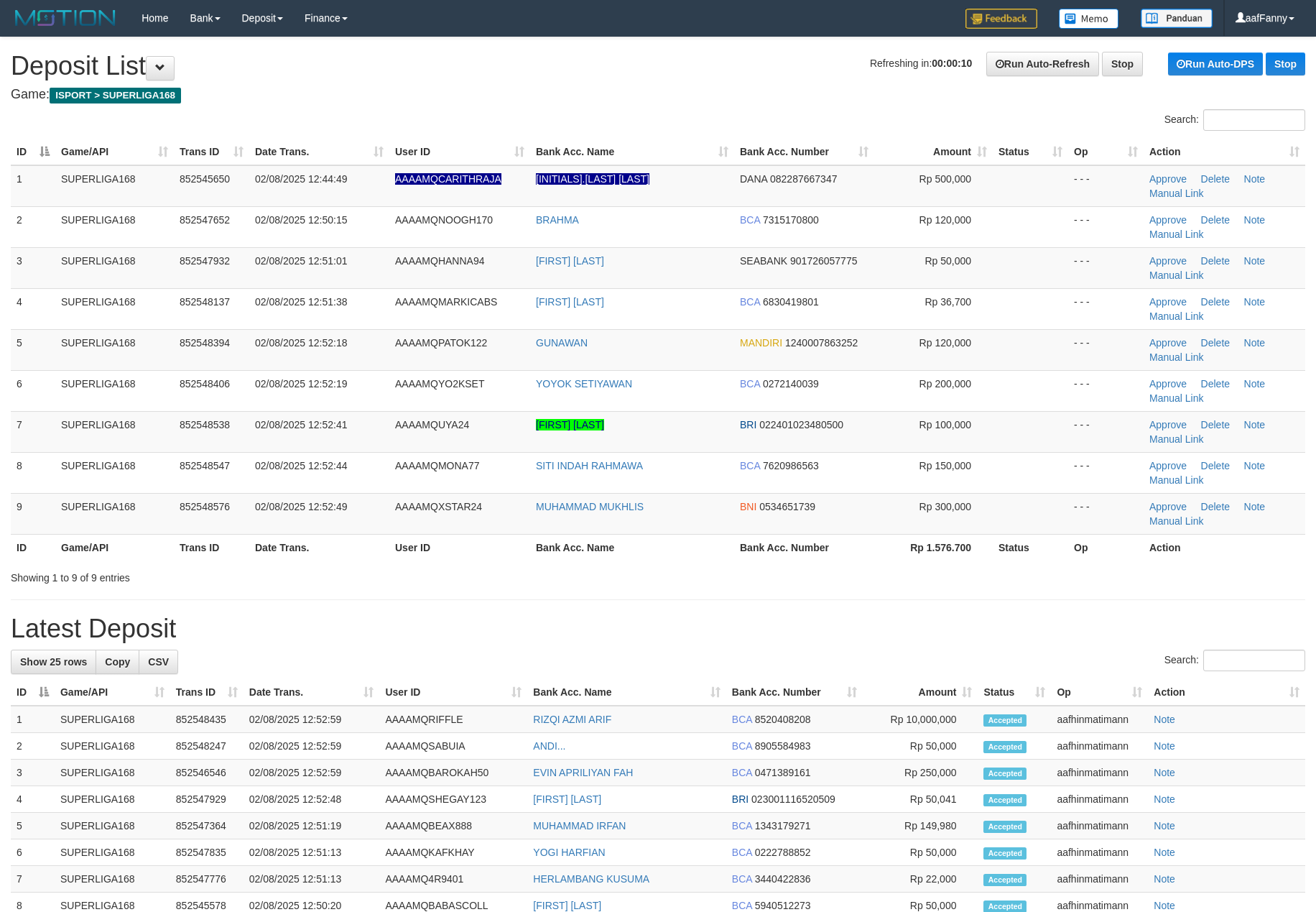 scroll, scrollTop: 0, scrollLeft: 0, axis: both 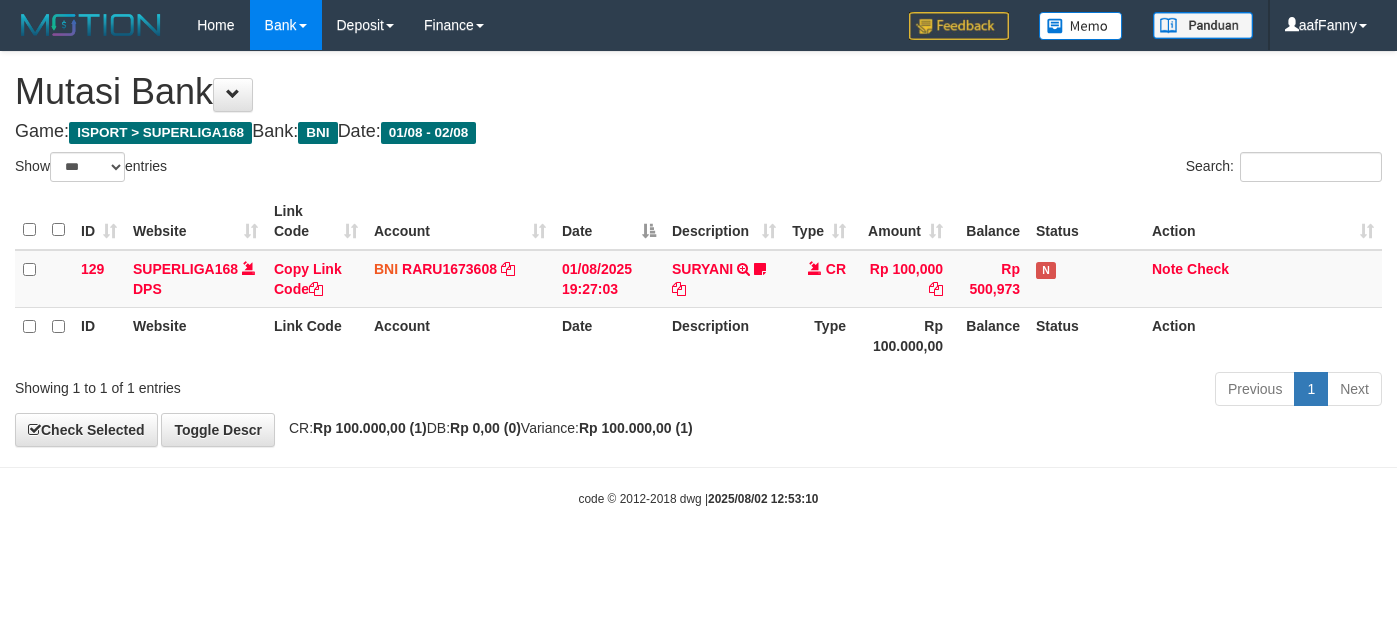 select on "***" 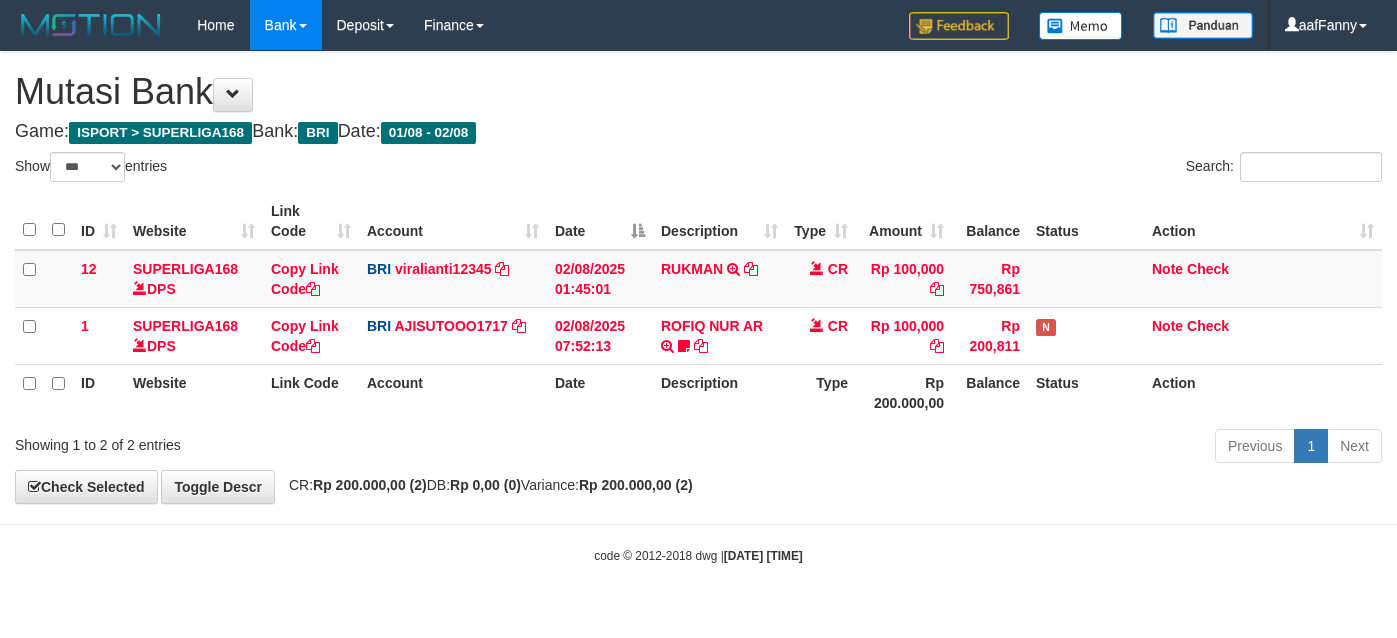 select on "***" 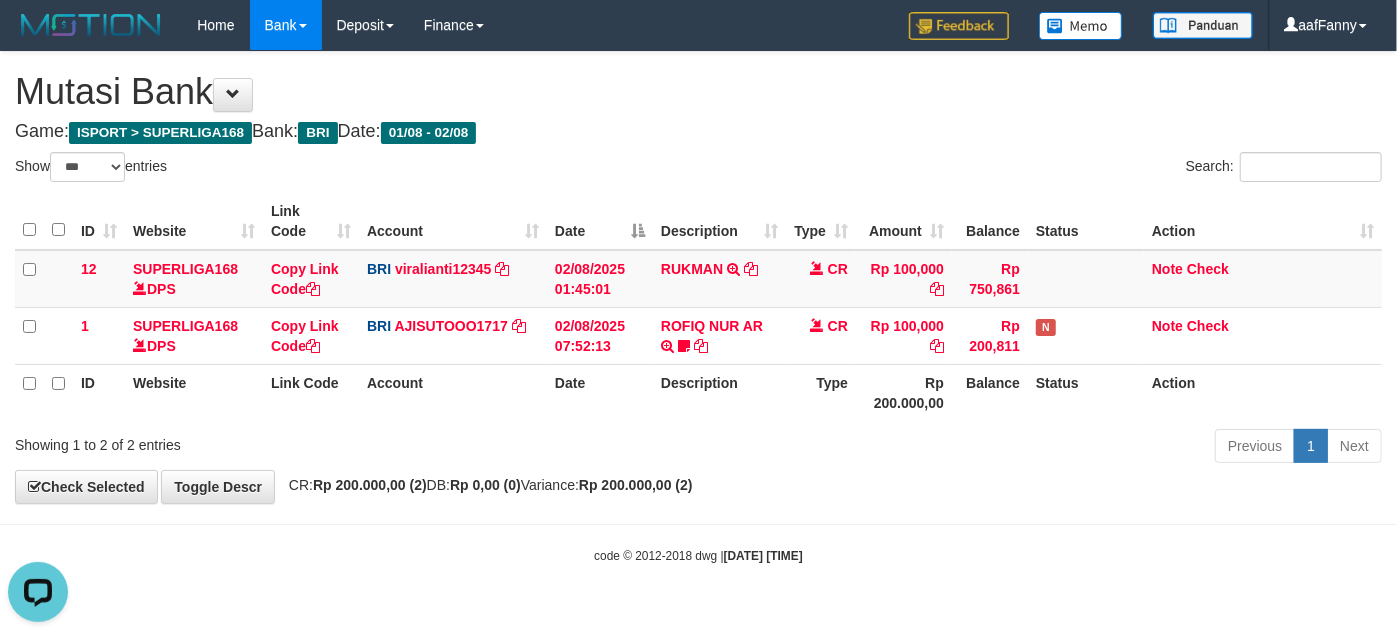 scroll, scrollTop: 0, scrollLeft: 0, axis: both 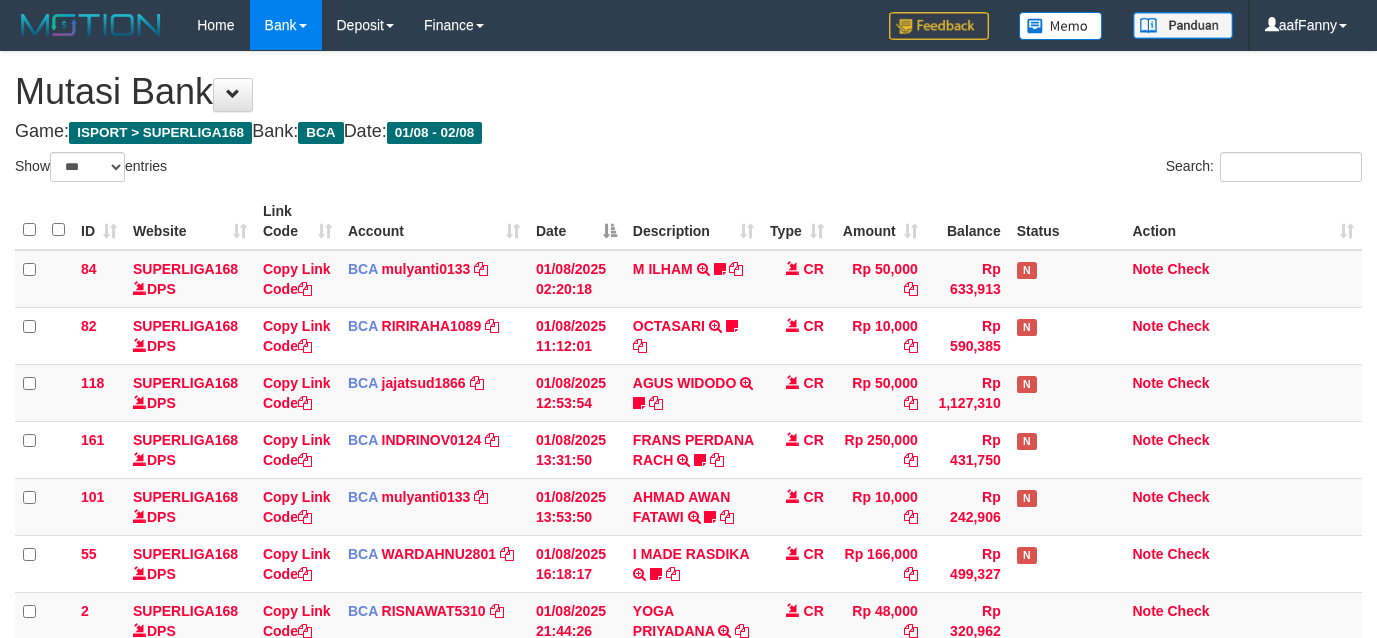 select on "***" 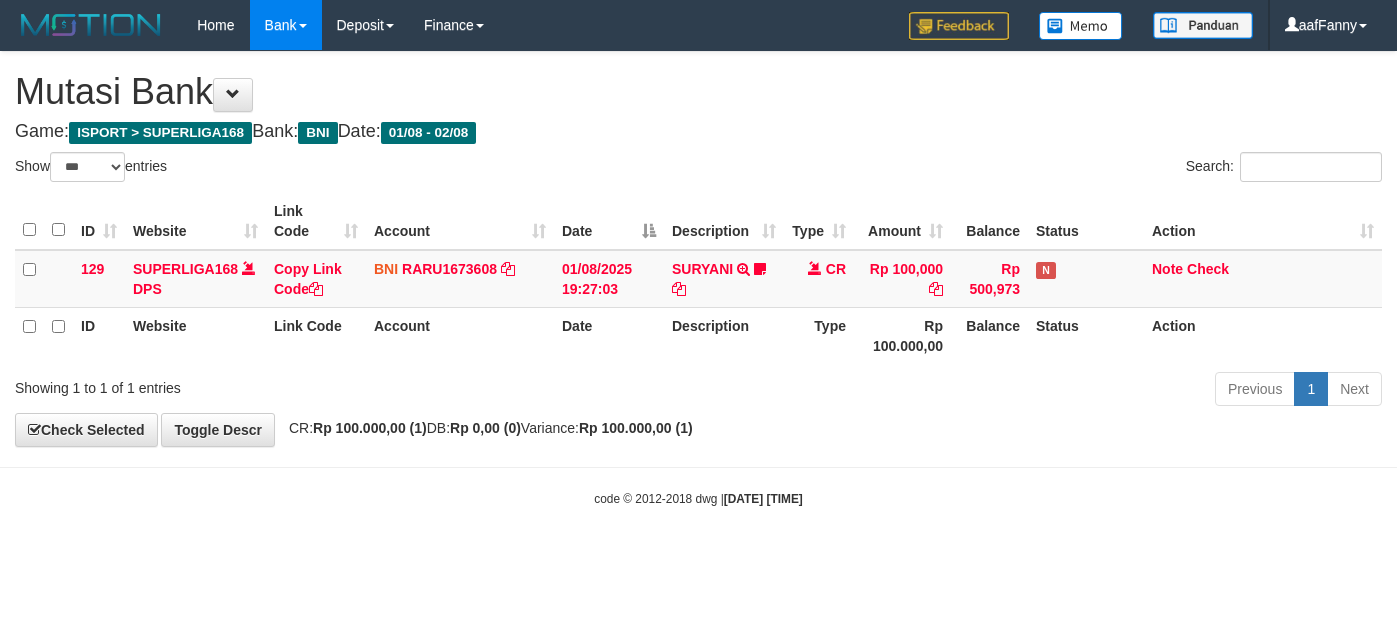 select on "***" 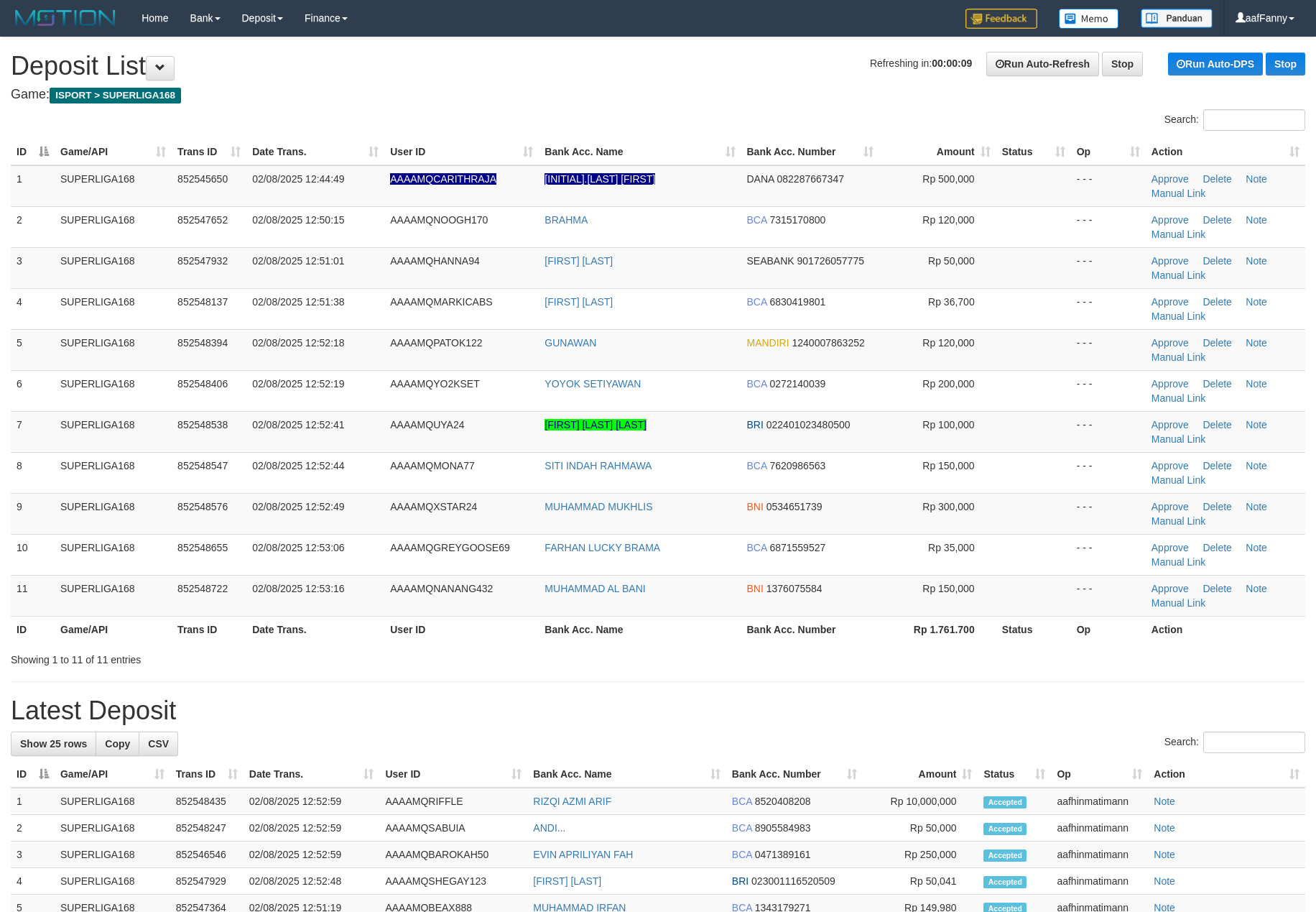 scroll, scrollTop: 0, scrollLeft: 0, axis: both 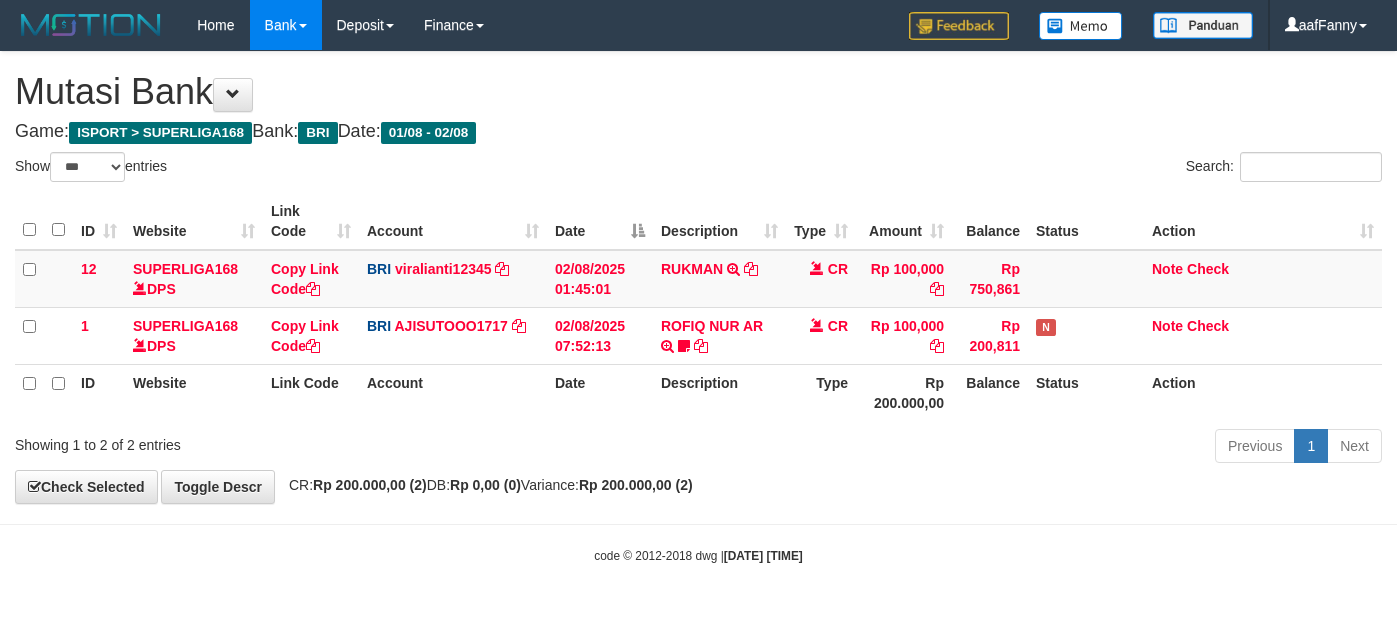select on "***" 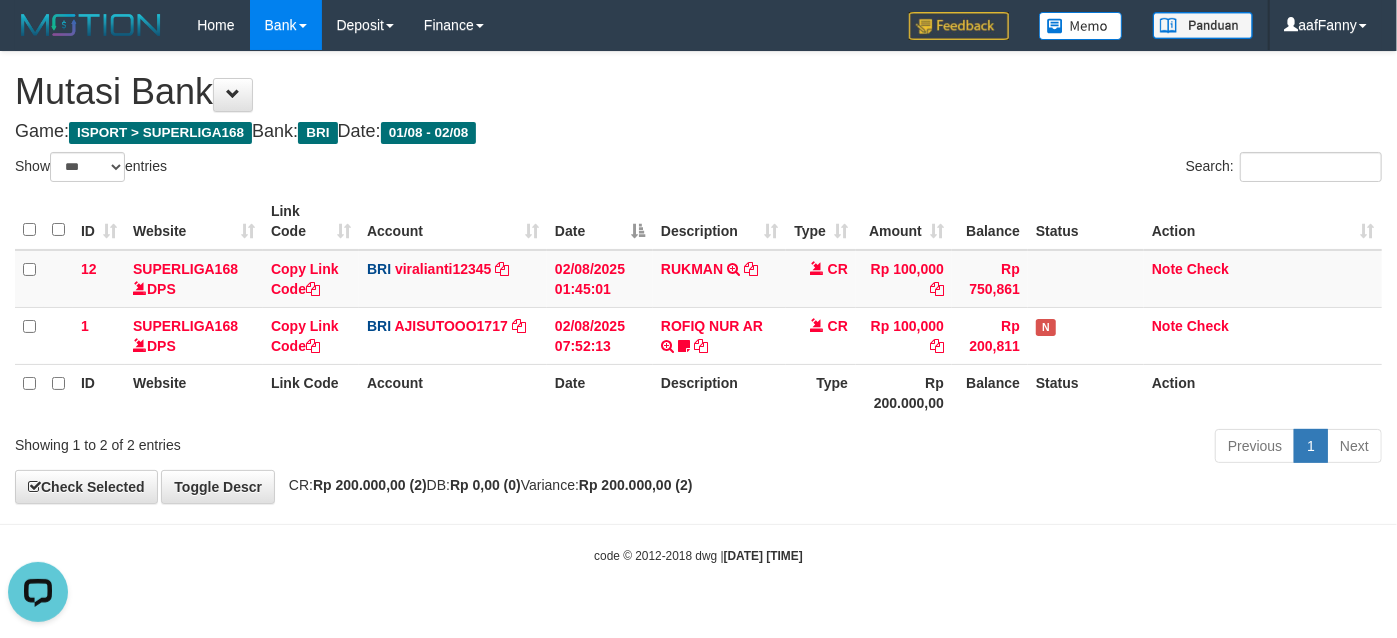 scroll, scrollTop: 0, scrollLeft: 0, axis: both 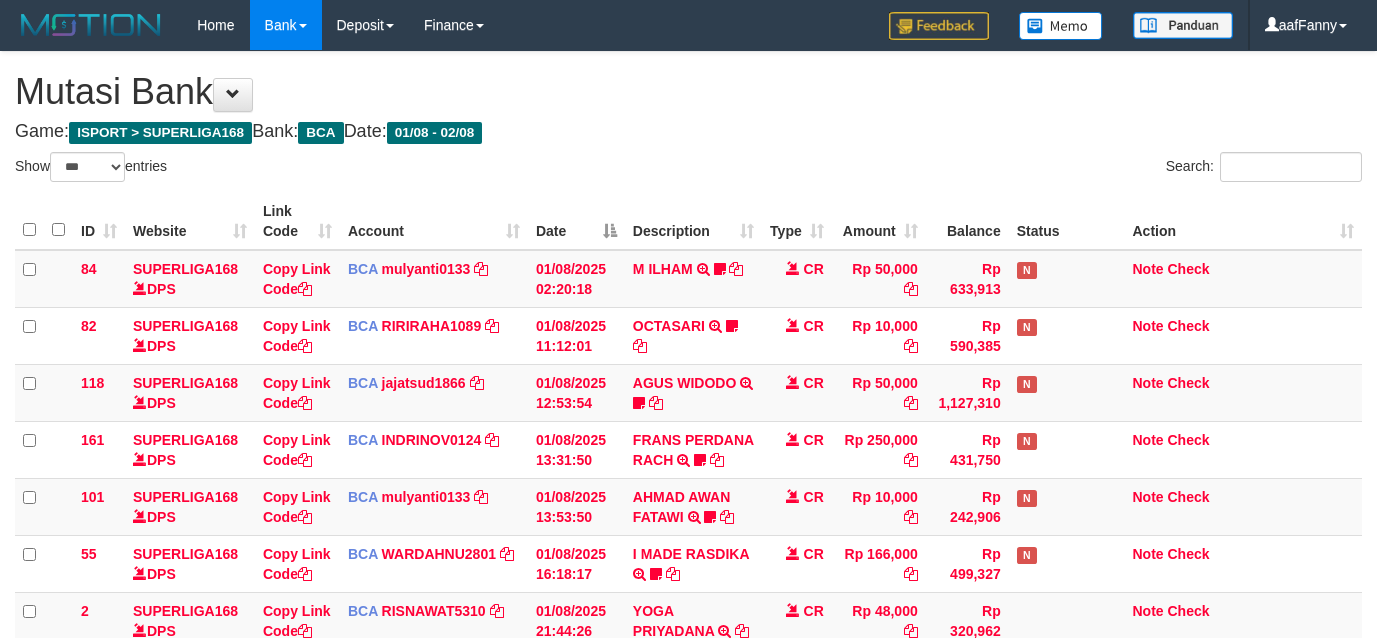 select on "***" 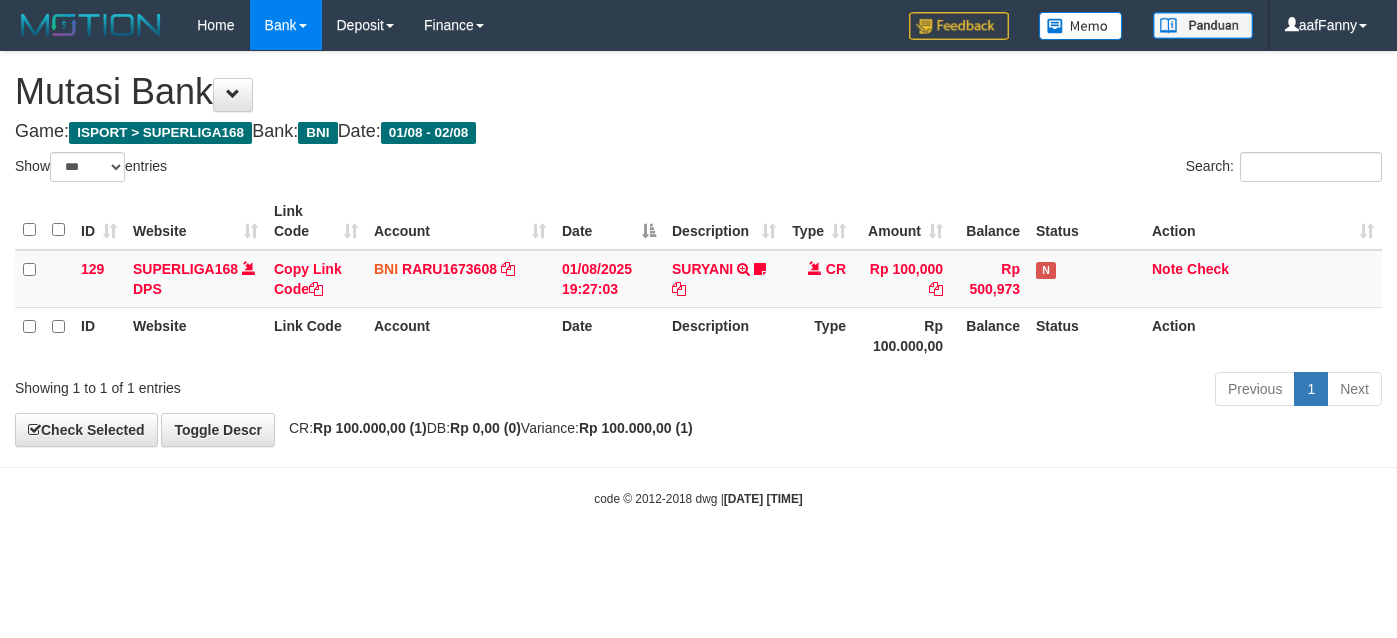 select on "***" 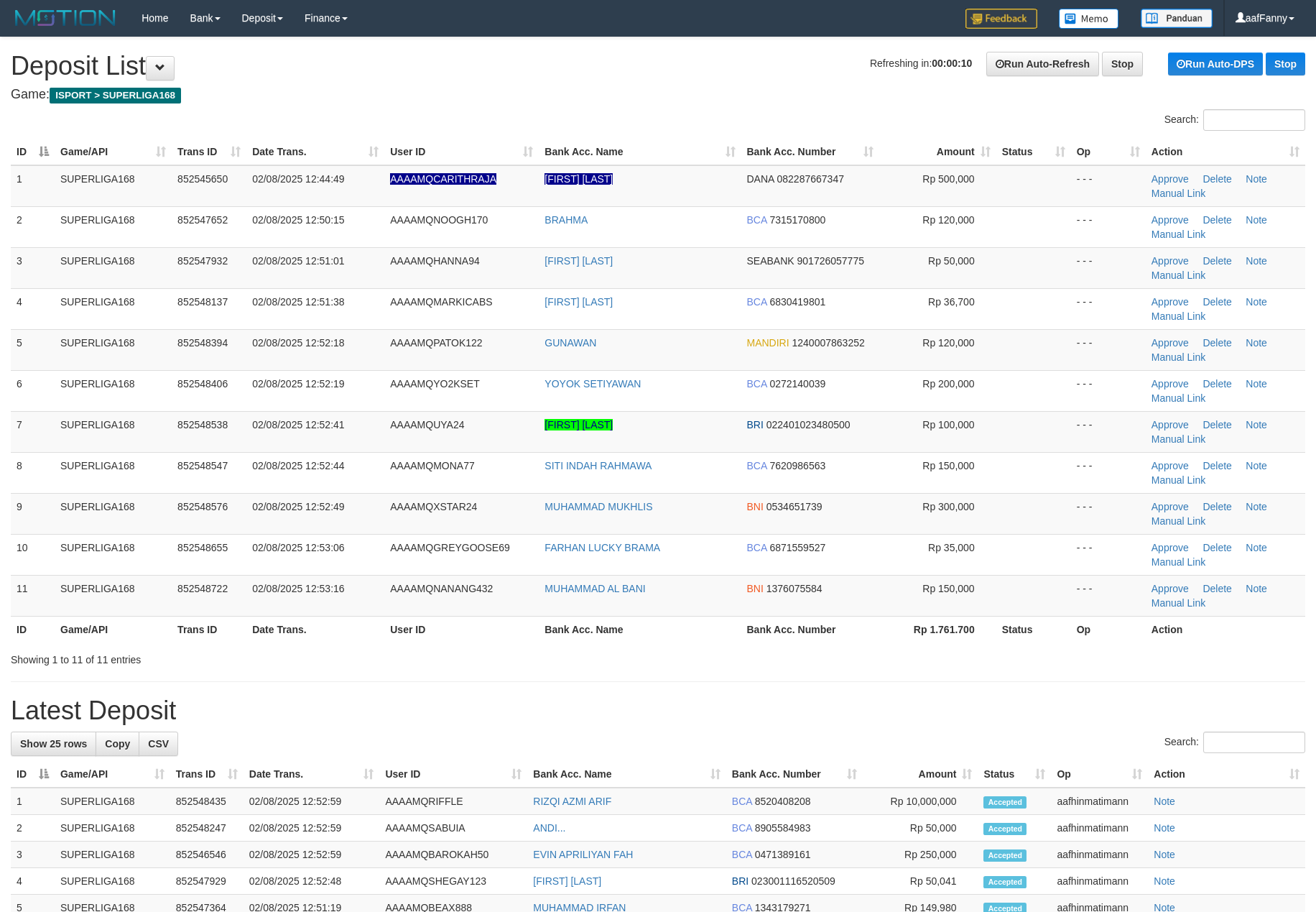 scroll, scrollTop: 0, scrollLeft: 0, axis: both 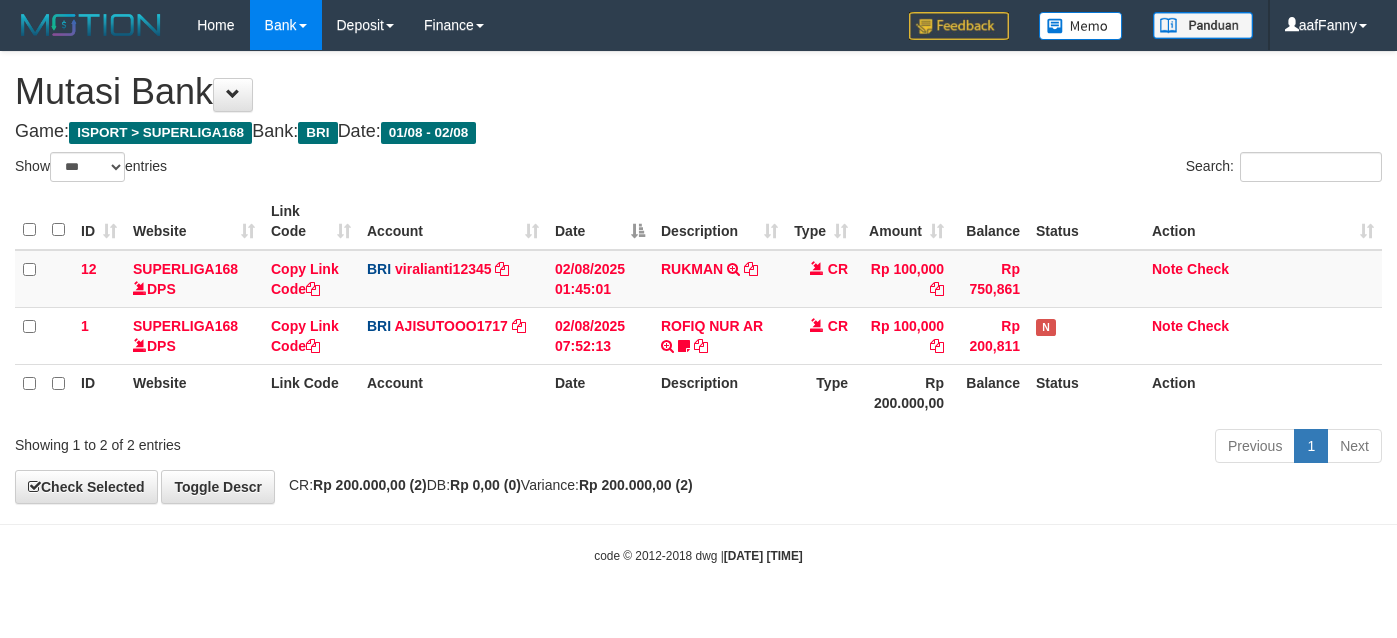 select on "***" 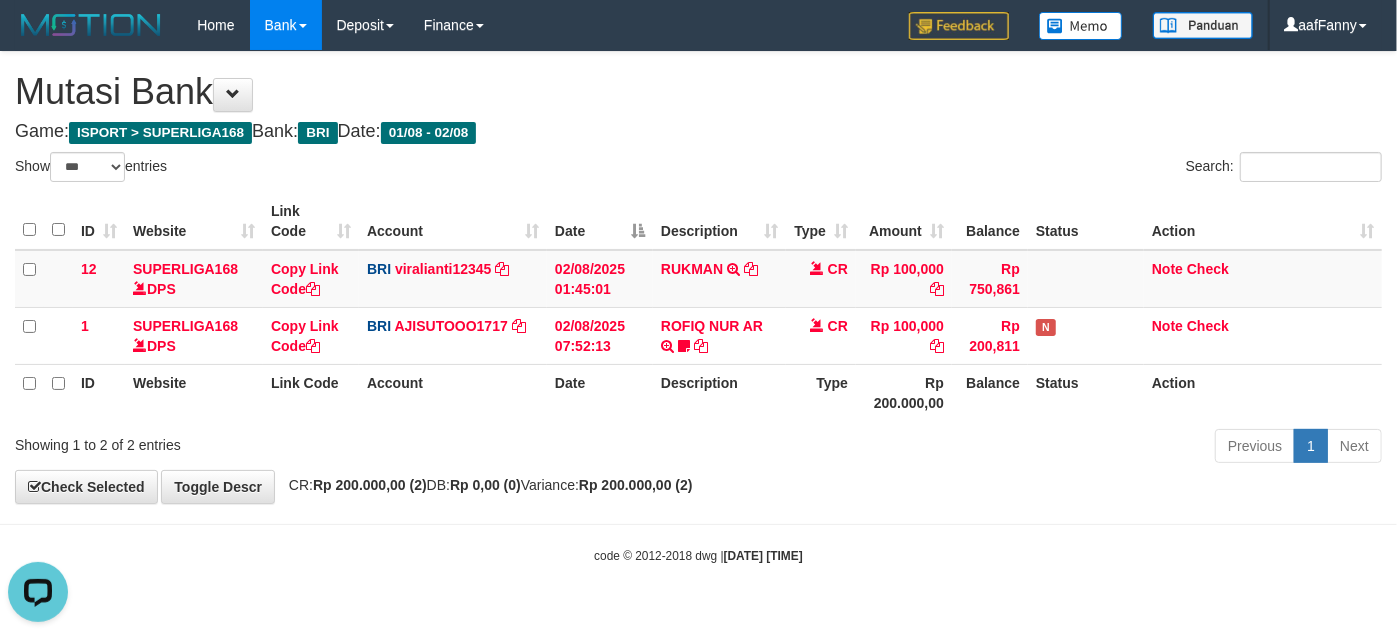 scroll, scrollTop: 0, scrollLeft: 0, axis: both 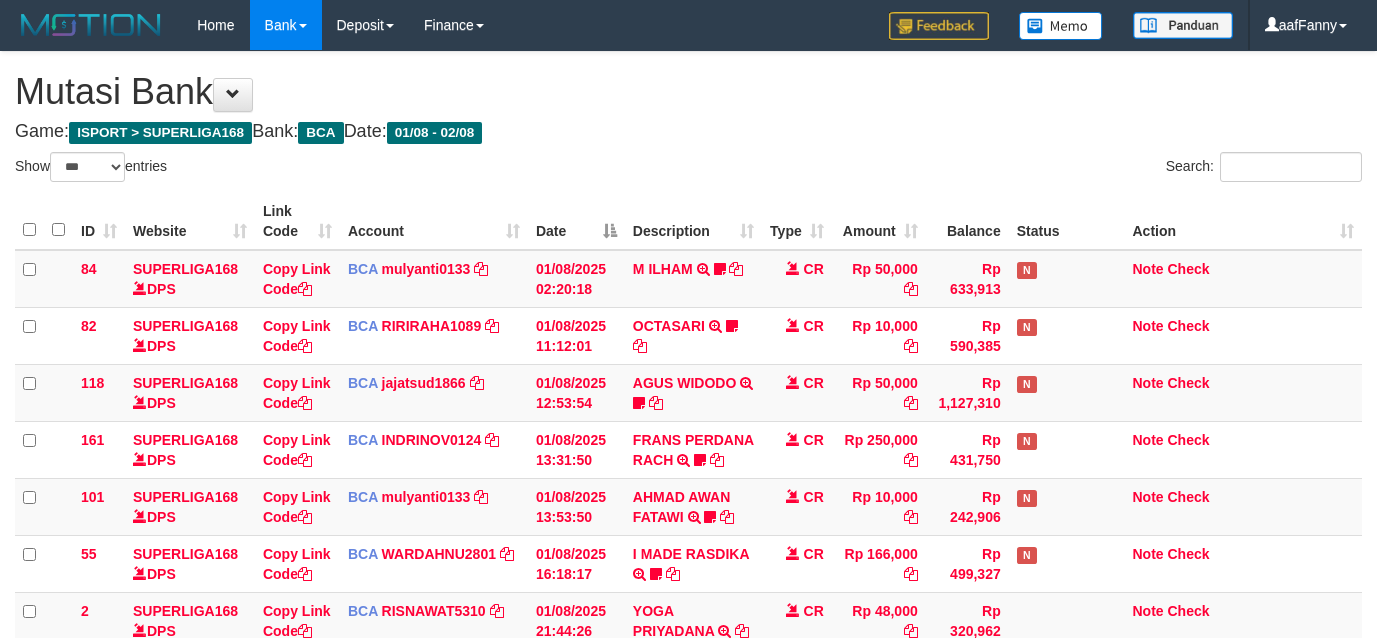 select on "***" 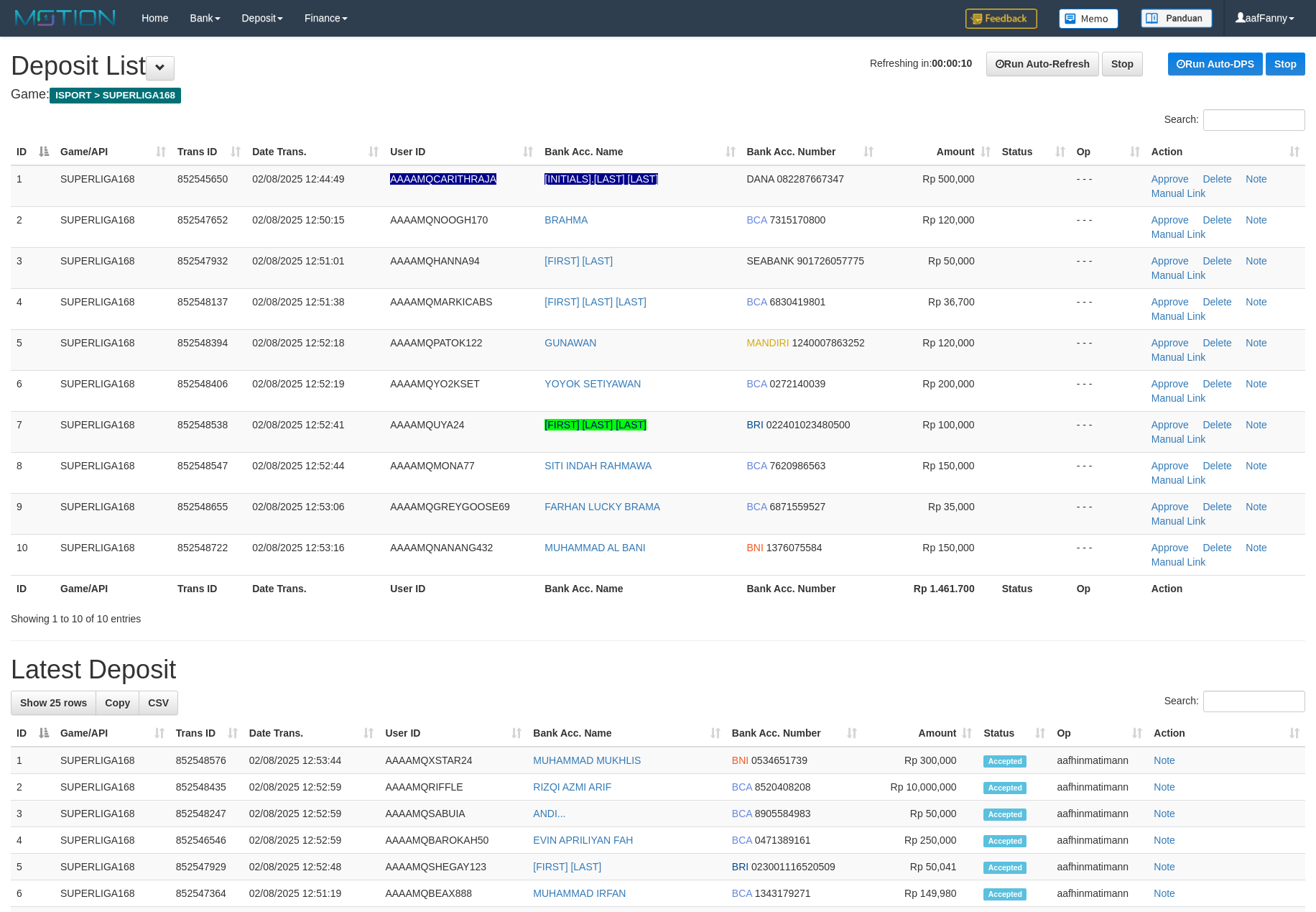 scroll, scrollTop: 0, scrollLeft: 0, axis: both 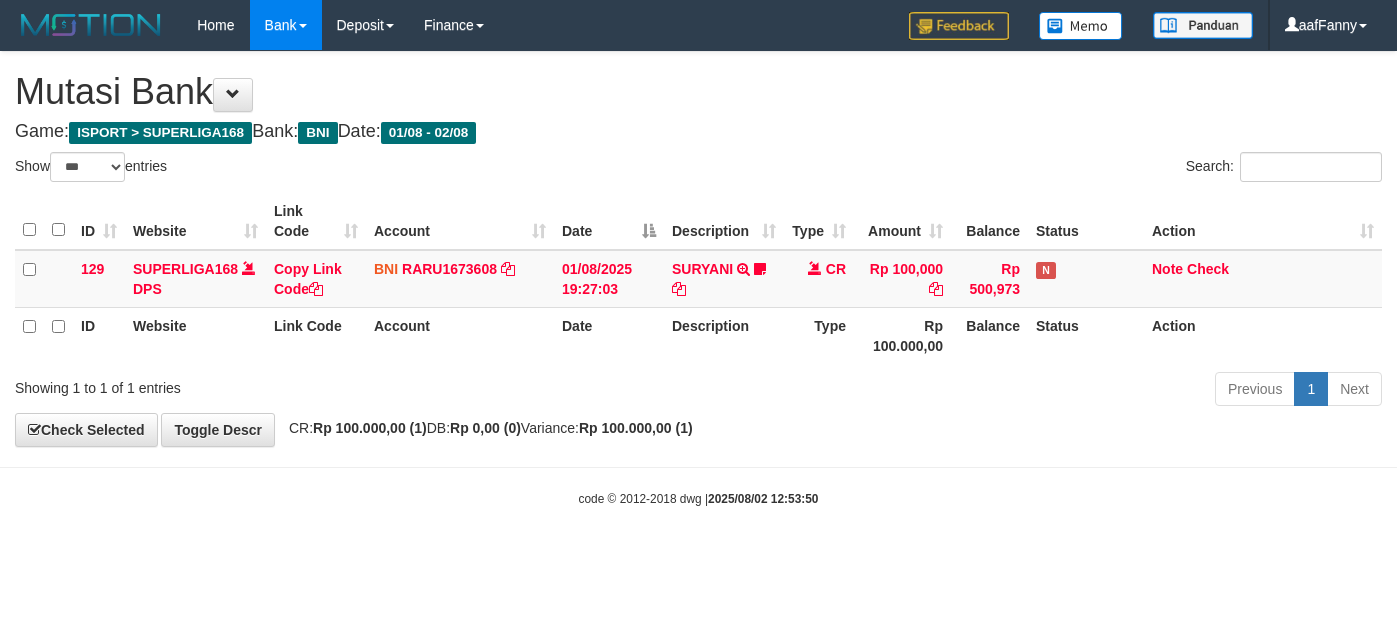 select on "***" 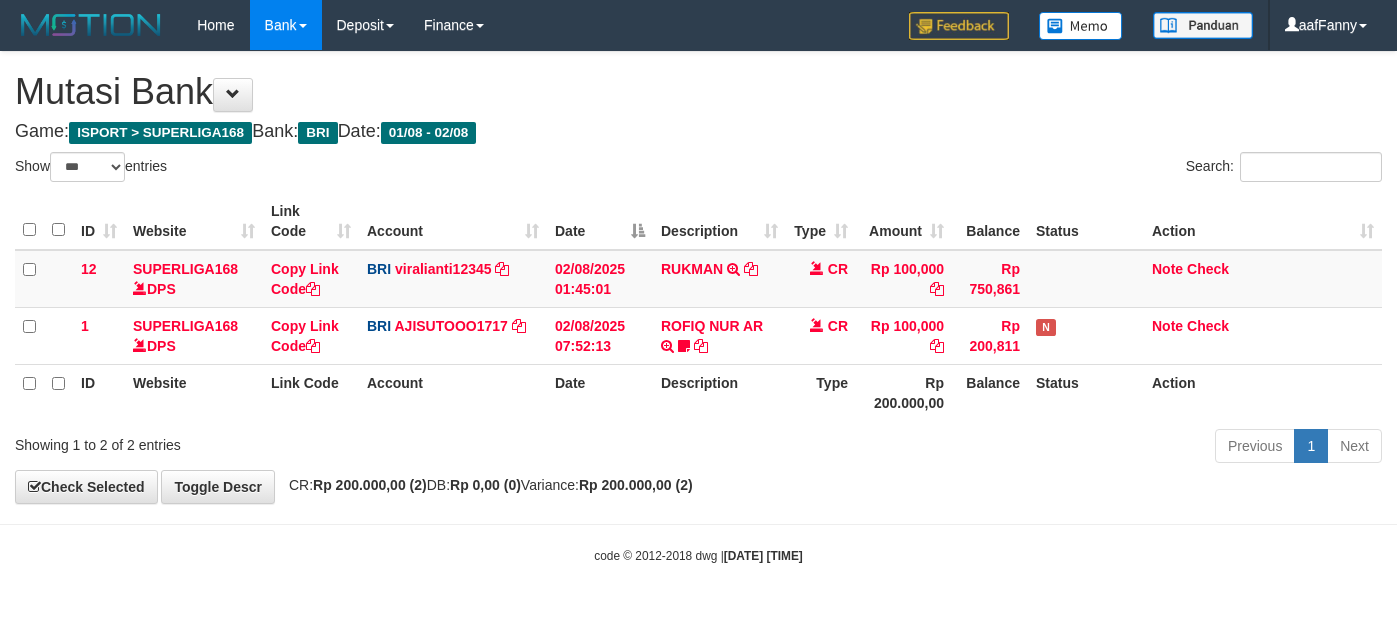 select on "***" 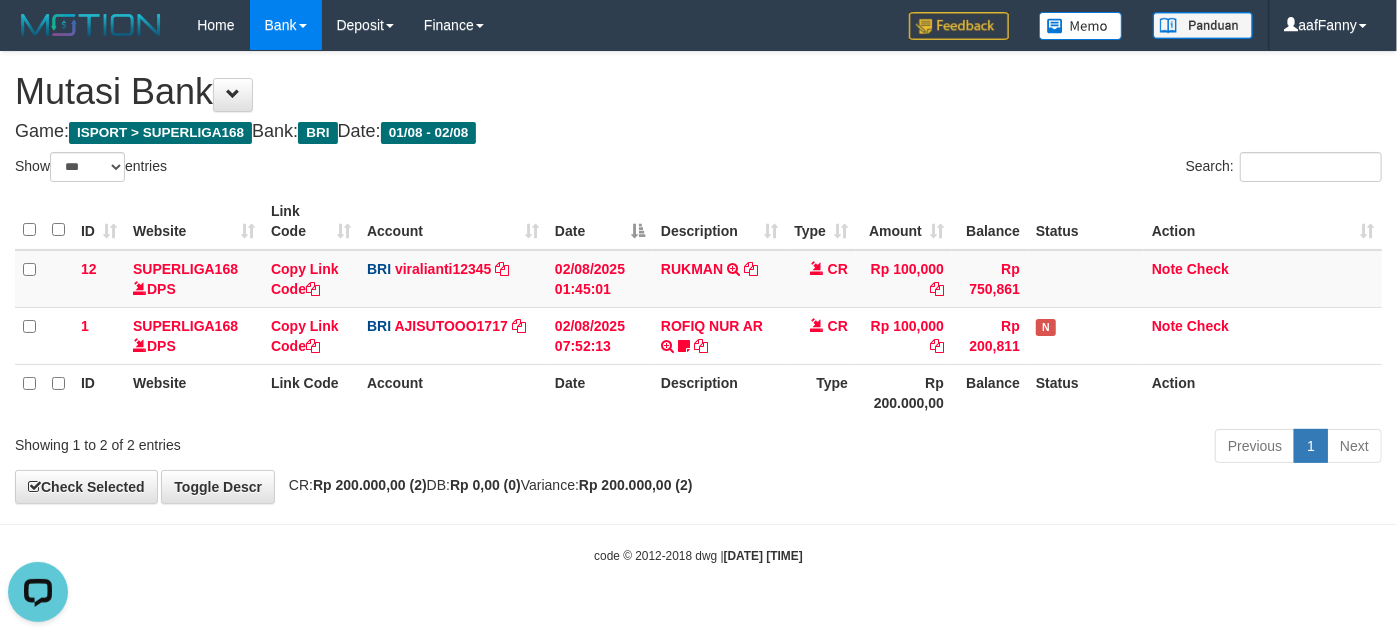 scroll, scrollTop: 0, scrollLeft: 0, axis: both 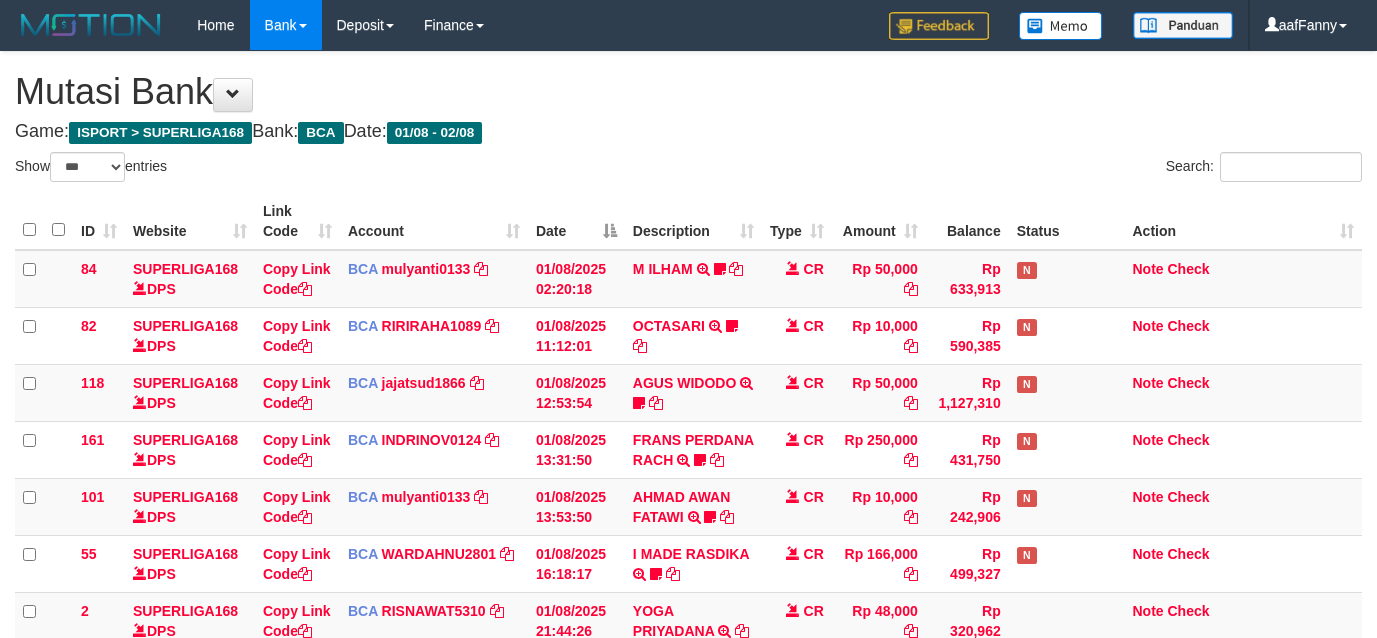 select on "***" 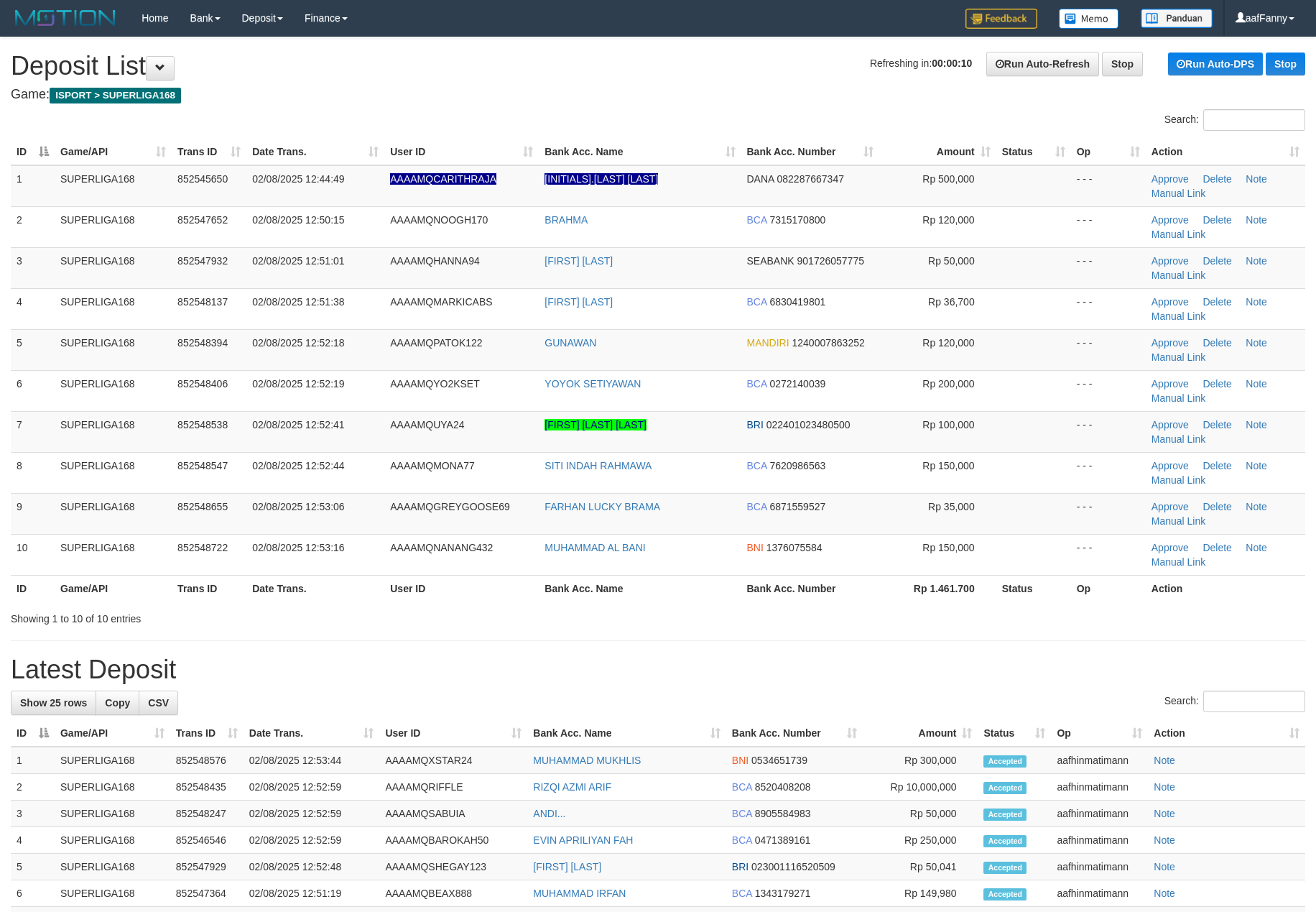 scroll, scrollTop: 0, scrollLeft: 0, axis: both 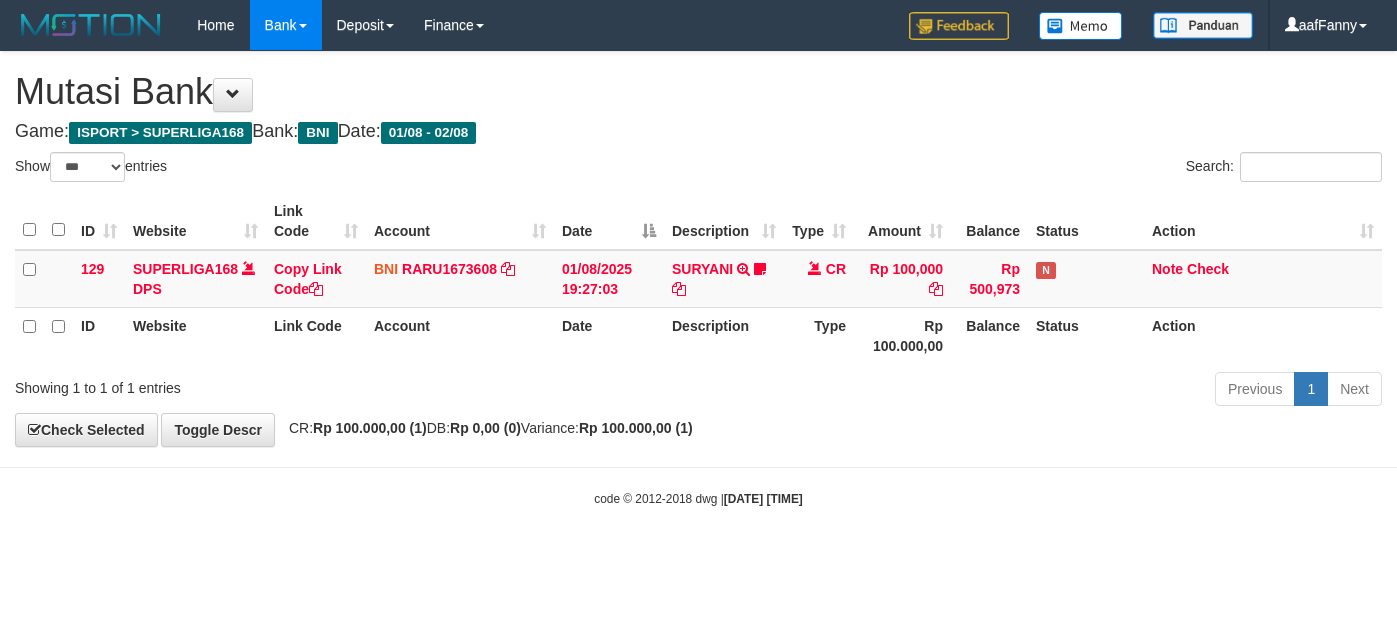 select on "***" 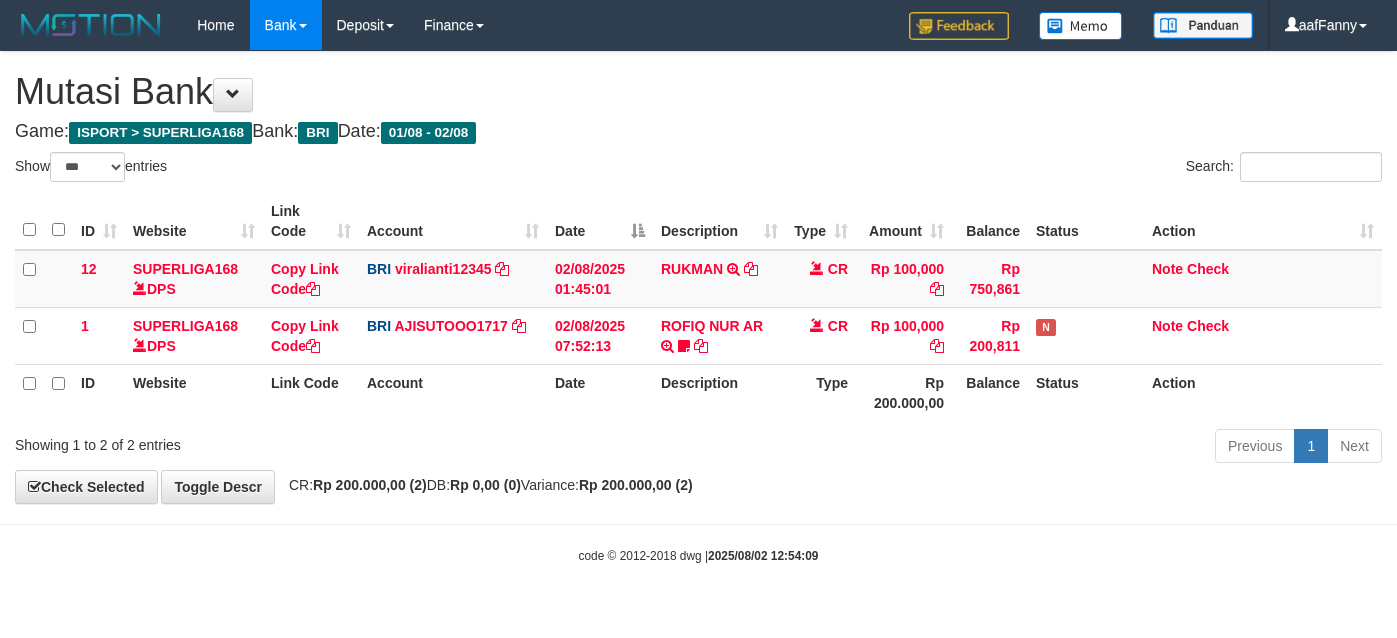 select on "***" 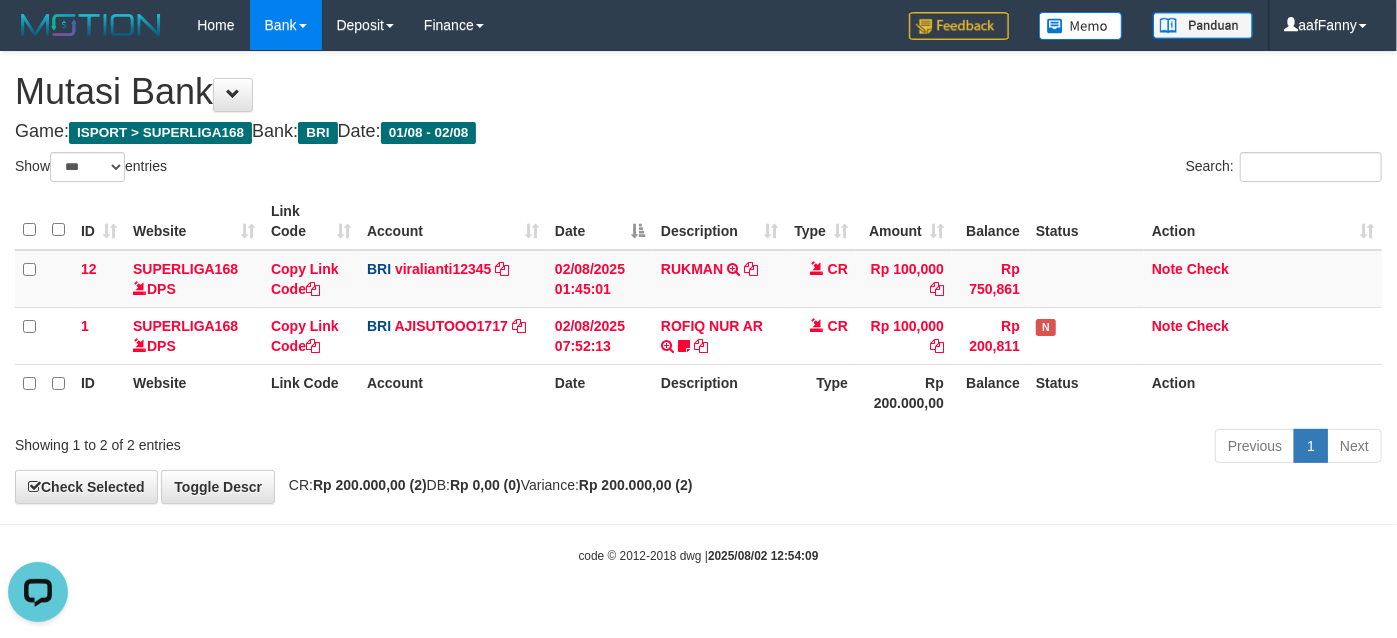 scroll, scrollTop: 0, scrollLeft: 0, axis: both 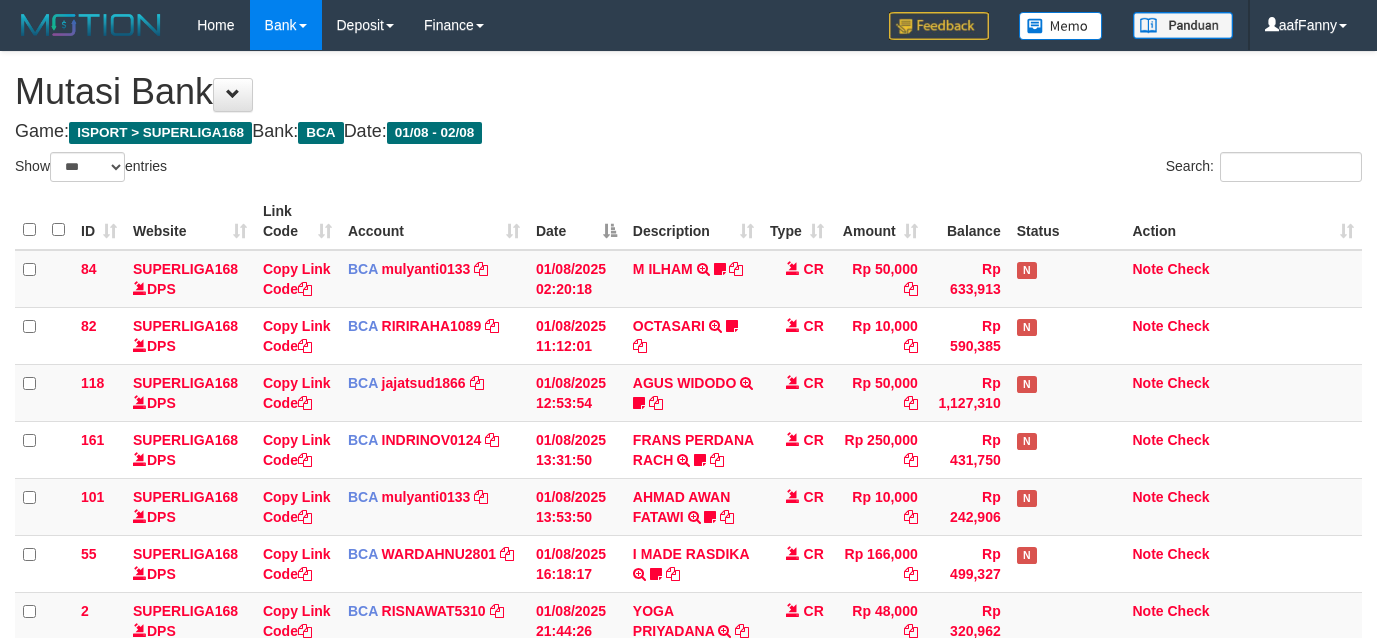 select on "***" 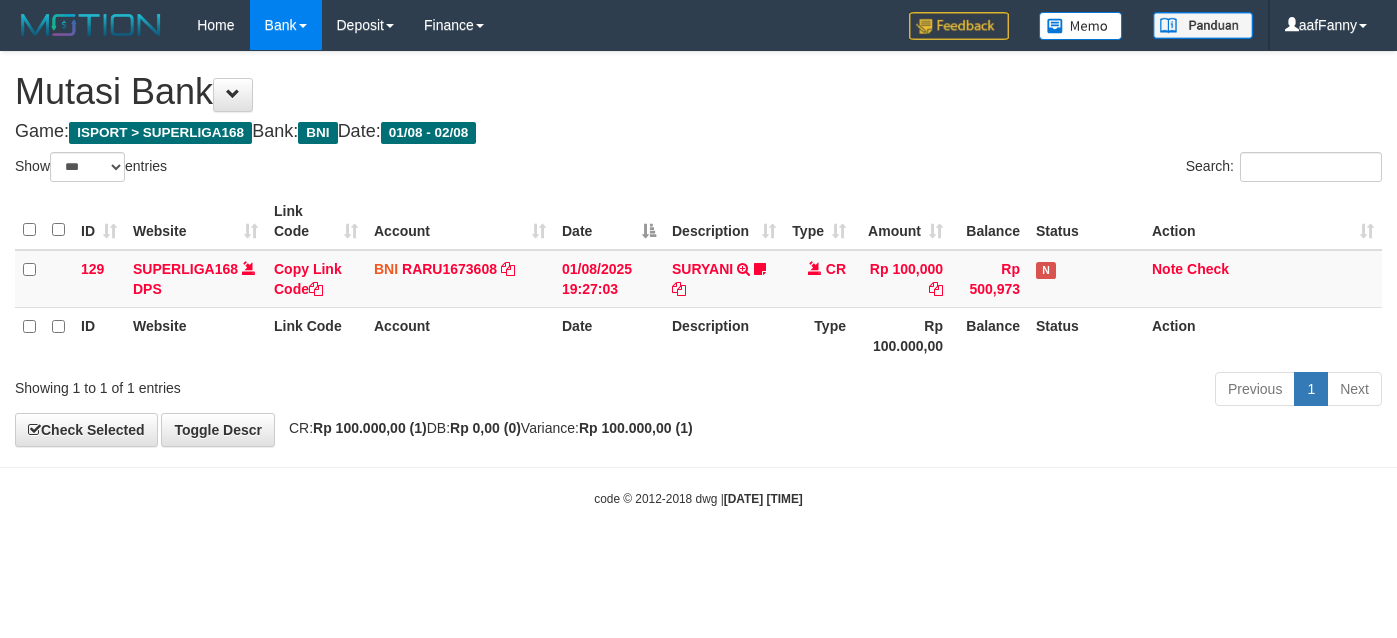 select on "***" 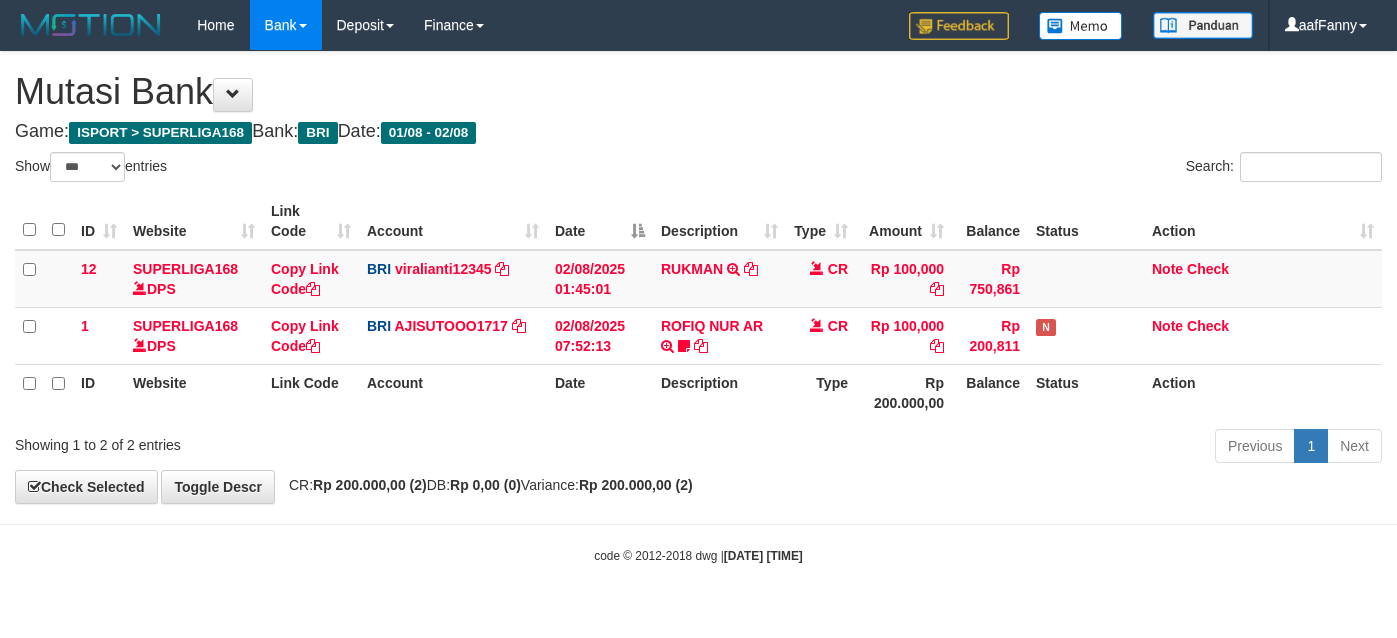 select on "***" 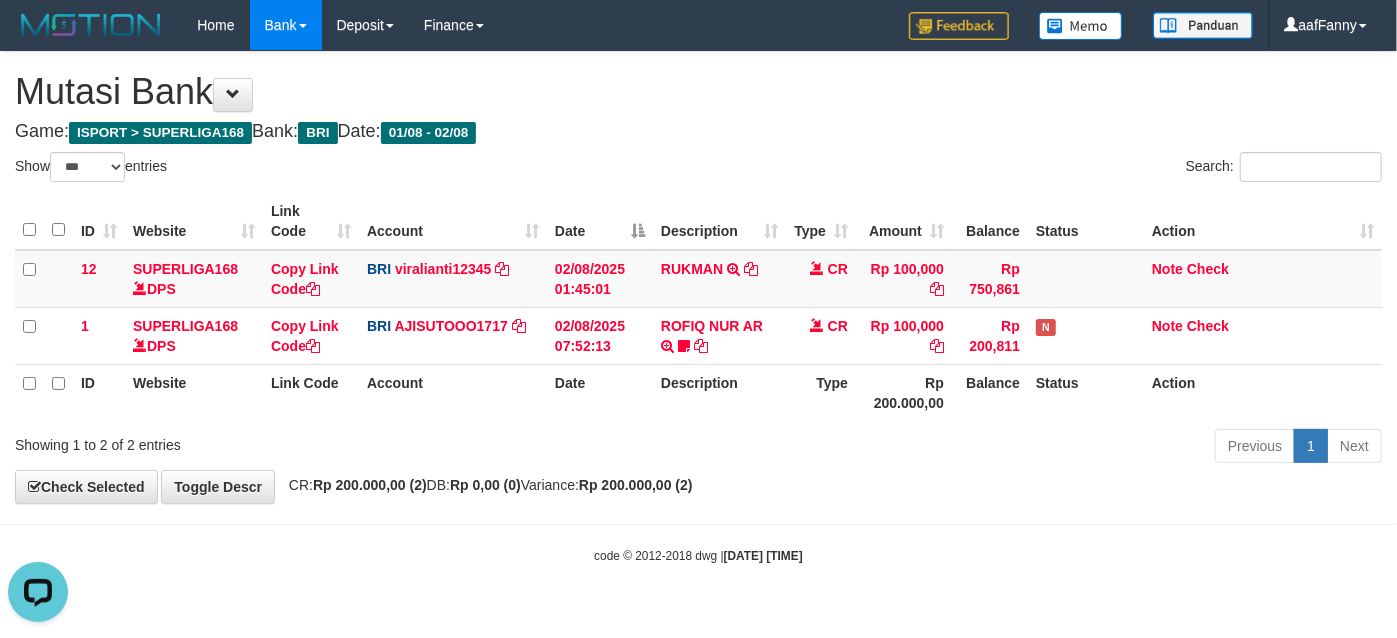 scroll, scrollTop: 0, scrollLeft: 0, axis: both 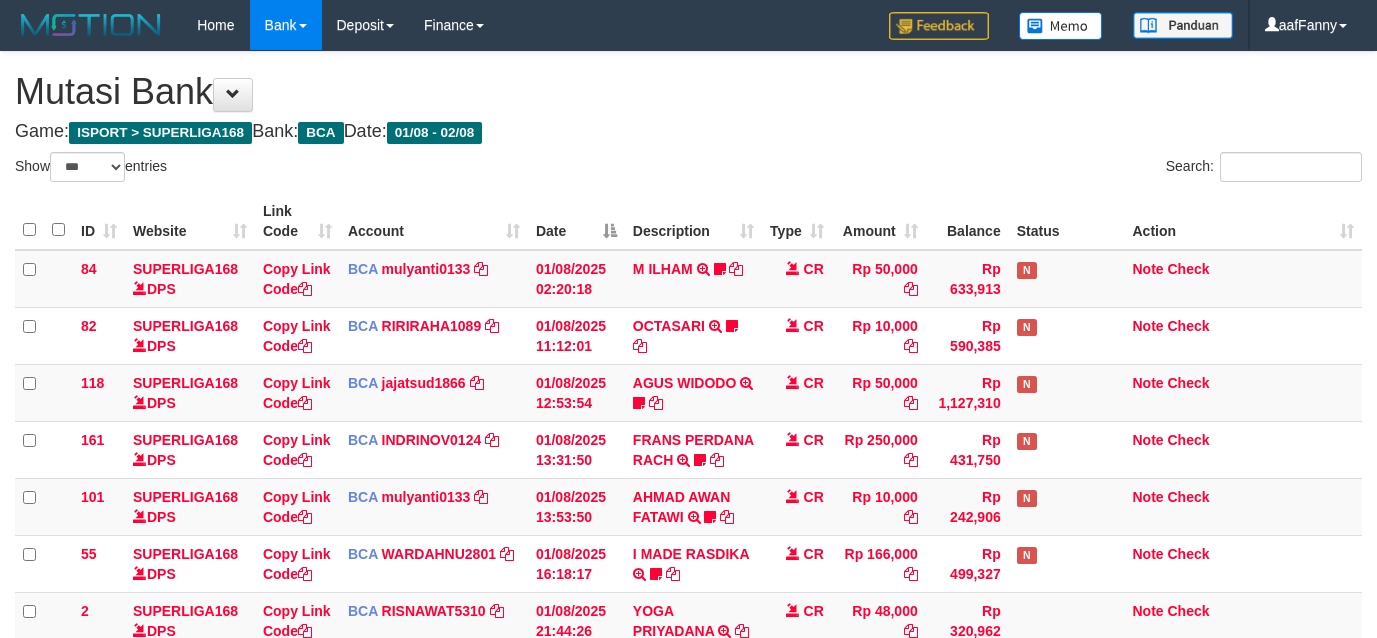 select on "***" 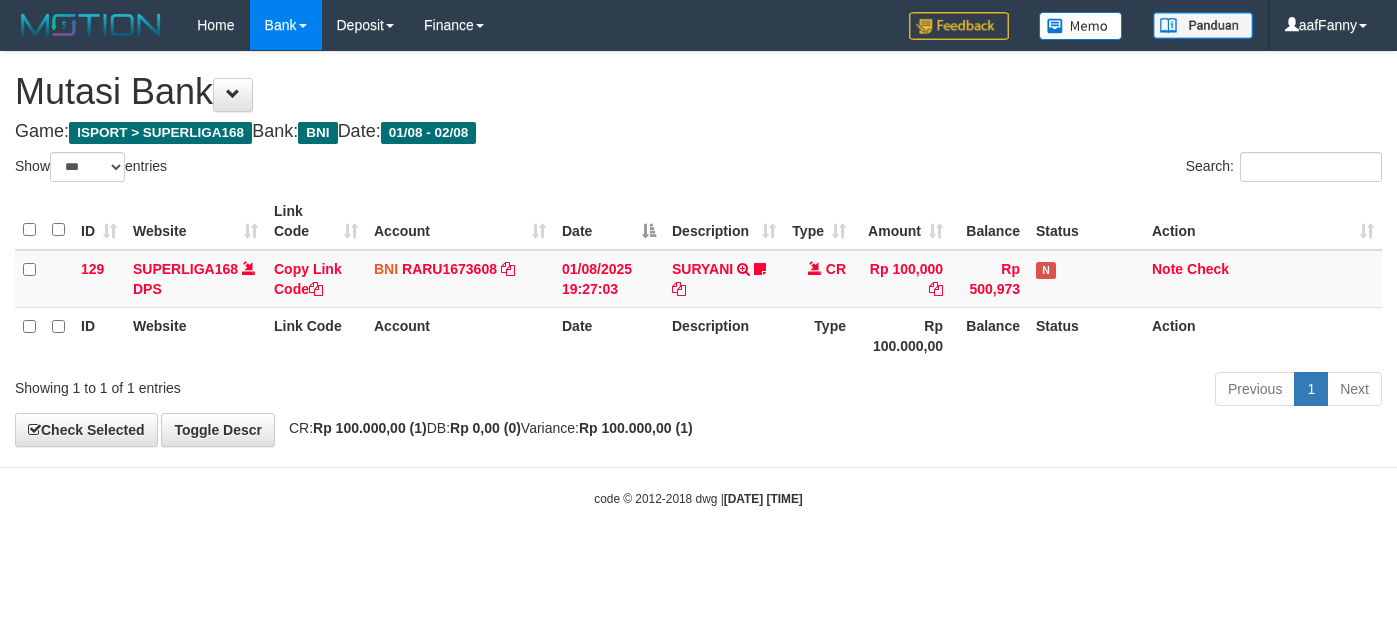 select on "***" 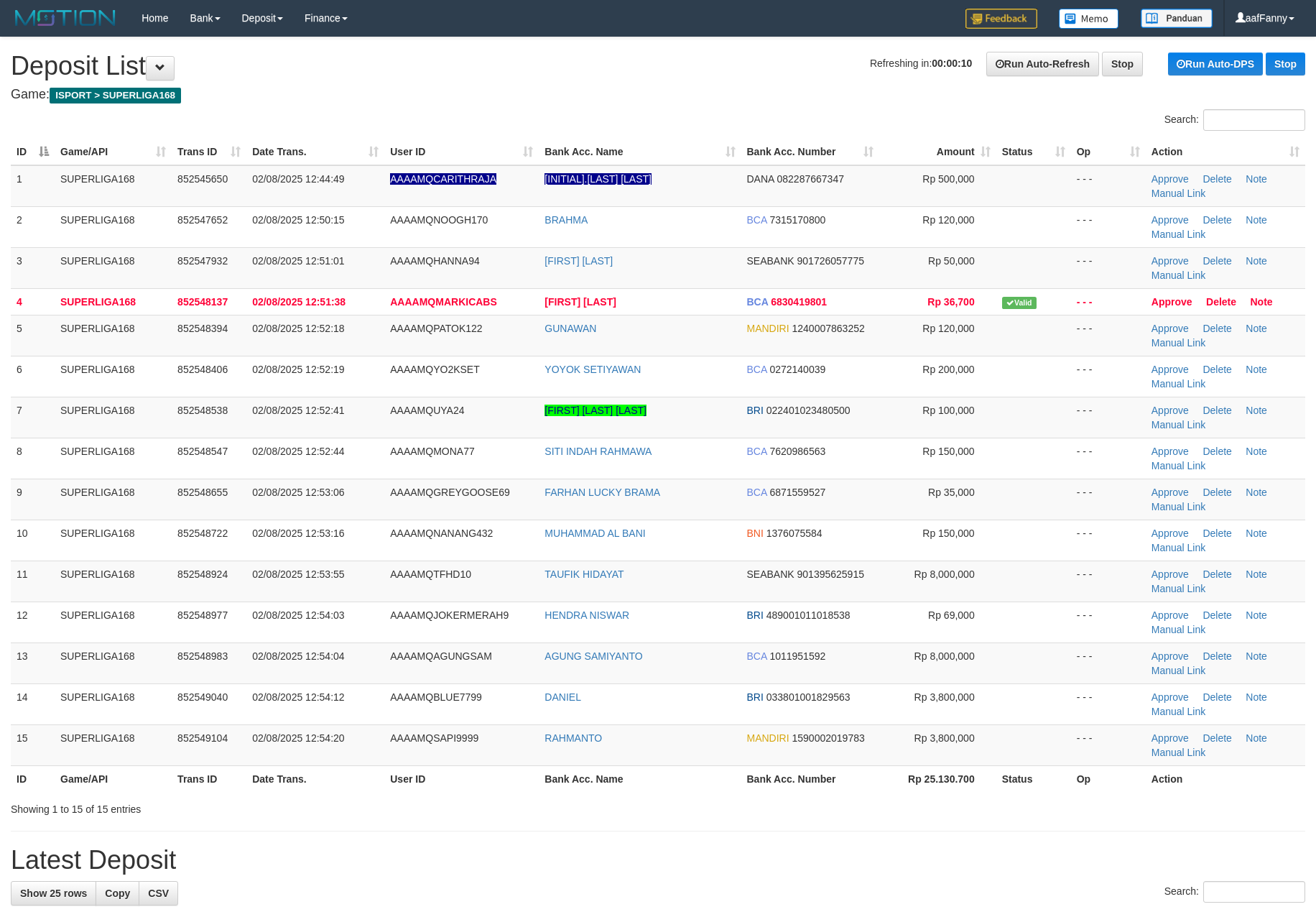 scroll, scrollTop: 0, scrollLeft: 0, axis: both 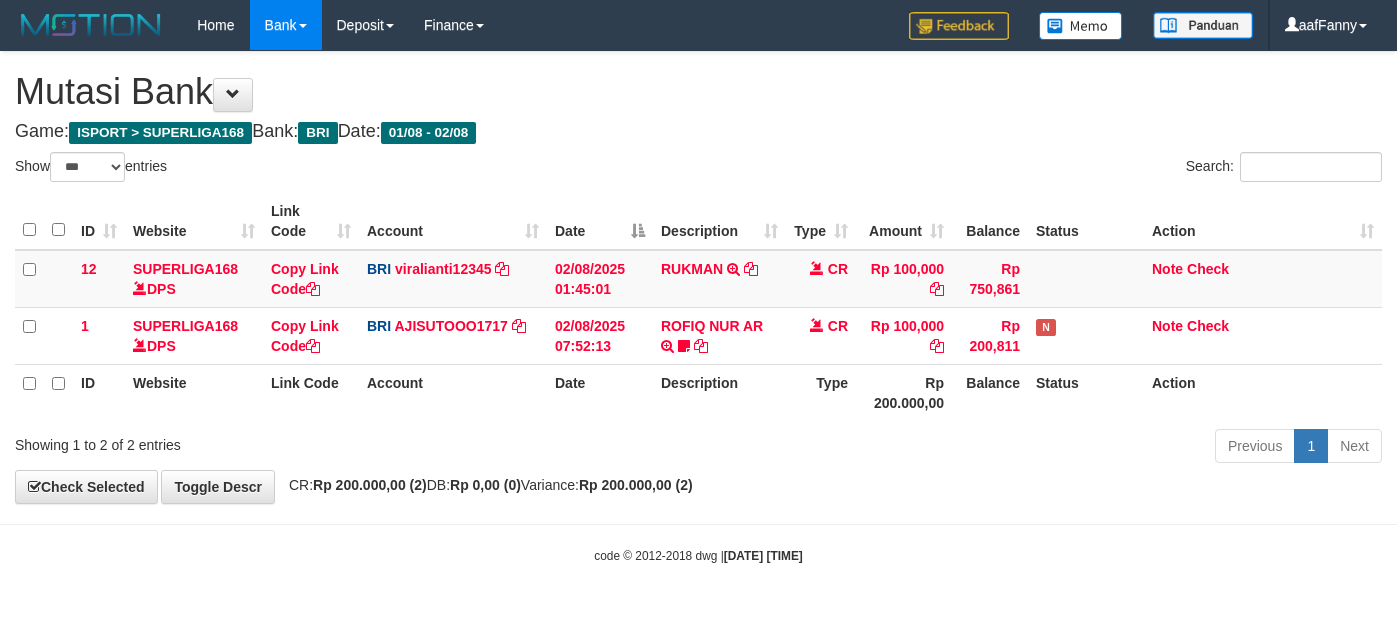 select on "***" 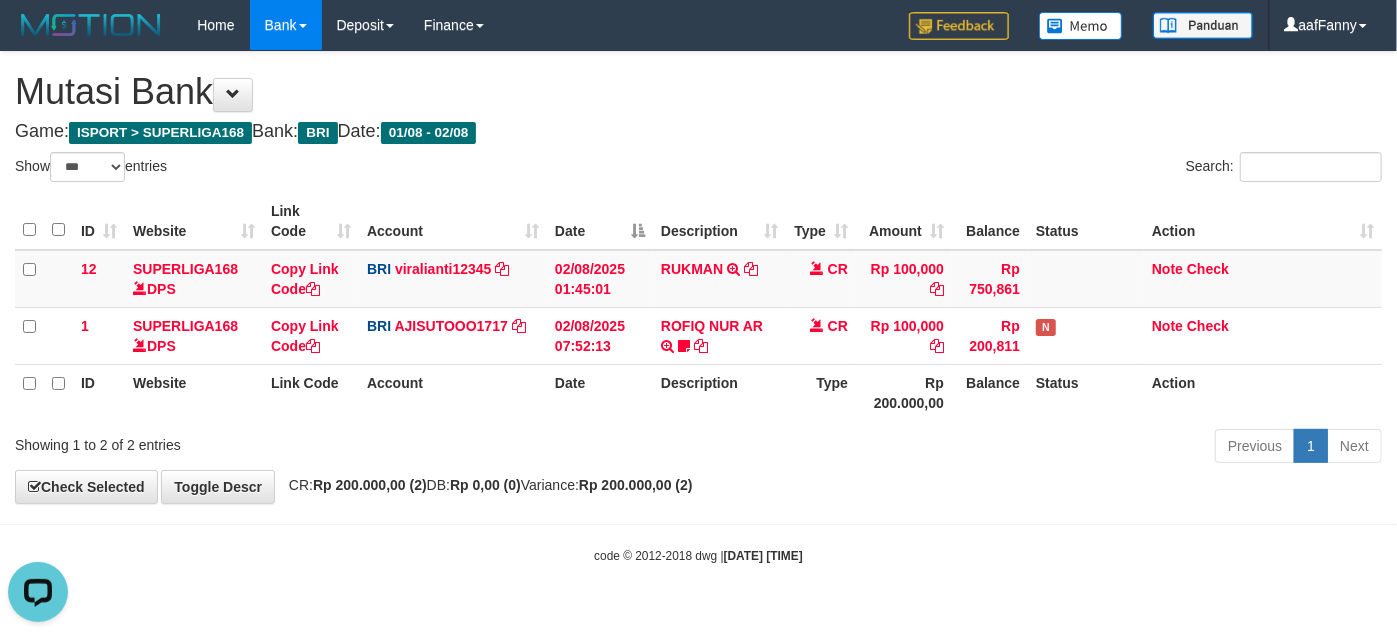 scroll, scrollTop: 0, scrollLeft: 0, axis: both 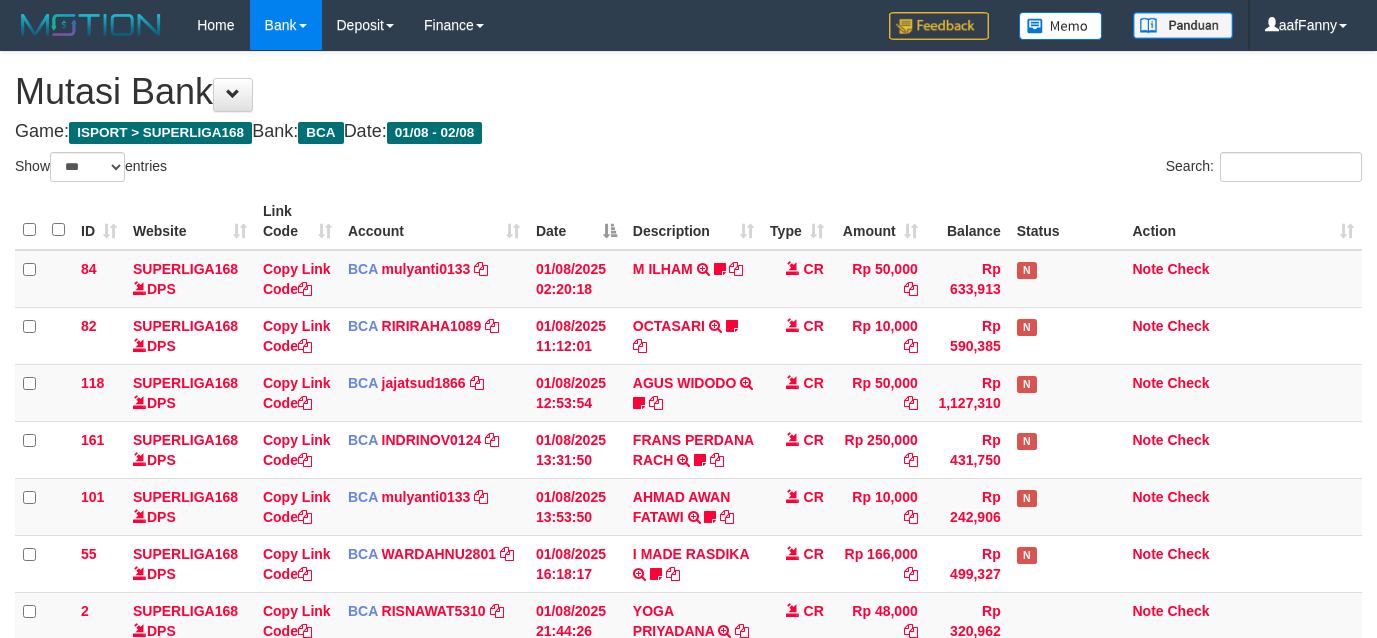 select on "***" 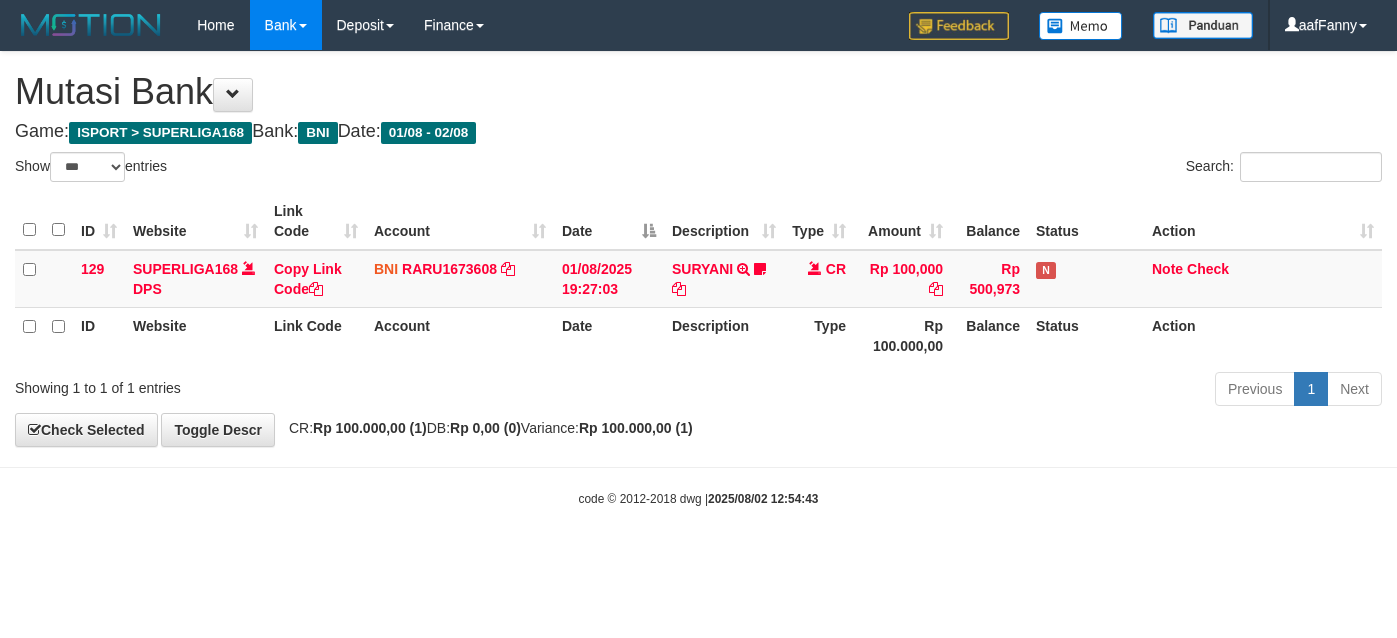 select on "***" 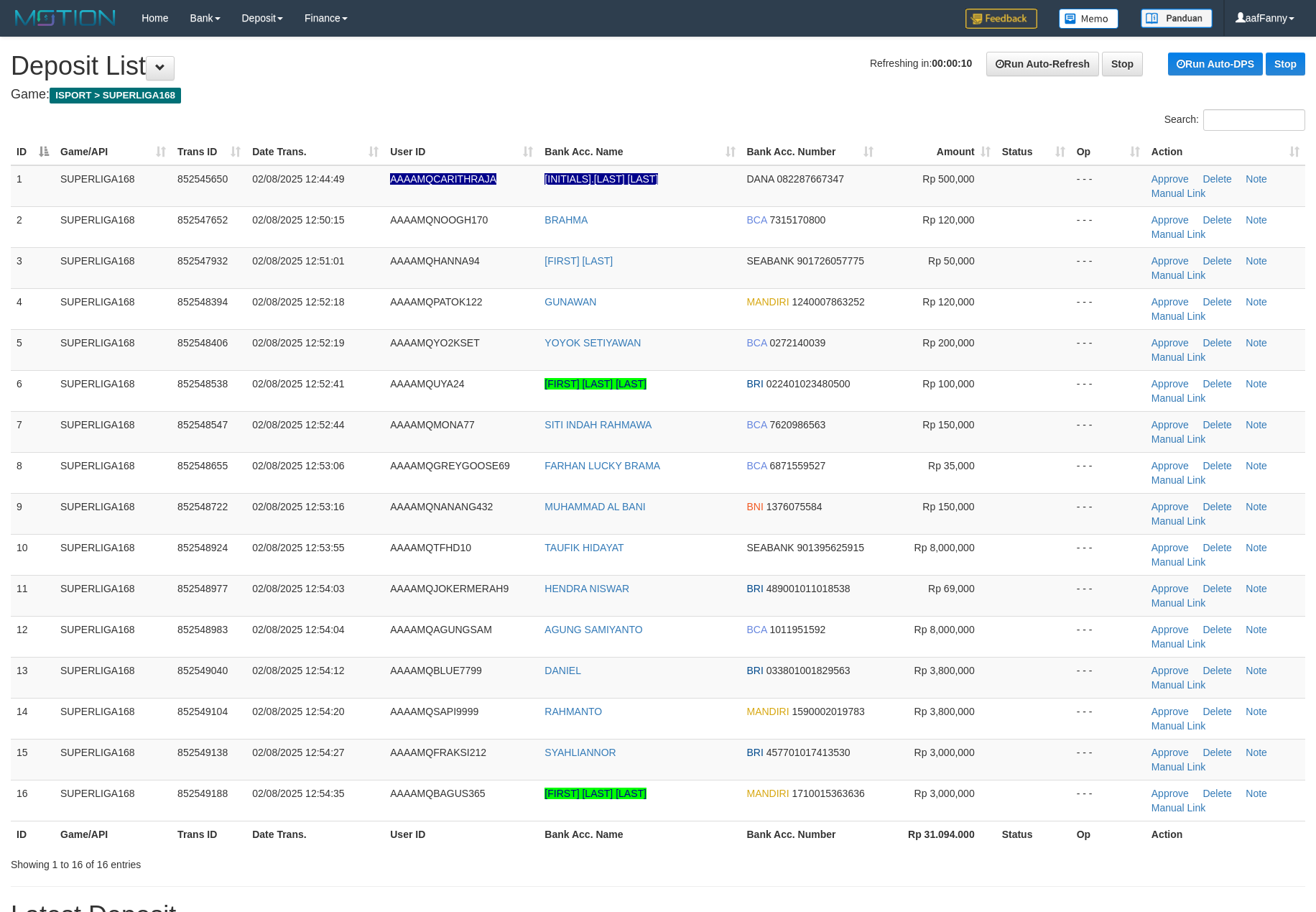 scroll, scrollTop: 0, scrollLeft: 0, axis: both 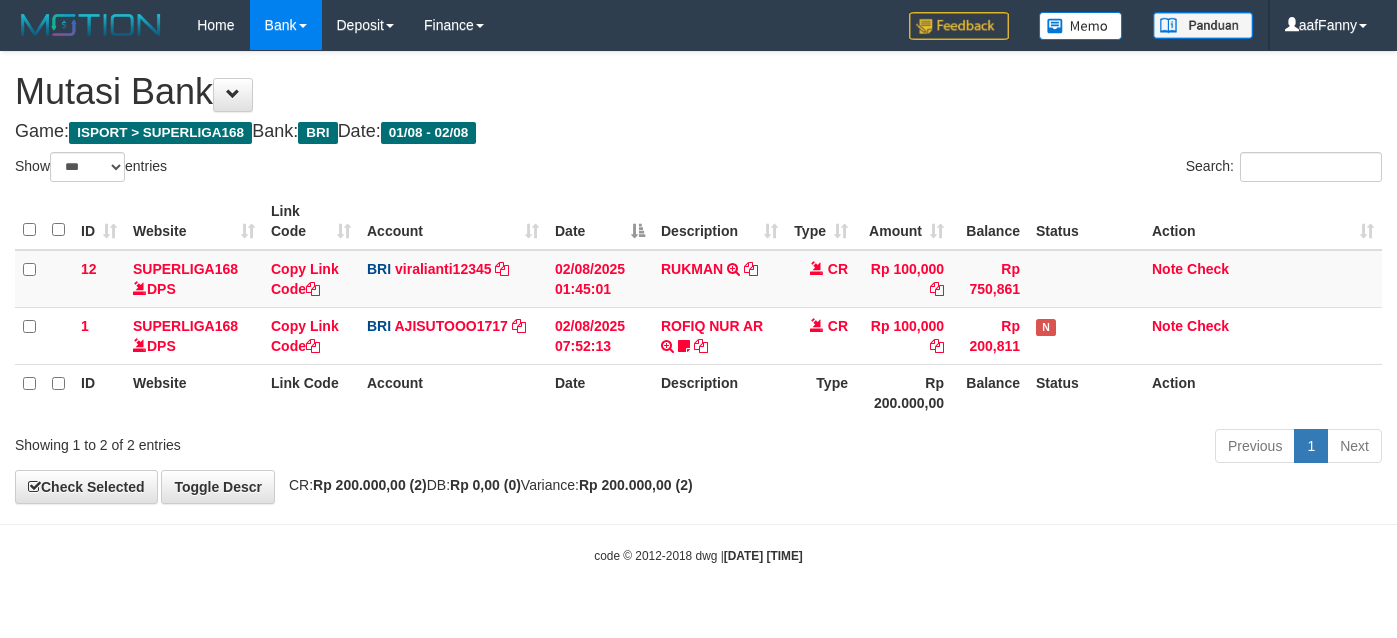 select on "***" 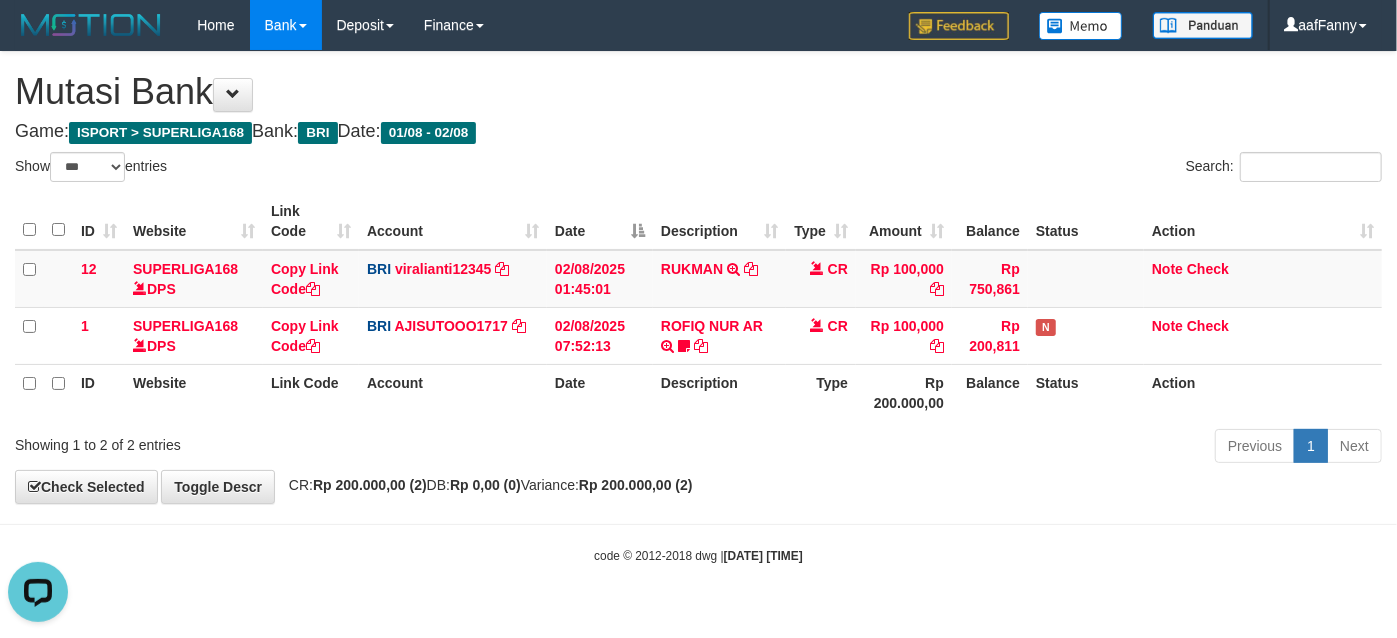 scroll, scrollTop: 0, scrollLeft: 0, axis: both 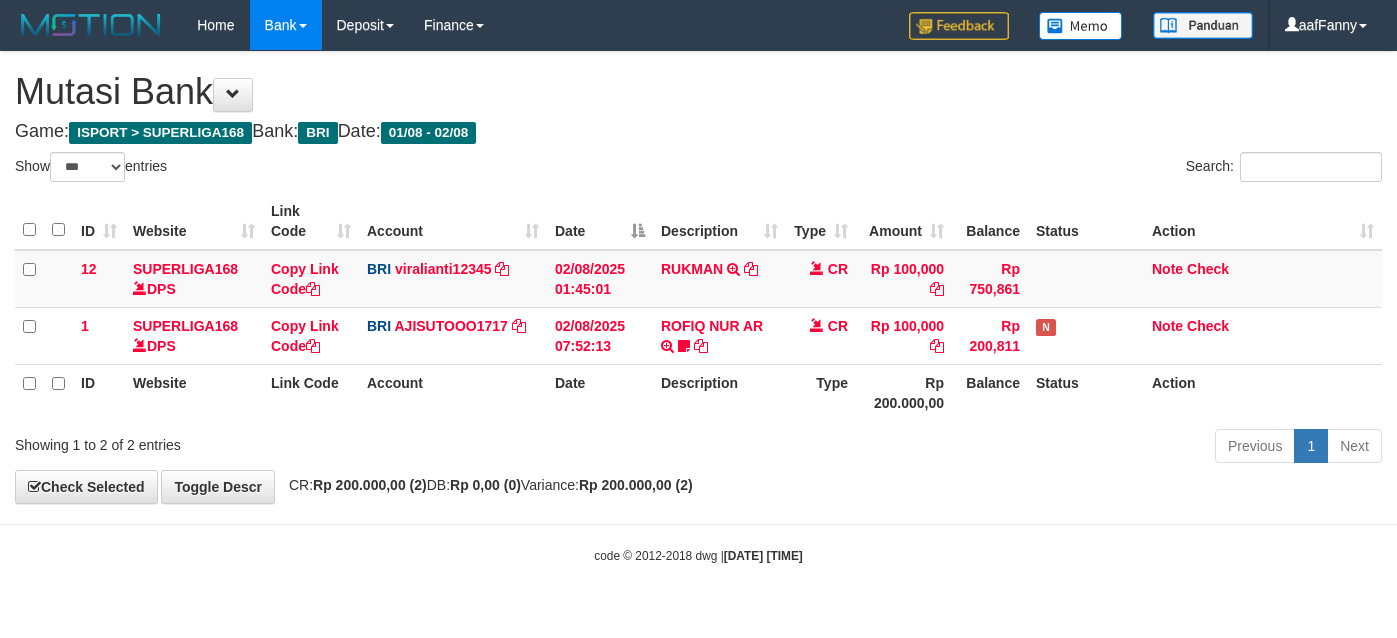 select on "***" 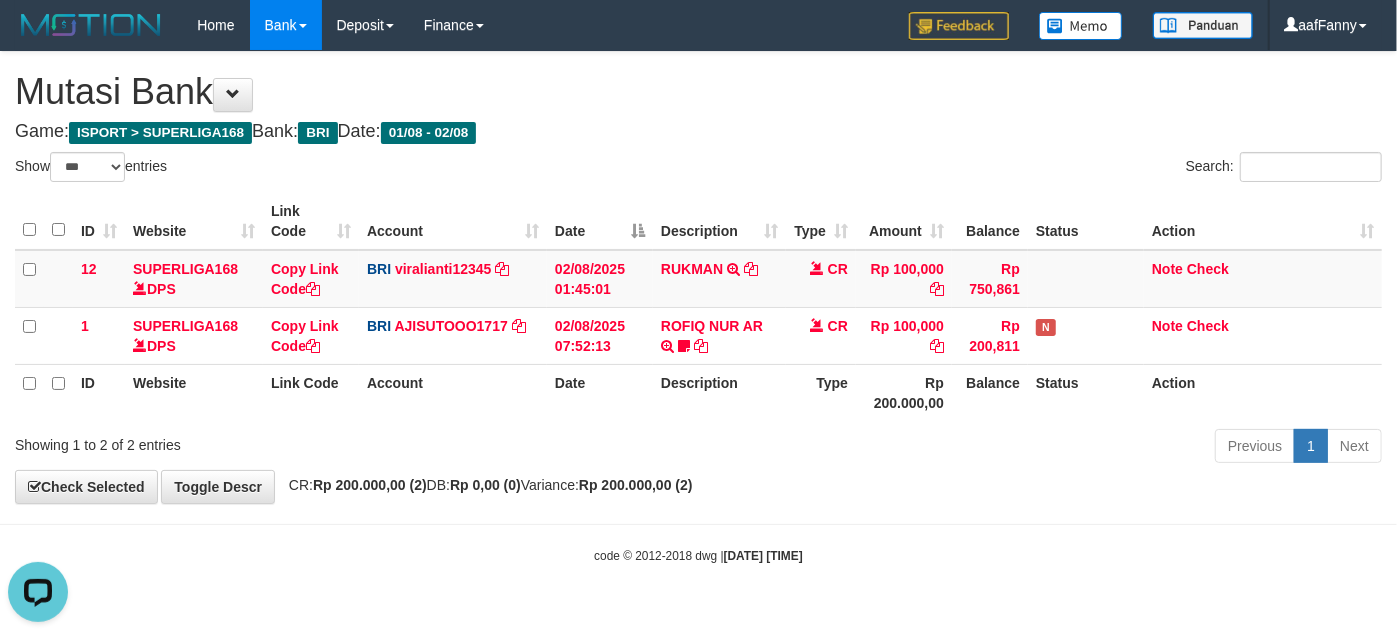 scroll, scrollTop: 0, scrollLeft: 0, axis: both 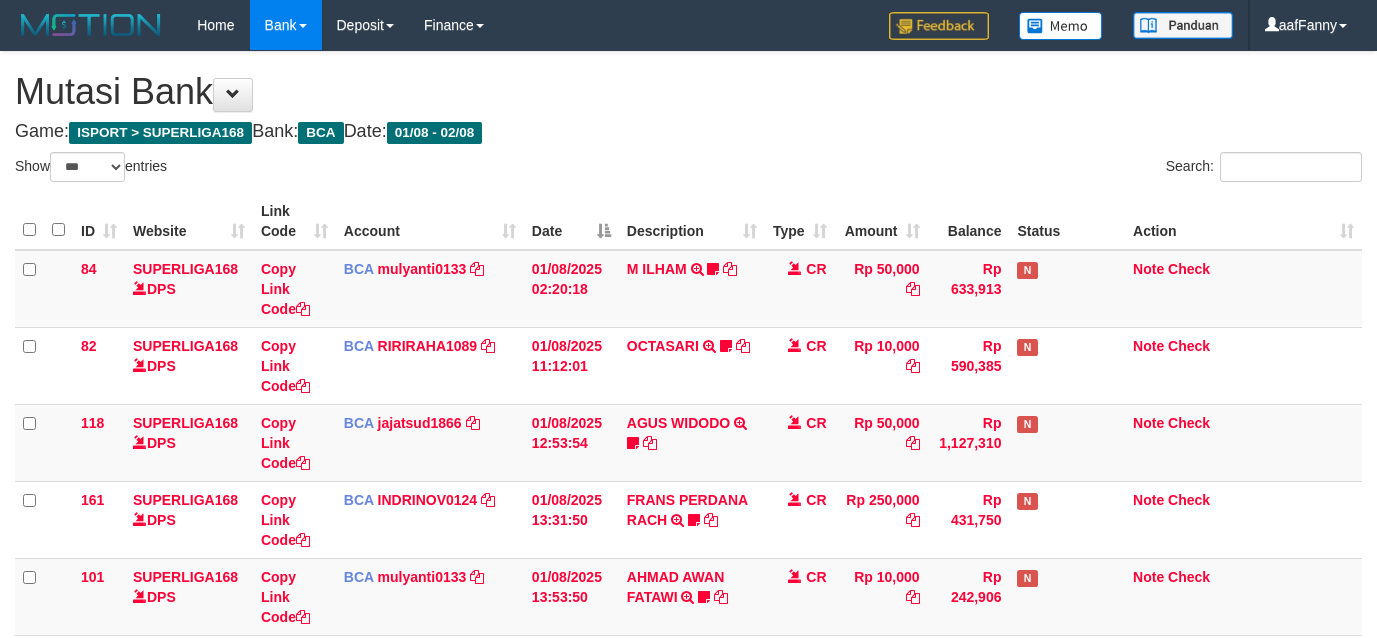 select on "***" 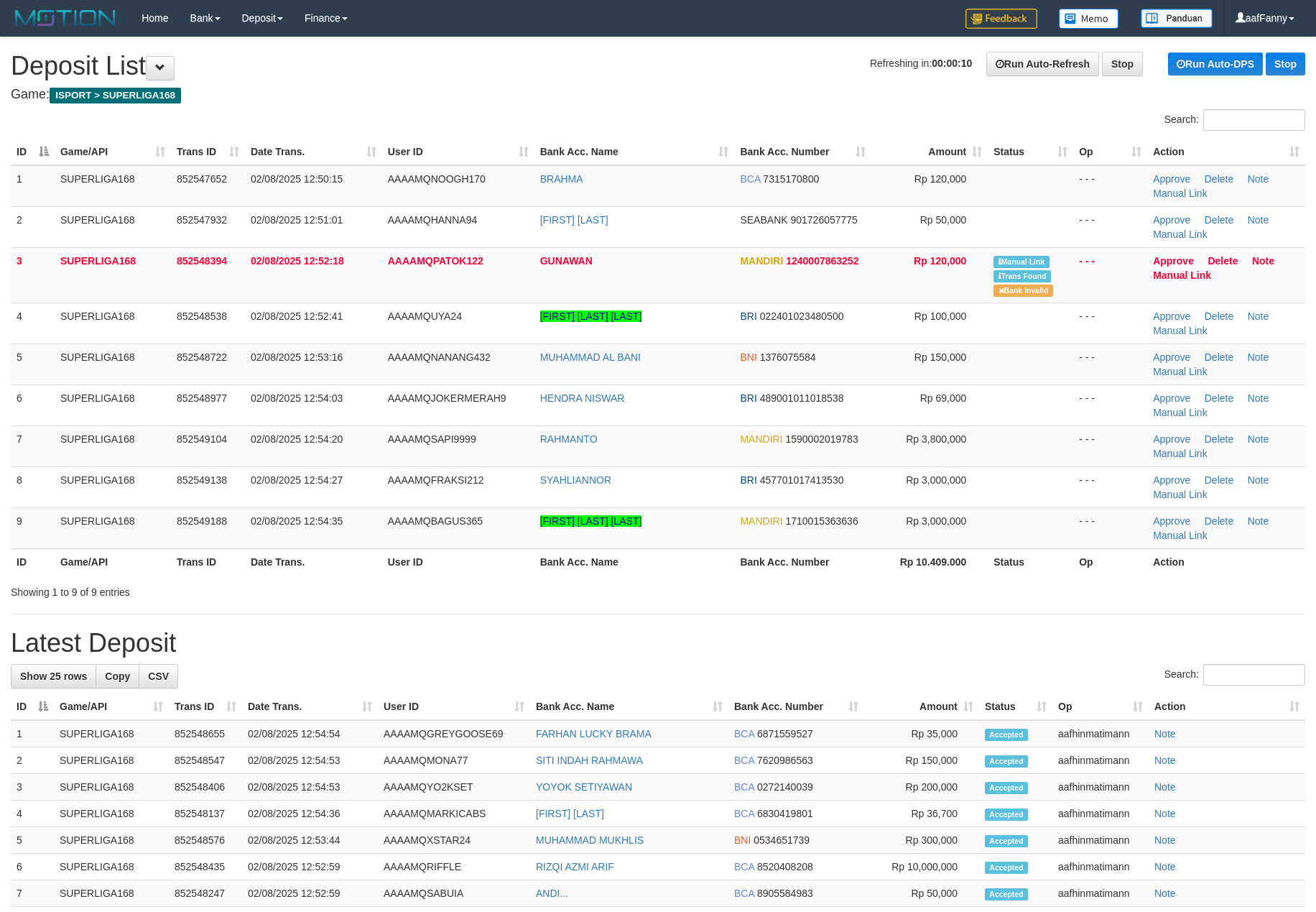 scroll, scrollTop: 0, scrollLeft: 0, axis: both 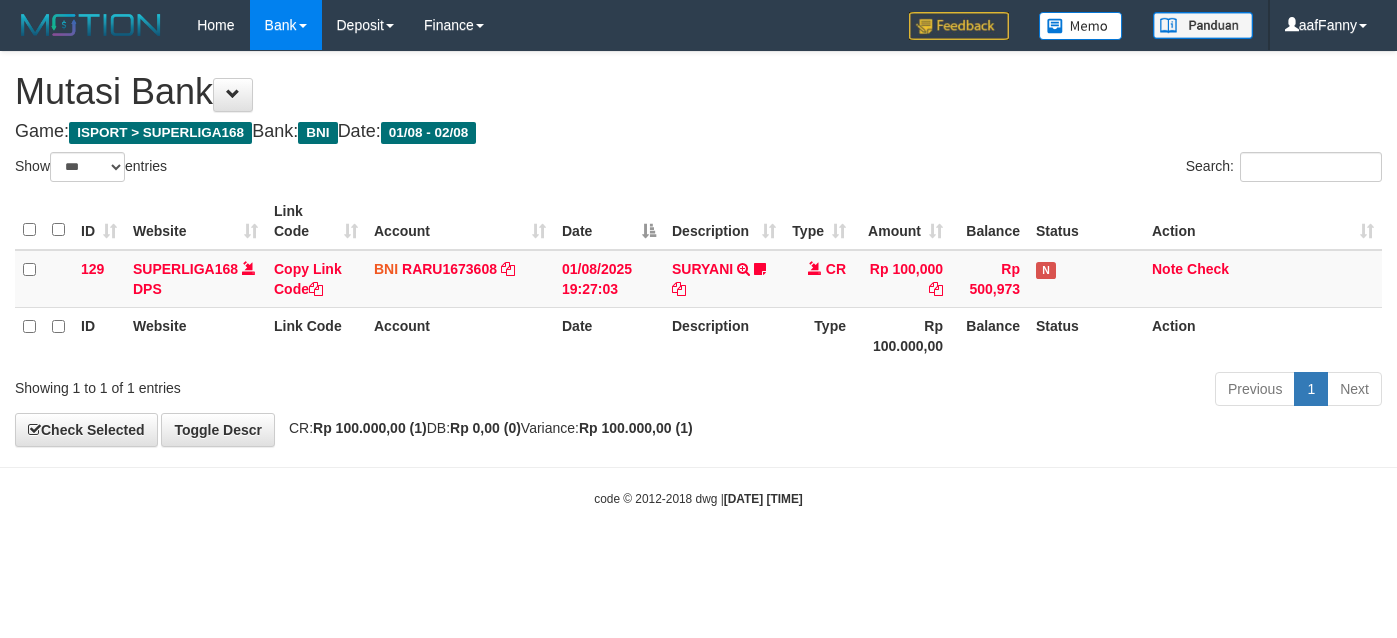 select on "***" 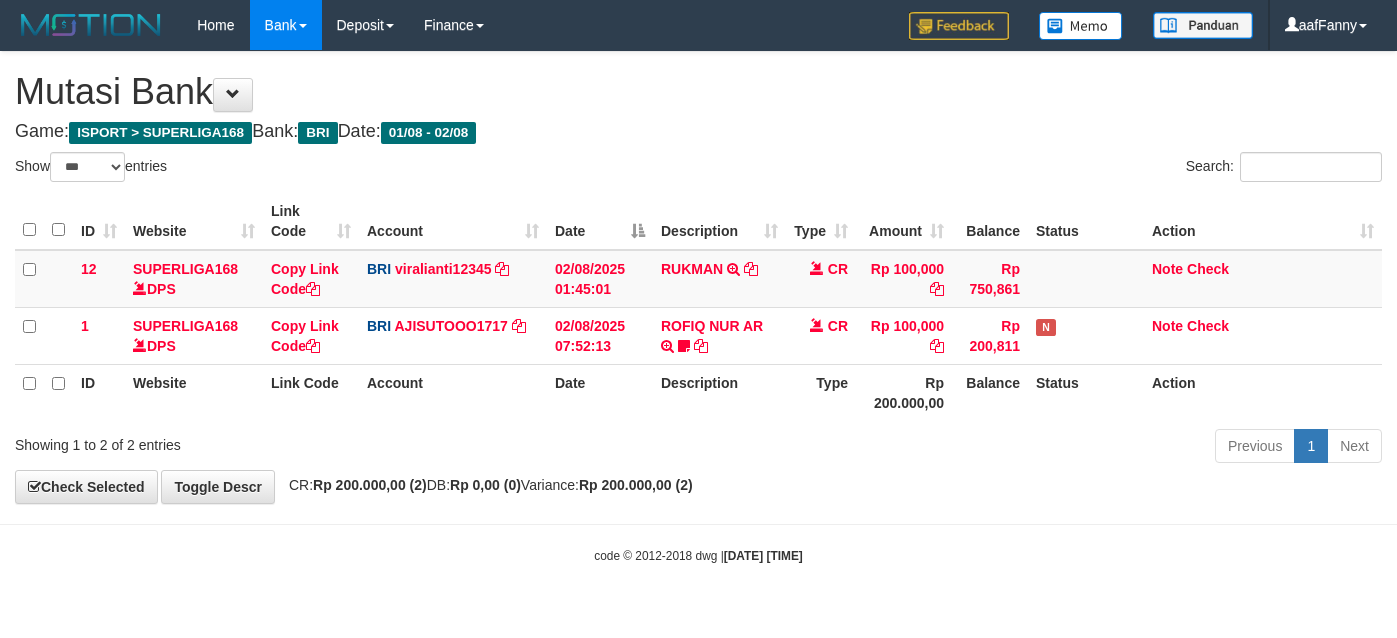 select on "***" 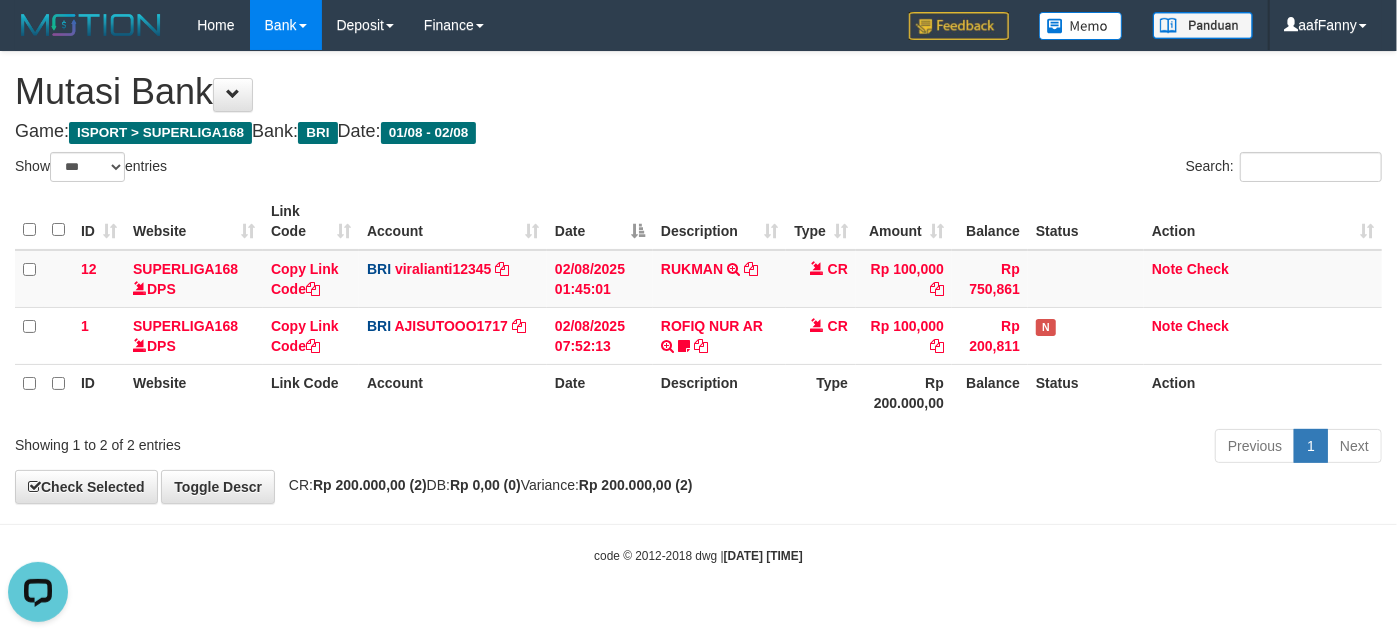 scroll, scrollTop: 0, scrollLeft: 0, axis: both 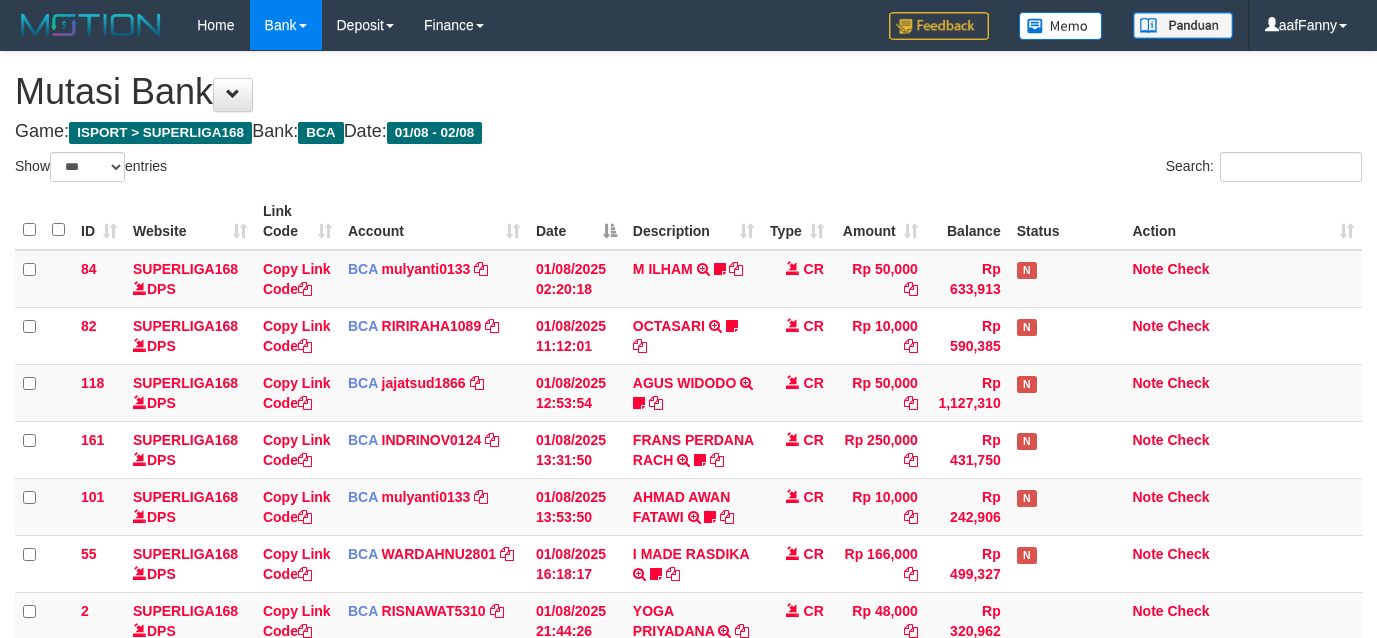 select on "***" 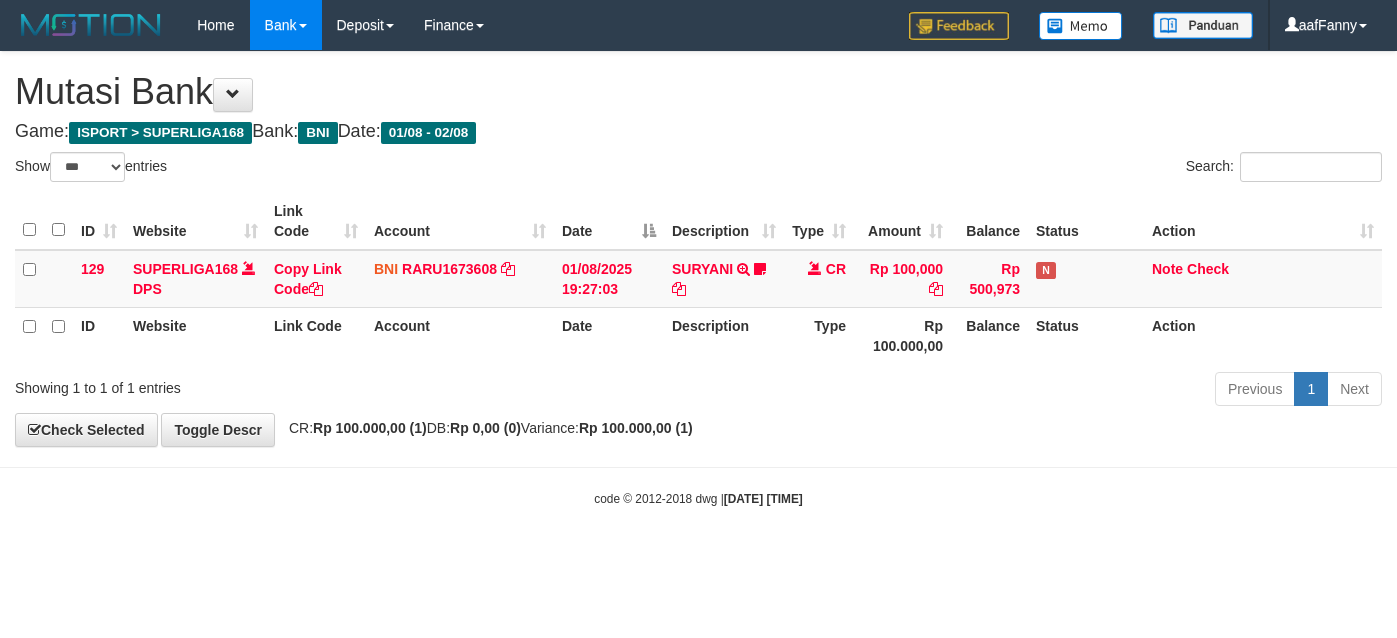 select on "***" 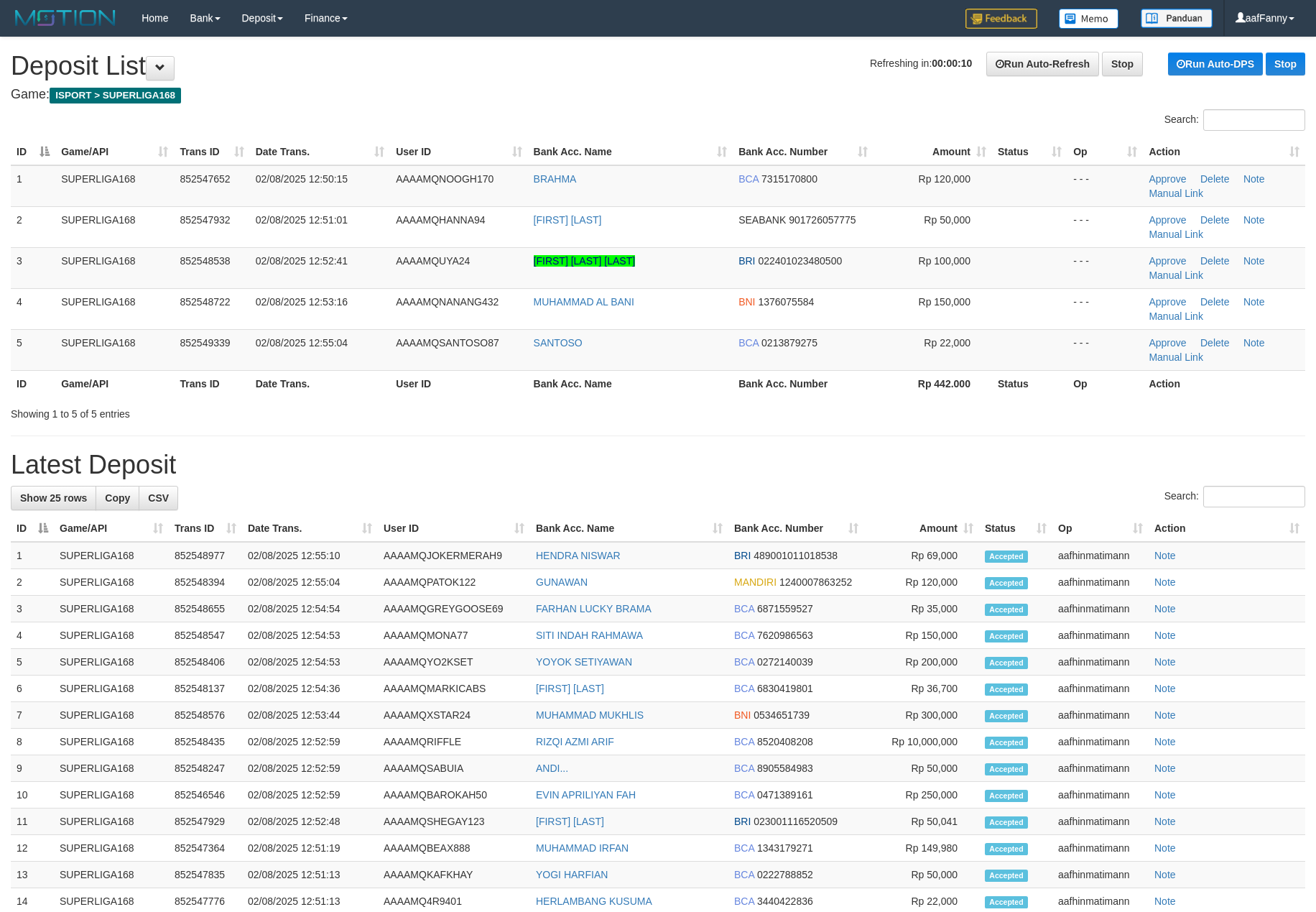 scroll, scrollTop: 0, scrollLeft: 0, axis: both 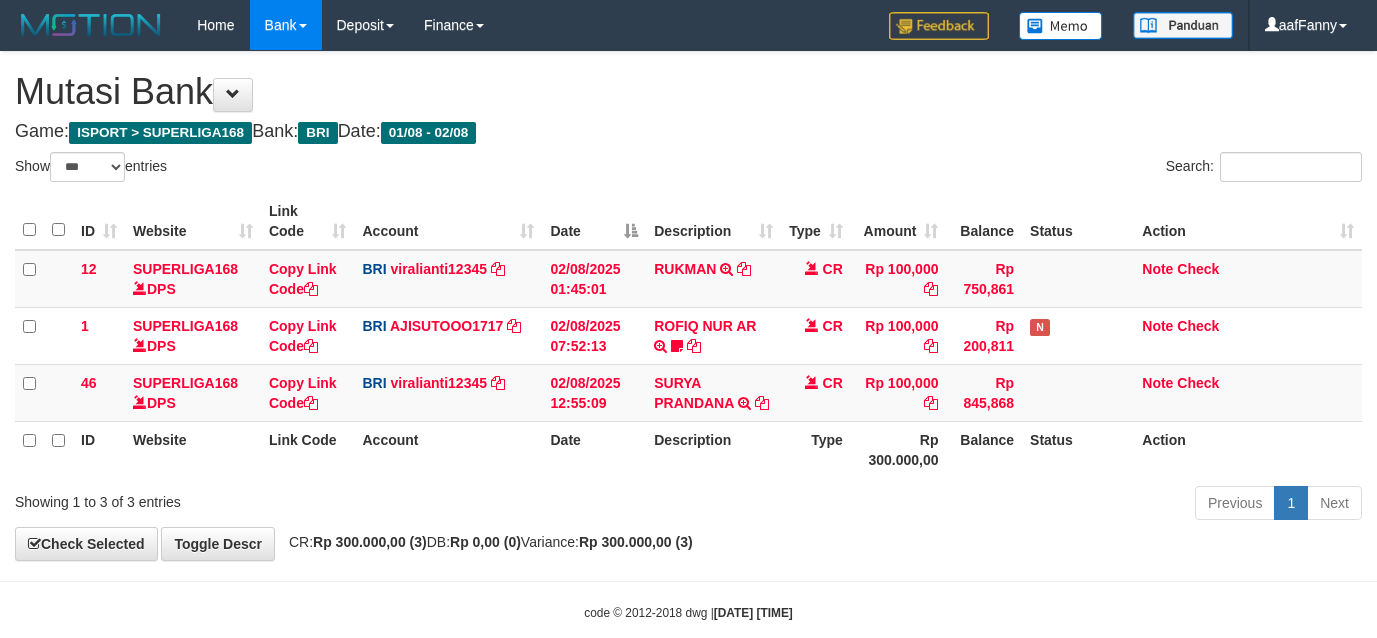 select on "***" 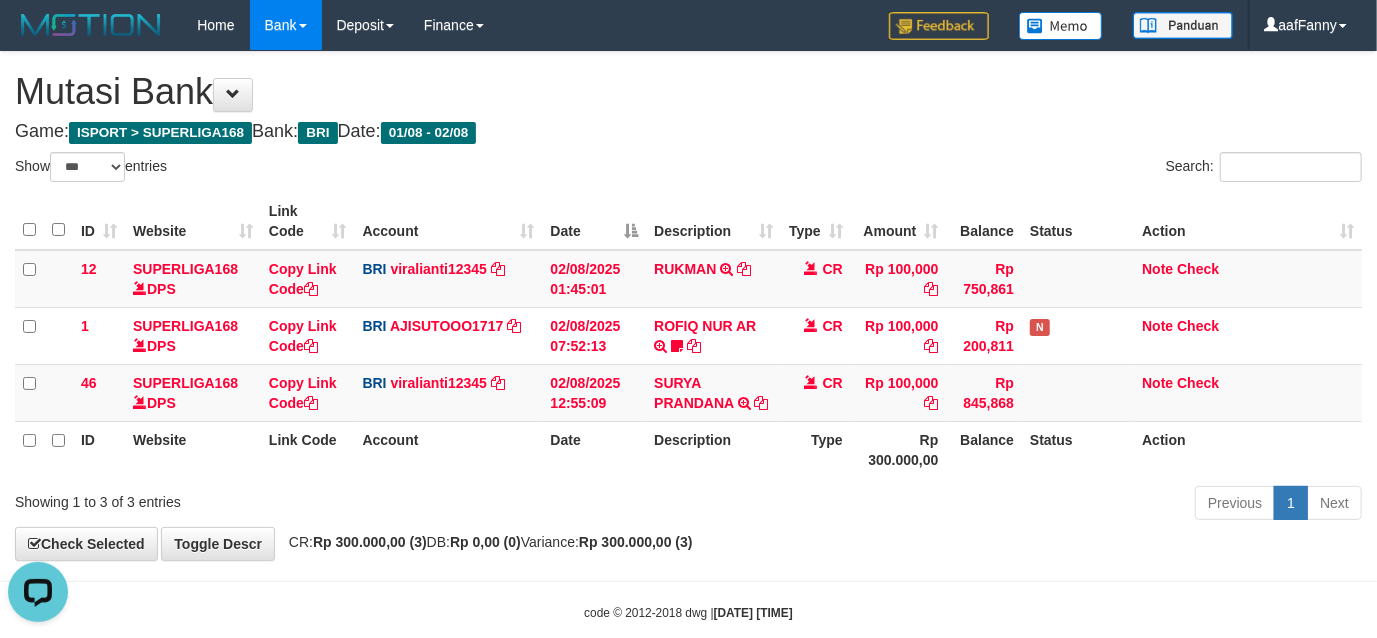 scroll, scrollTop: 0, scrollLeft: 0, axis: both 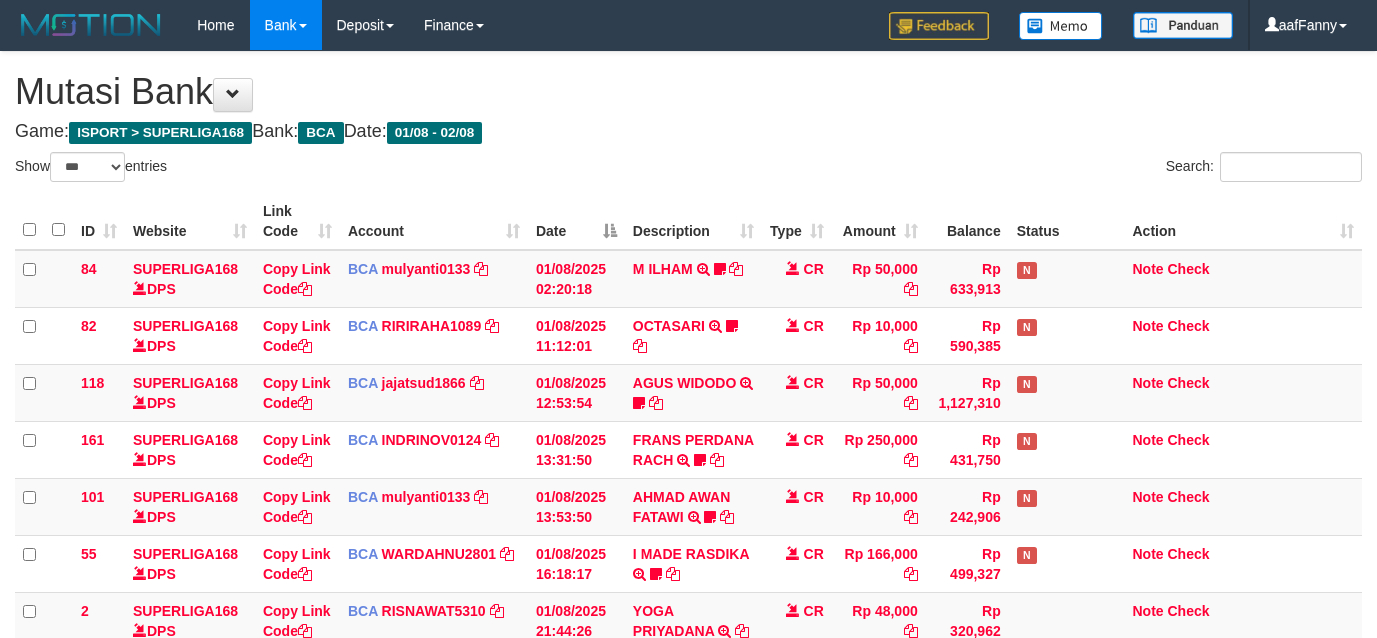 select on "***" 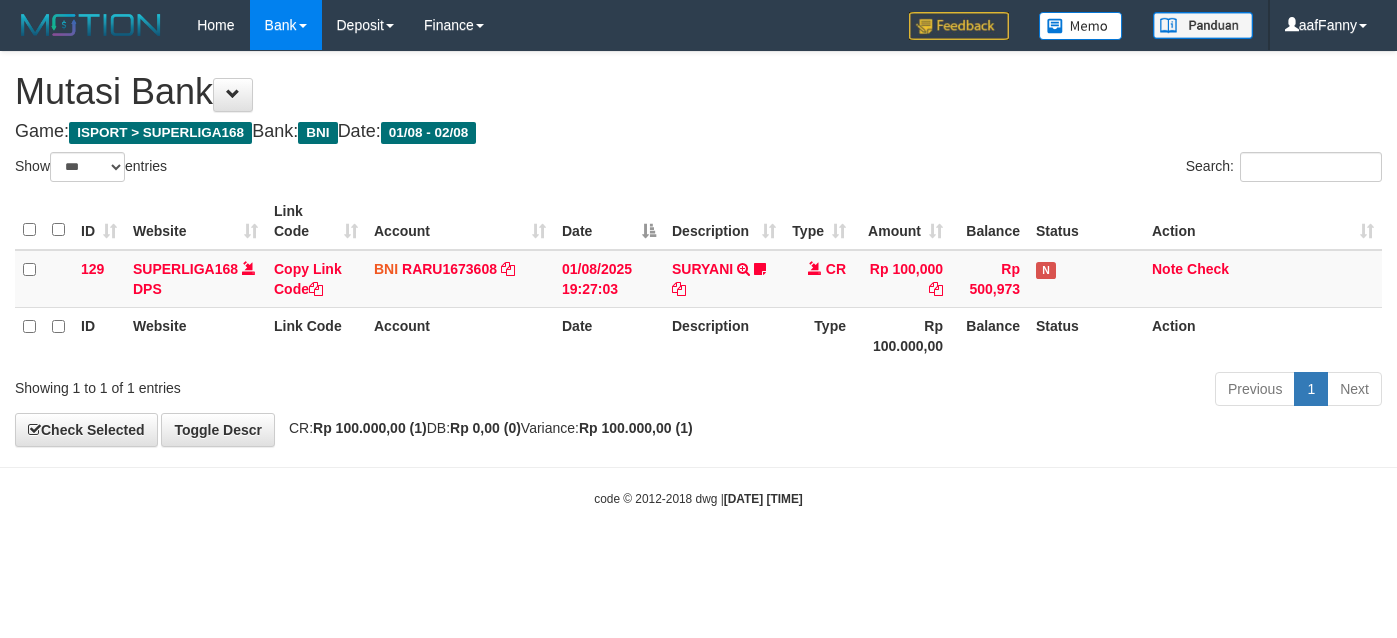 select on "***" 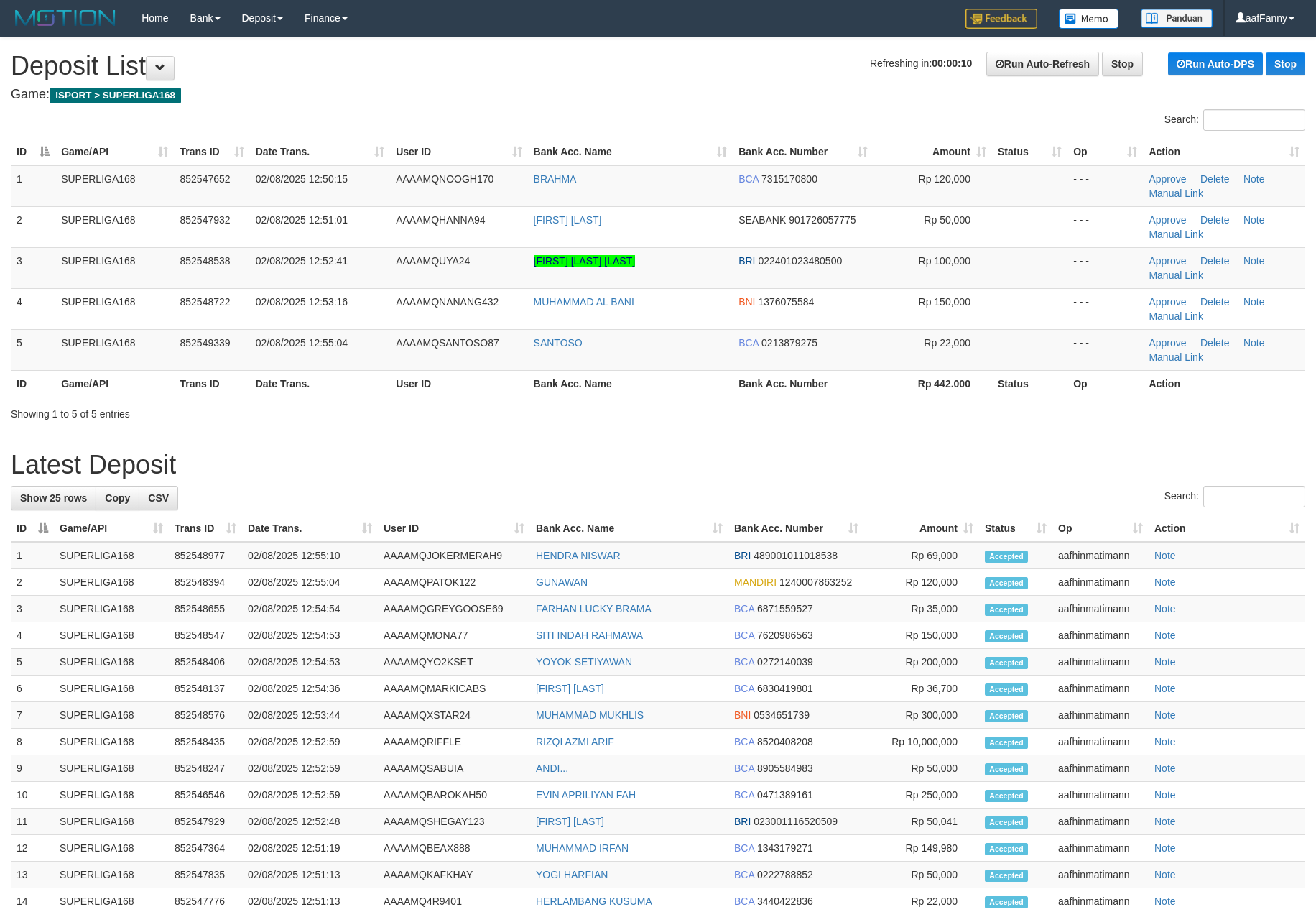 scroll, scrollTop: 0, scrollLeft: 0, axis: both 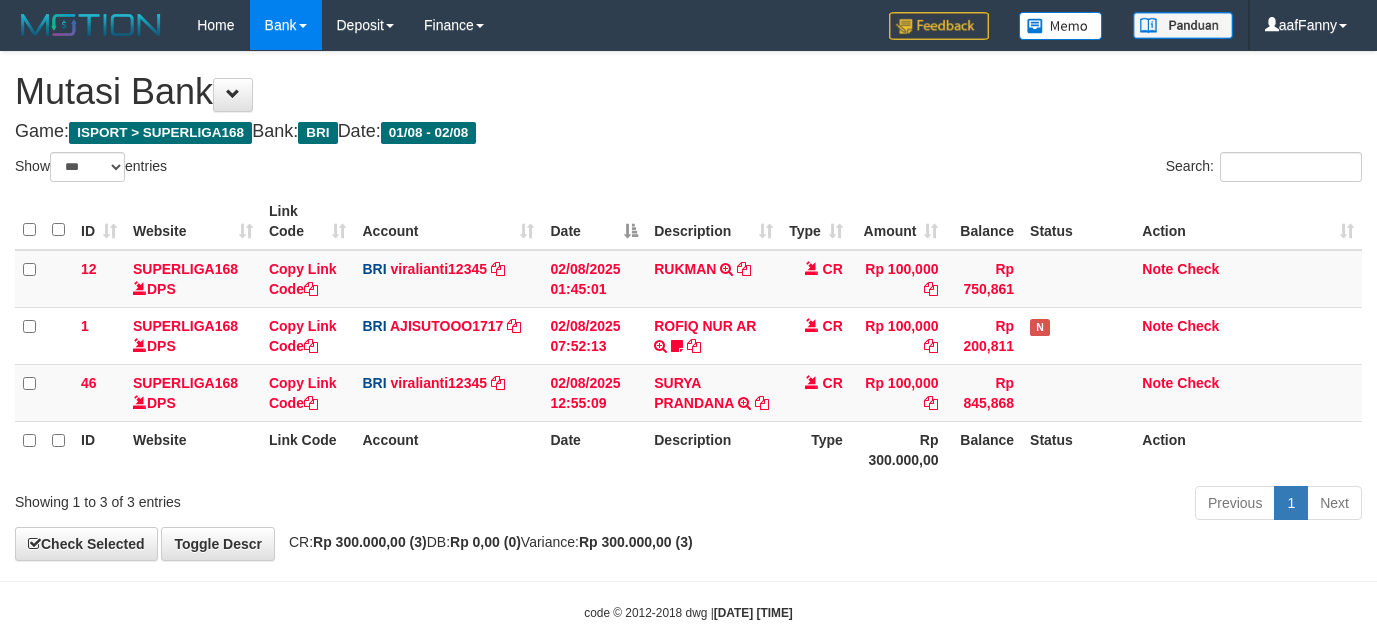 select on "***" 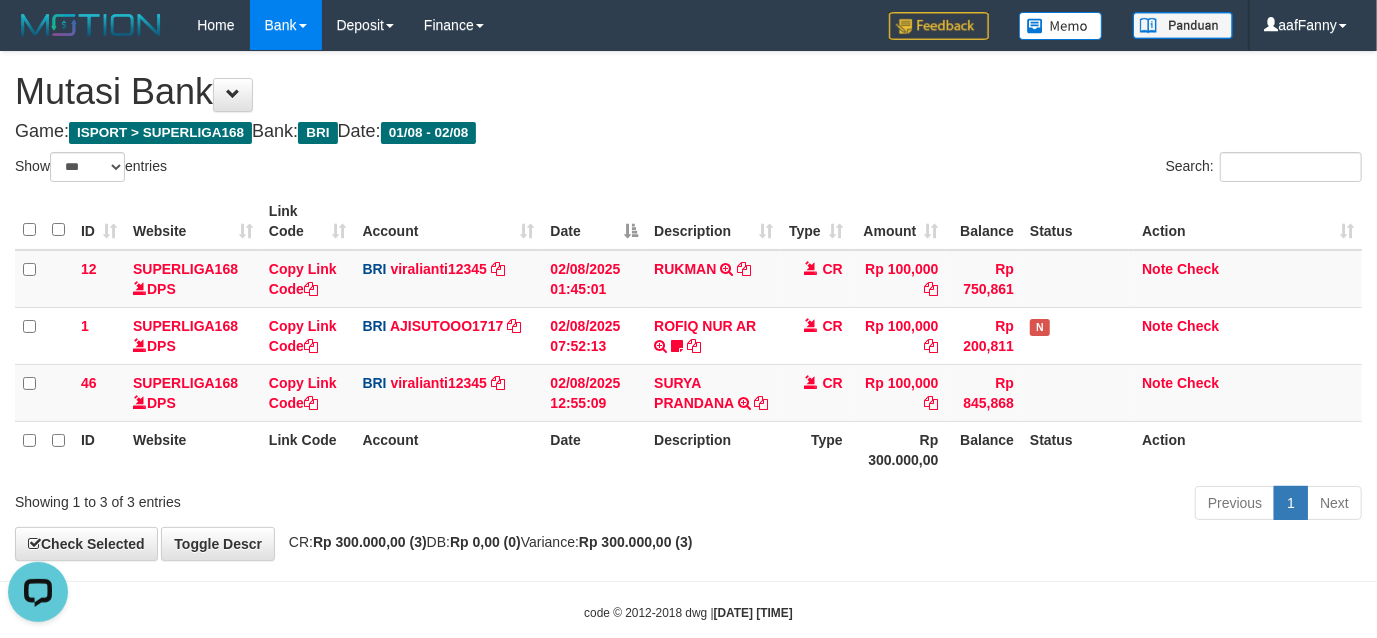 scroll, scrollTop: 0, scrollLeft: 0, axis: both 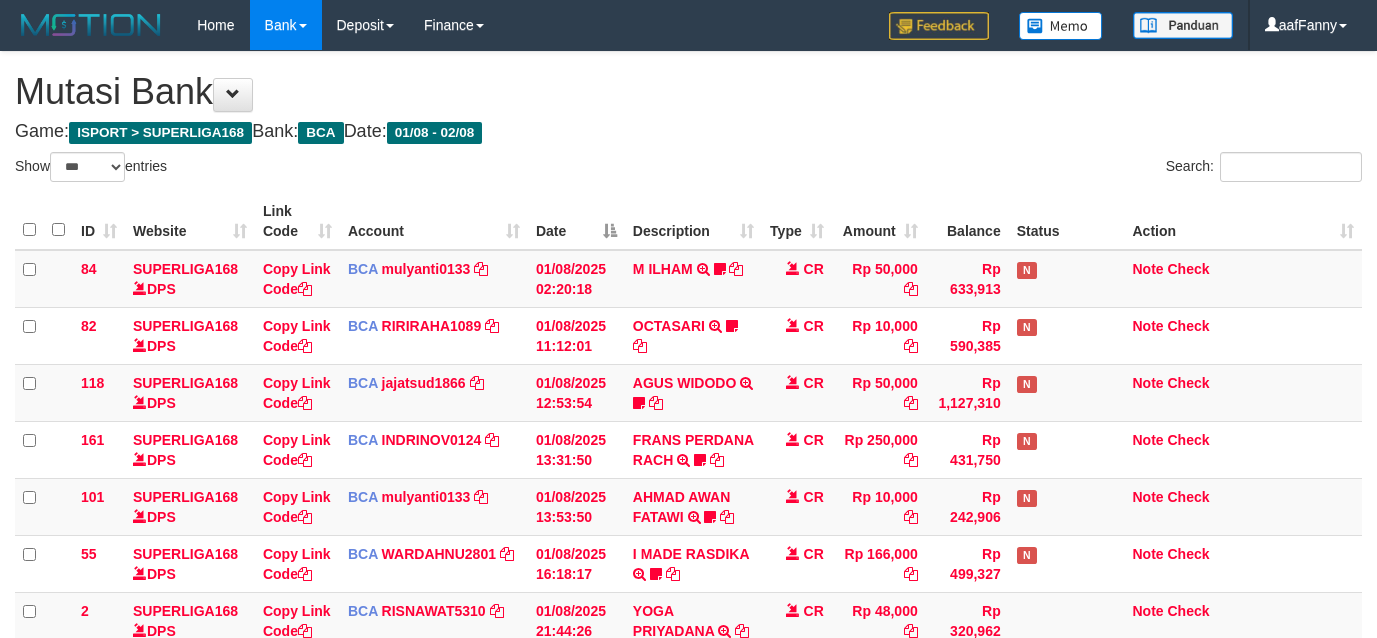 select on "***" 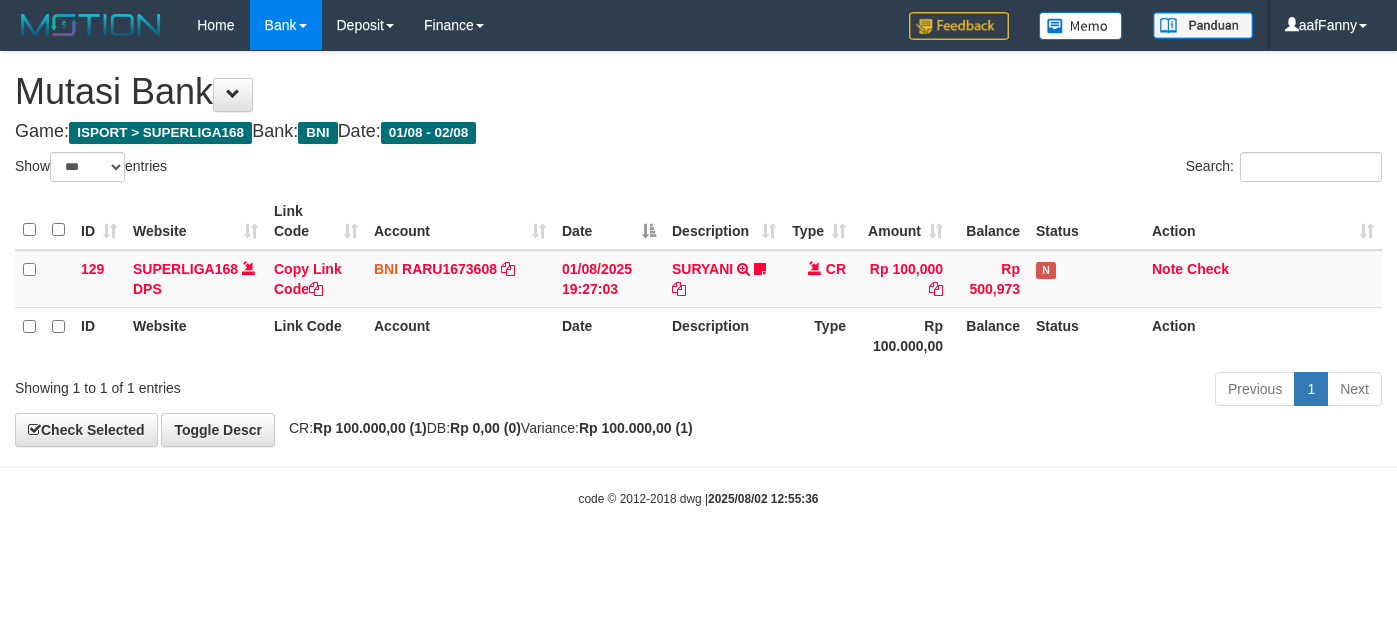 select on "***" 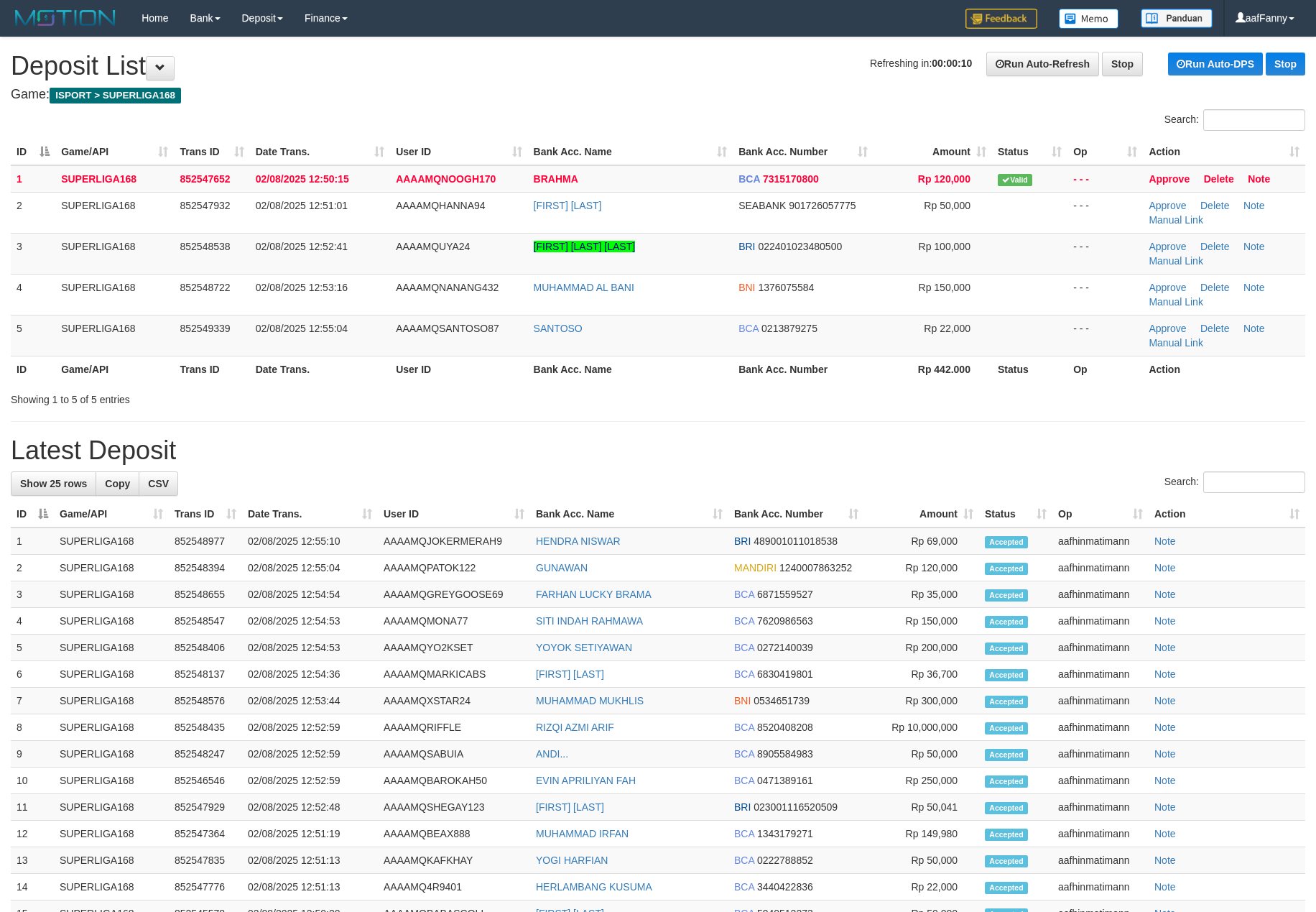 scroll, scrollTop: 0, scrollLeft: 0, axis: both 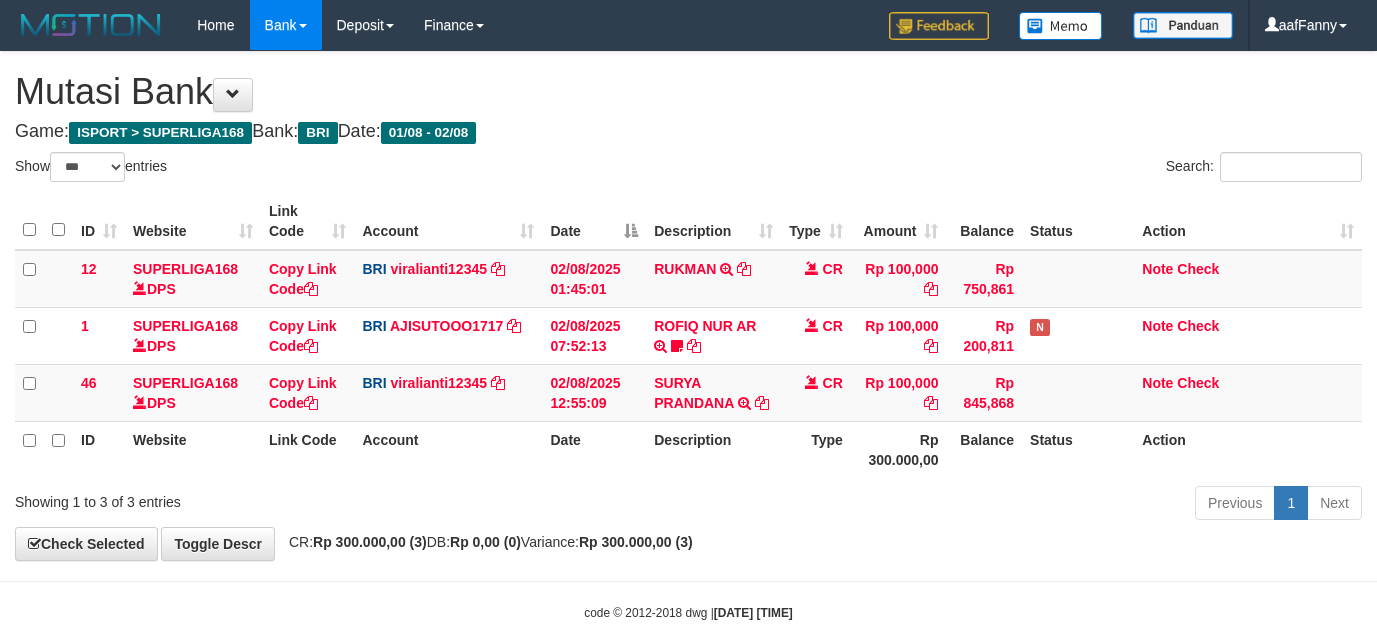 select on "***" 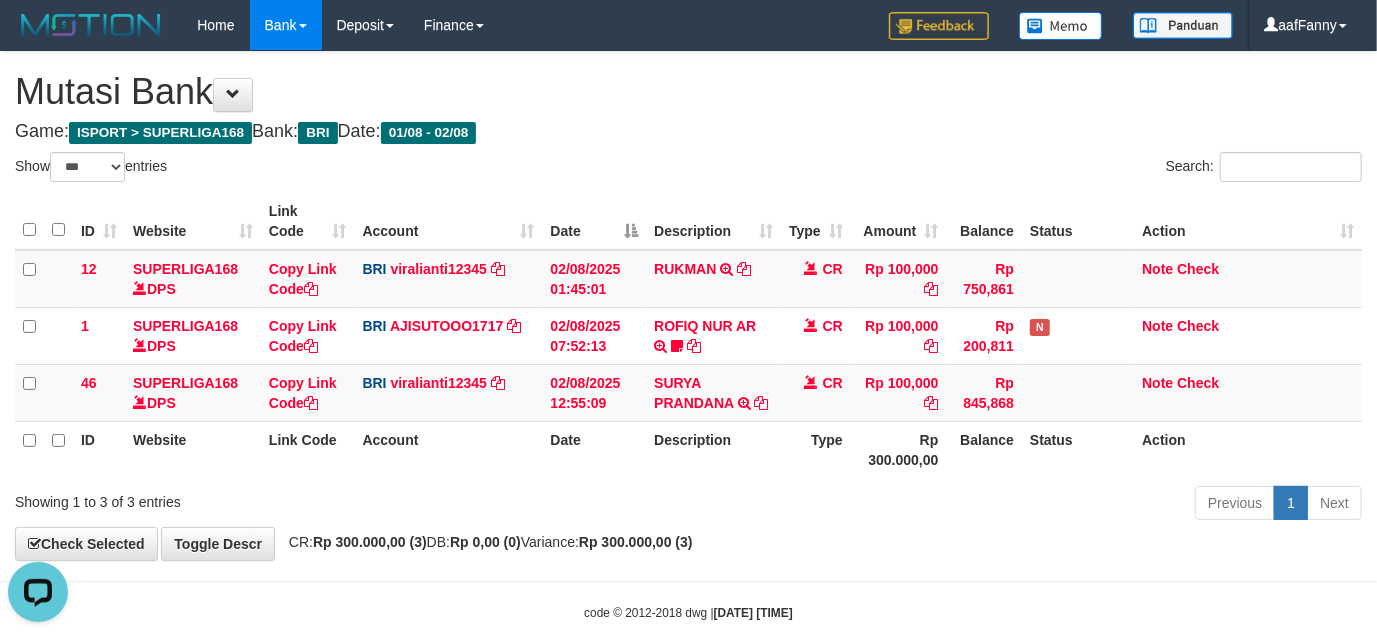 scroll, scrollTop: 0, scrollLeft: 0, axis: both 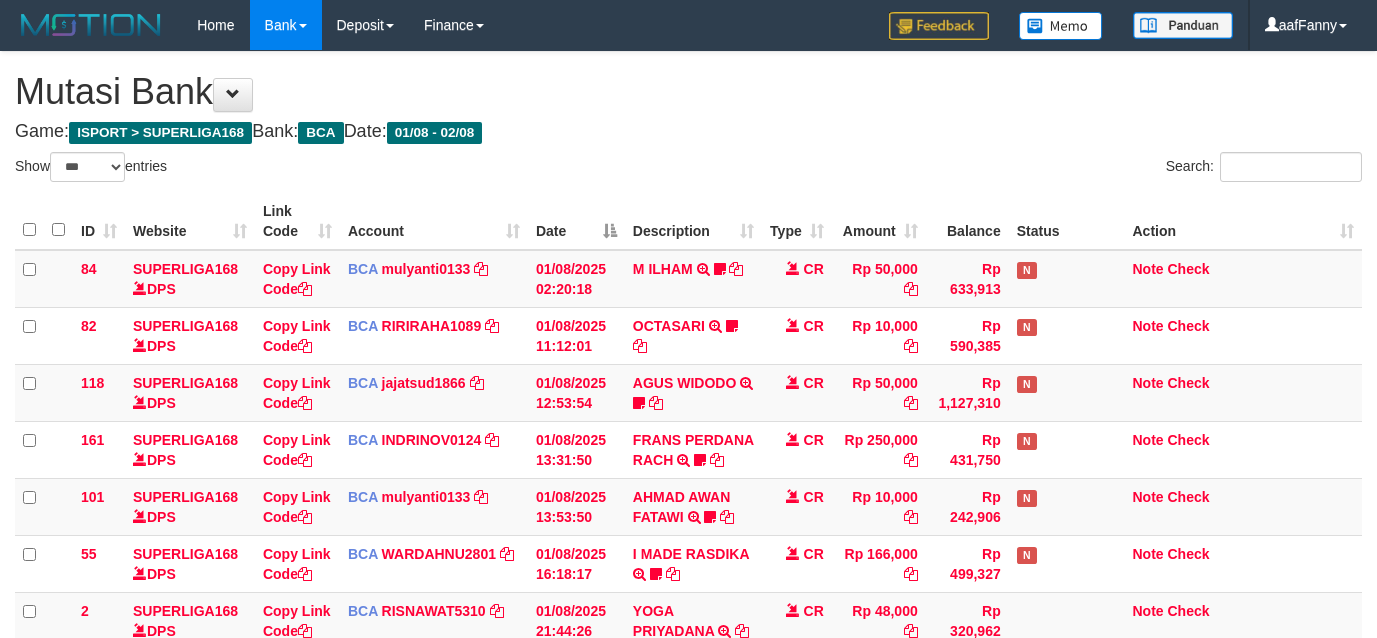 select on "***" 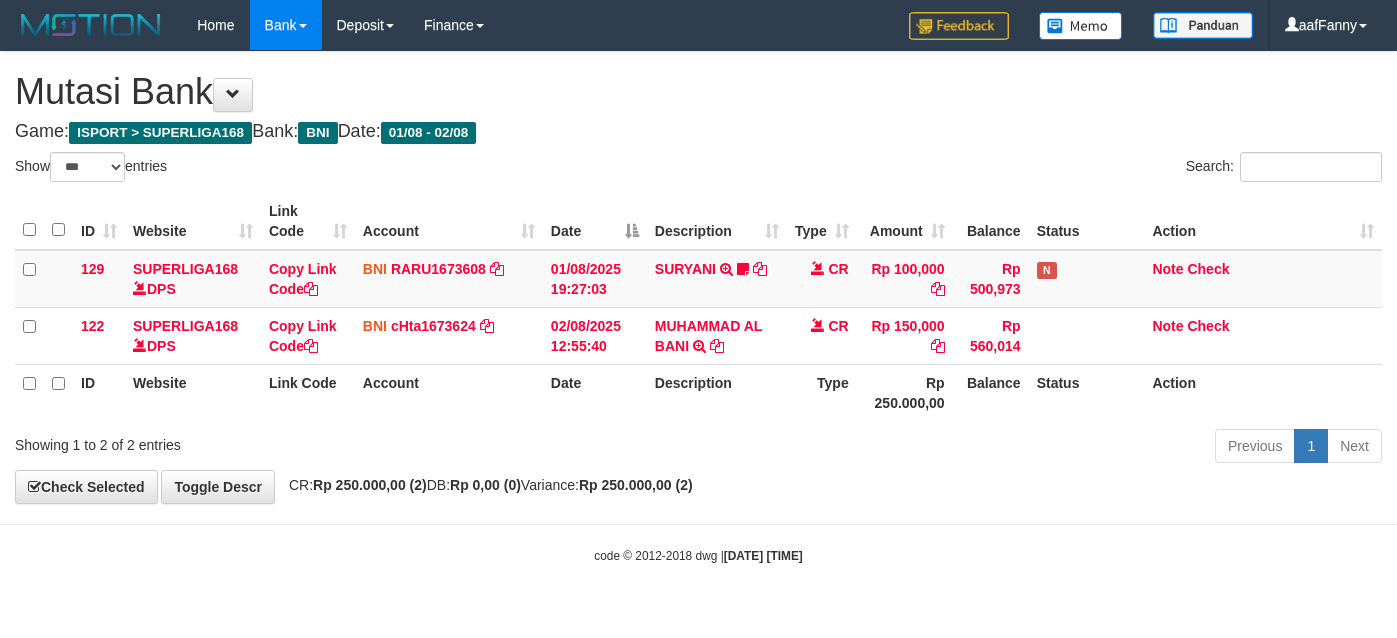 select on "***" 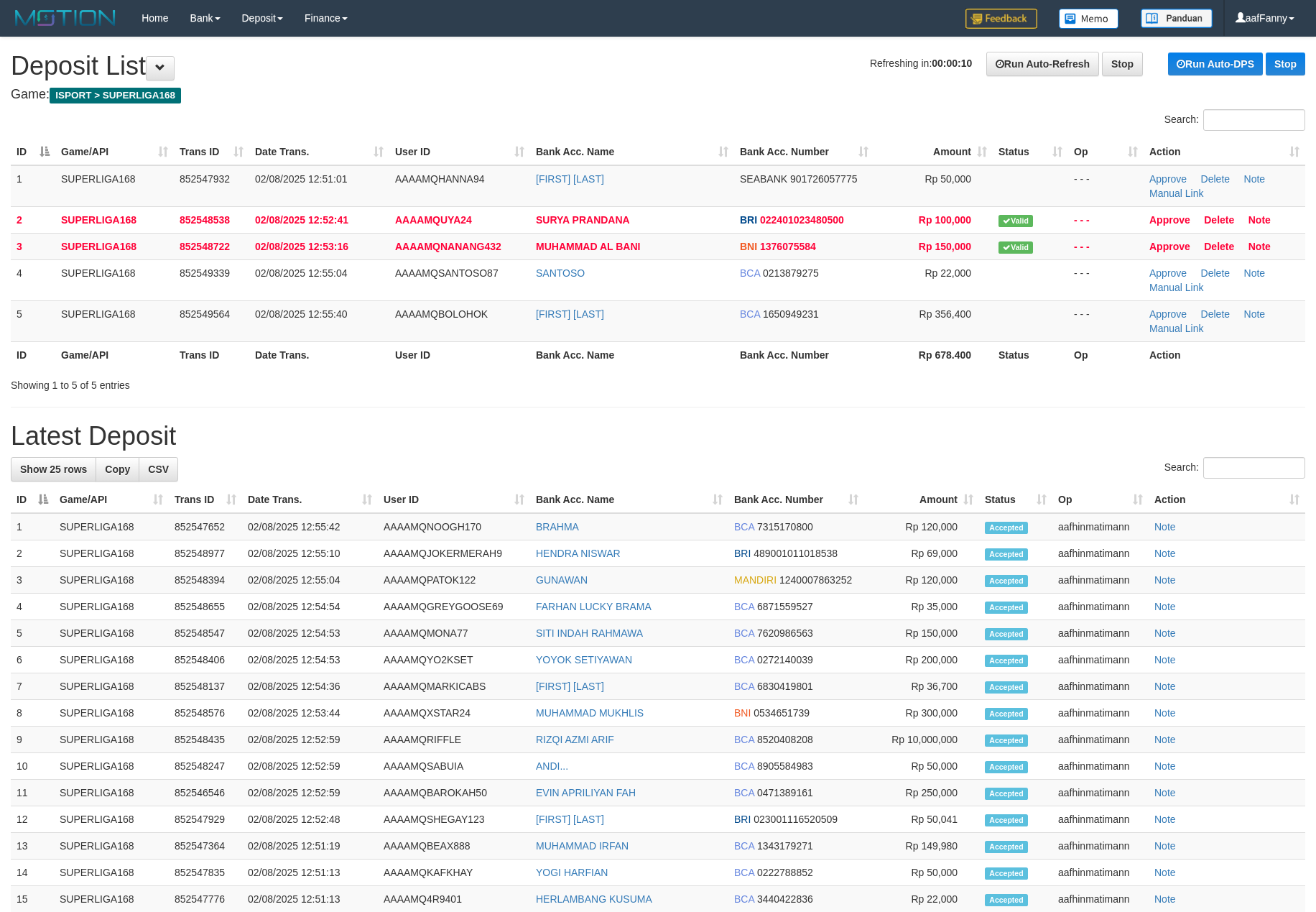 scroll, scrollTop: 0, scrollLeft: 0, axis: both 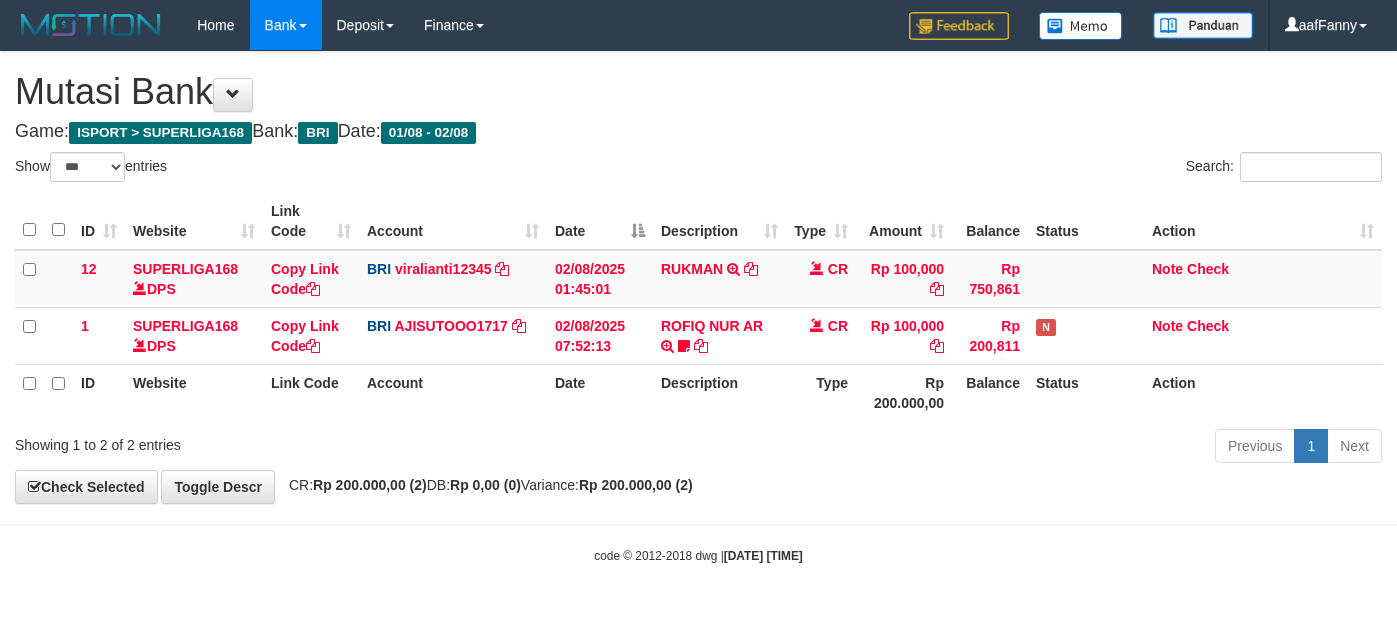 select on "***" 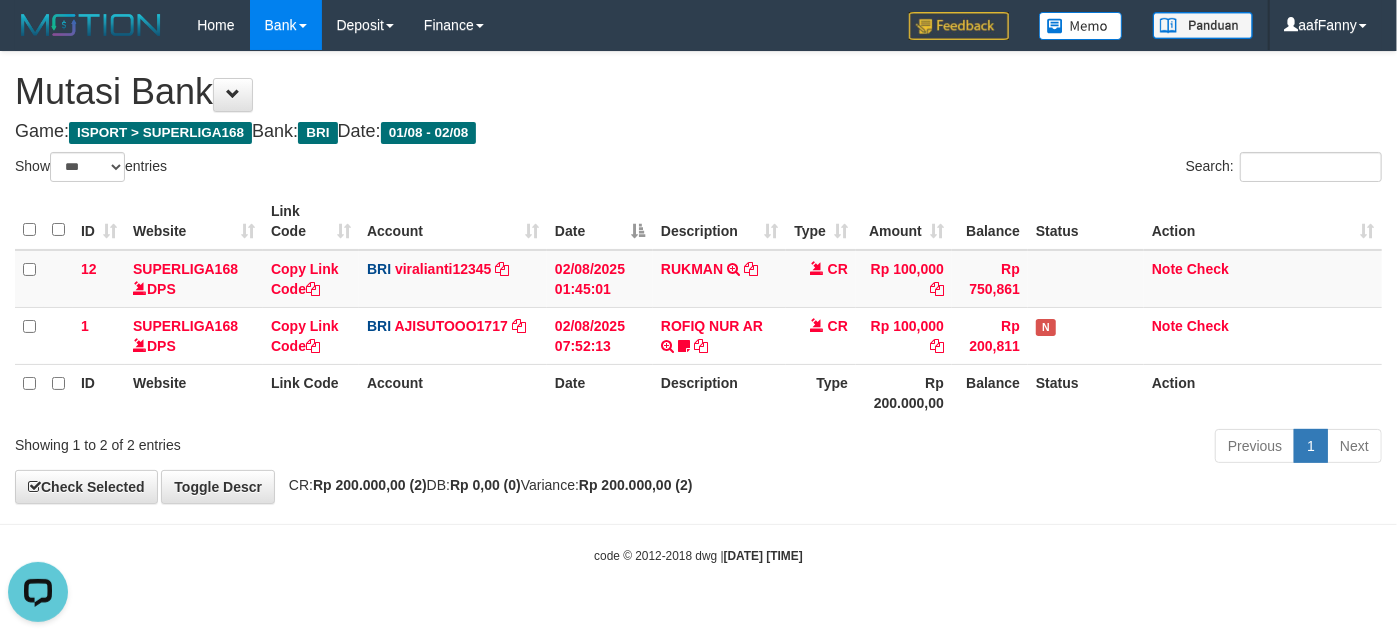 scroll, scrollTop: 0, scrollLeft: 0, axis: both 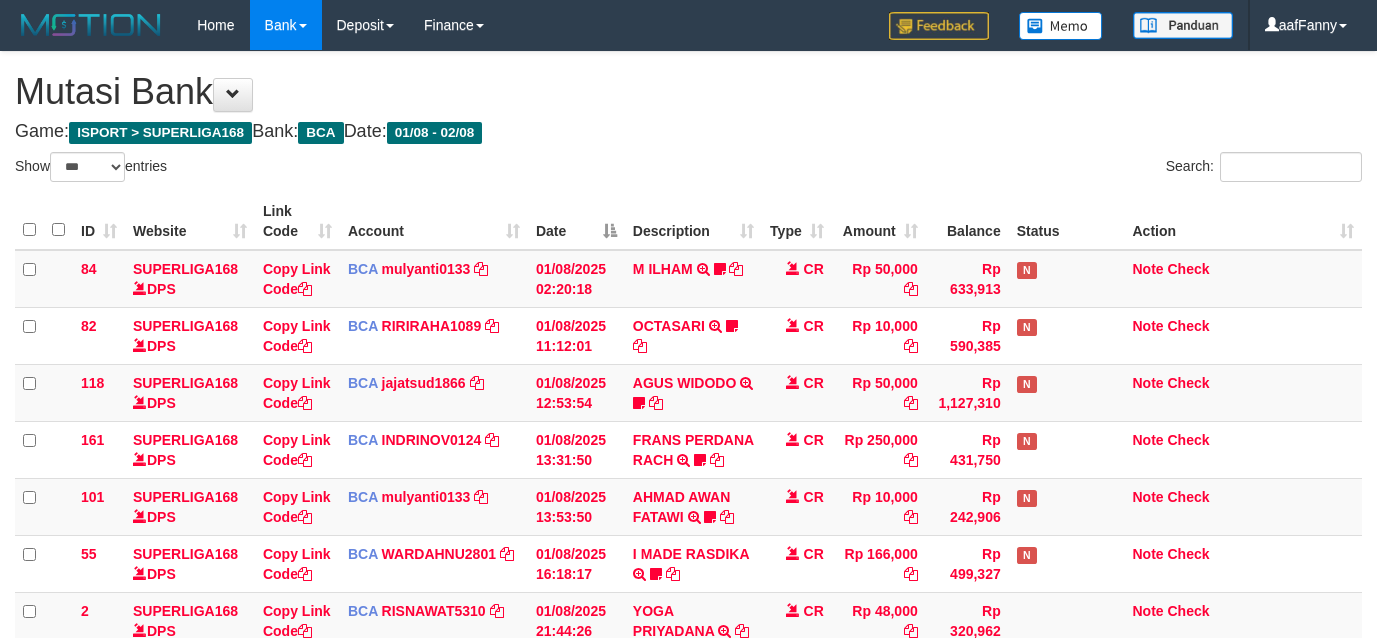 select on "***" 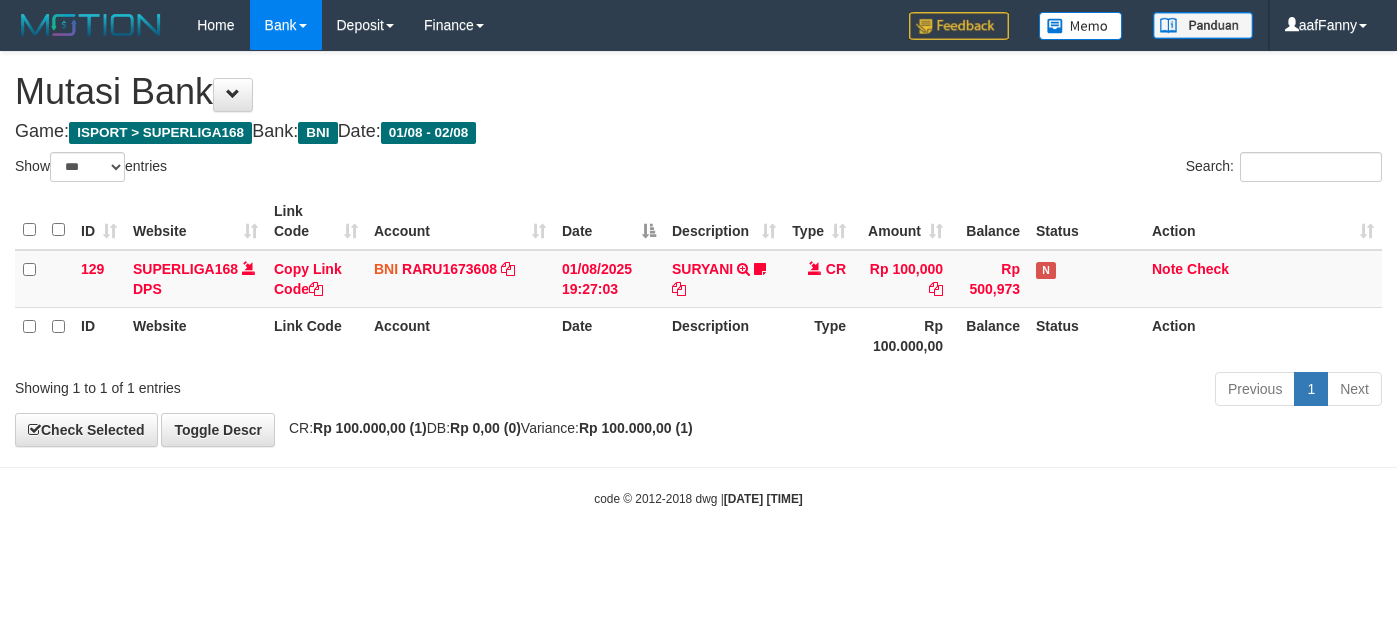 select on "***" 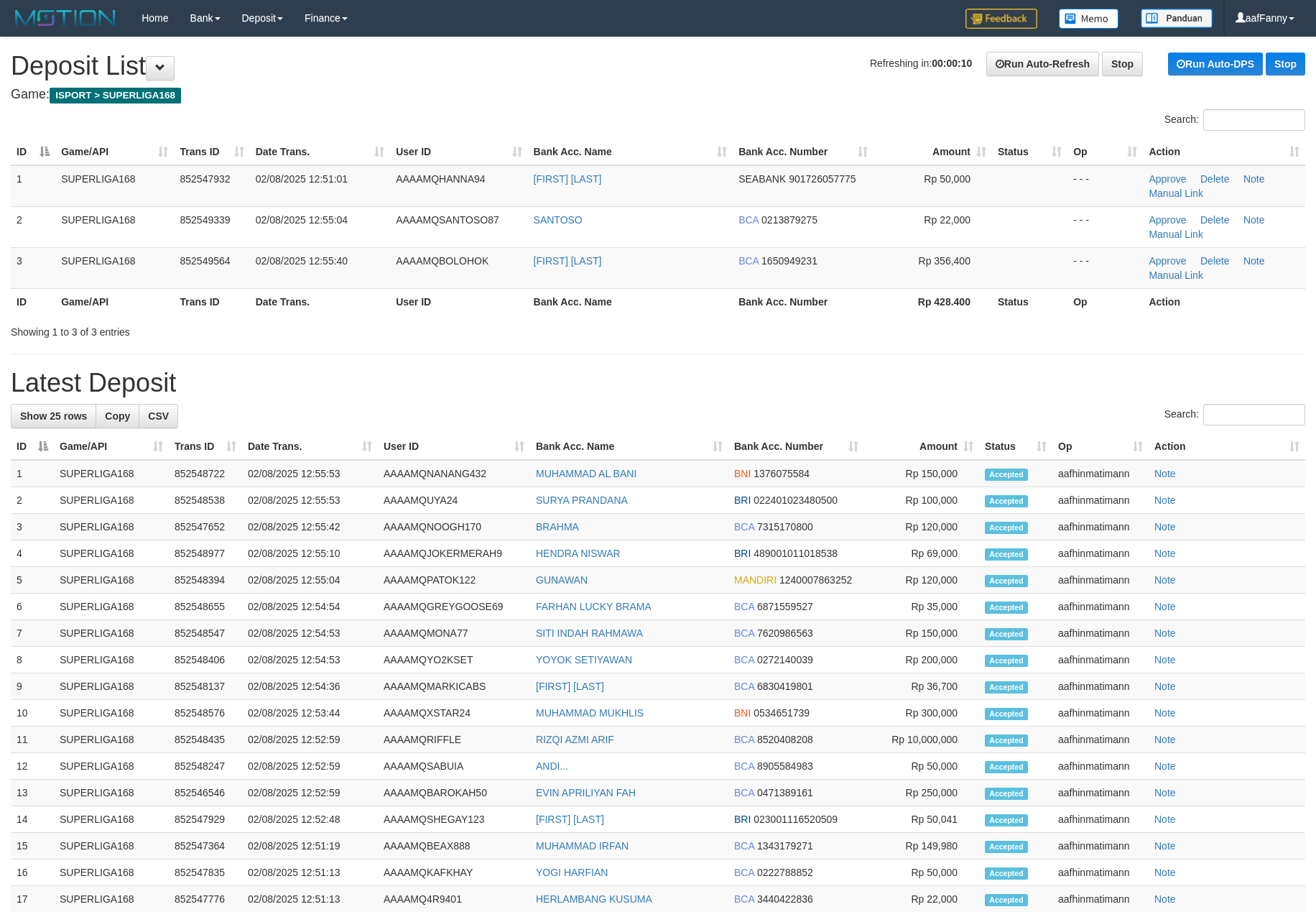scroll, scrollTop: 0, scrollLeft: 0, axis: both 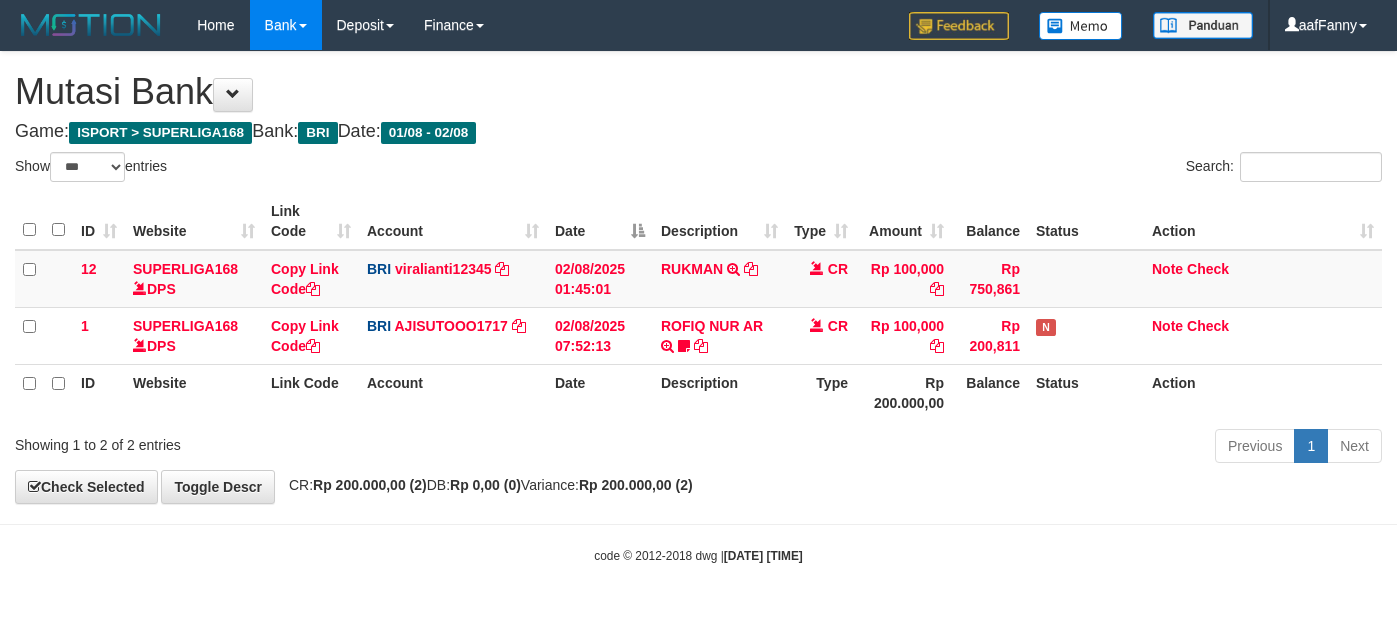 select on "***" 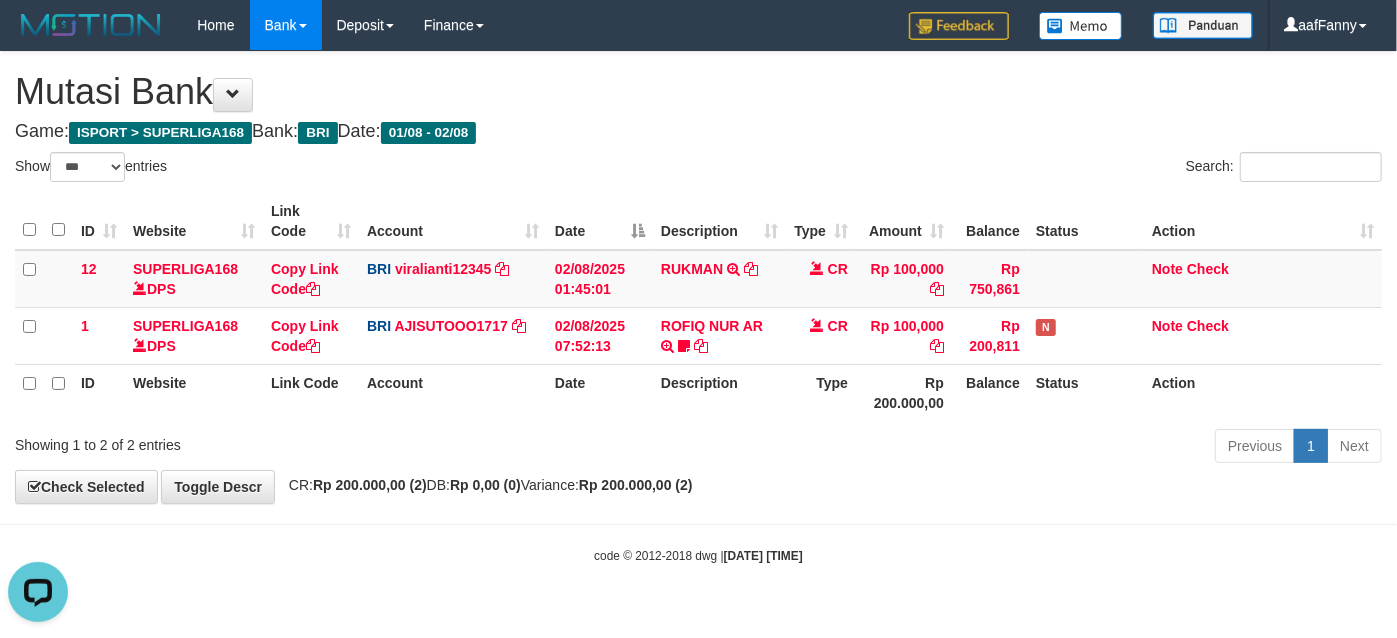 scroll, scrollTop: 0, scrollLeft: 0, axis: both 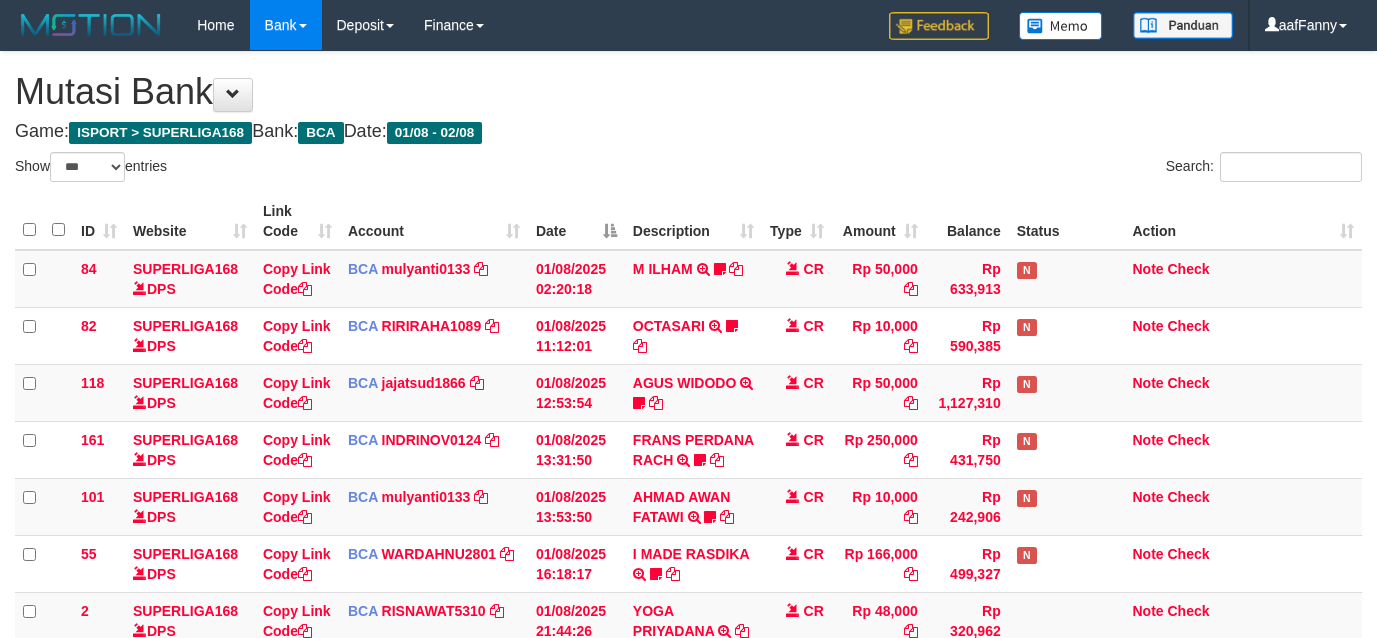 select on "***" 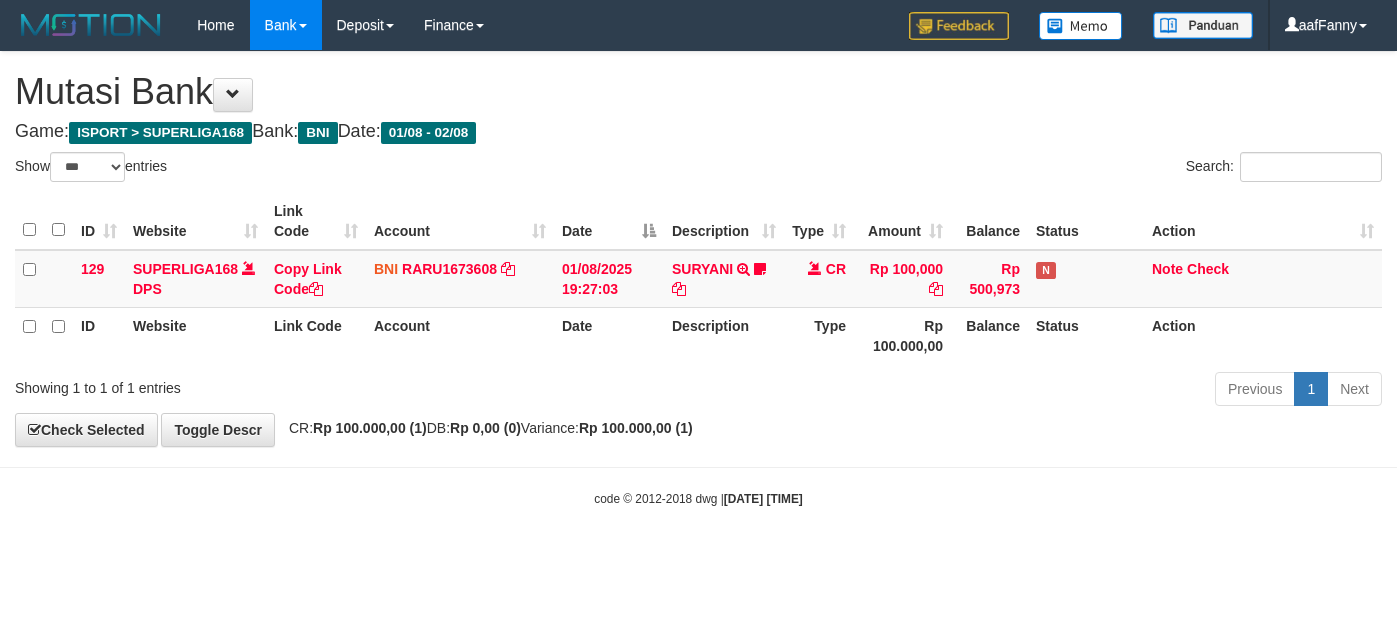 select on "***" 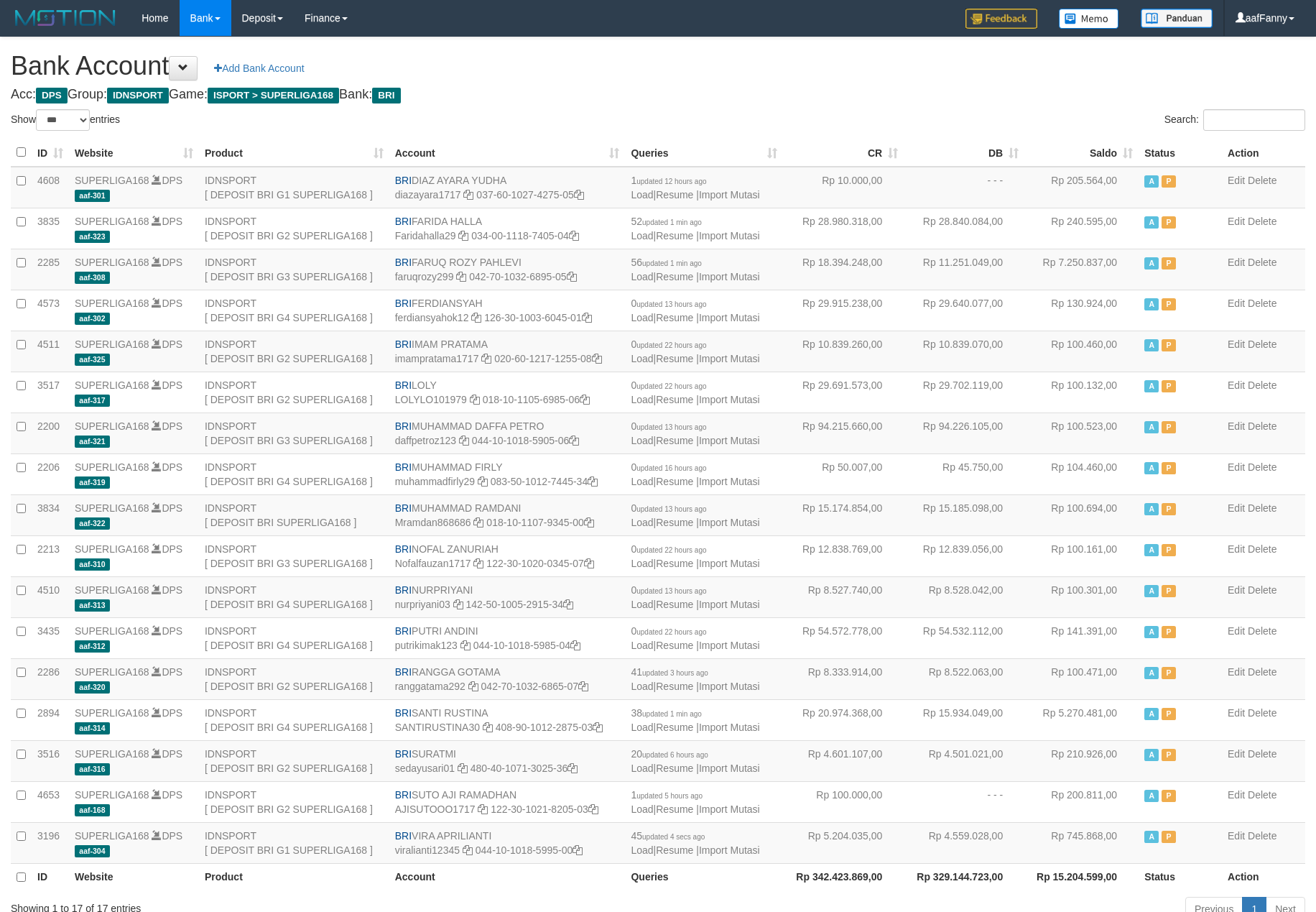 select on "***" 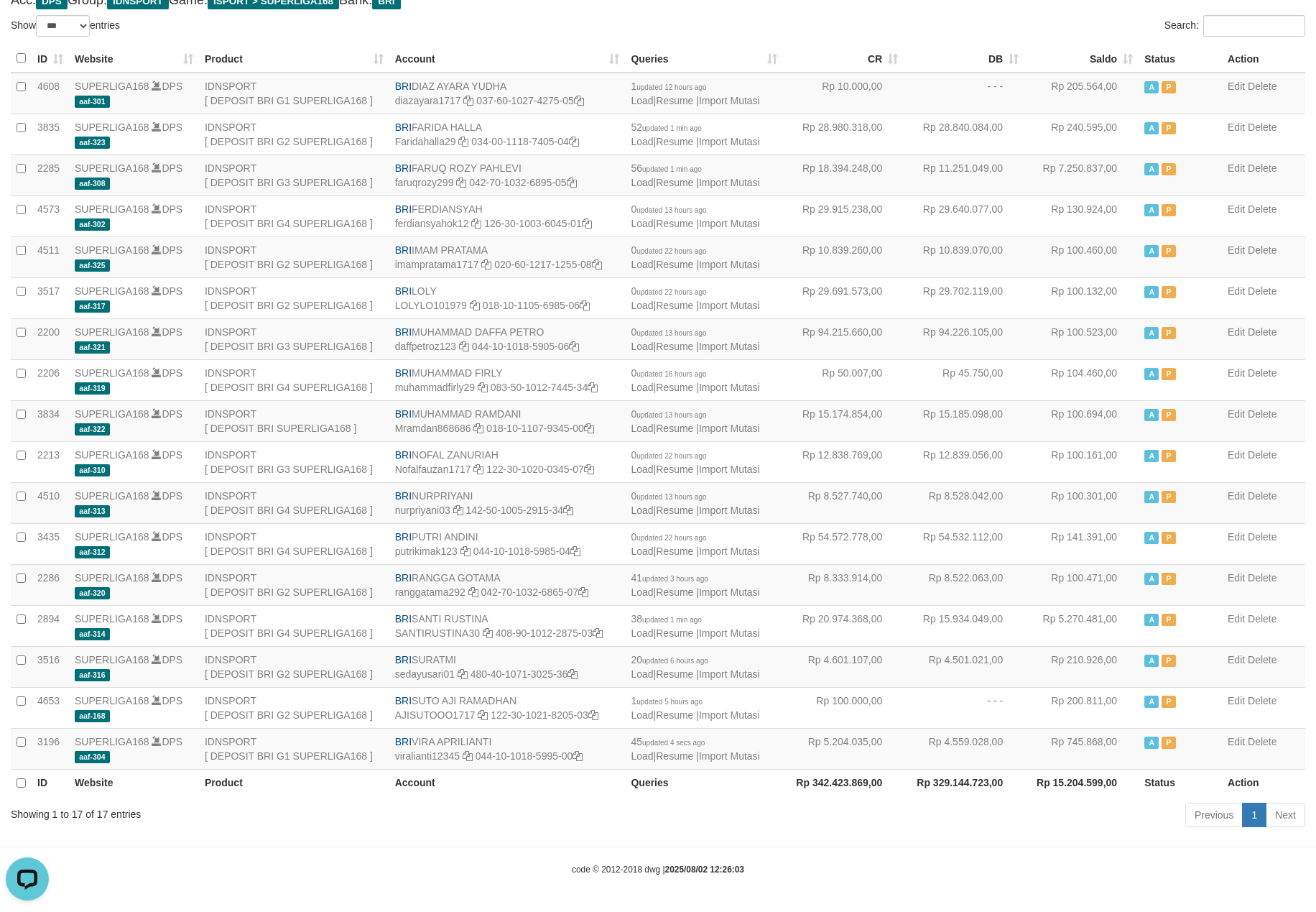 scroll, scrollTop: 0, scrollLeft: 0, axis: both 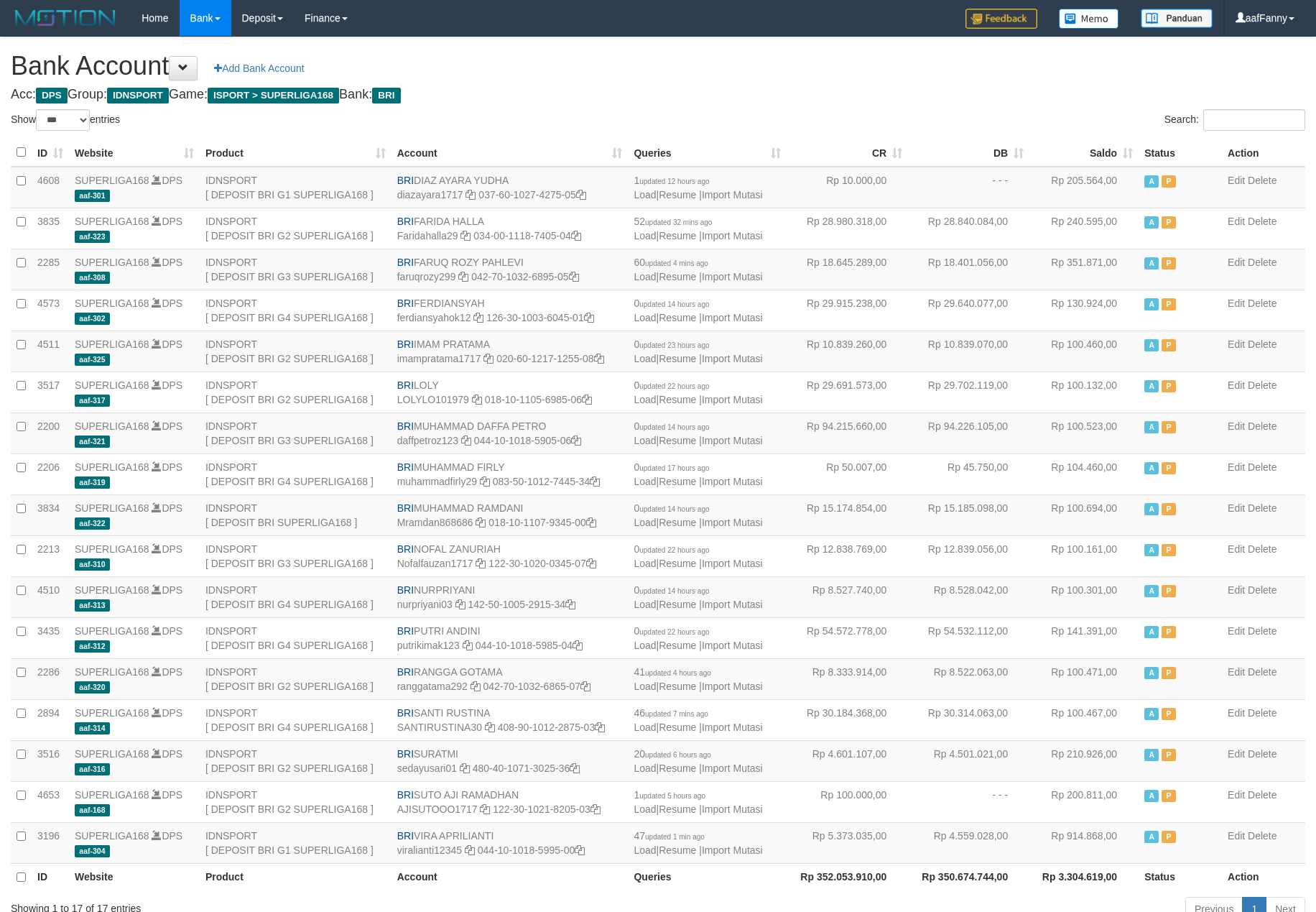select on "***" 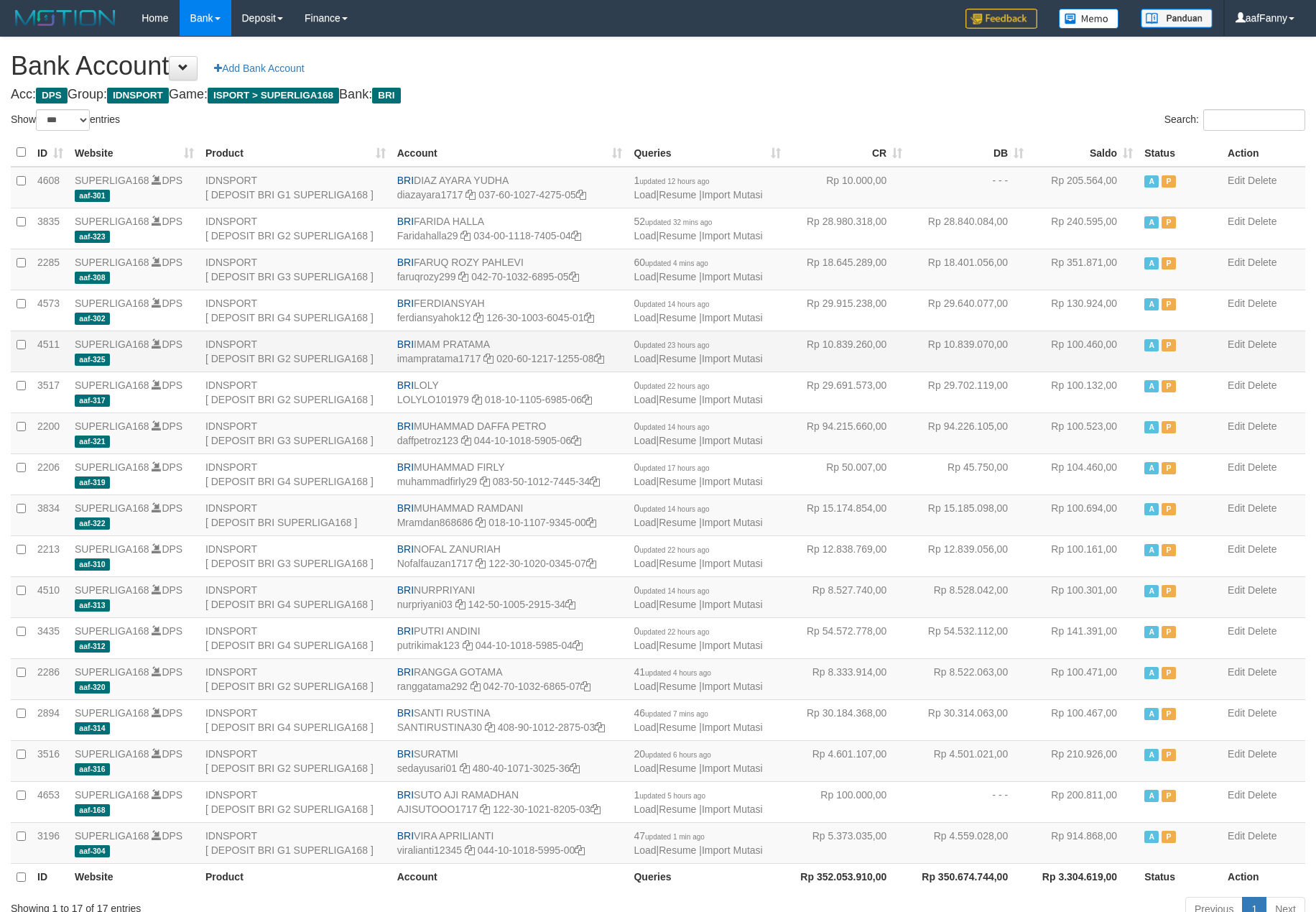 scroll, scrollTop: 98, scrollLeft: 0, axis: vertical 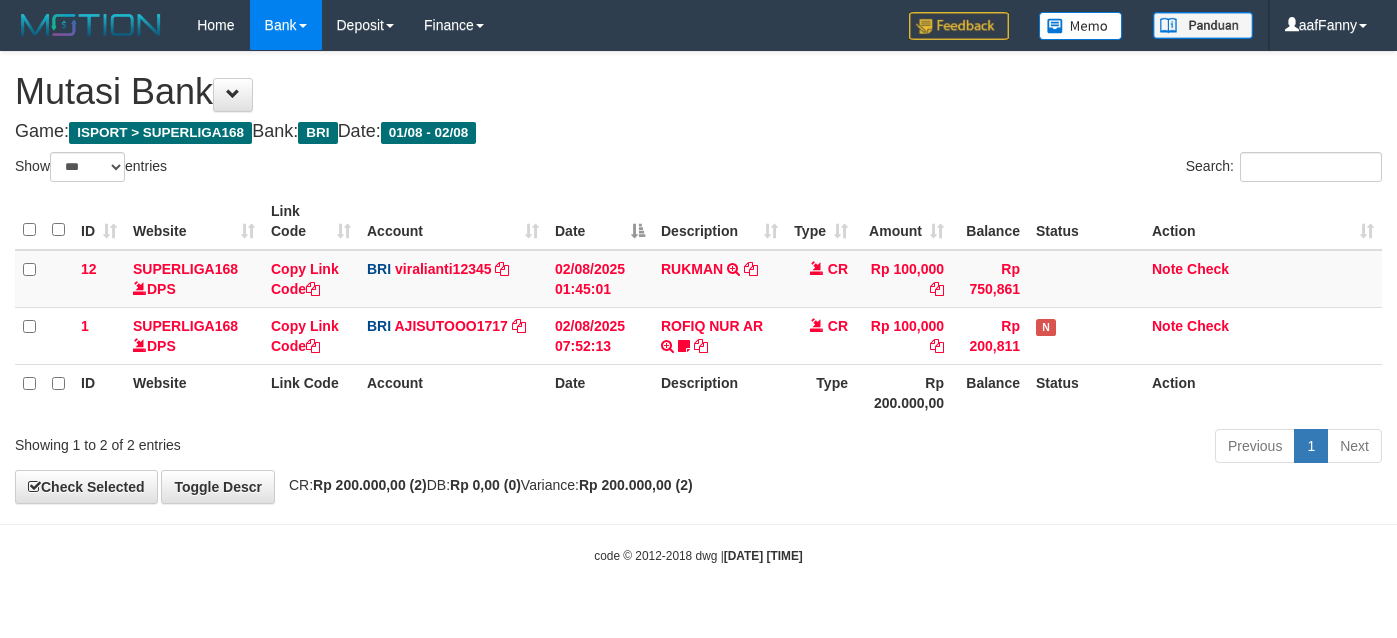 select on "***" 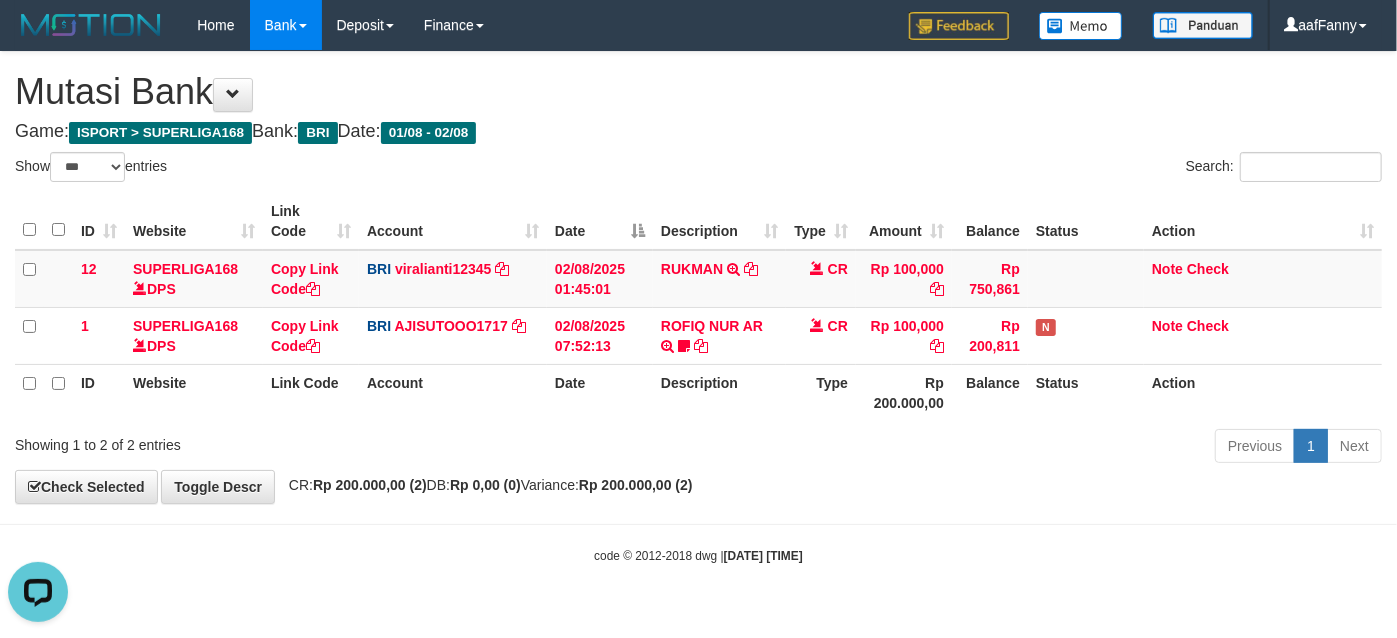 scroll, scrollTop: 0, scrollLeft: 0, axis: both 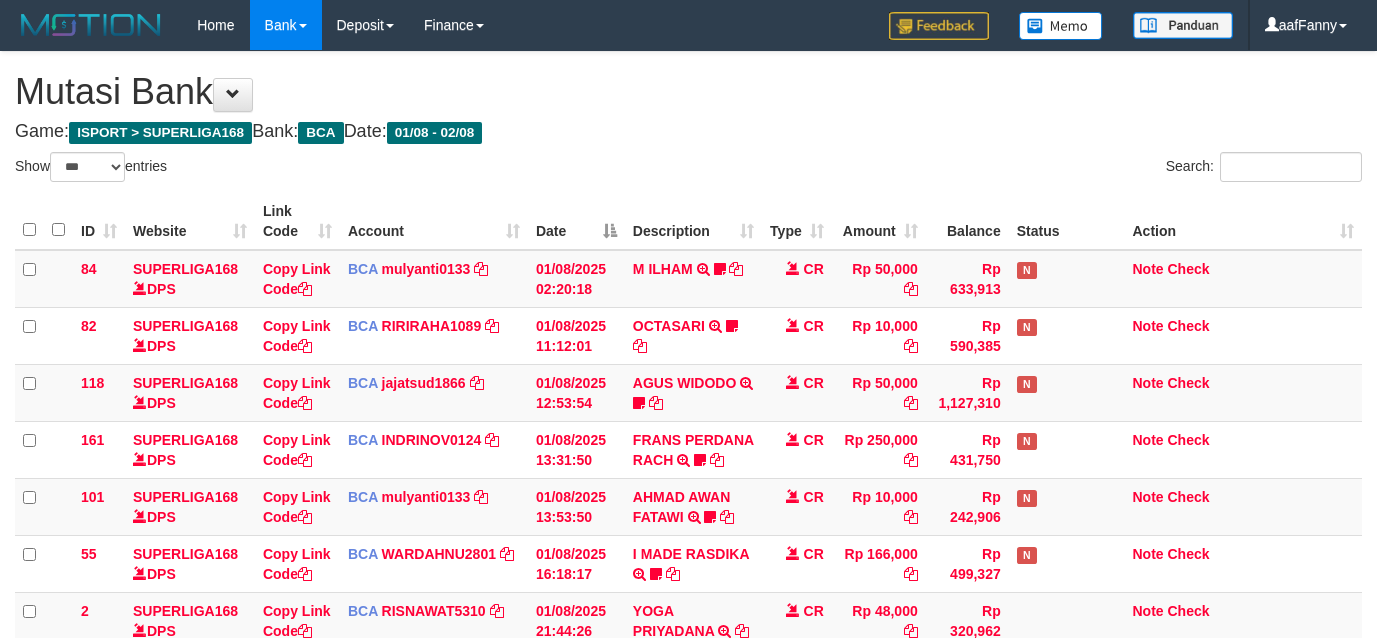 select on "***" 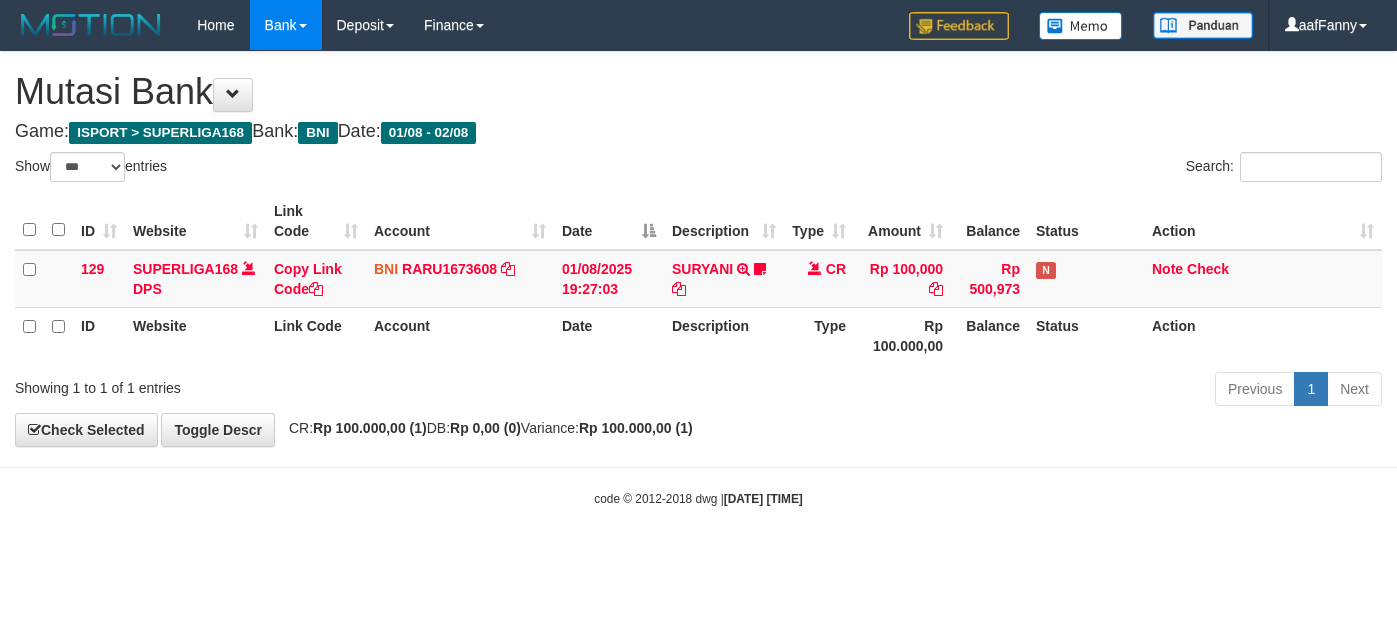select on "***" 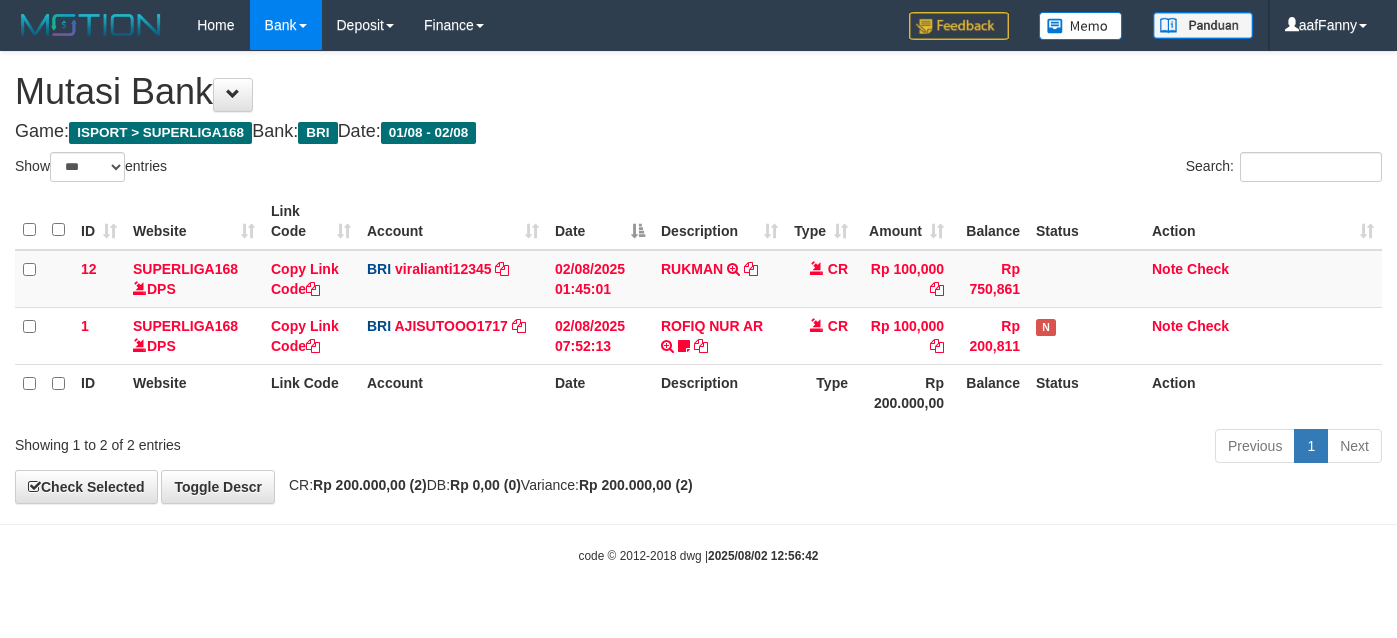 select on "***" 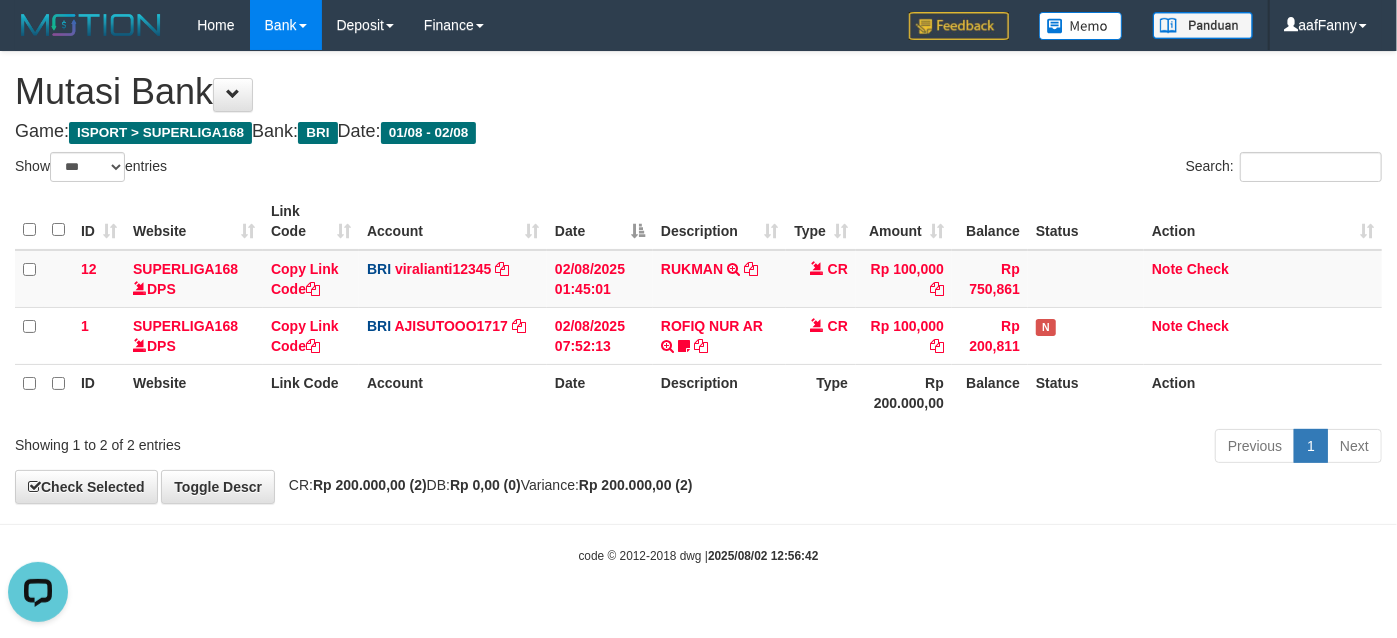scroll, scrollTop: 0, scrollLeft: 0, axis: both 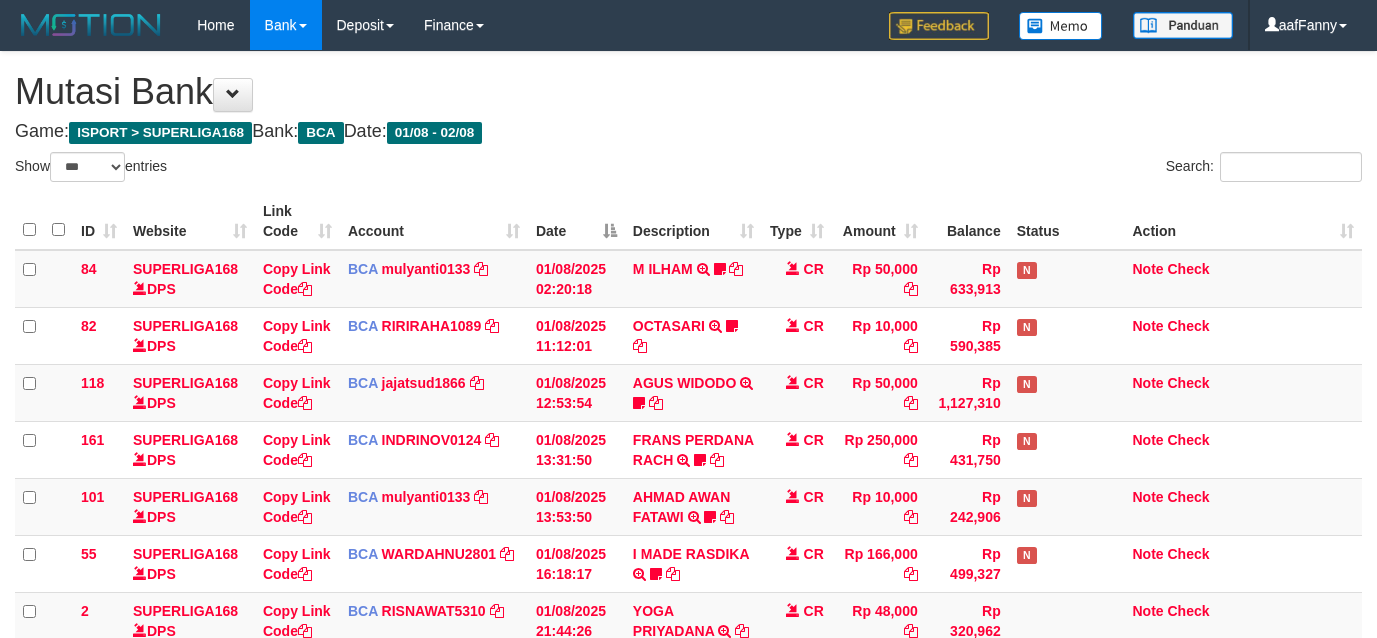 select on "***" 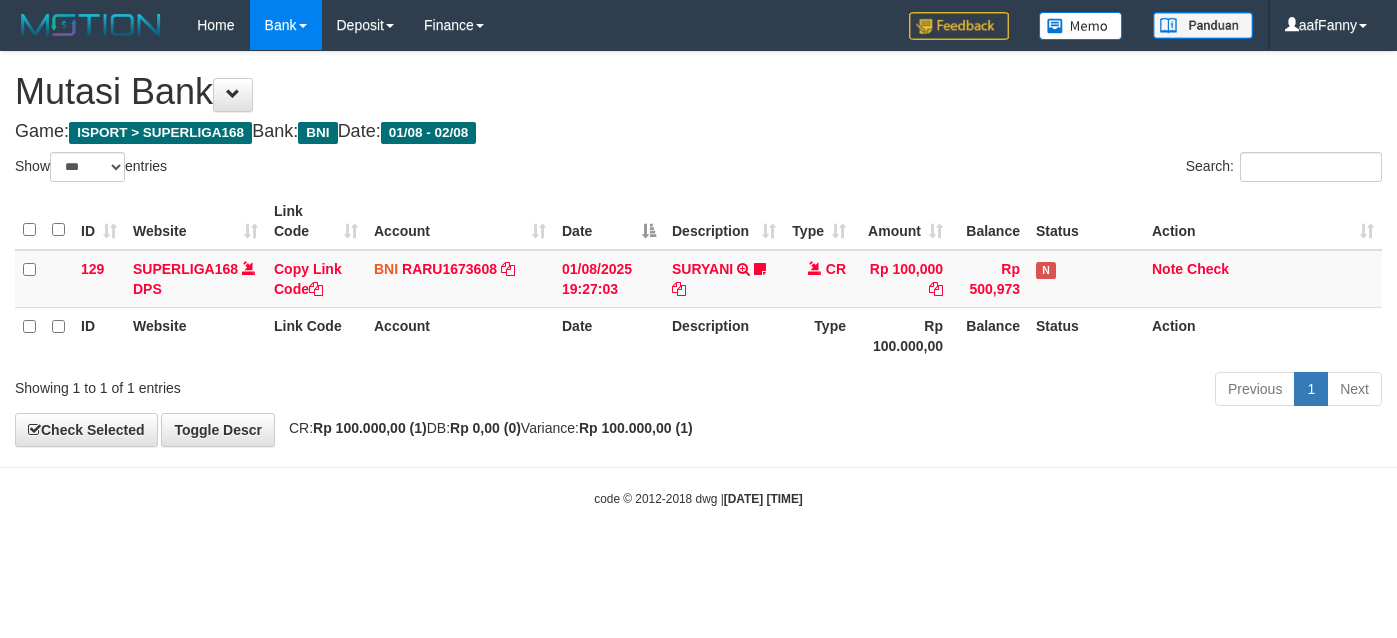 select on "***" 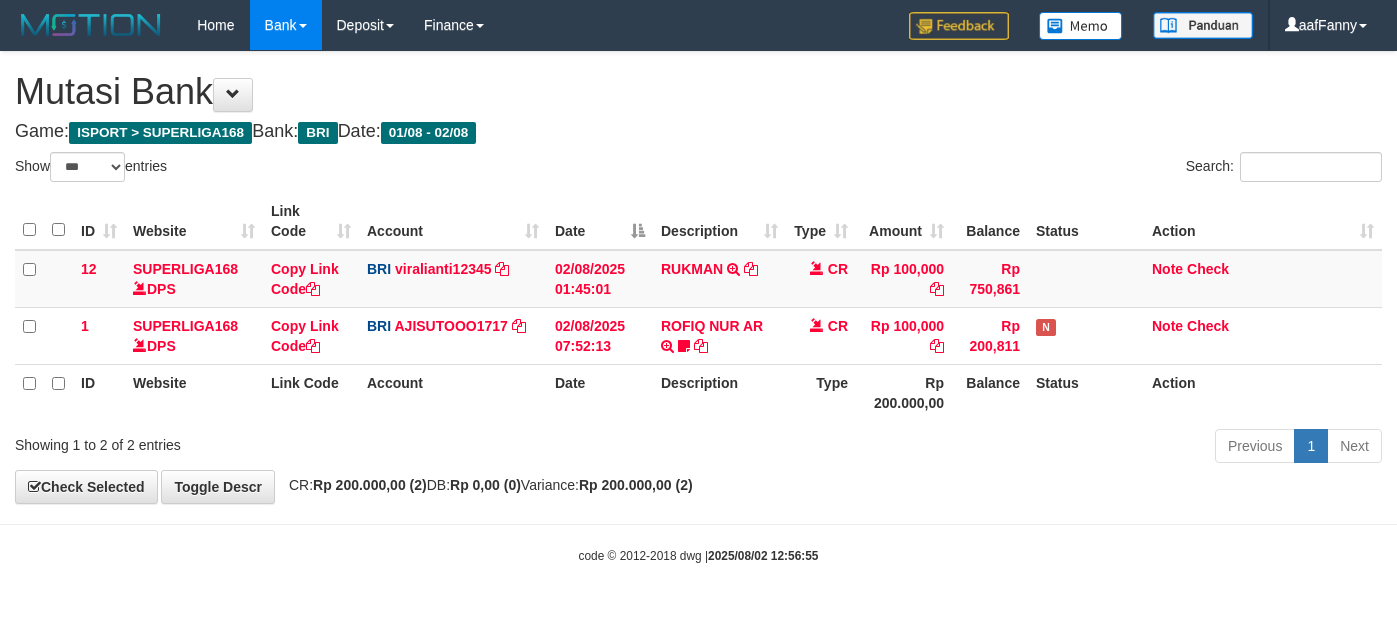 select on "***" 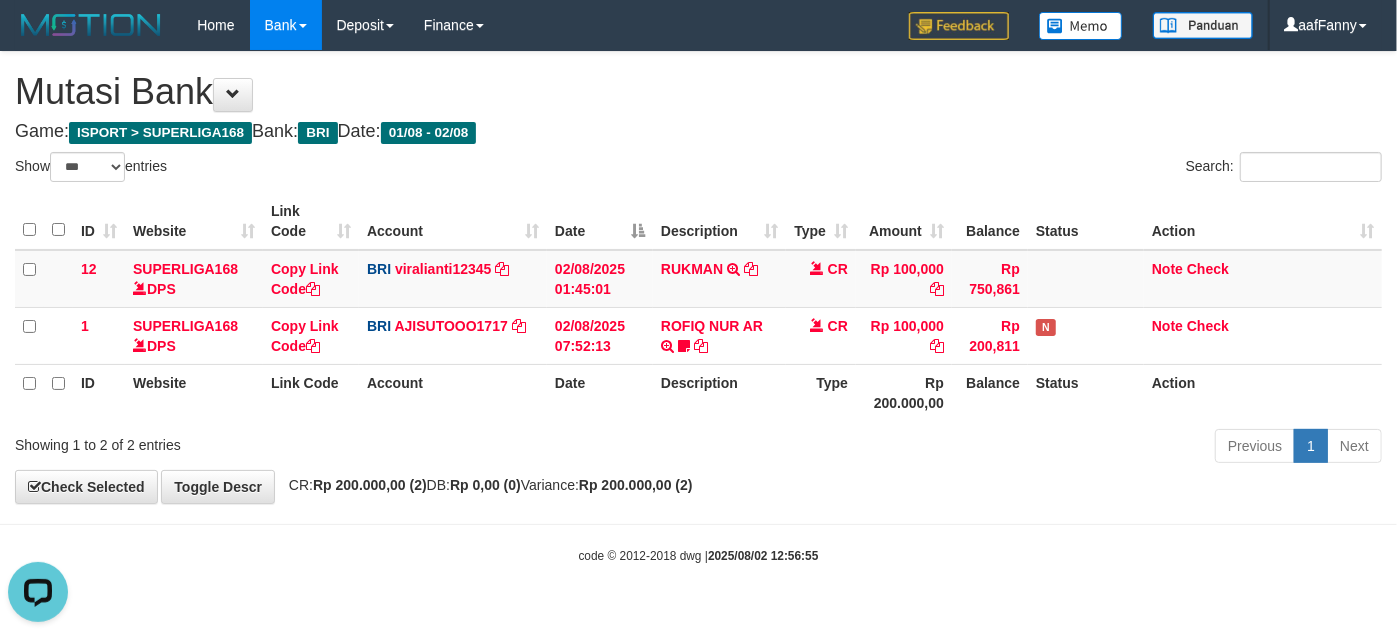scroll, scrollTop: 0, scrollLeft: 0, axis: both 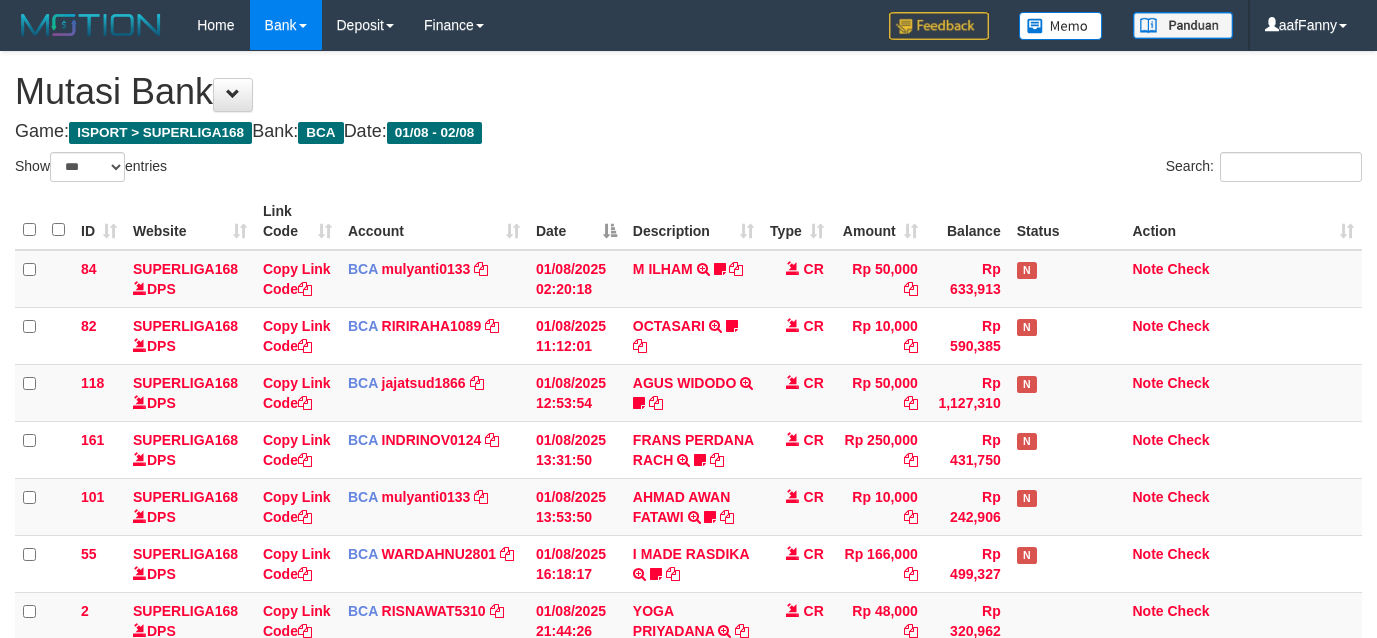 select on "***" 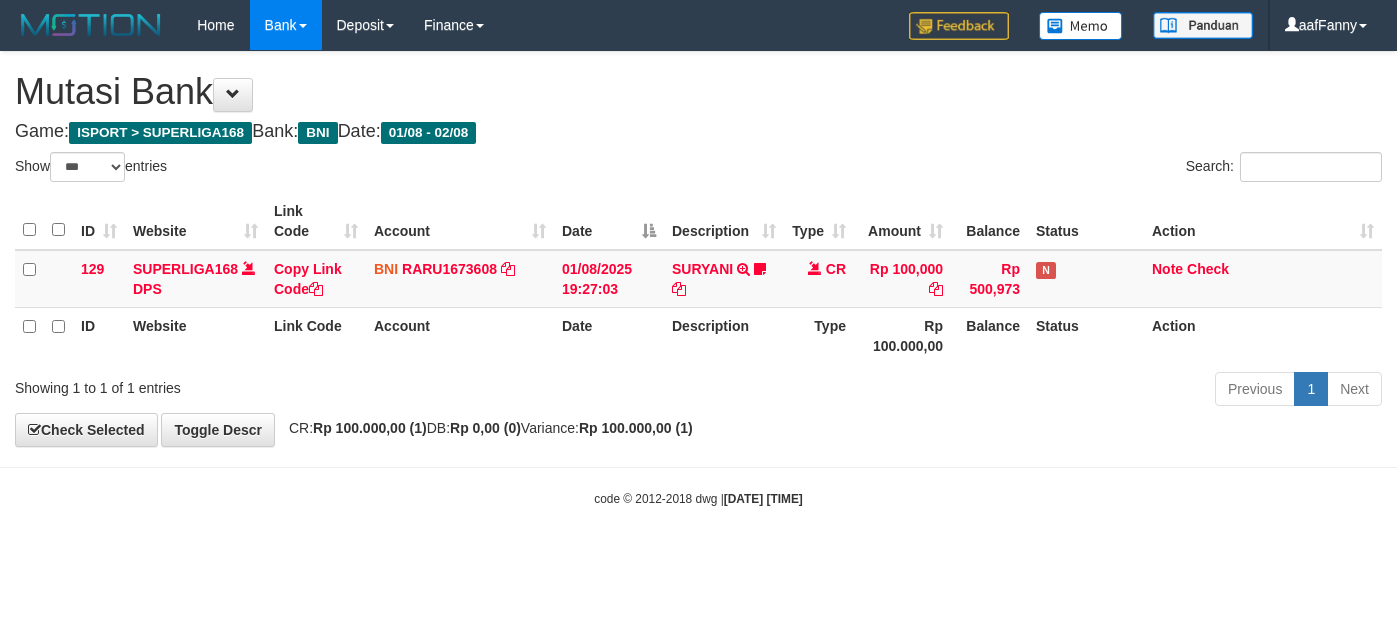 select on "***" 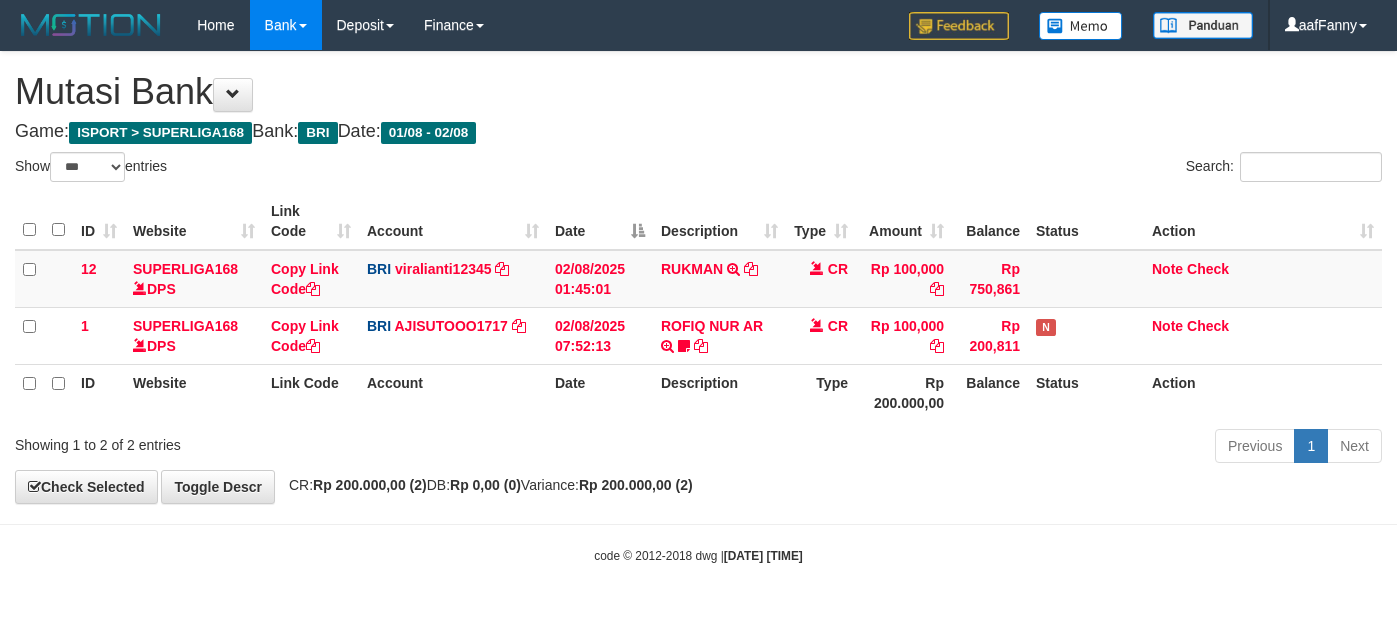 select on "***" 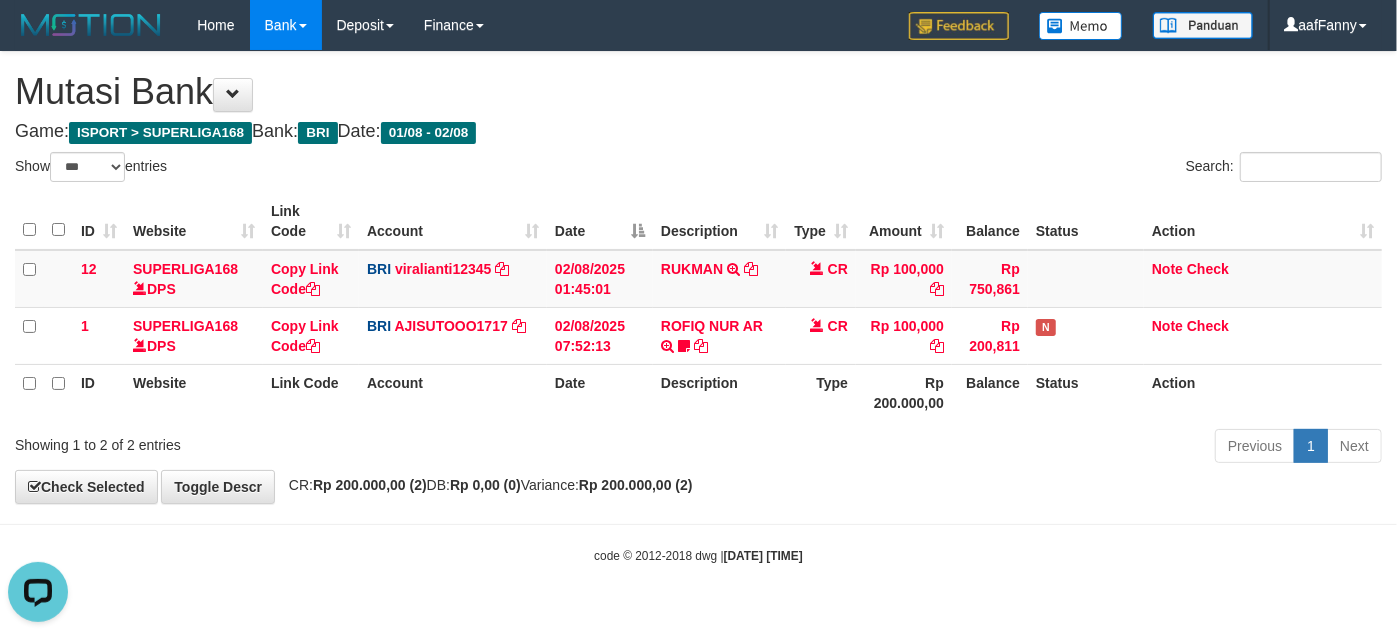 scroll, scrollTop: 0, scrollLeft: 0, axis: both 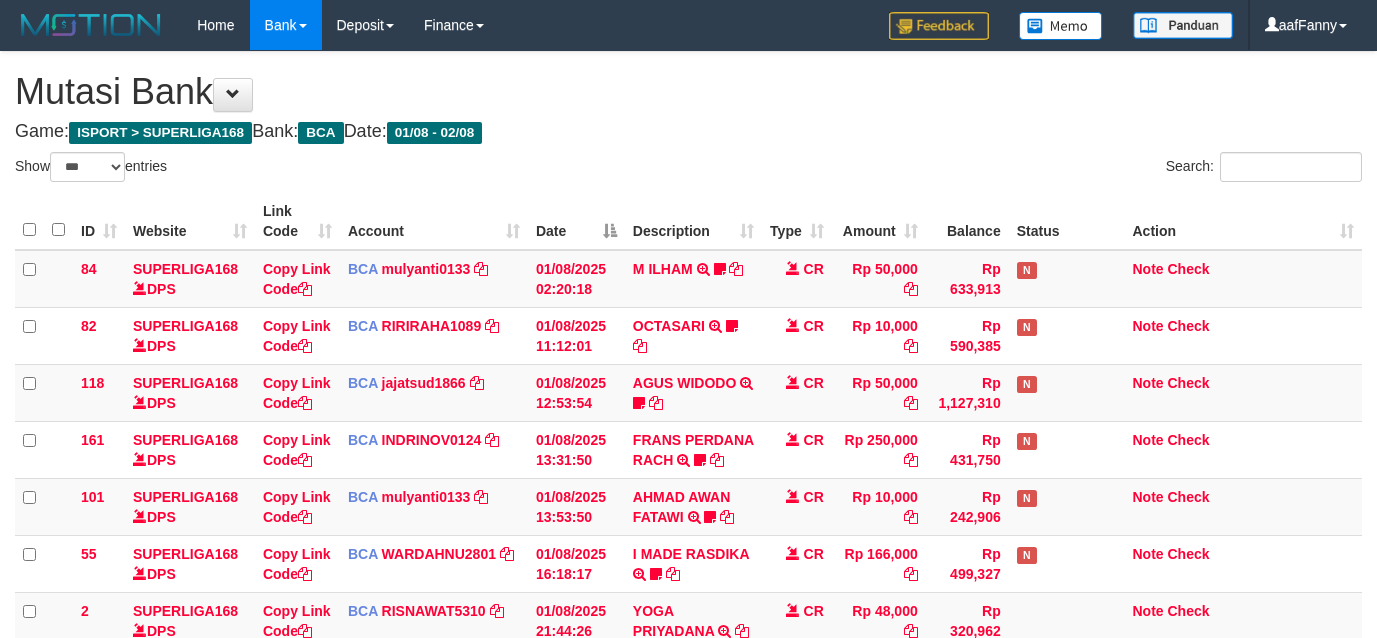 select on "***" 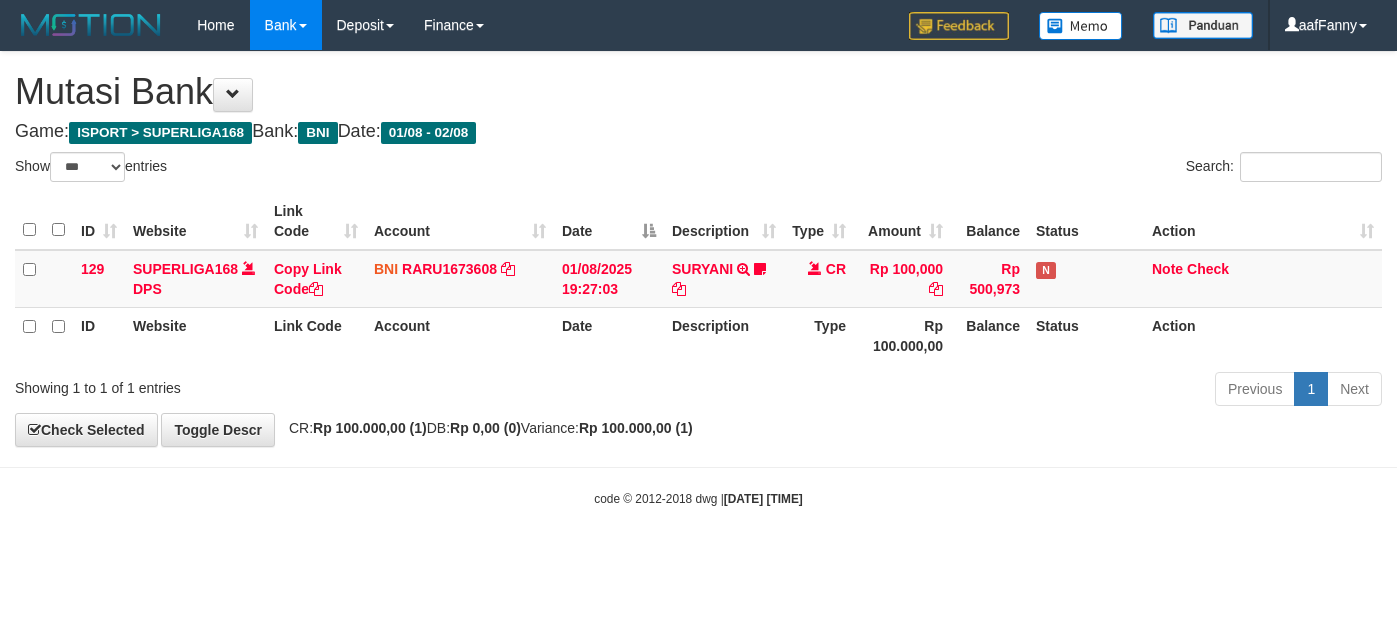 select on "***" 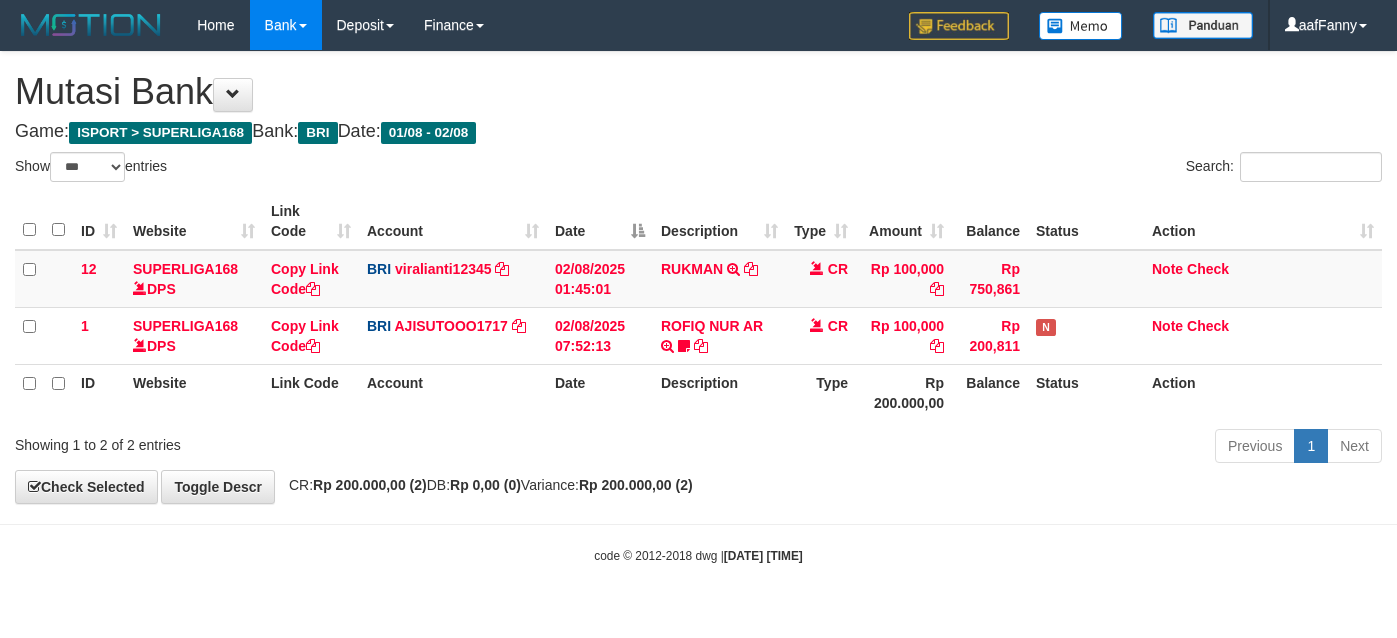select on "***" 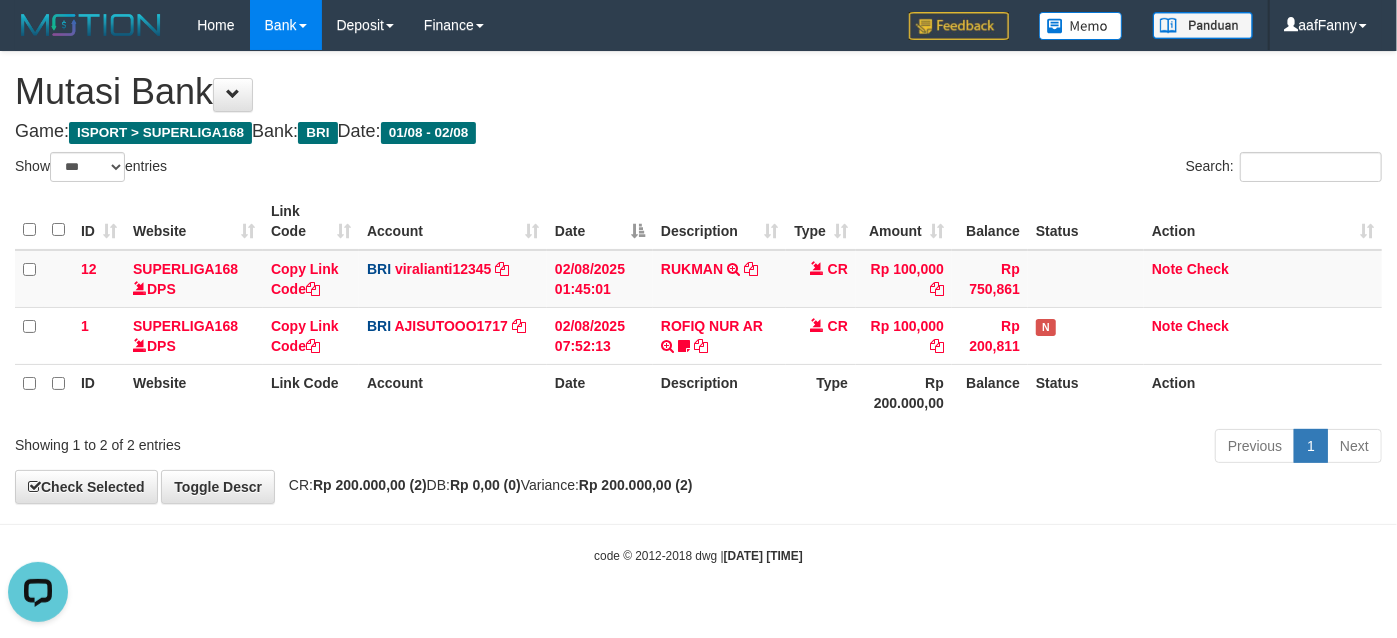 scroll, scrollTop: 0, scrollLeft: 0, axis: both 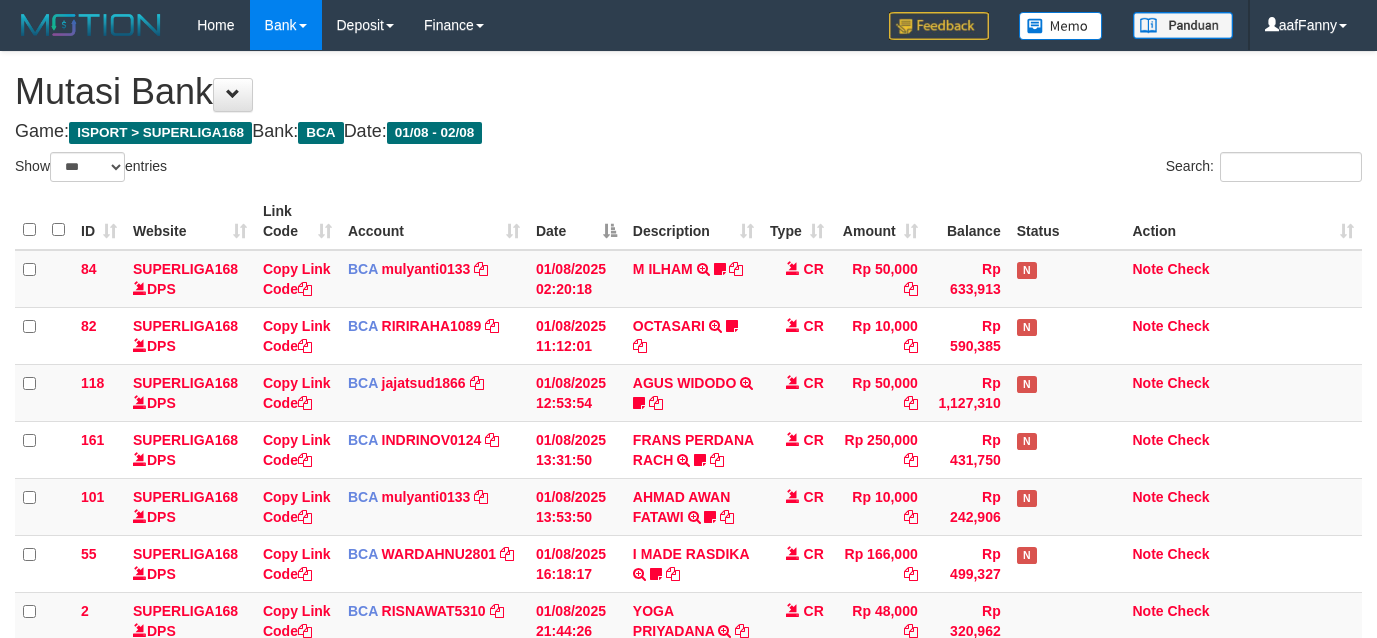 select on "***" 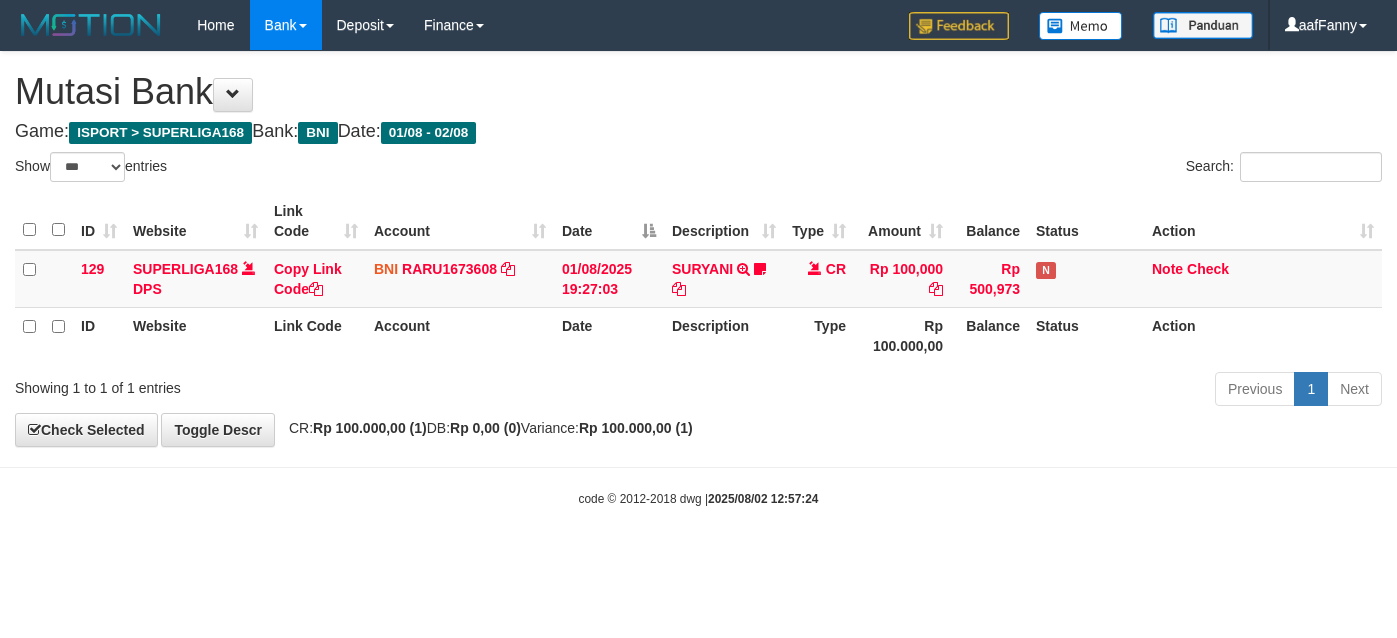 select on "***" 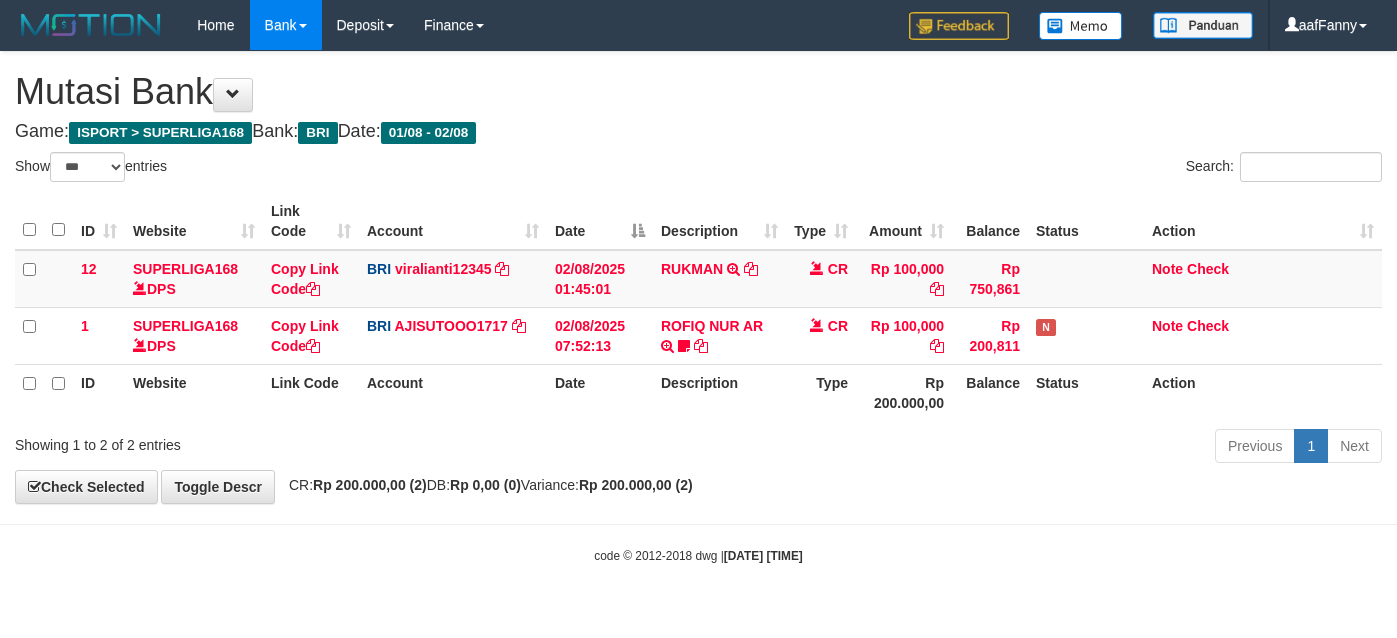 select on "***" 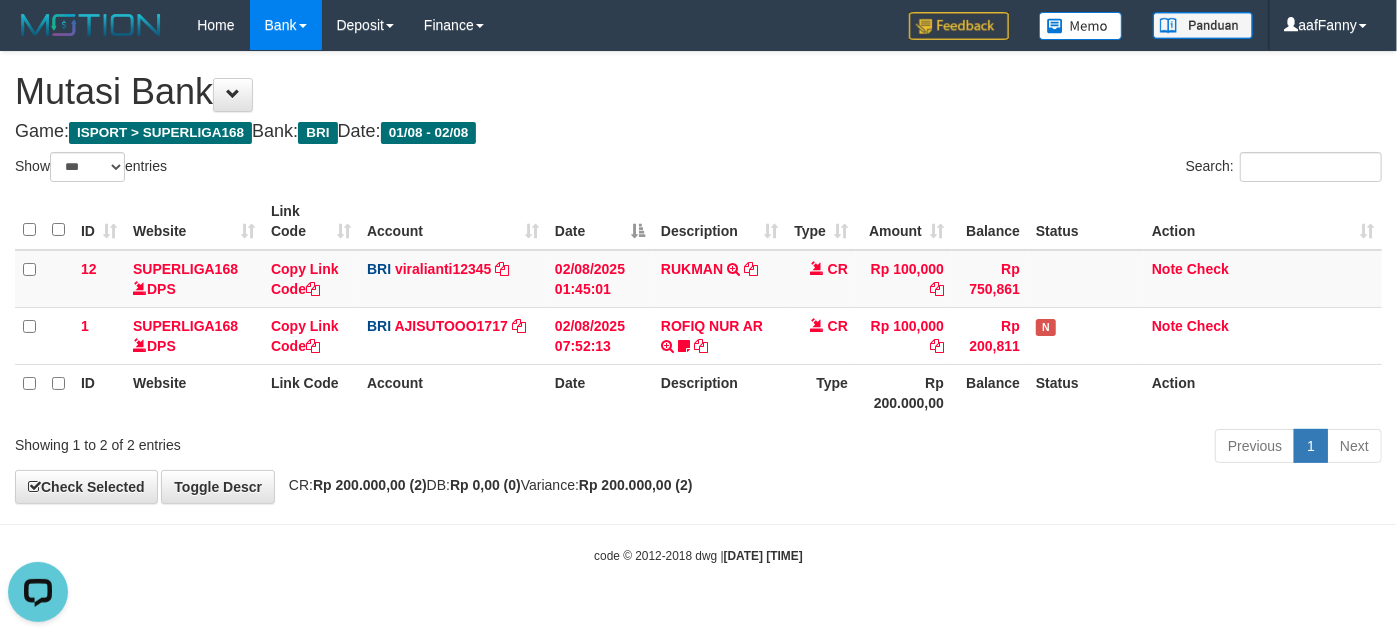 scroll, scrollTop: 0, scrollLeft: 0, axis: both 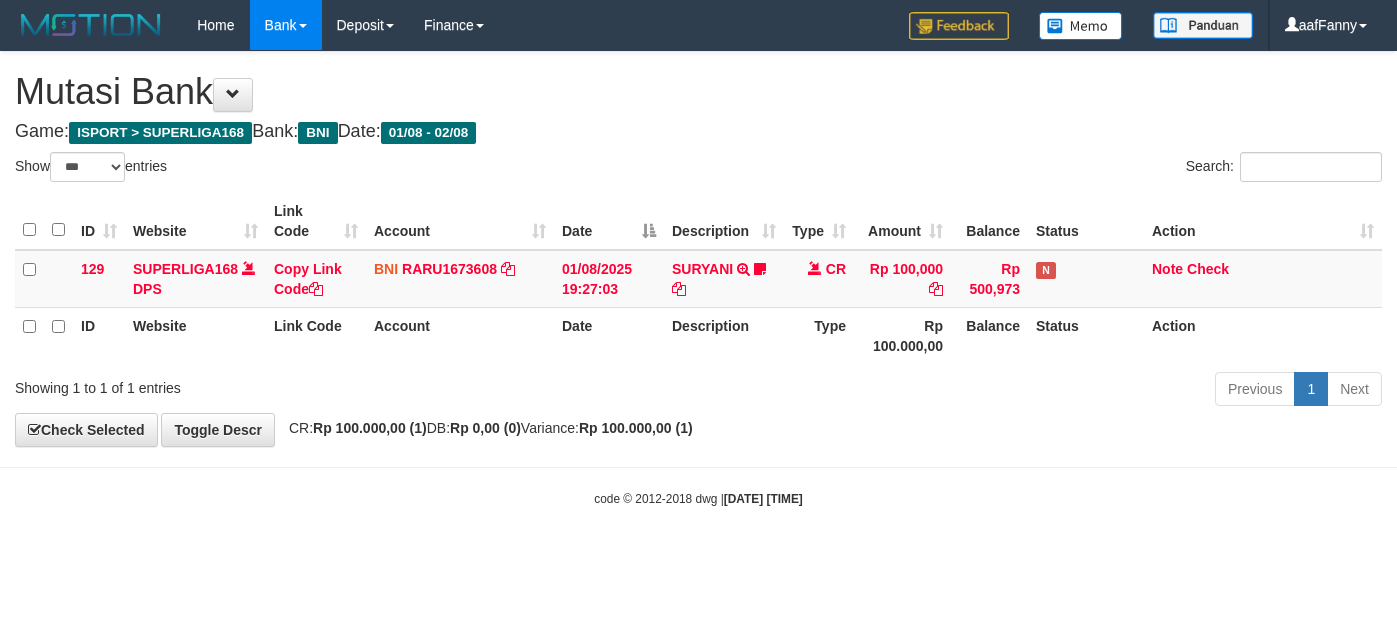 select on "***" 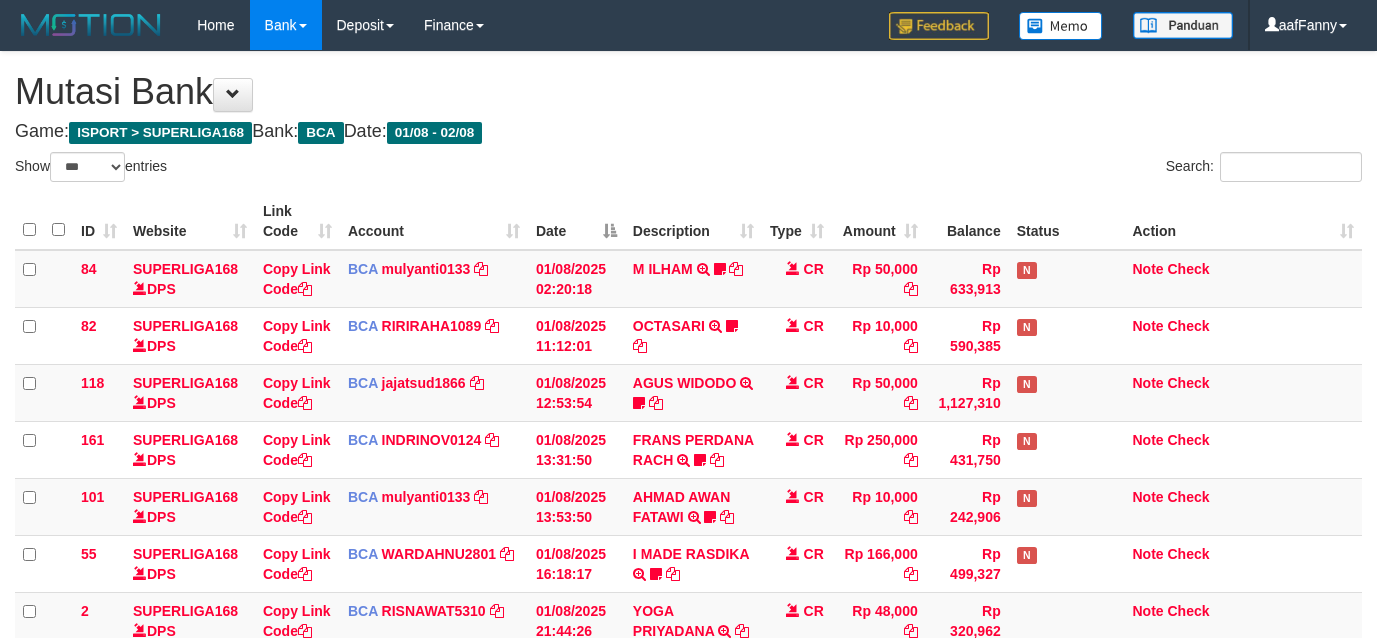 select on "***" 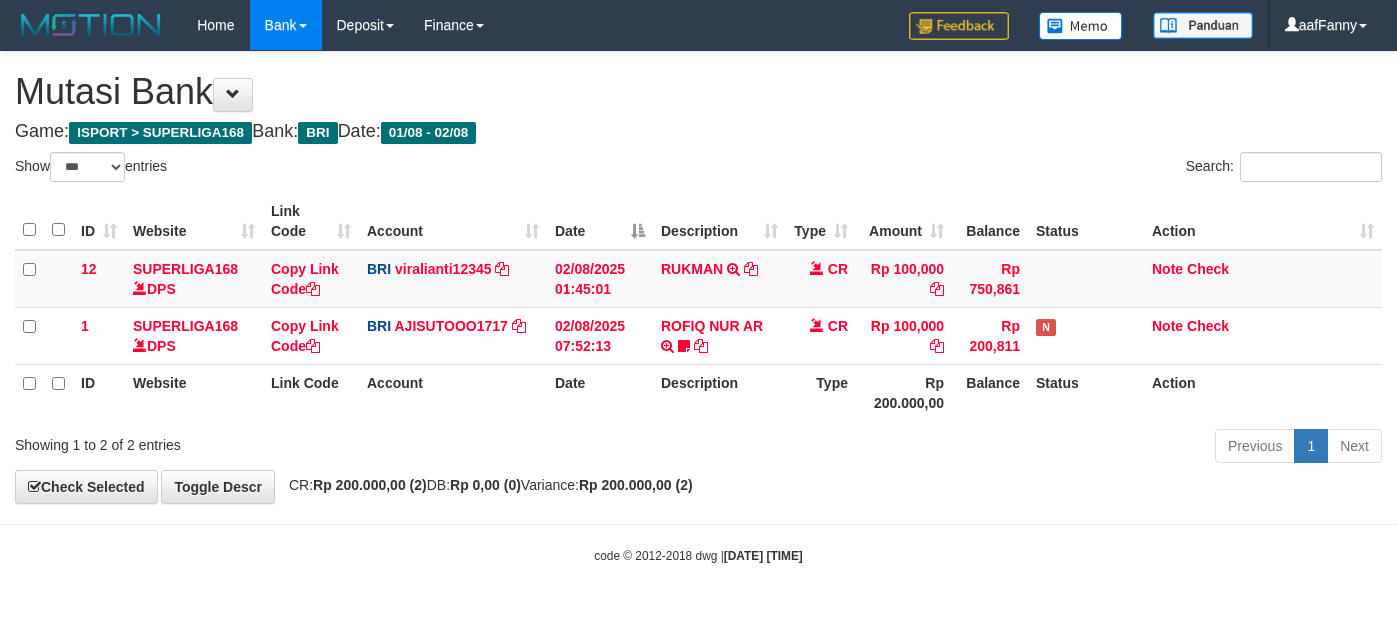 select on "***" 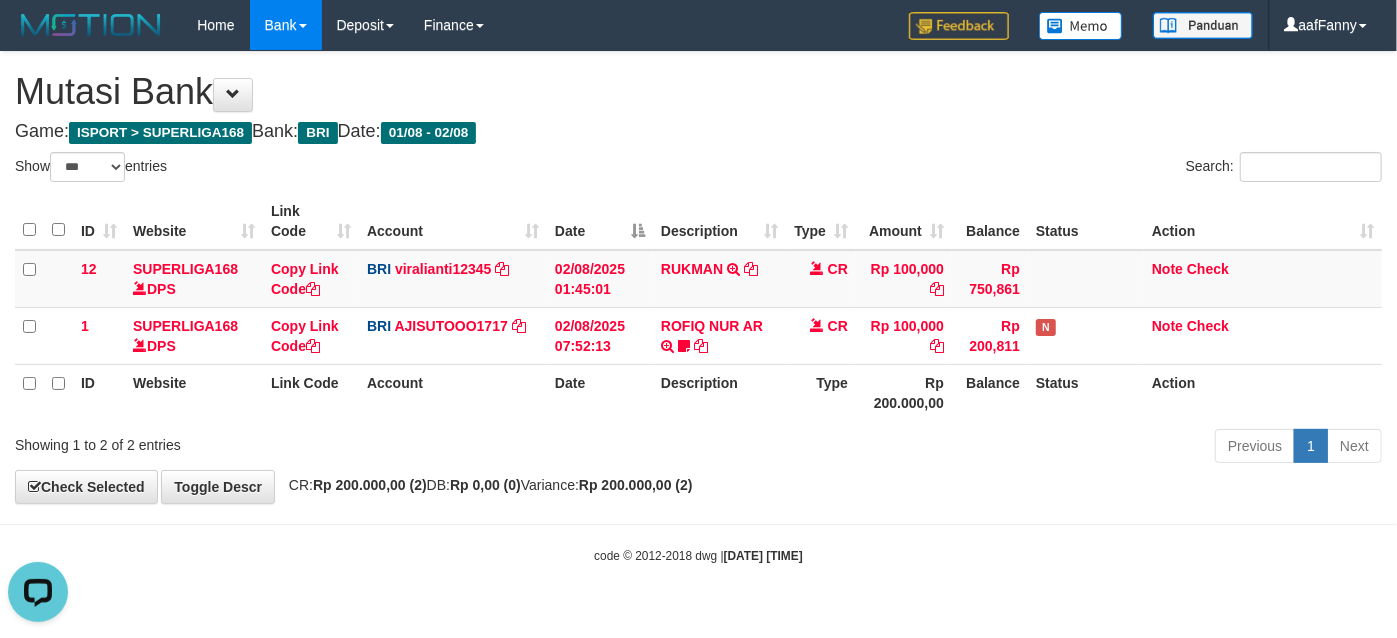 scroll, scrollTop: 0, scrollLeft: 0, axis: both 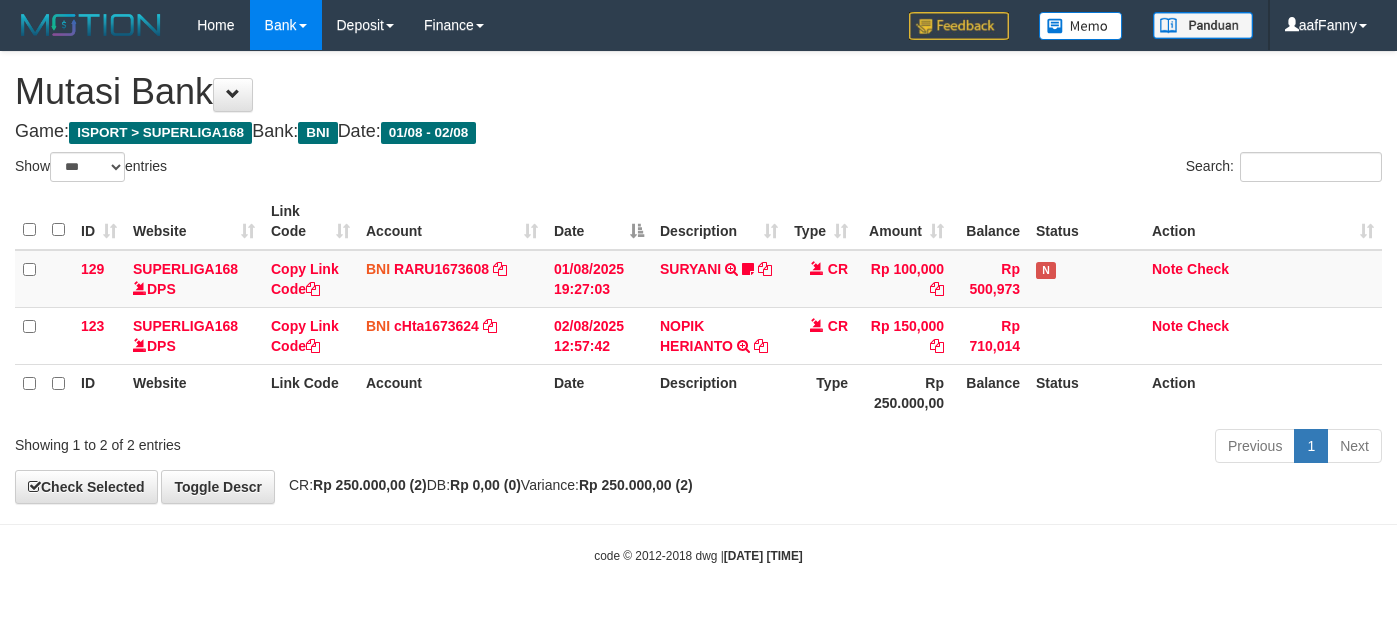 select on "***" 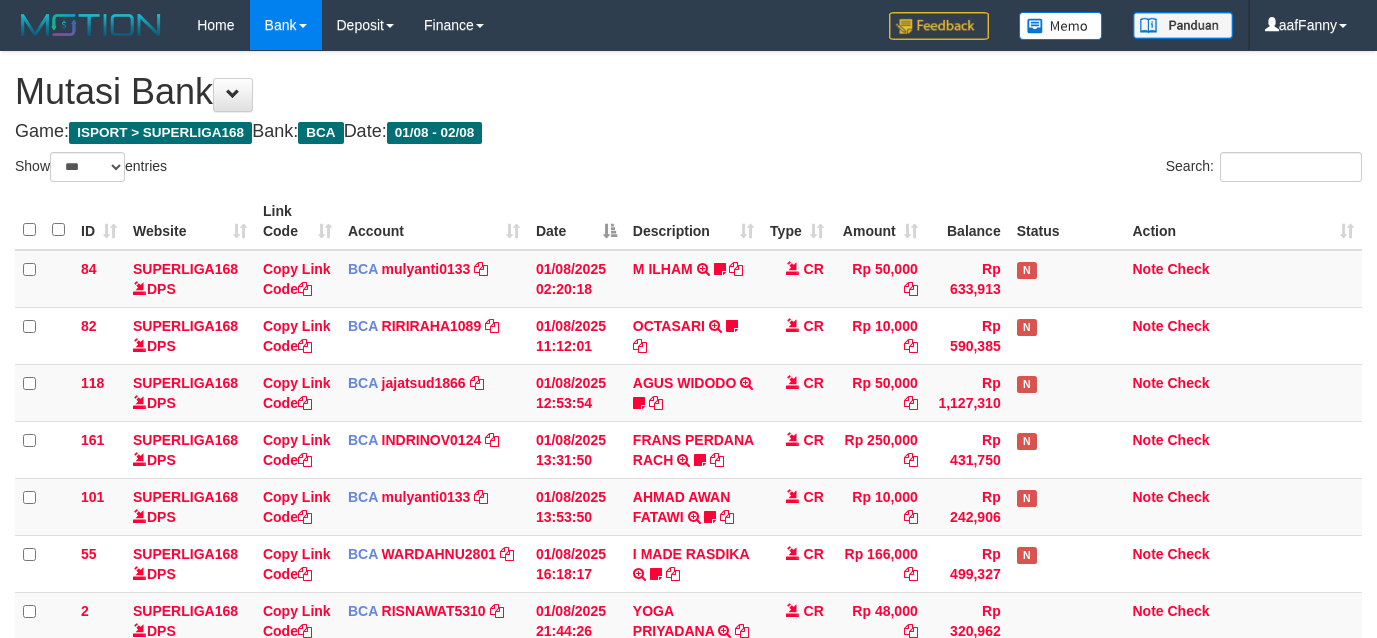 select on "***" 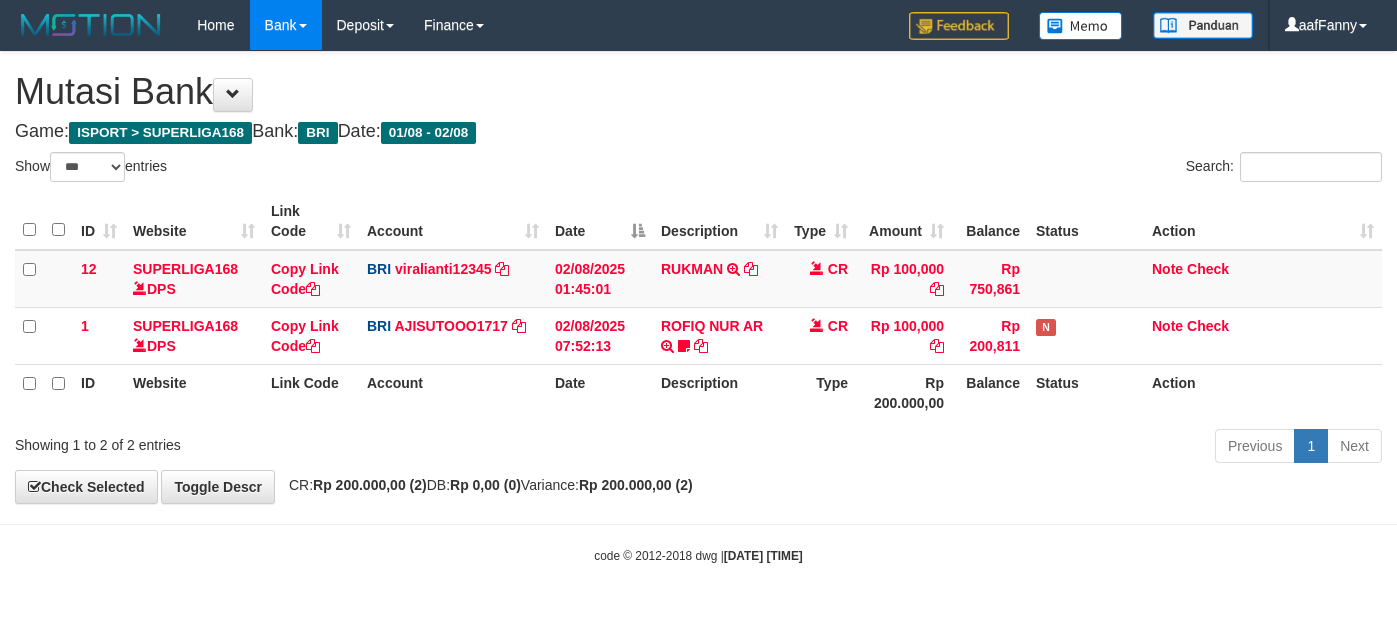 select on "***" 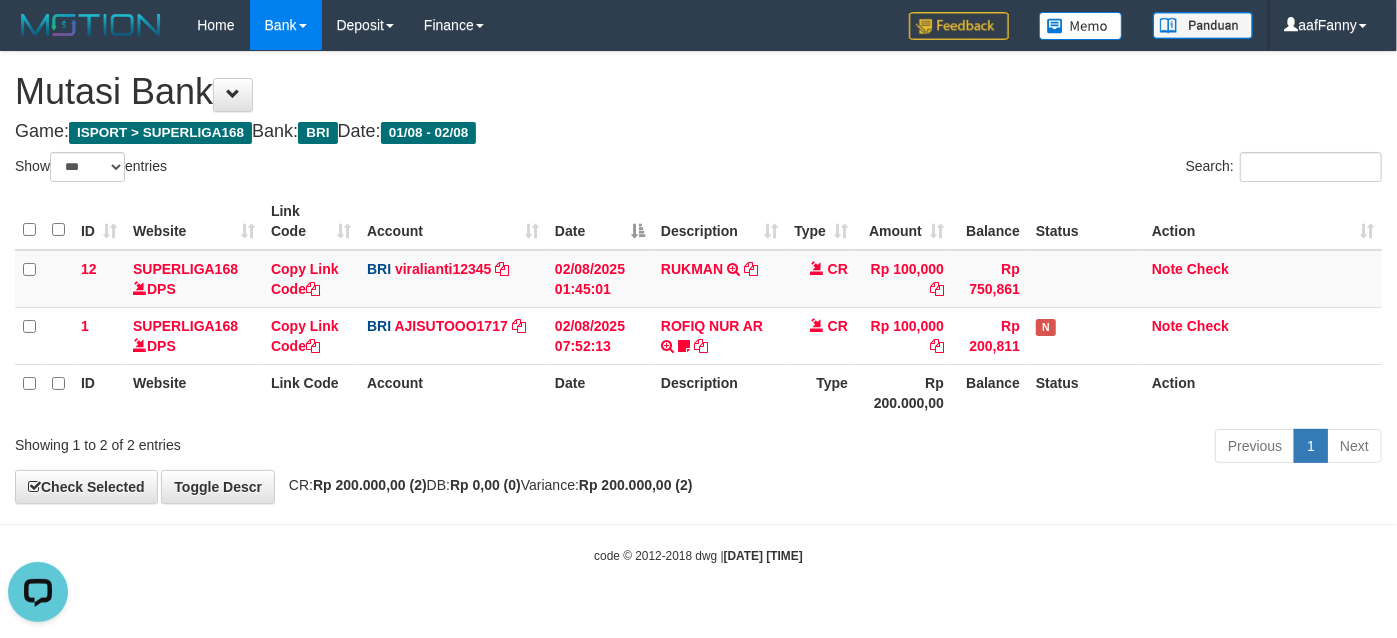 scroll, scrollTop: 0, scrollLeft: 0, axis: both 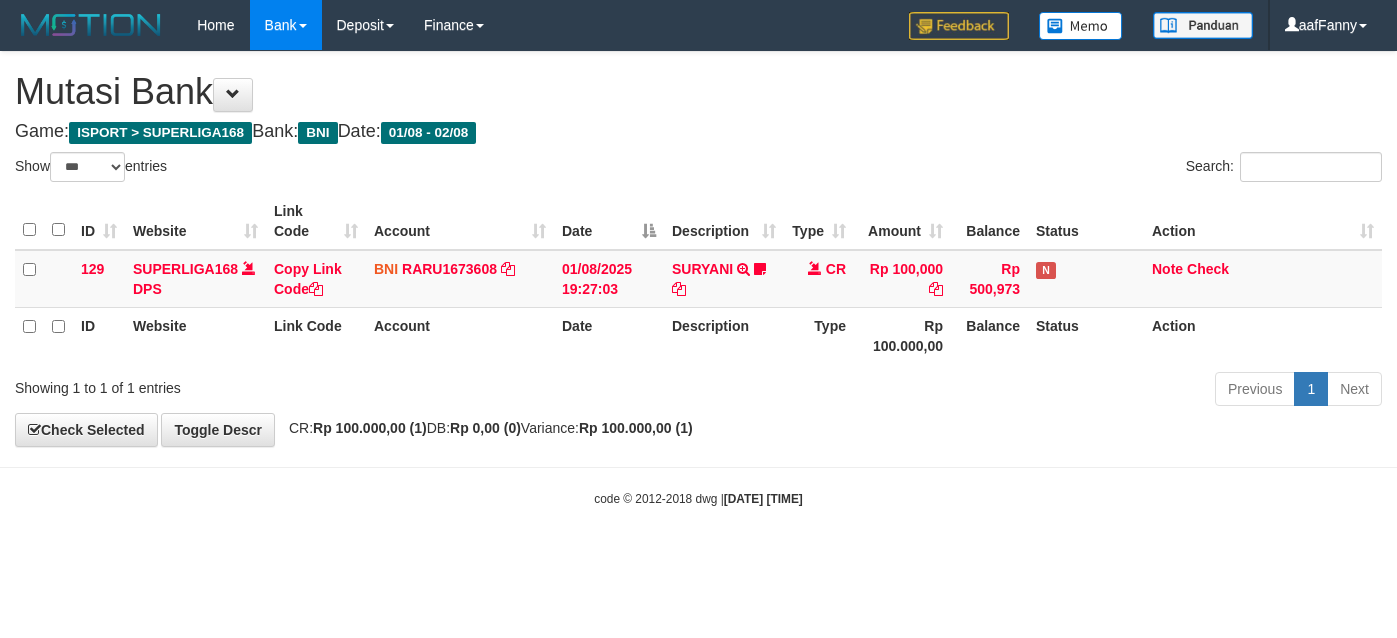 select on "***" 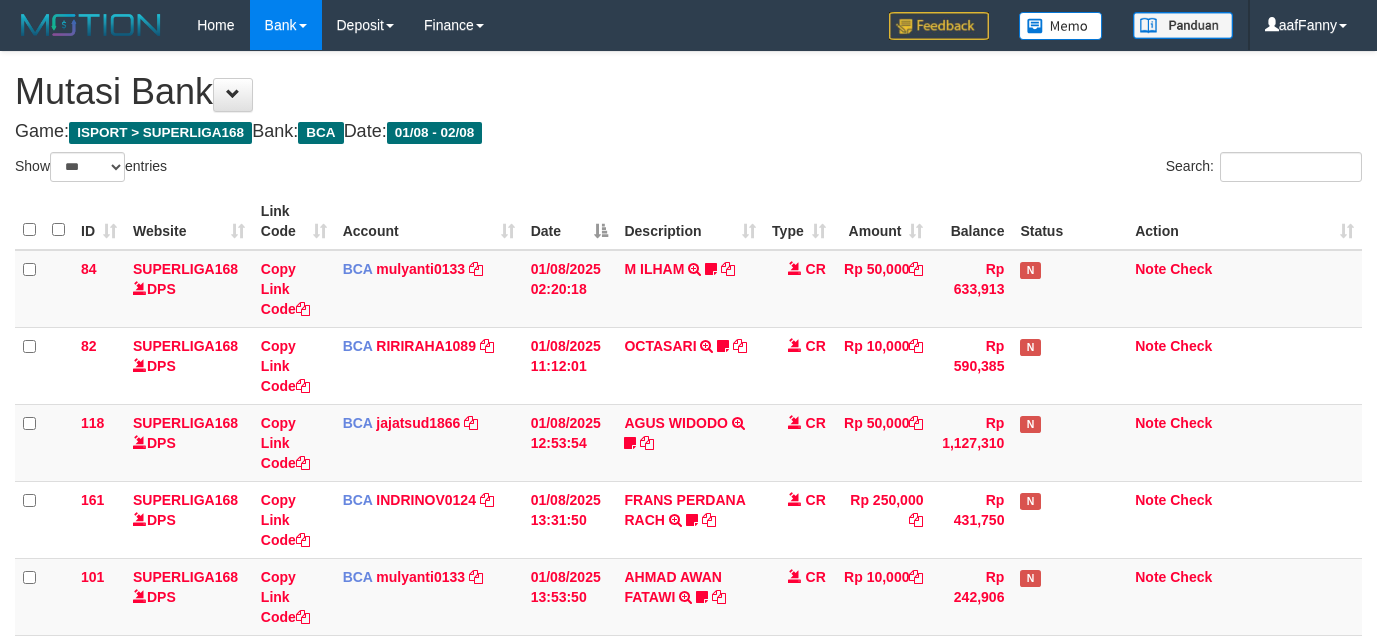 select on "***" 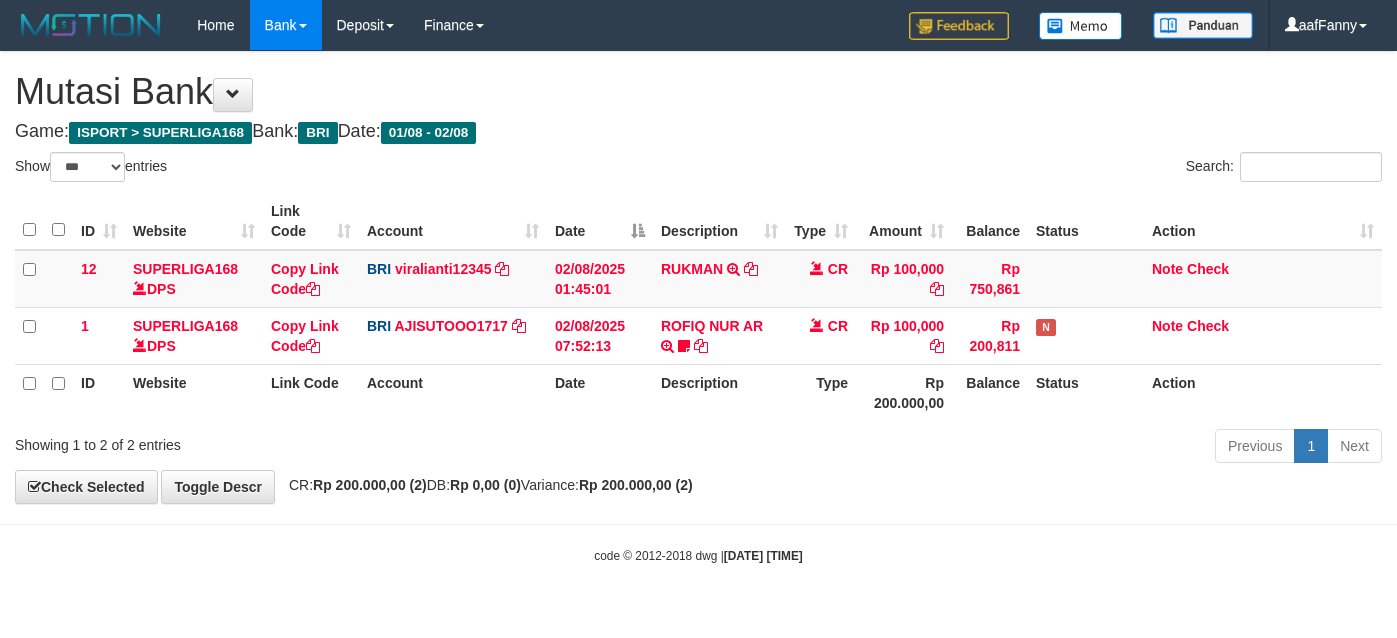 select on "***" 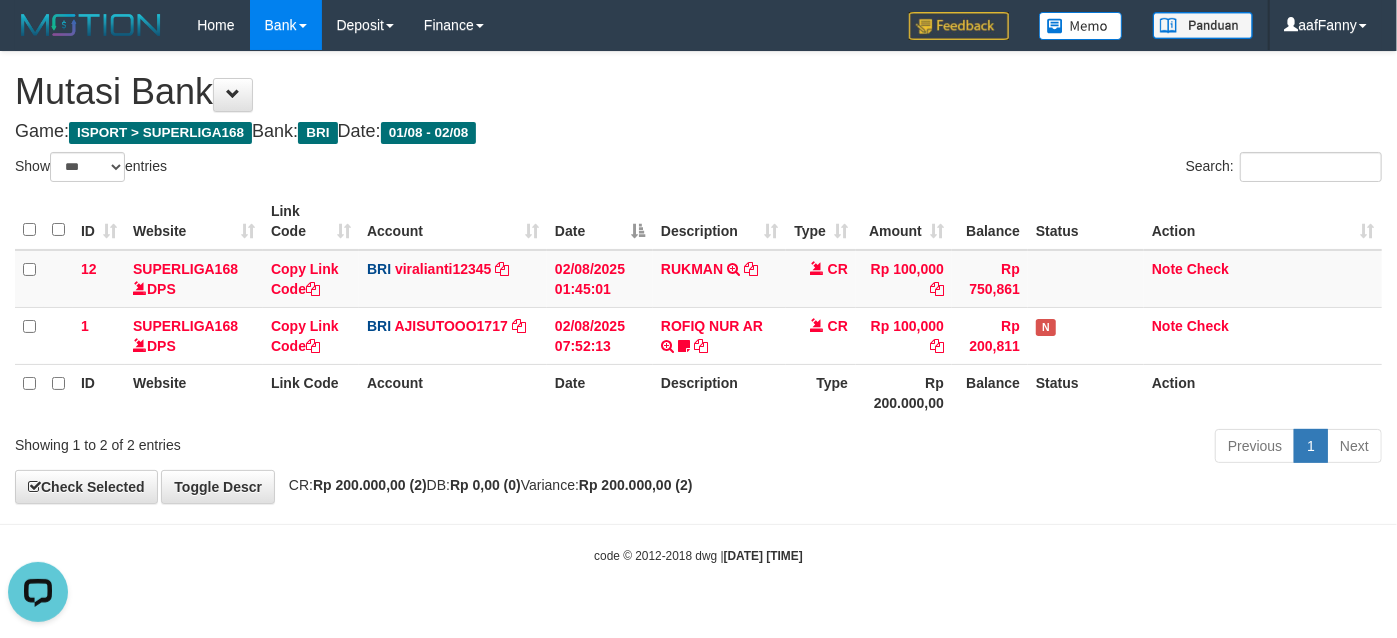 scroll, scrollTop: 0, scrollLeft: 0, axis: both 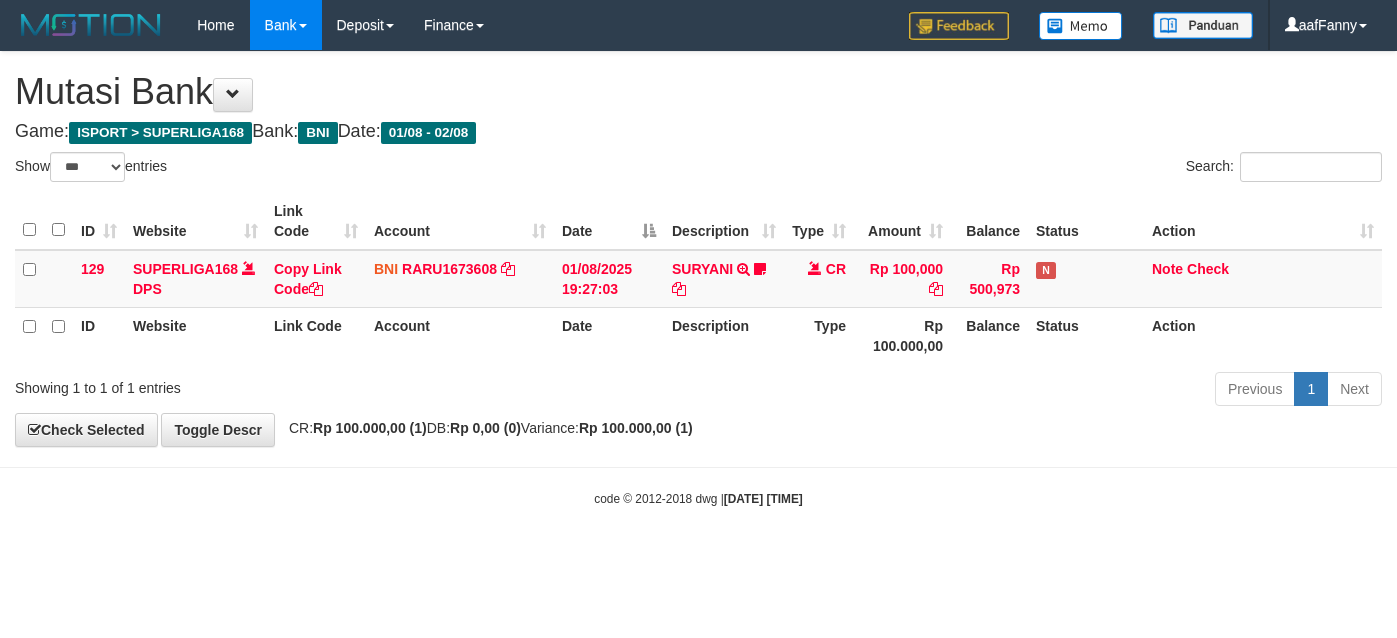 select on "***" 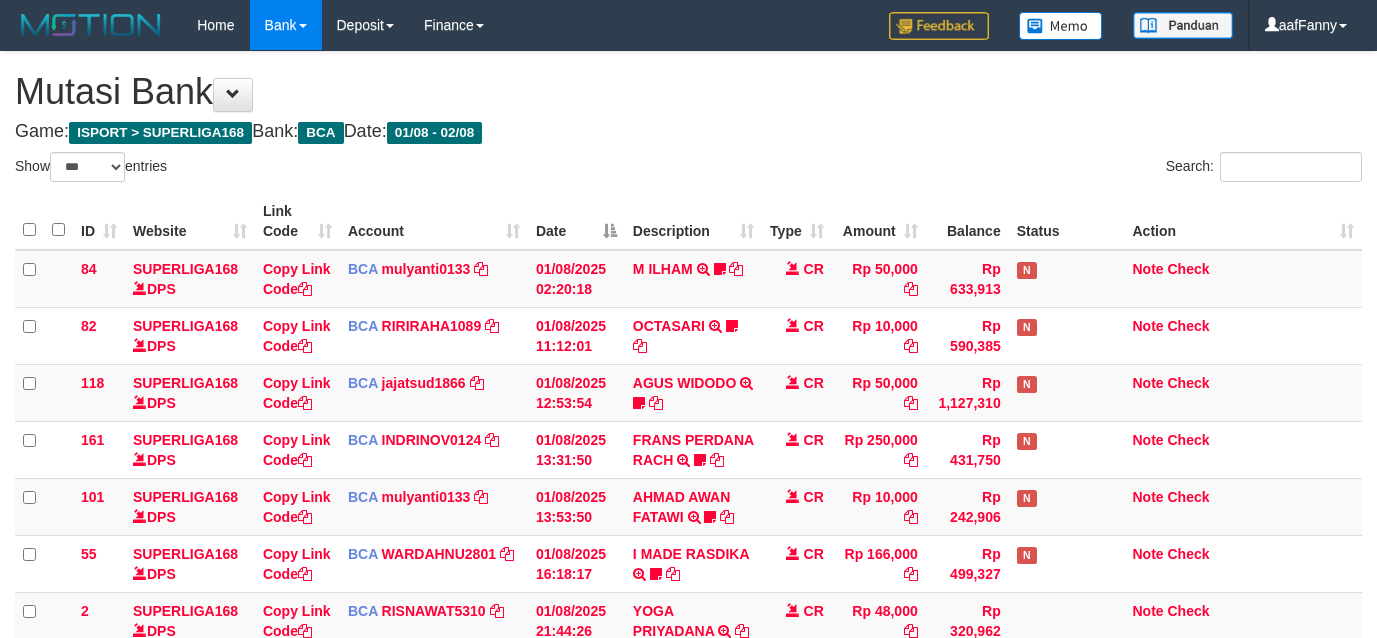 select on "***" 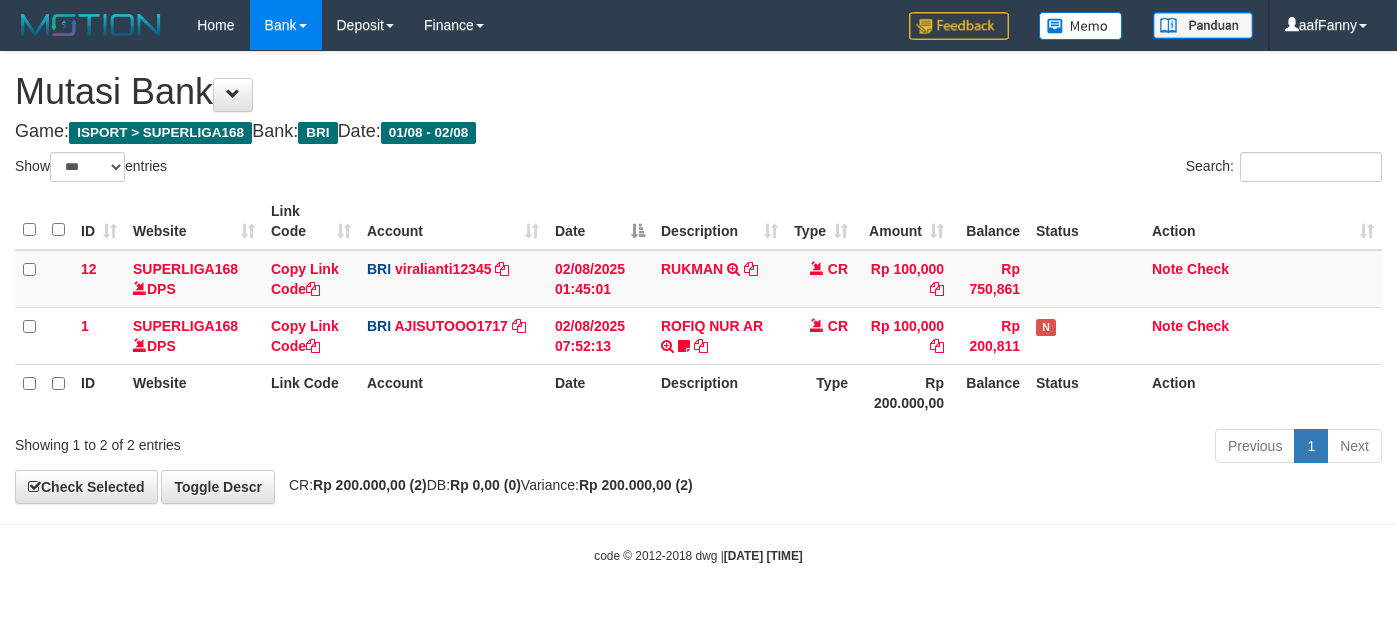 select on "***" 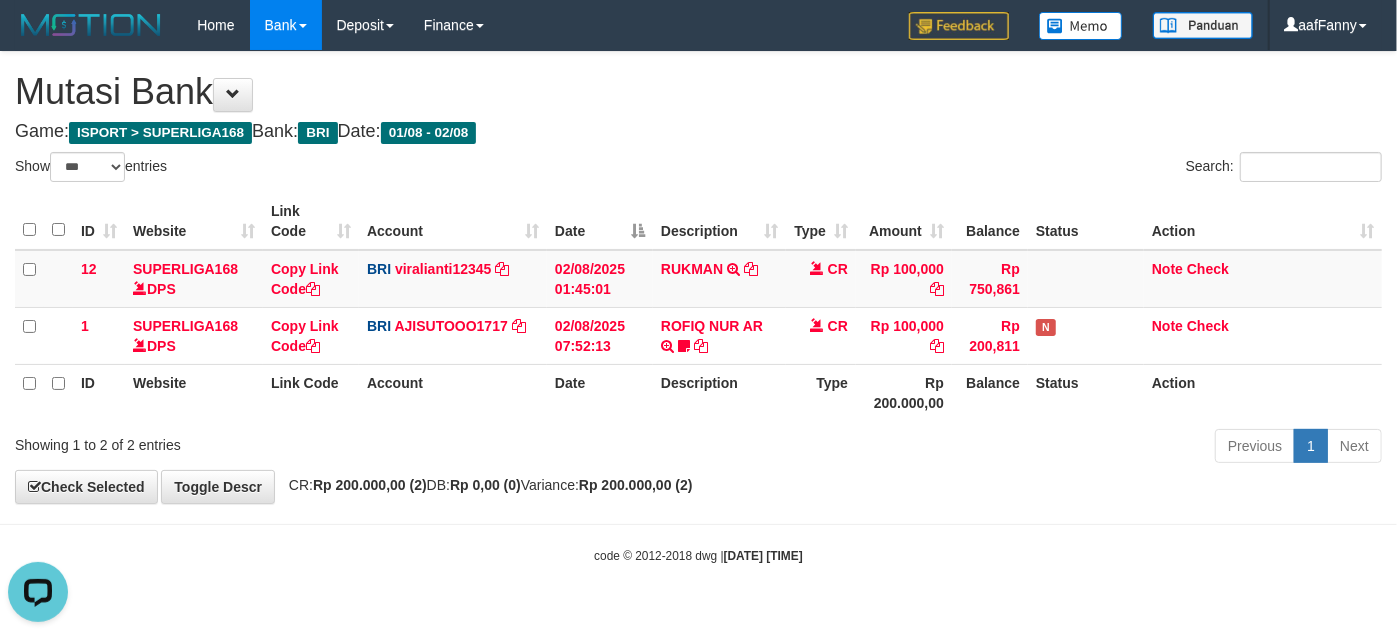 scroll, scrollTop: 0, scrollLeft: 0, axis: both 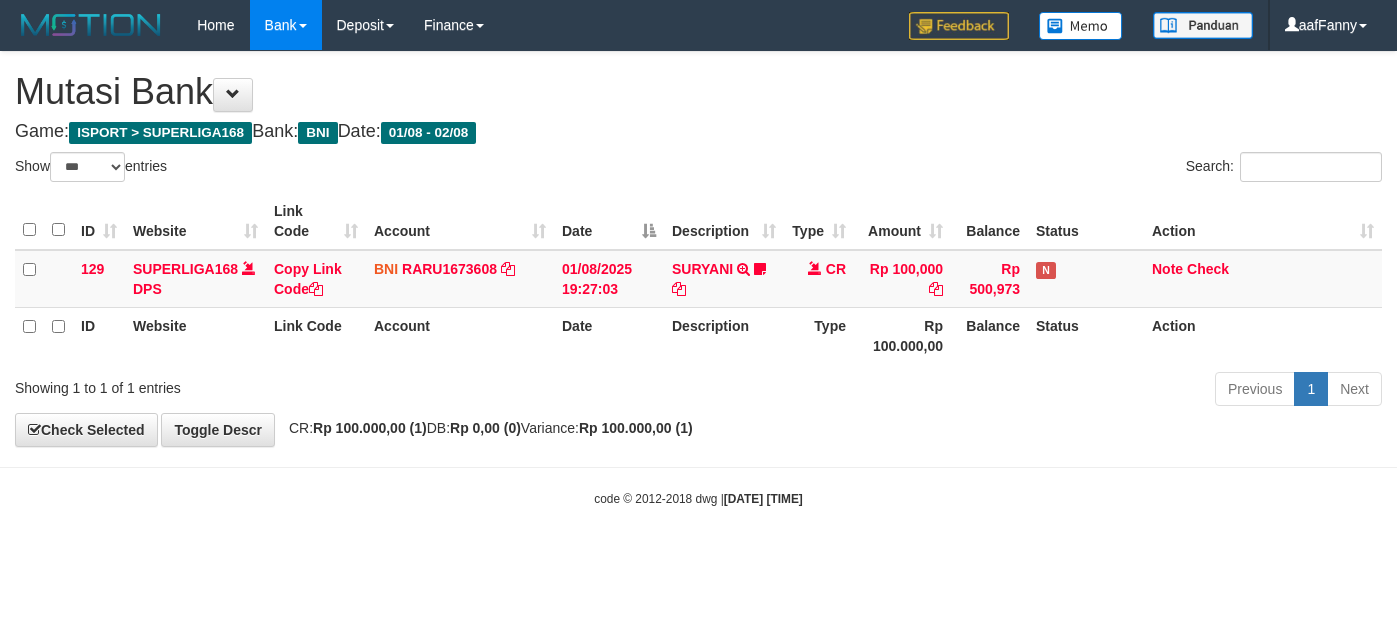 select on "***" 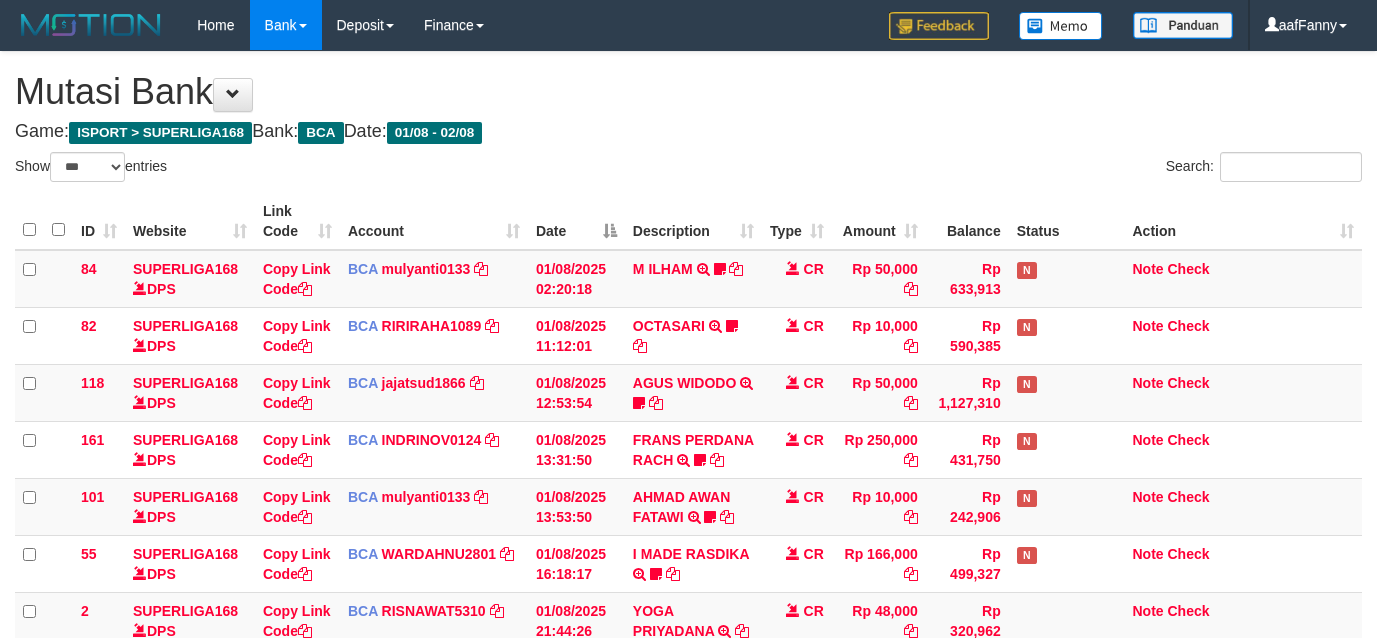 select on "***" 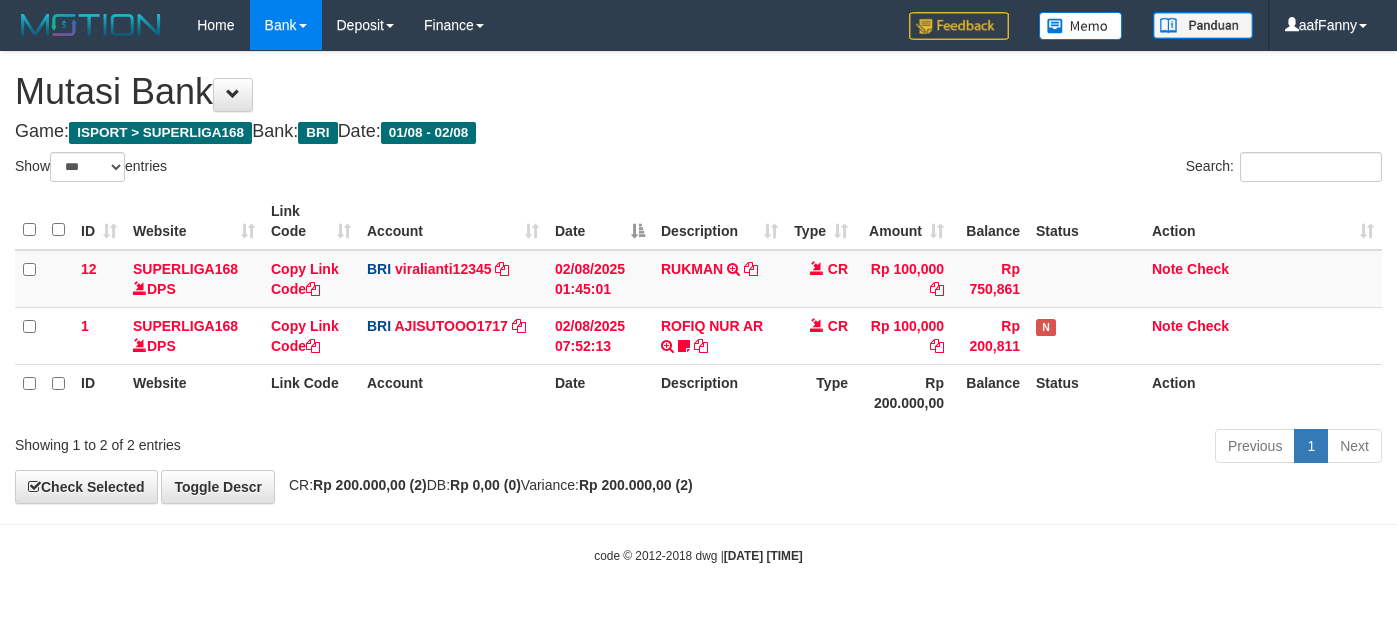 select on "***" 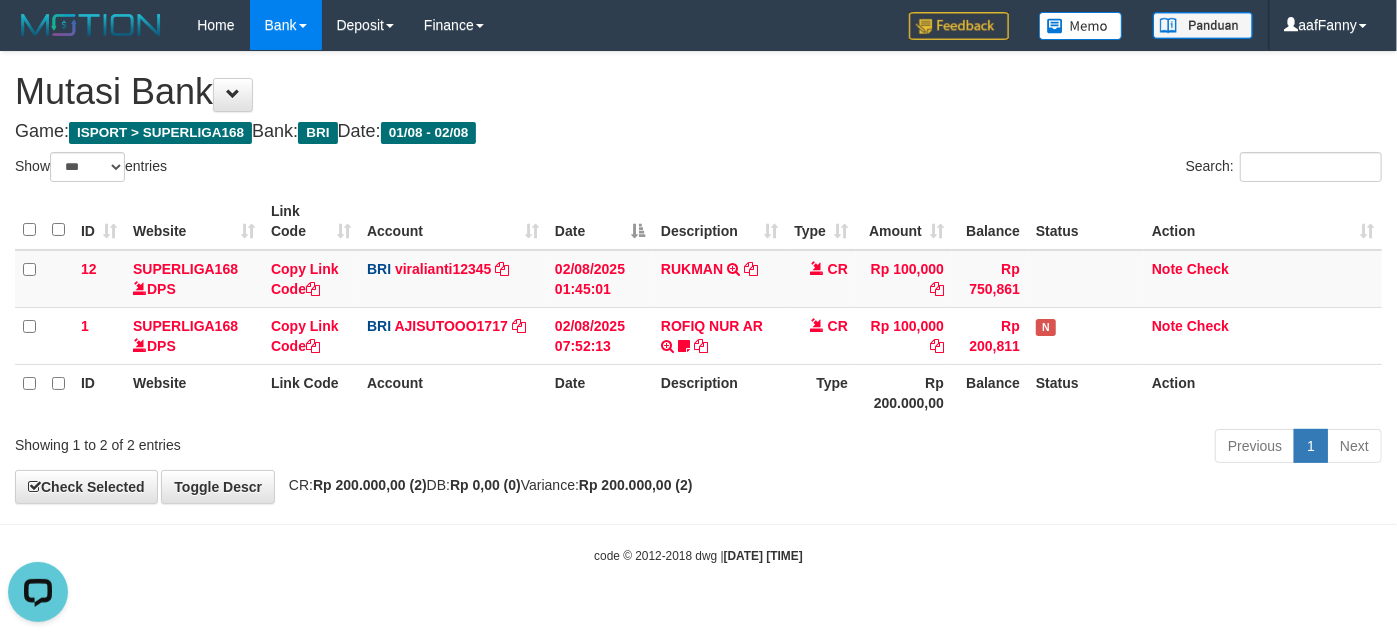 scroll, scrollTop: 0, scrollLeft: 0, axis: both 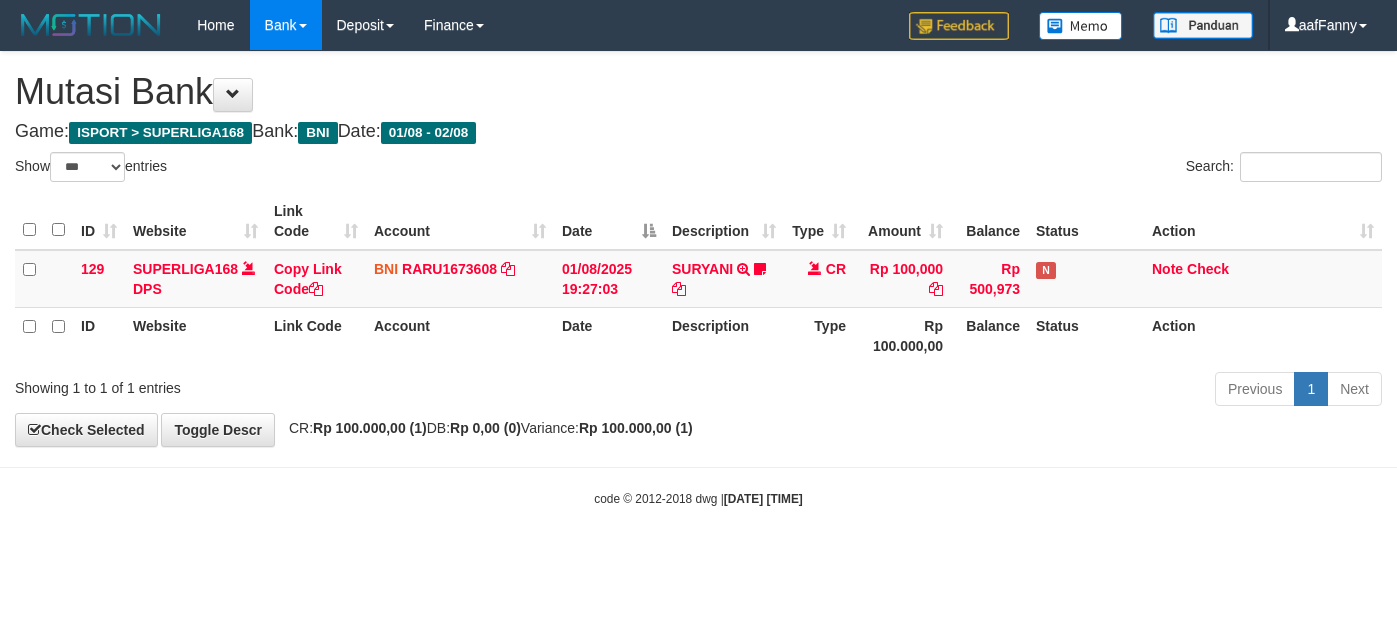 select on "***" 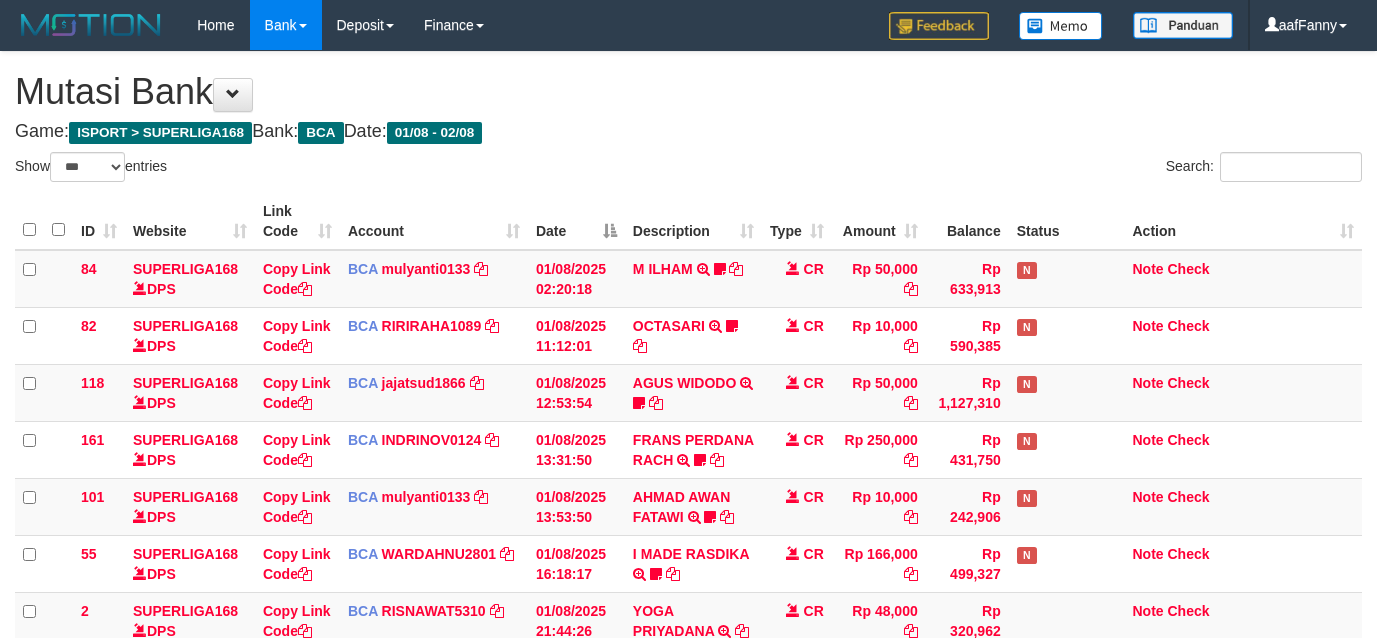 select on "***" 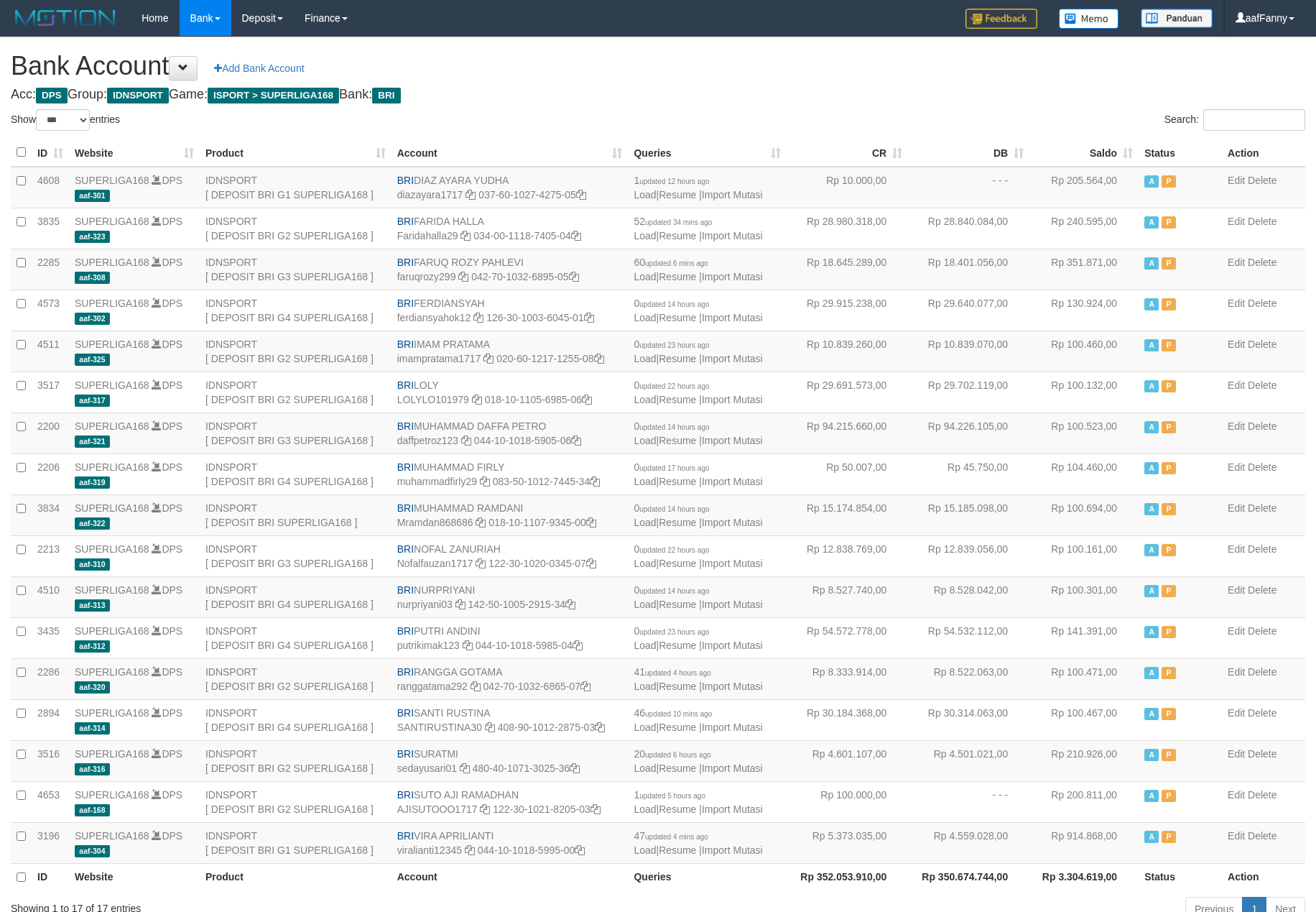 select on "***" 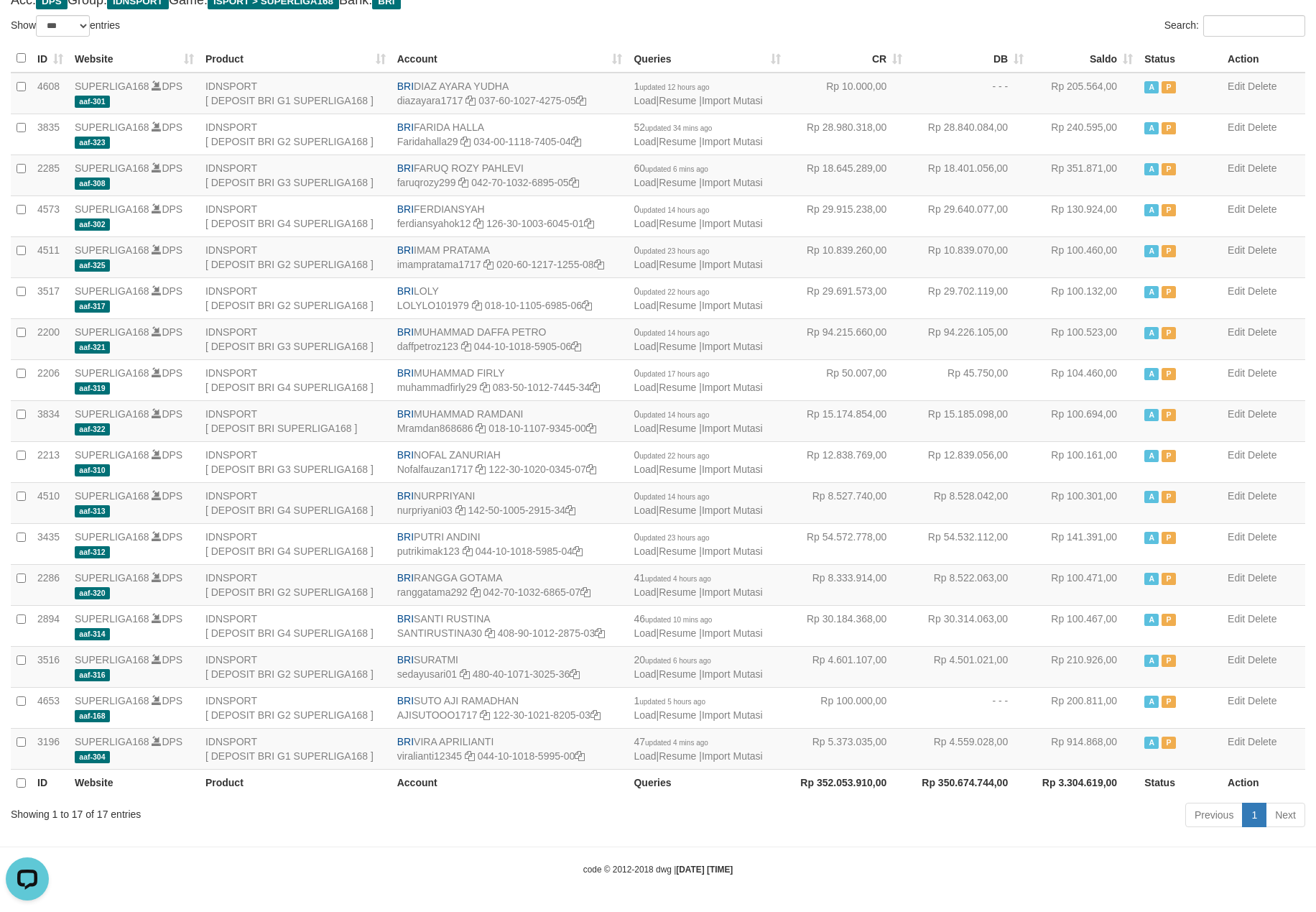 scroll, scrollTop: 0, scrollLeft: 0, axis: both 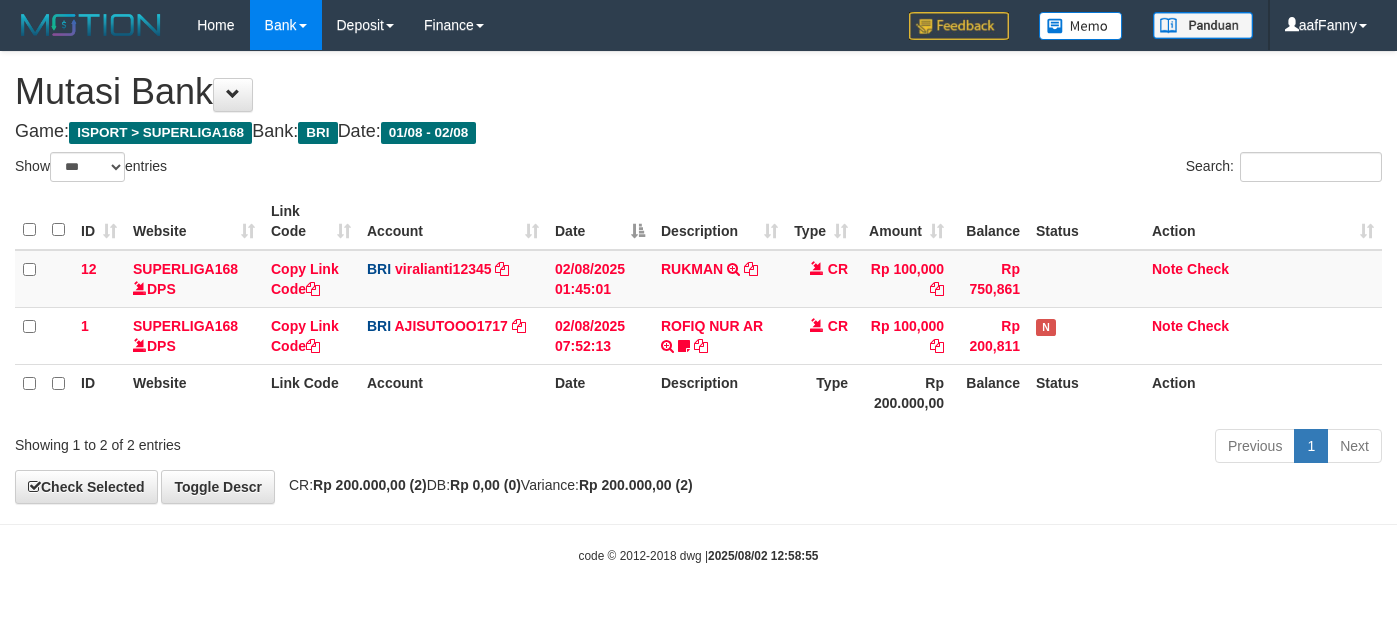 select on "***" 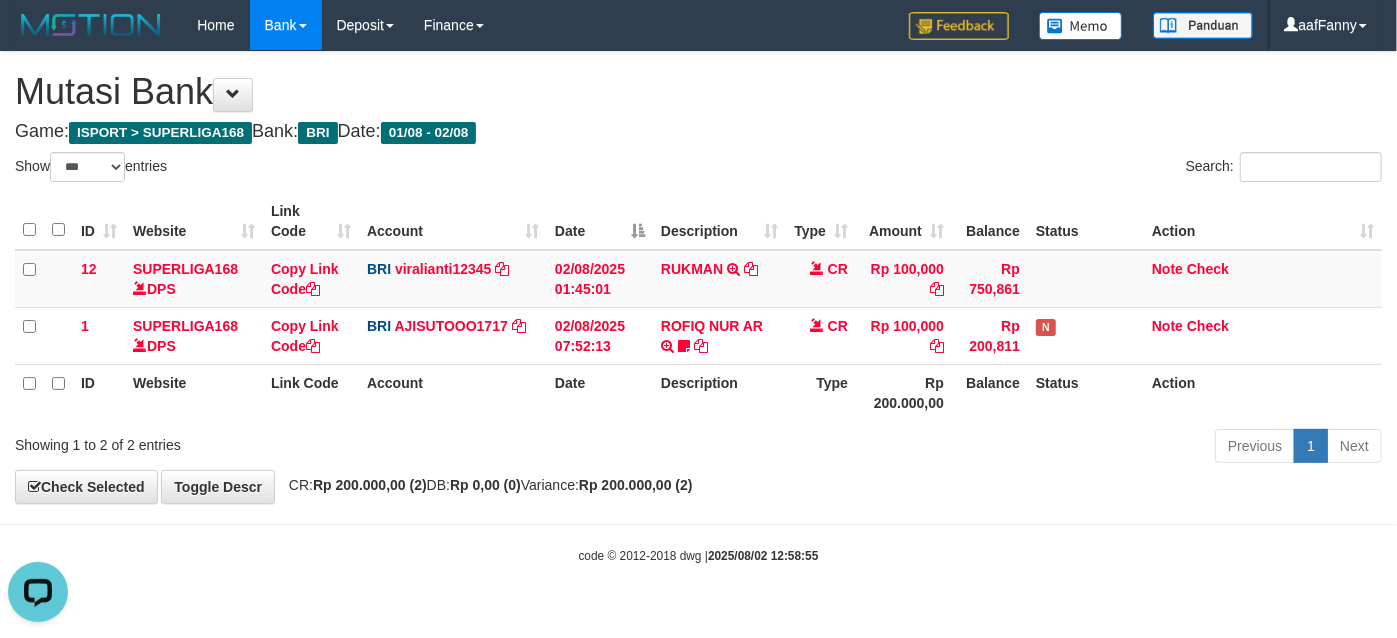 scroll, scrollTop: 0, scrollLeft: 0, axis: both 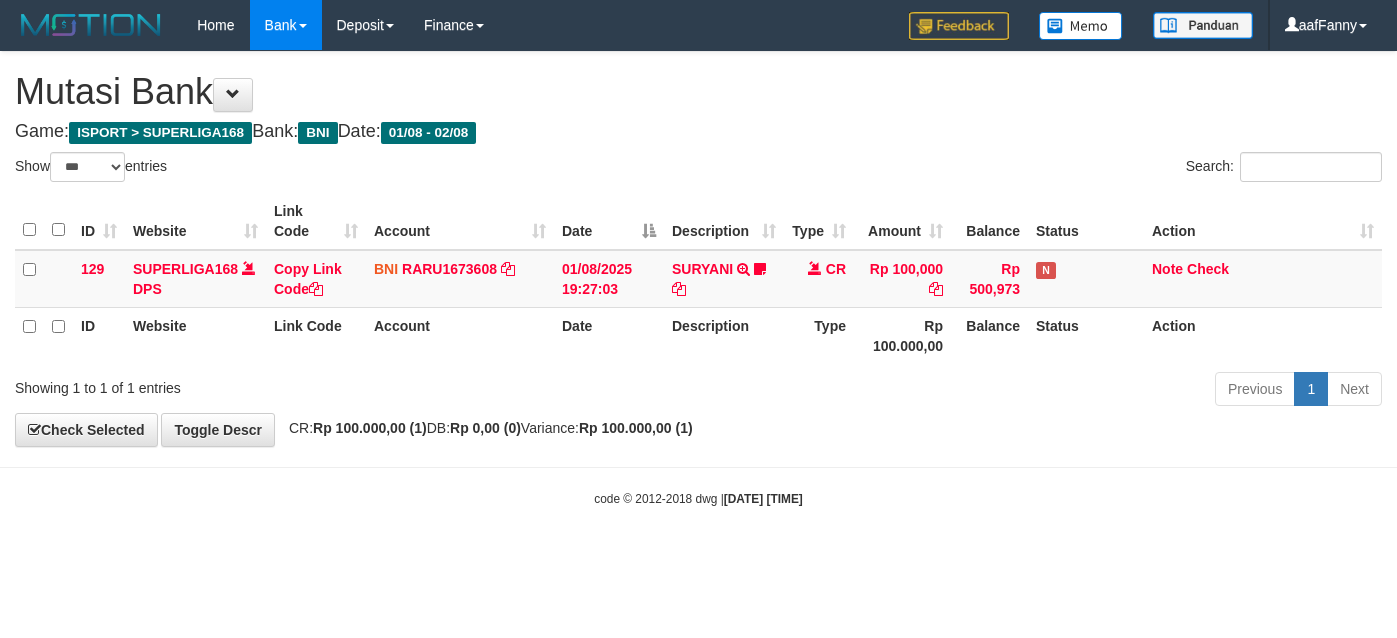 select on "***" 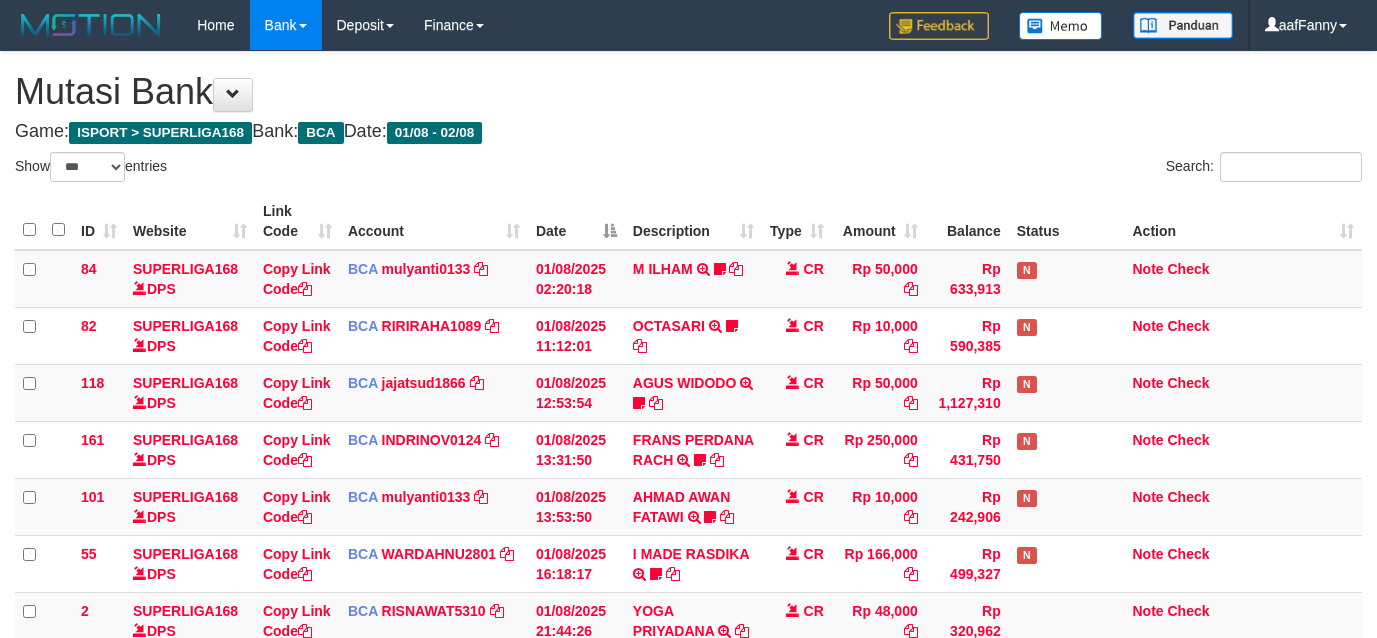 select on "***" 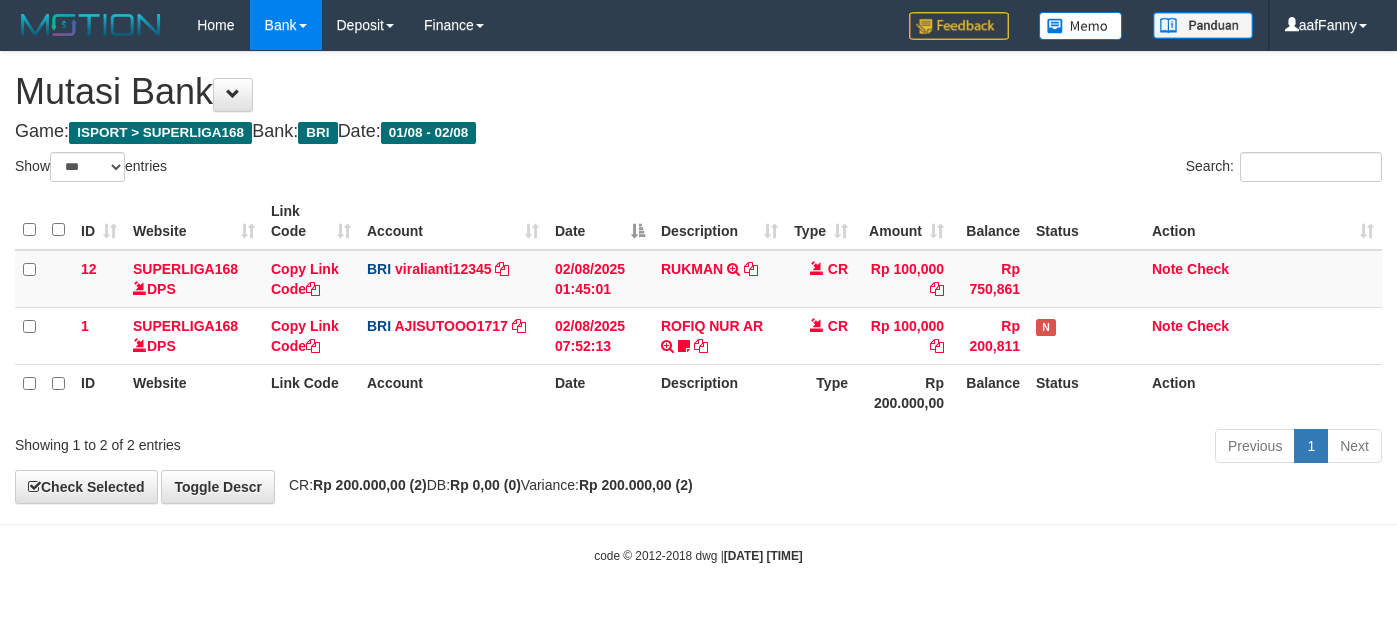 select on "***" 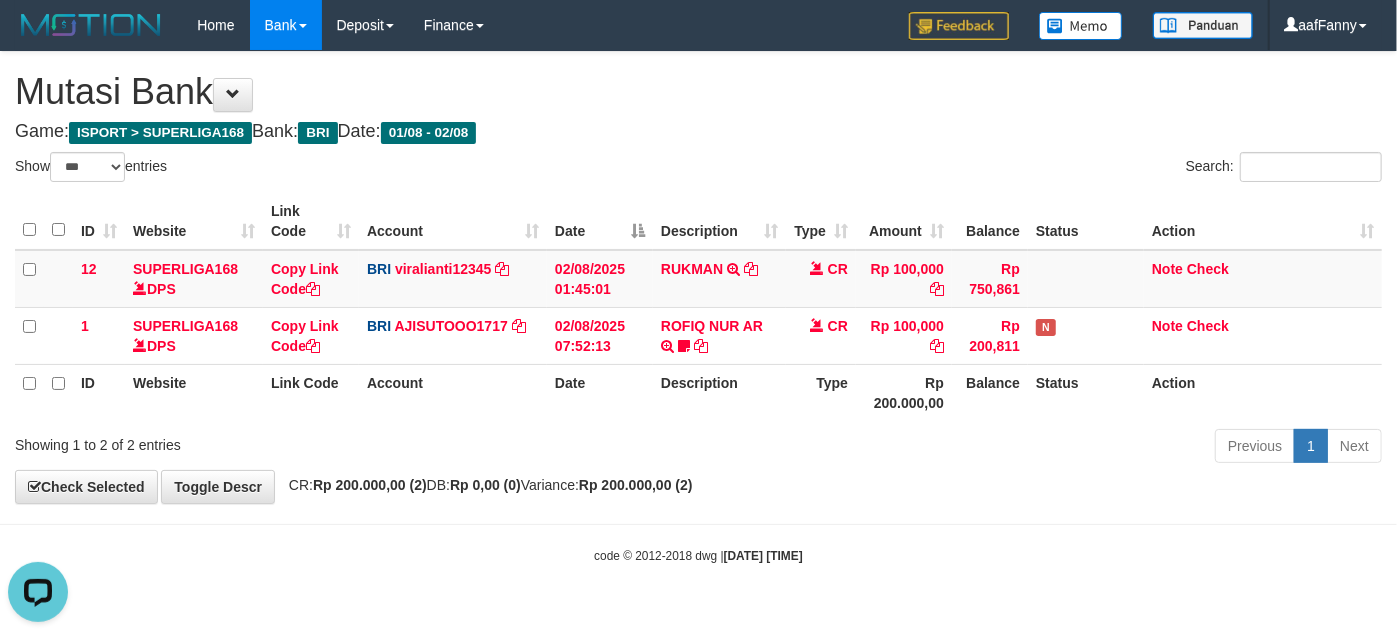scroll, scrollTop: 0, scrollLeft: 0, axis: both 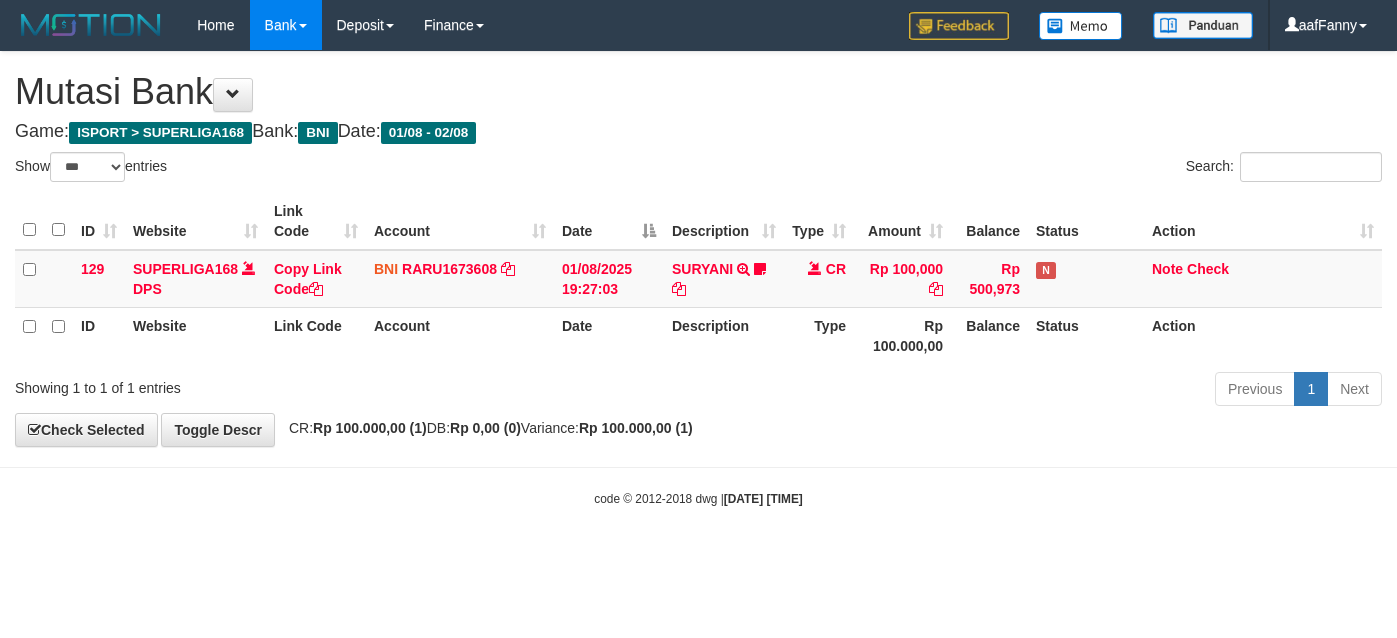 select on "***" 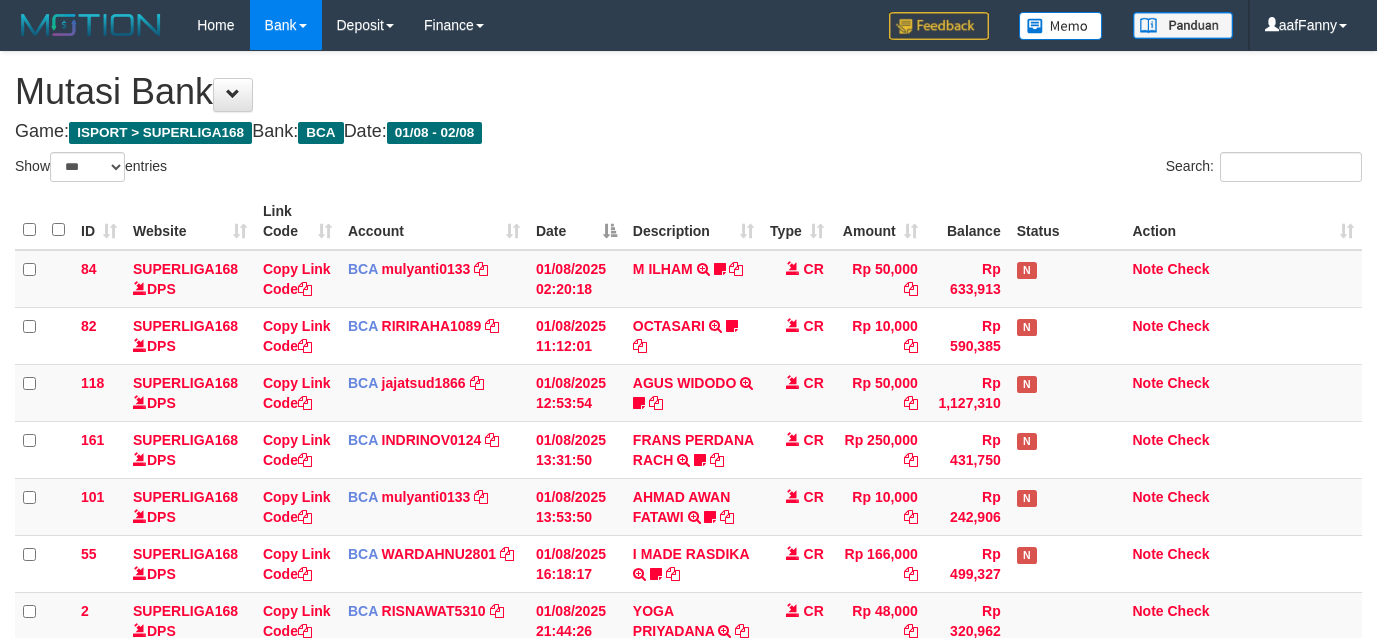 select on "***" 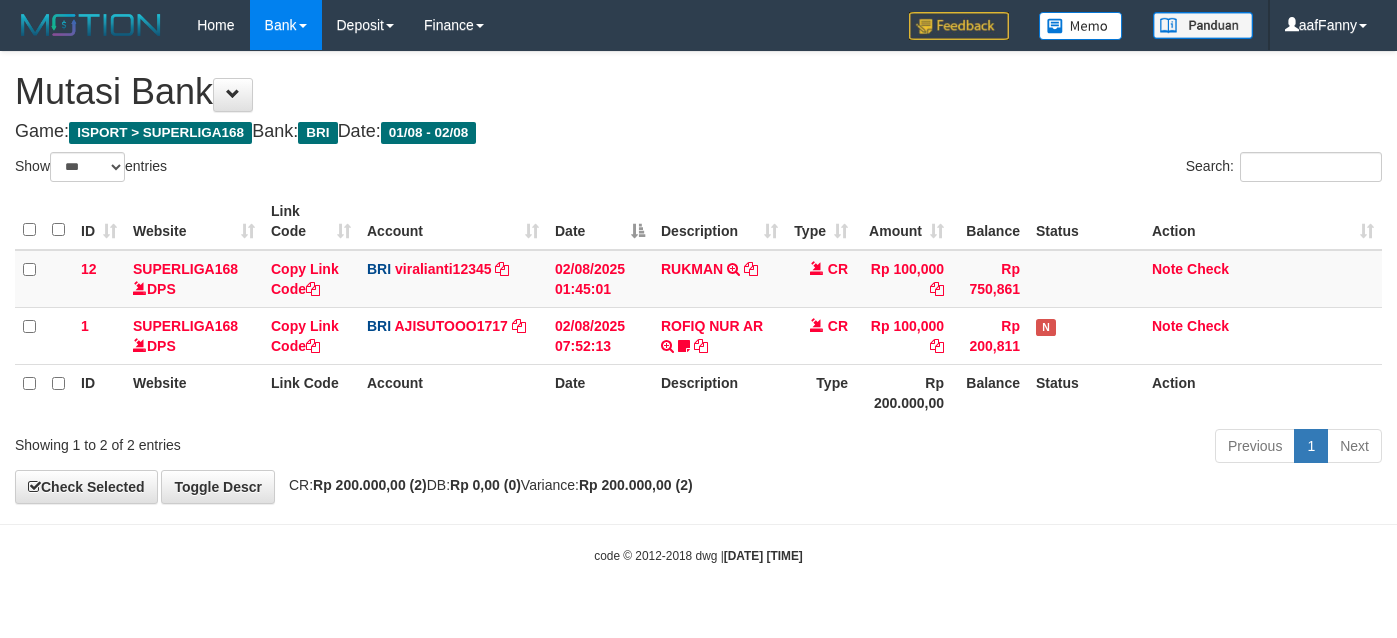 select on "***" 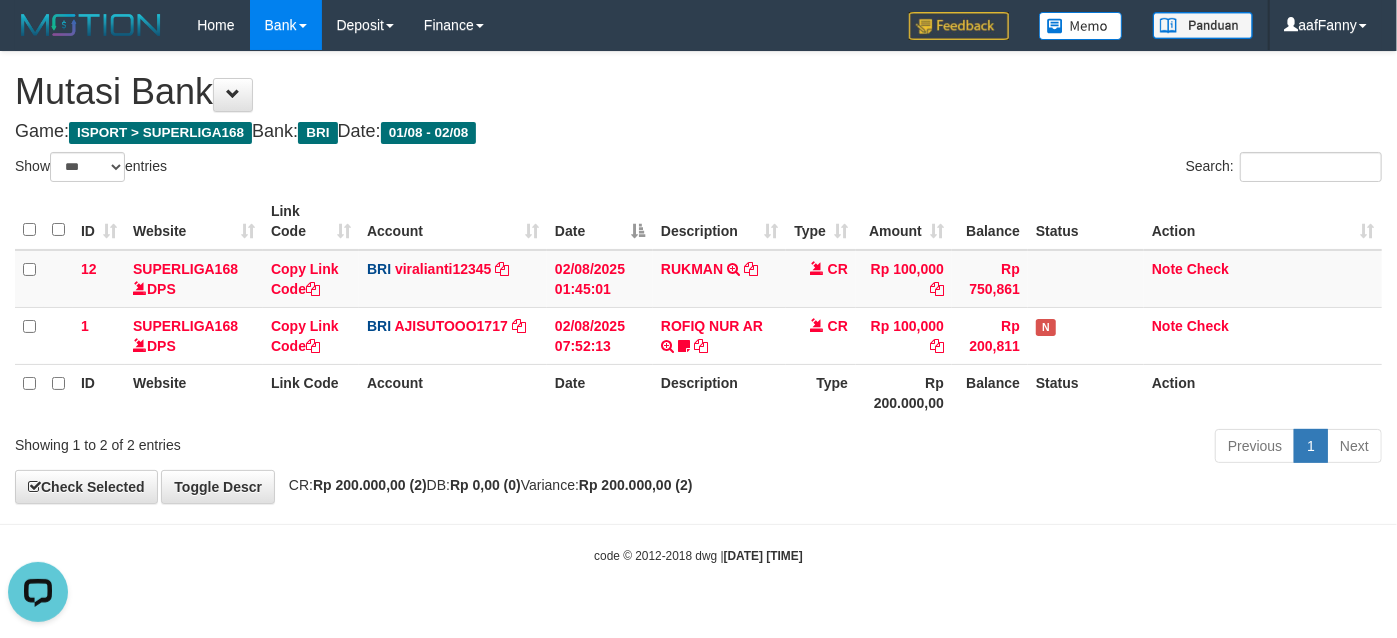 scroll, scrollTop: 0, scrollLeft: 0, axis: both 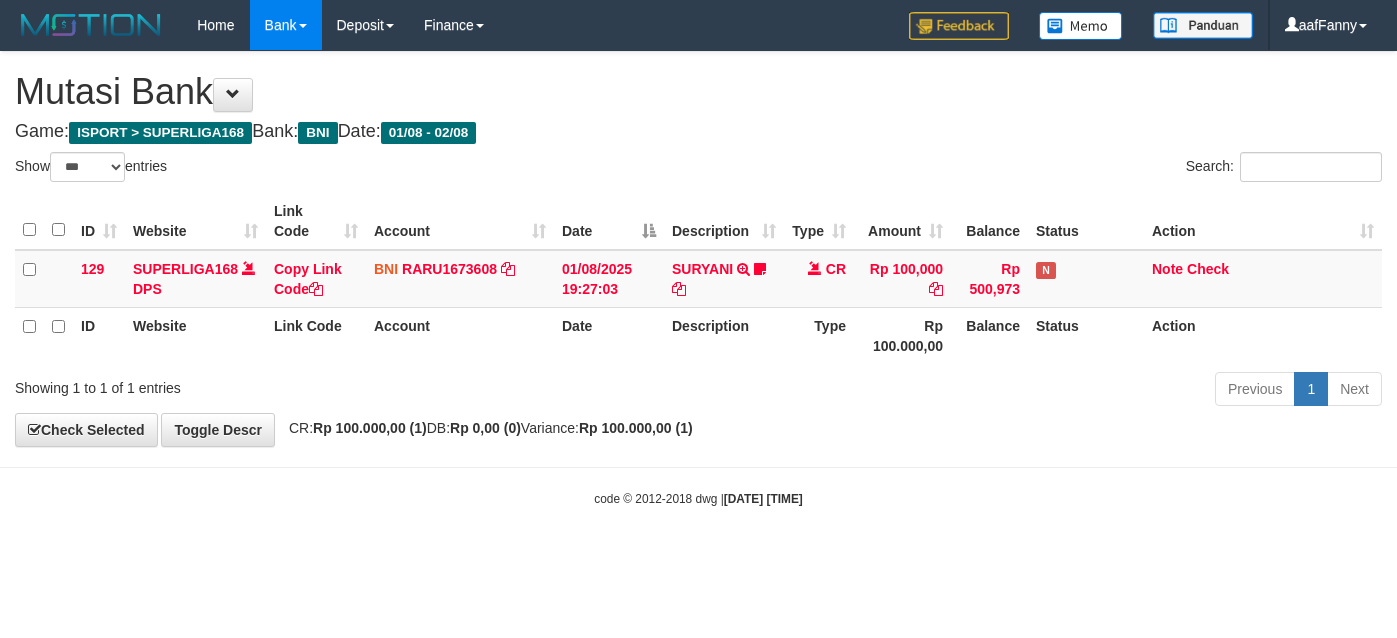 select on "***" 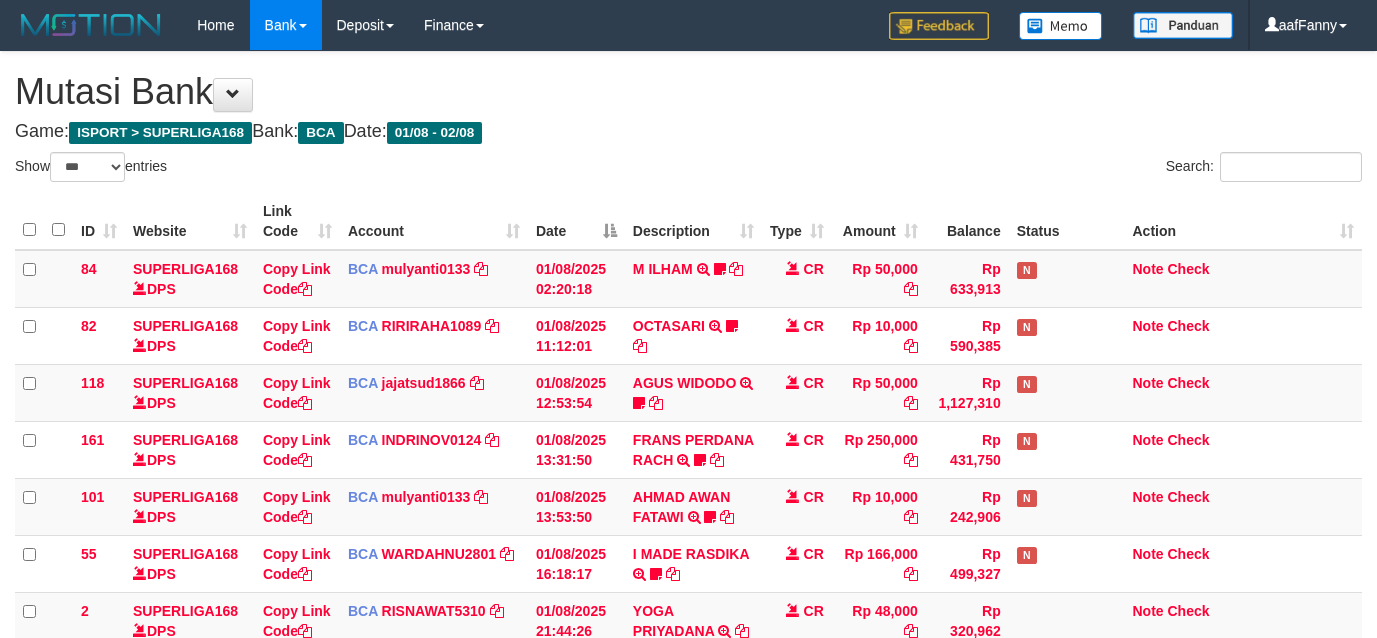 select on "***" 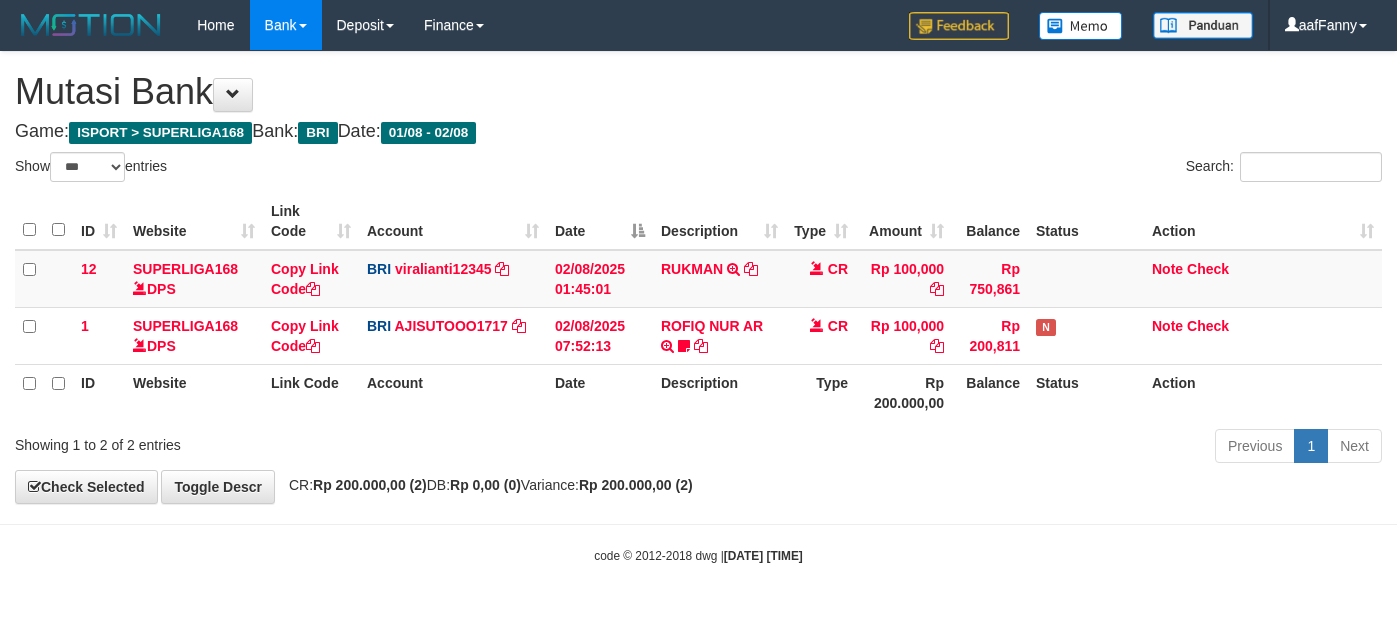 select on "***" 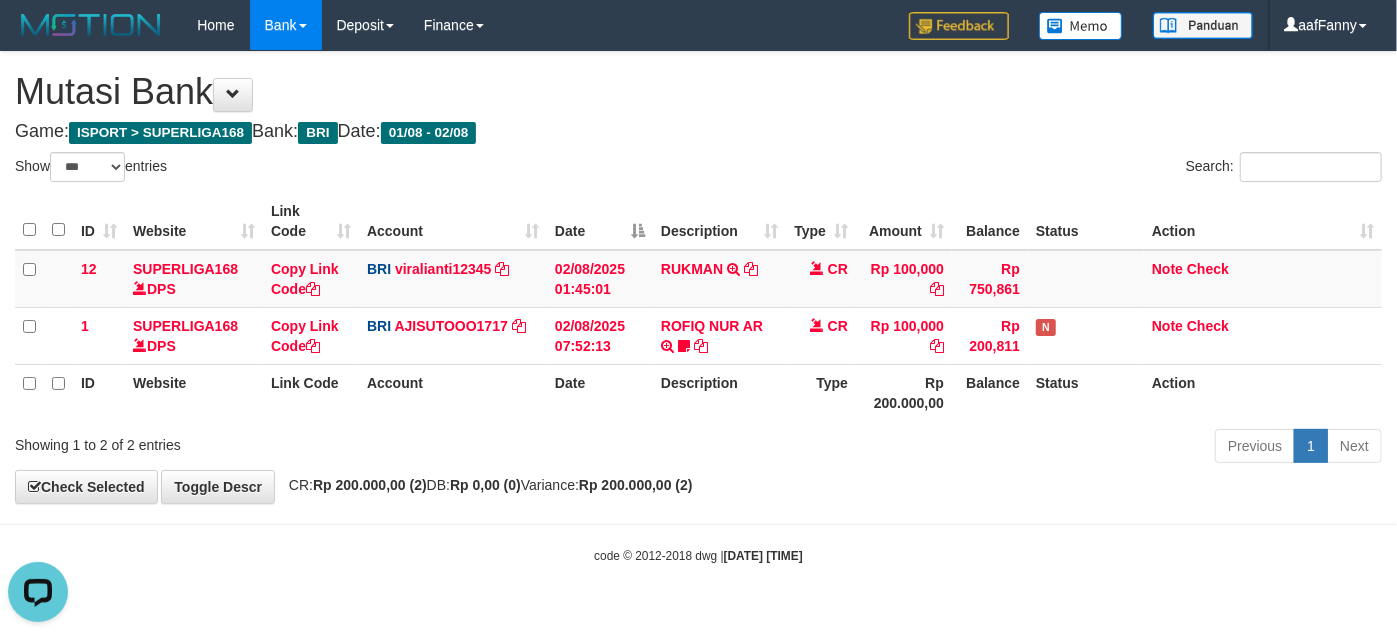 scroll, scrollTop: 0, scrollLeft: 0, axis: both 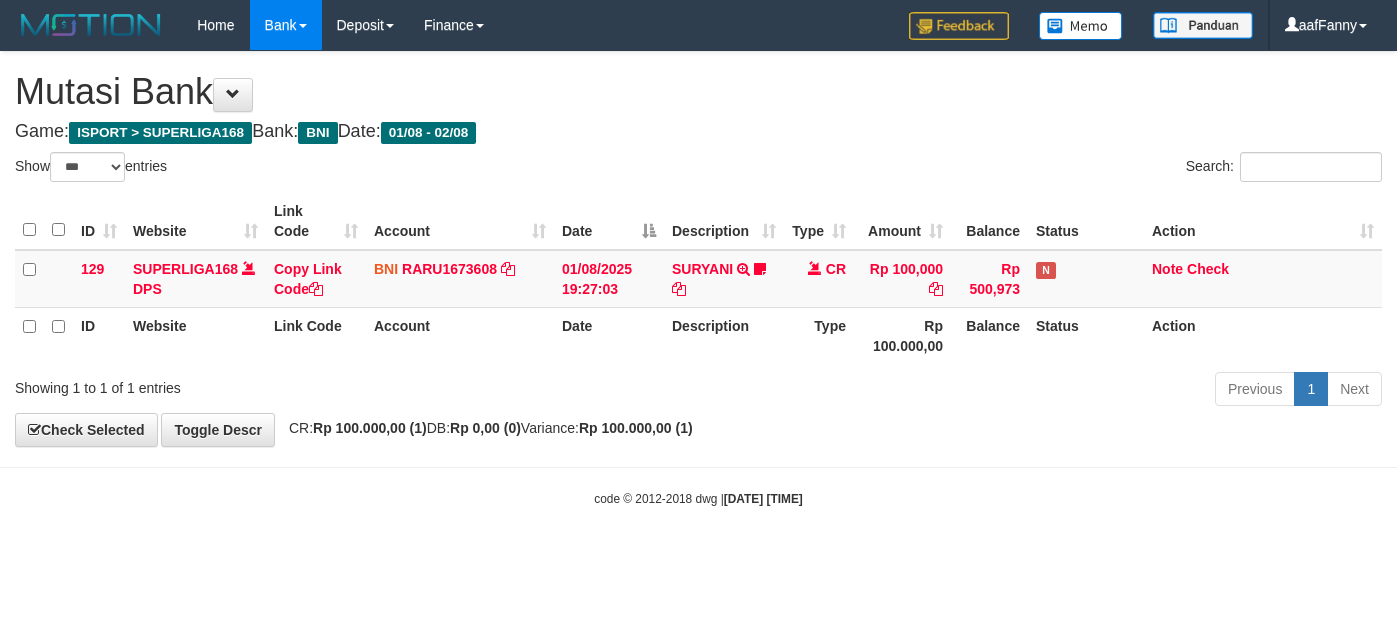select on "***" 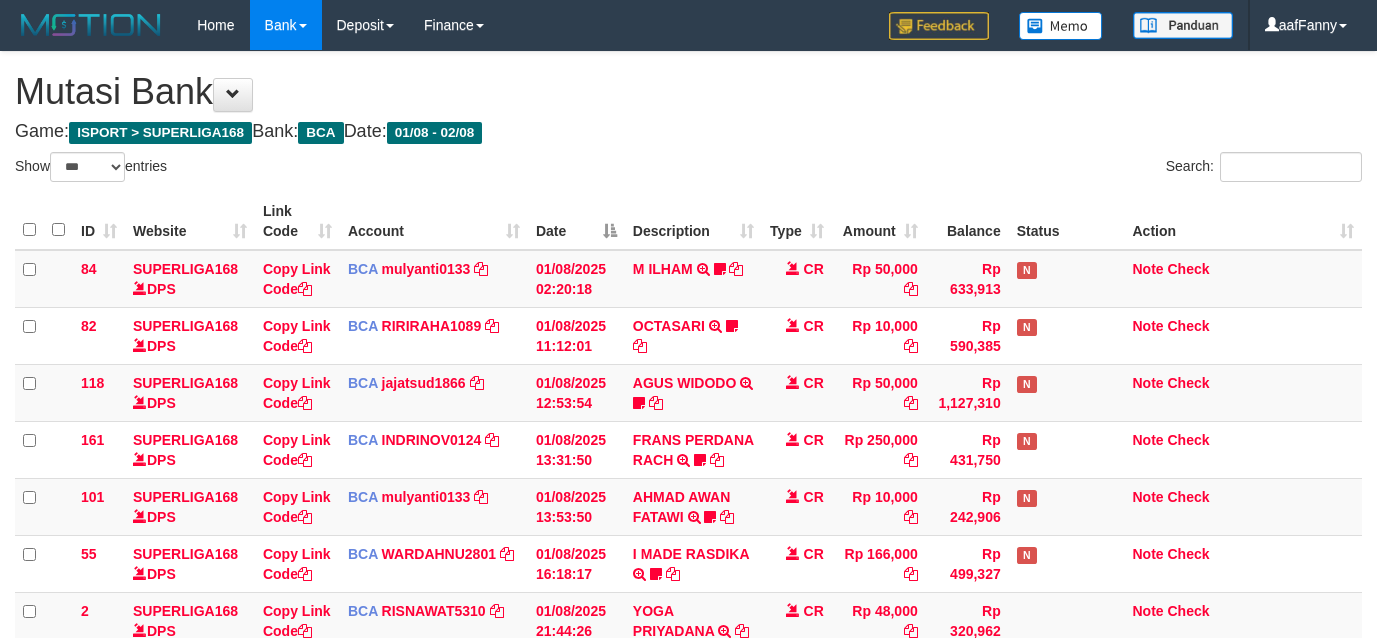 select on "***" 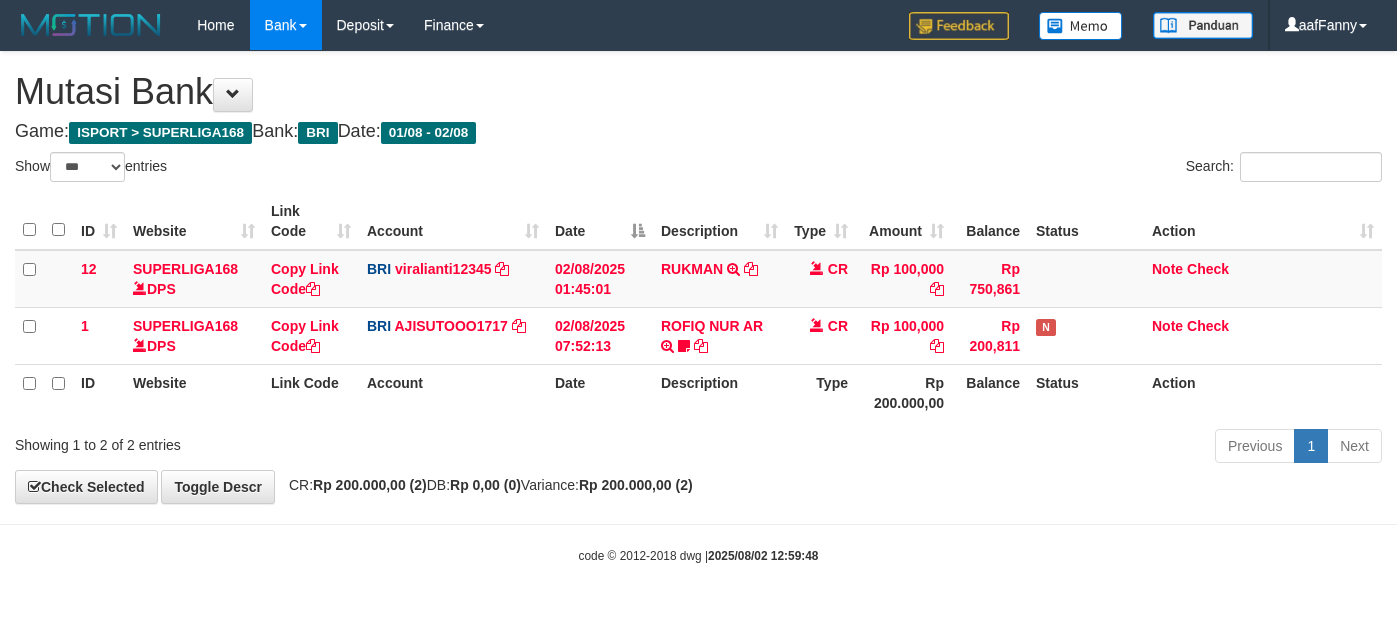 select on "***" 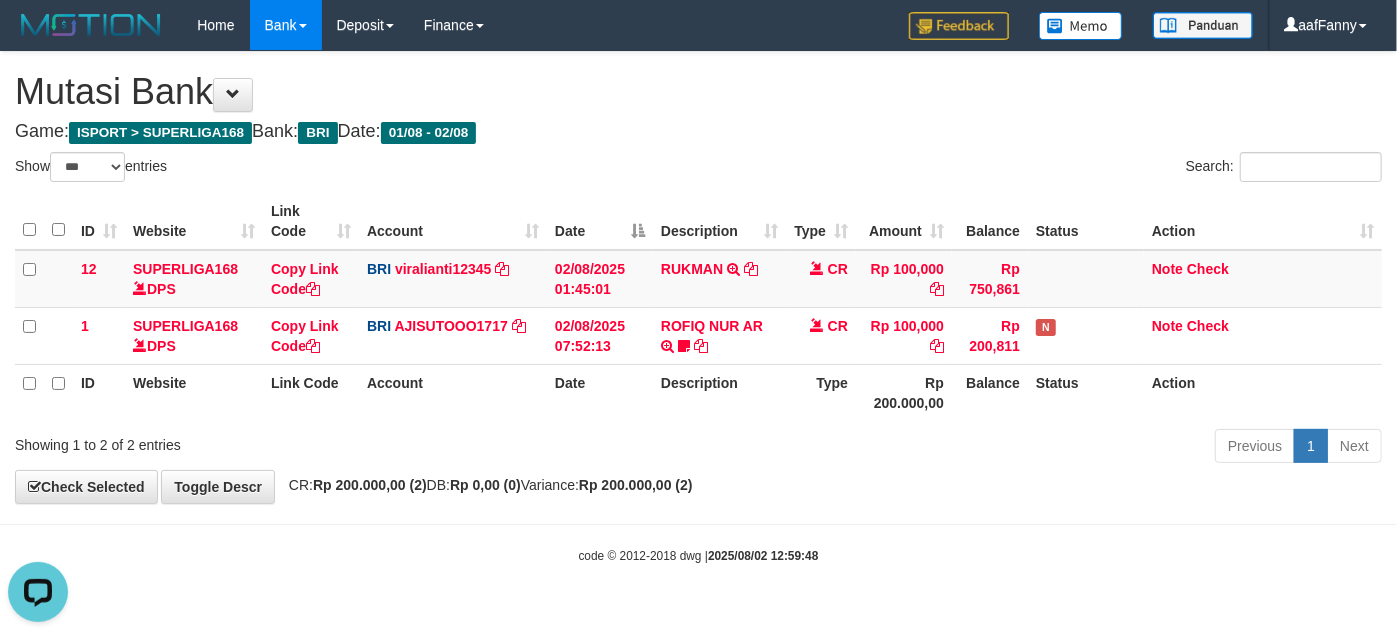 scroll, scrollTop: 0, scrollLeft: 0, axis: both 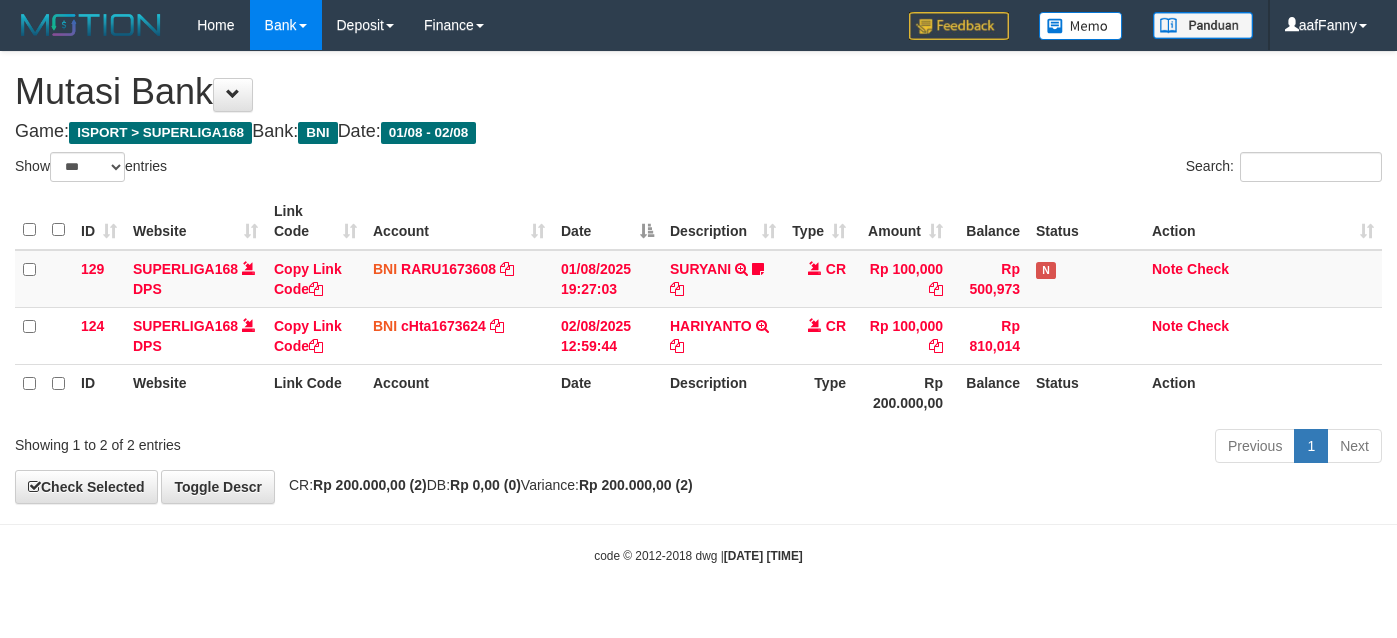 select on "***" 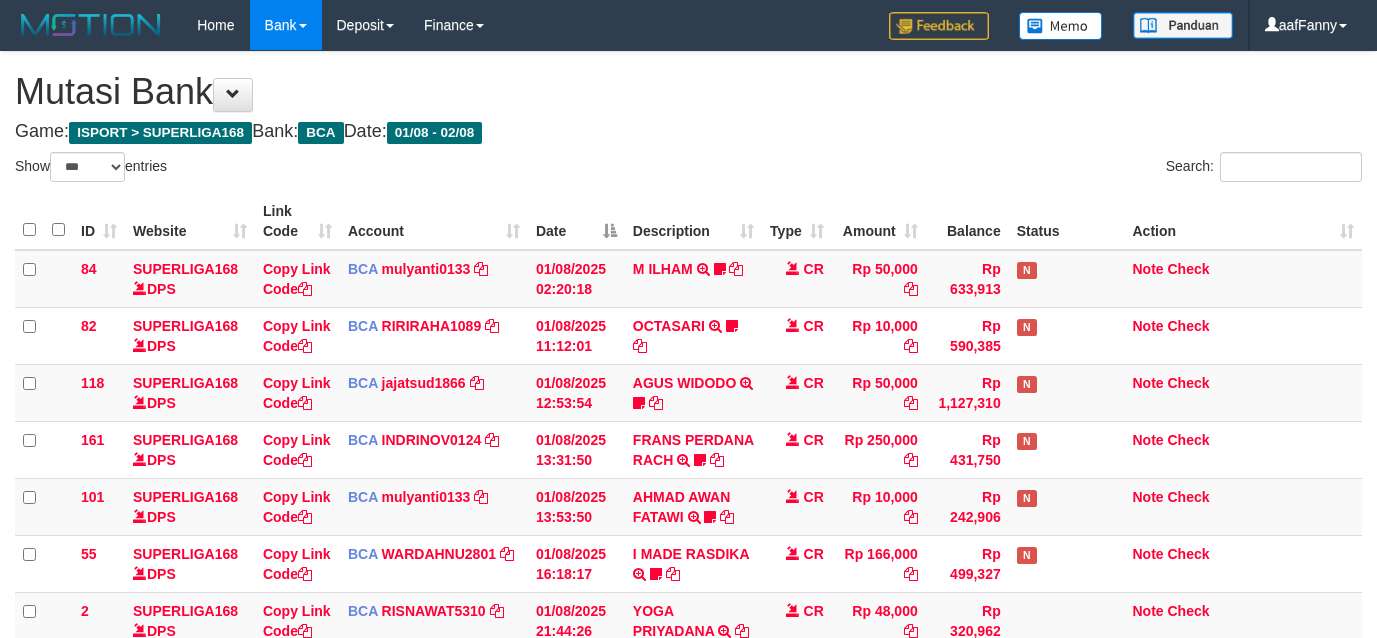 select on "***" 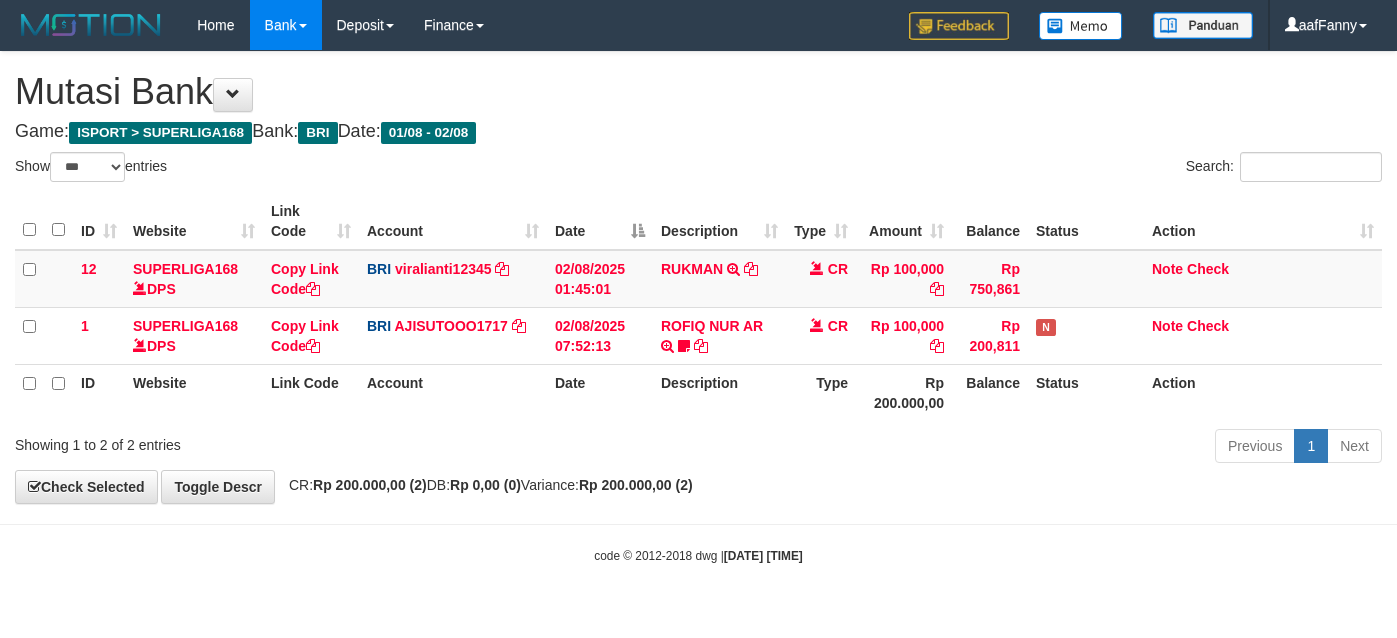 select on "***" 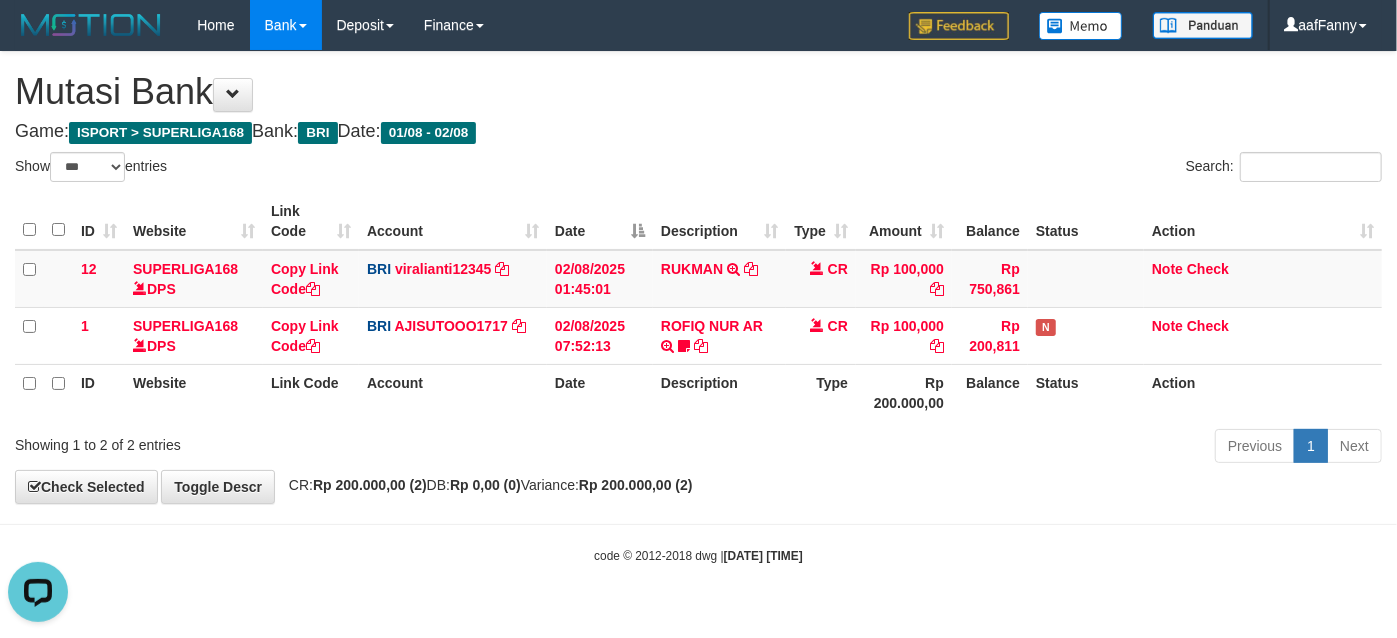 scroll, scrollTop: 0, scrollLeft: 0, axis: both 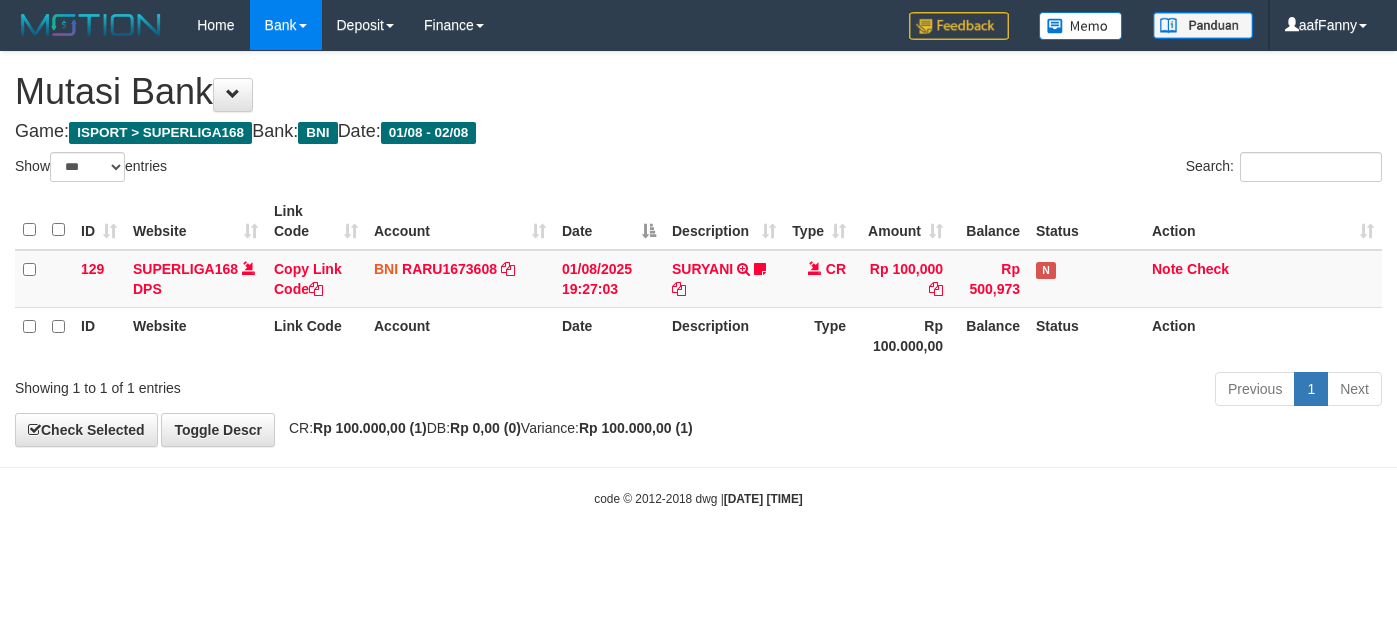 select on "***" 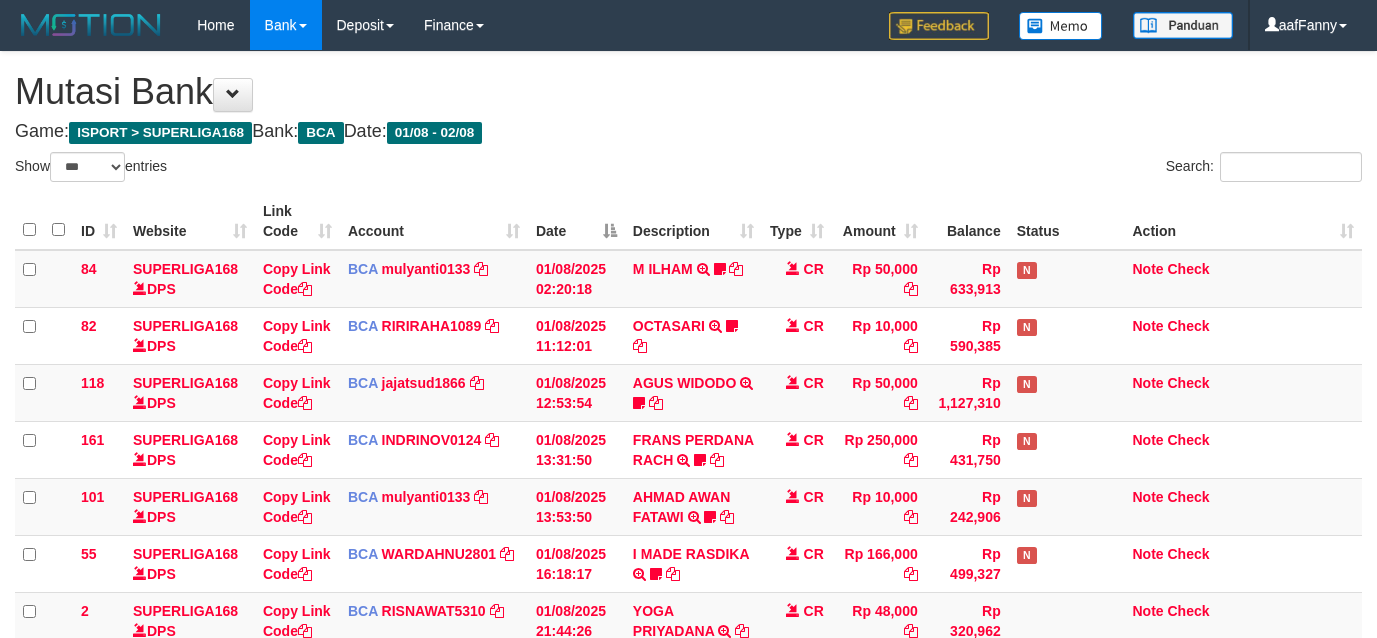 select on "***" 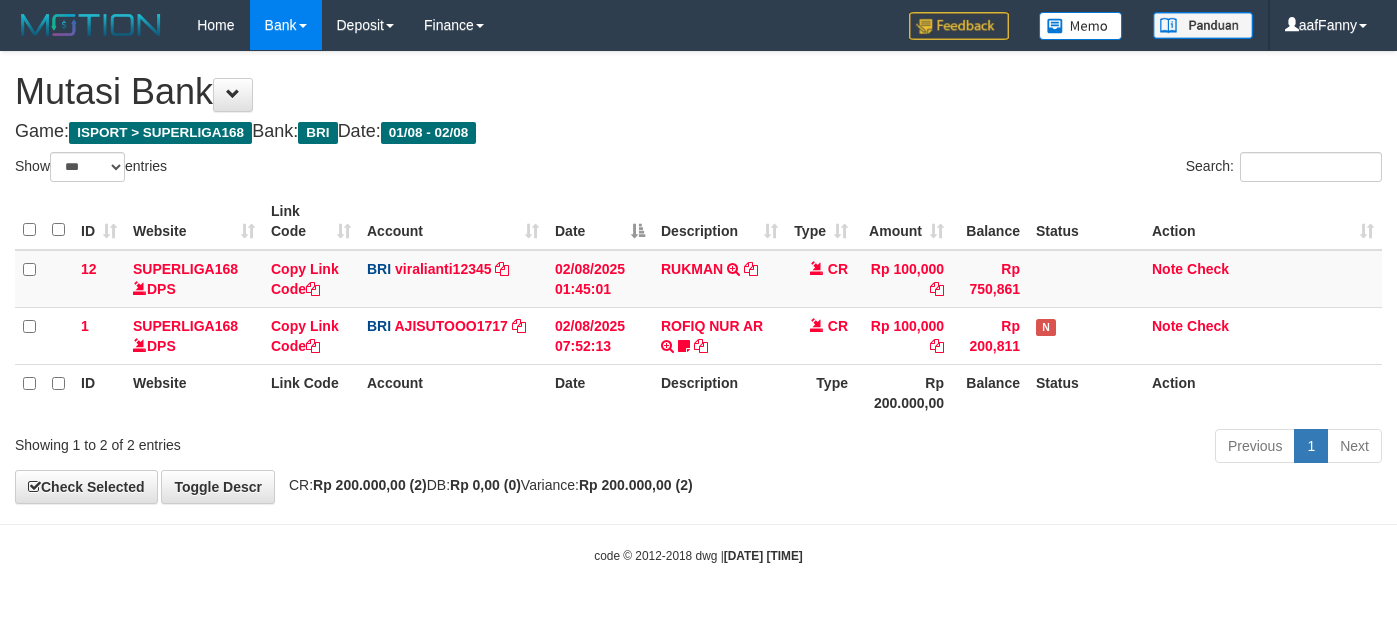 select on "***" 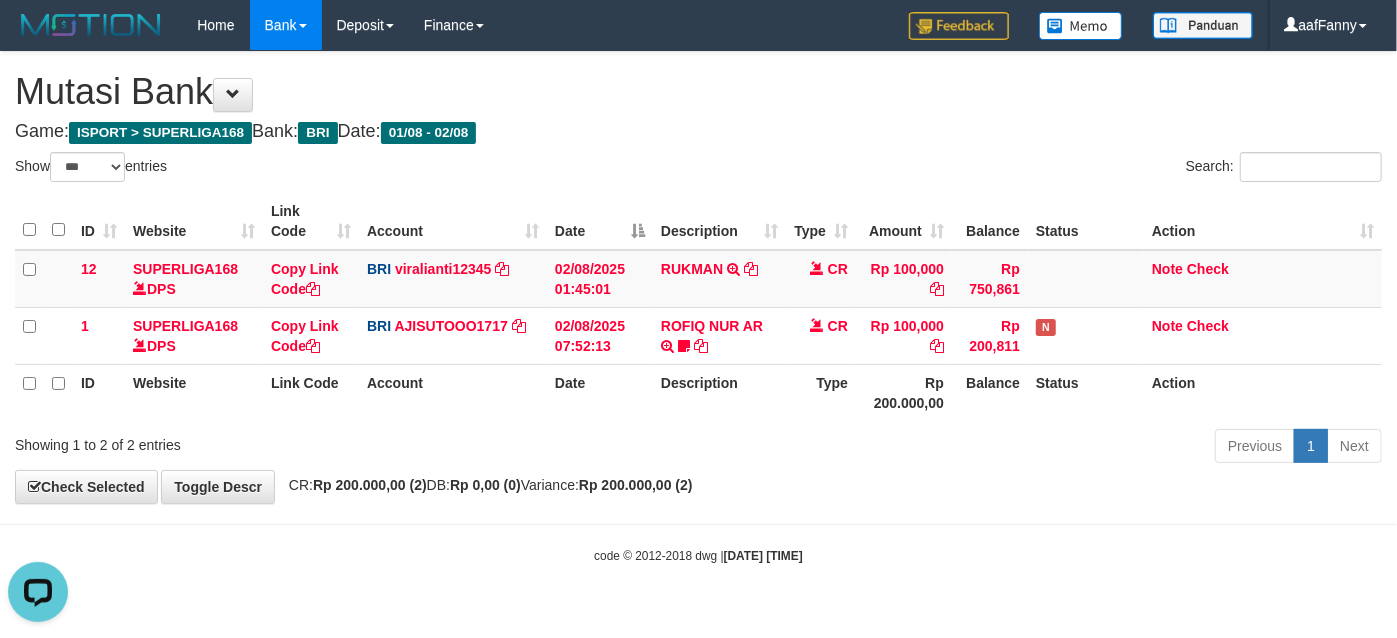 scroll, scrollTop: 0, scrollLeft: 0, axis: both 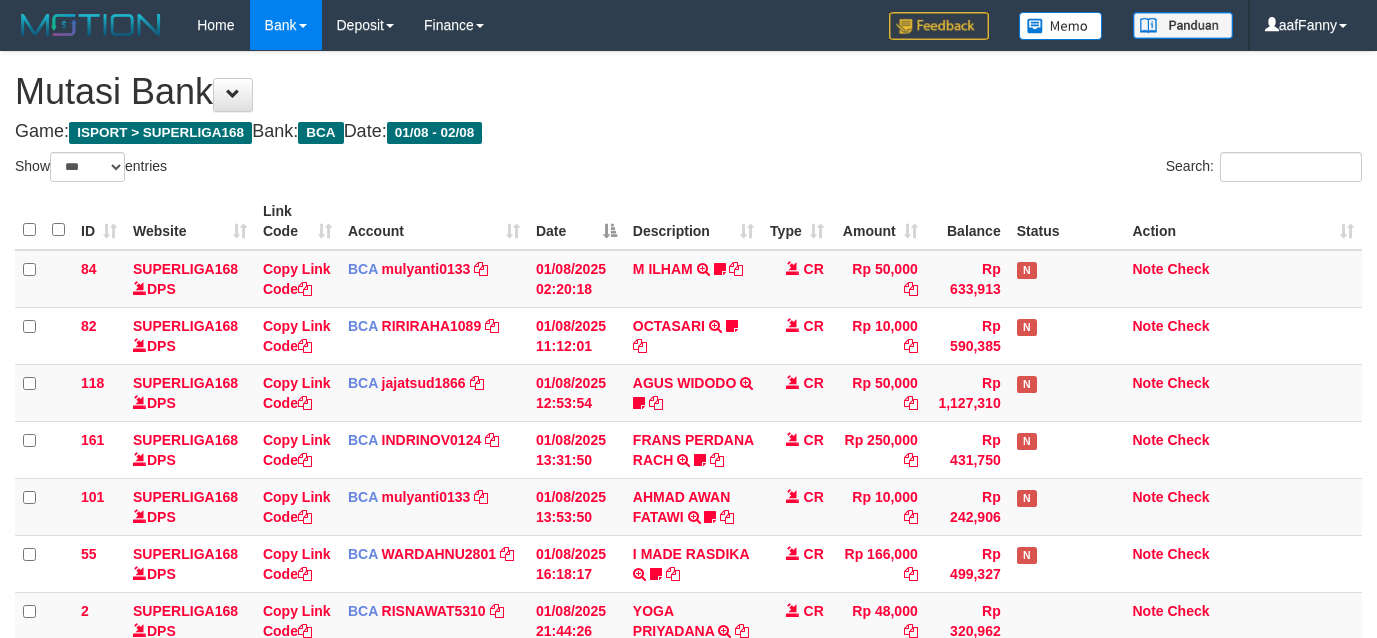 select on "***" 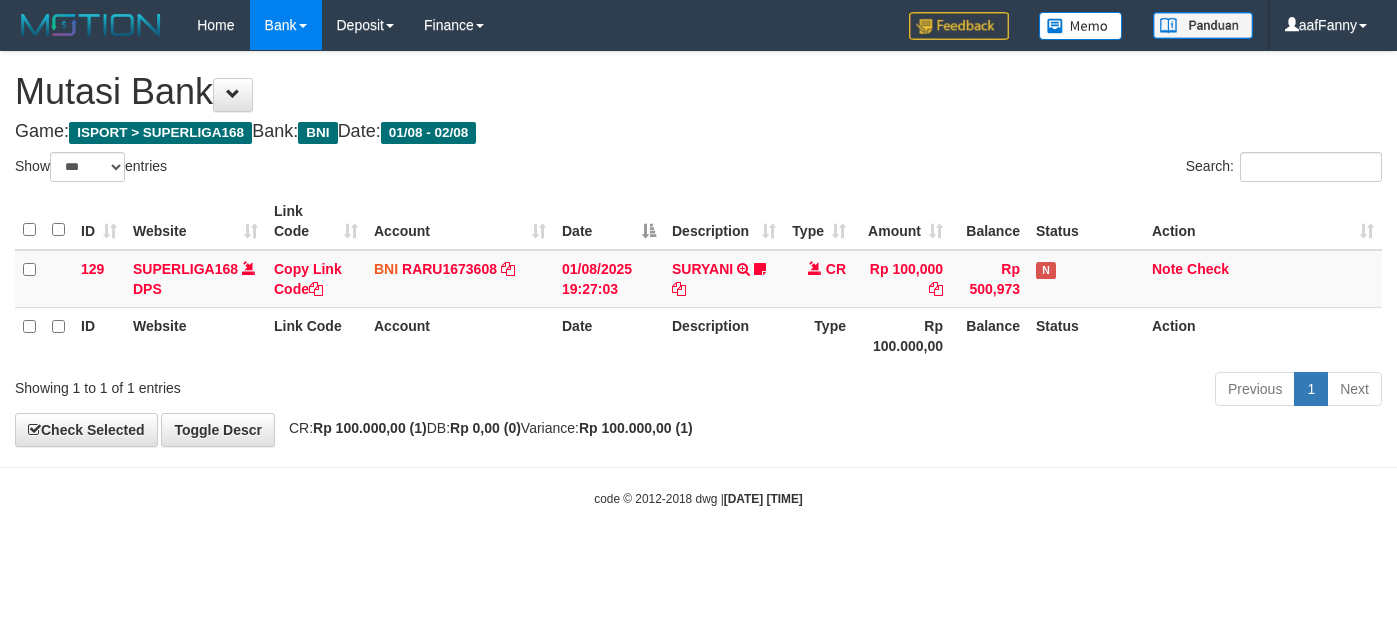 select on "***" 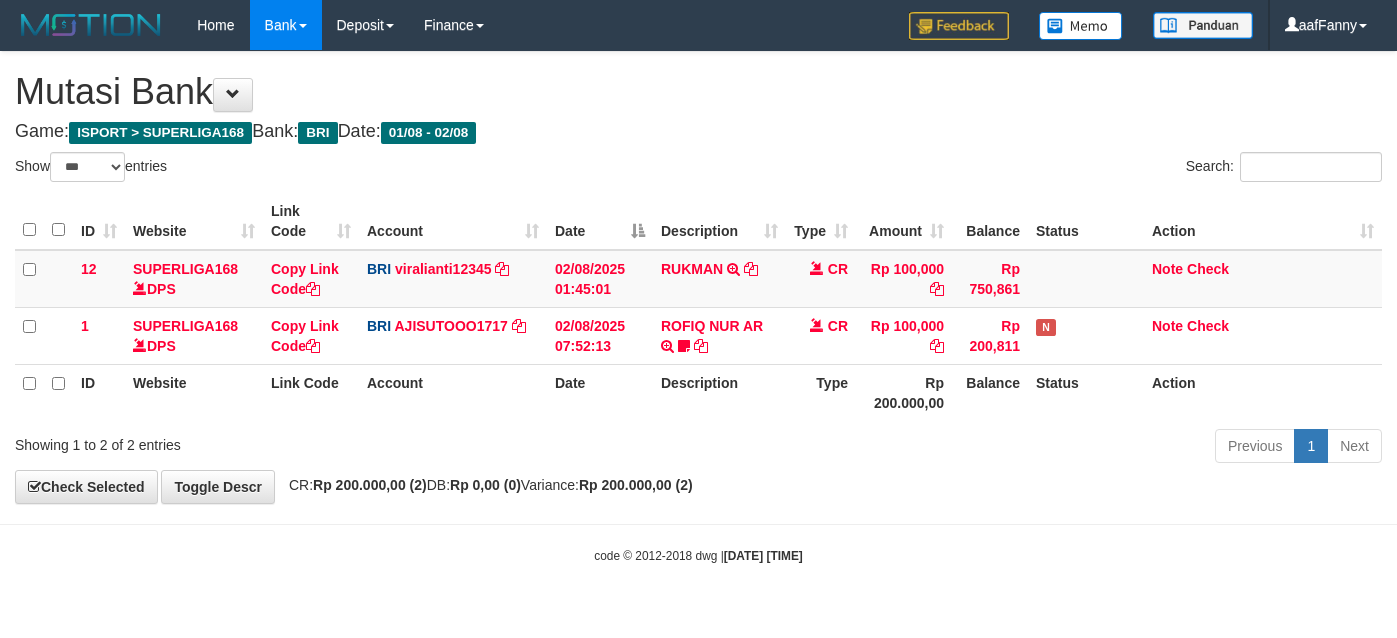 select on "***" 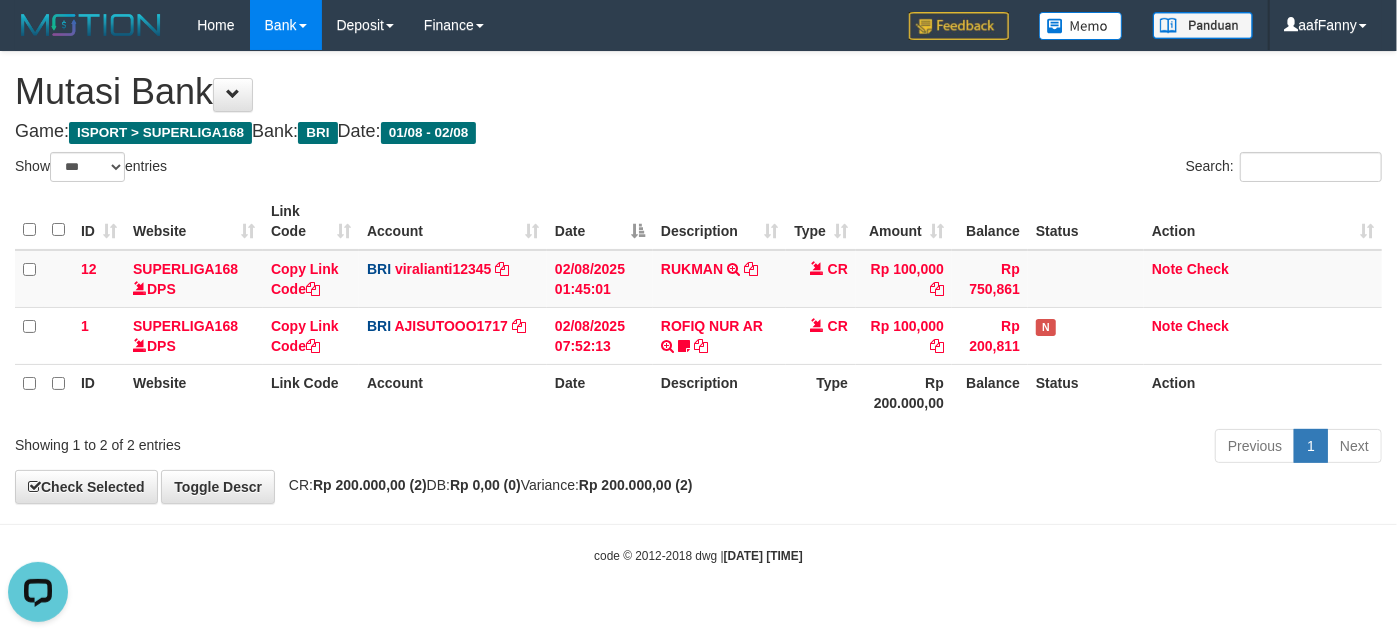 scroll, scrollTop: 0, scrollLeft: 0, axis: both 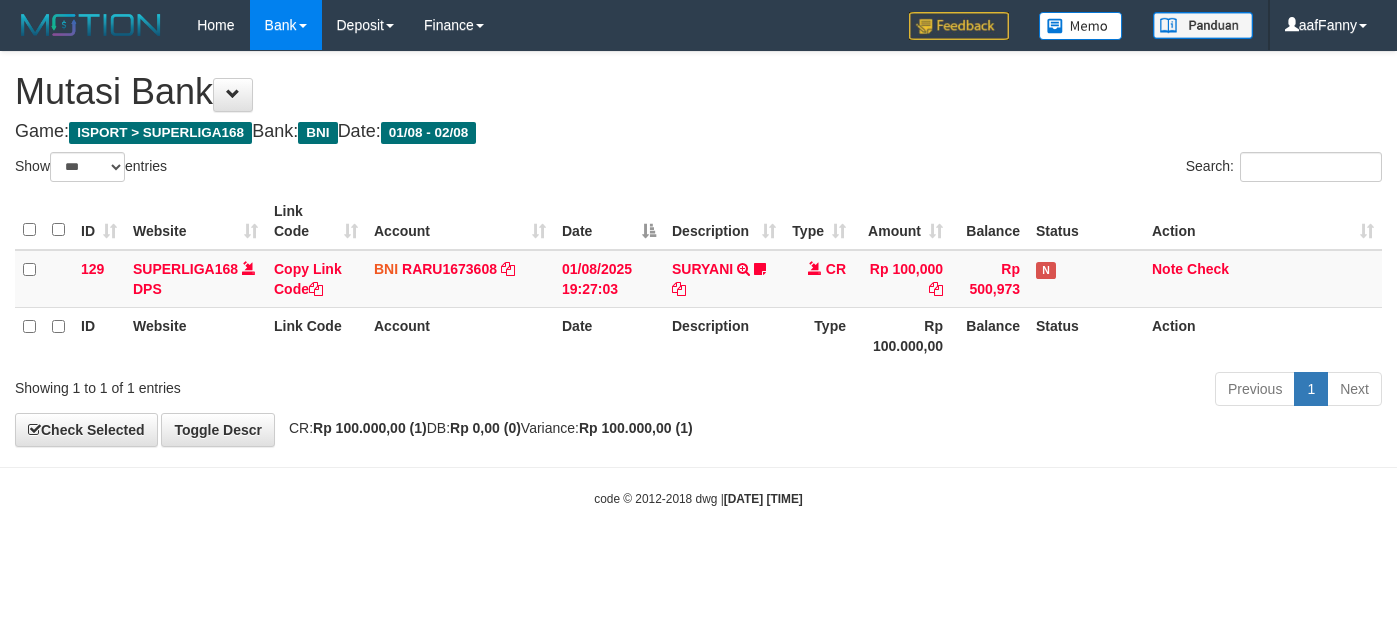 select on "***" 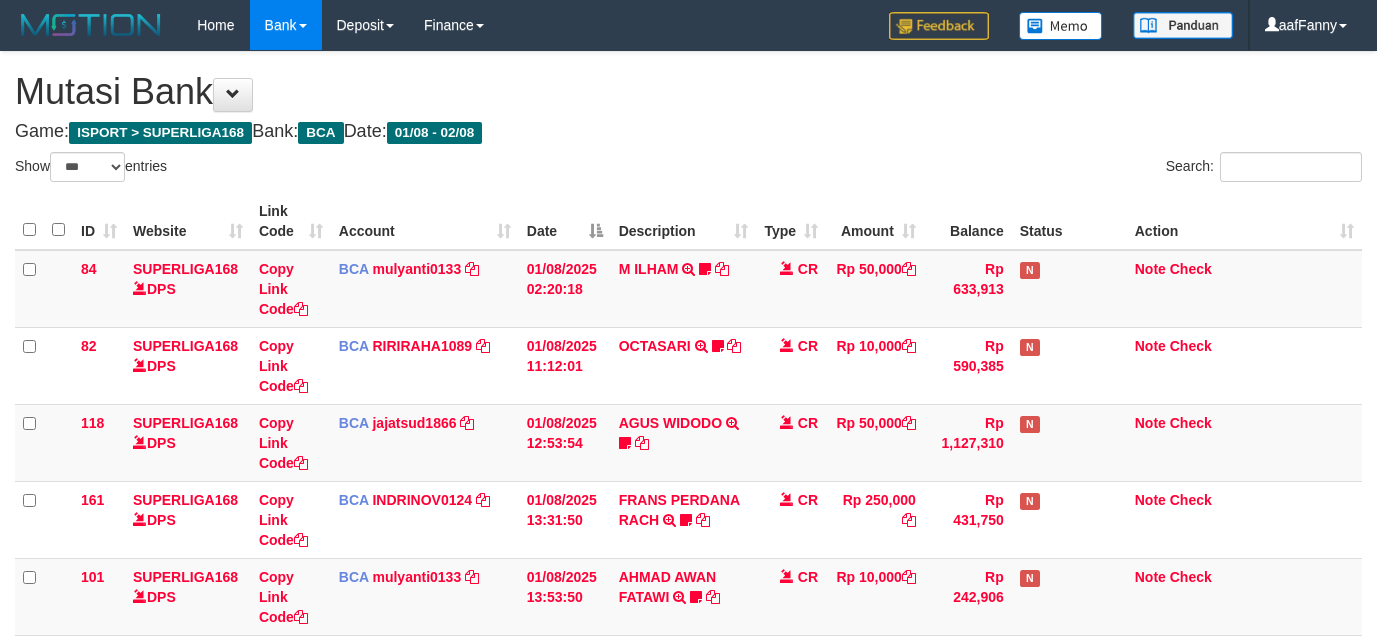 select on "***" 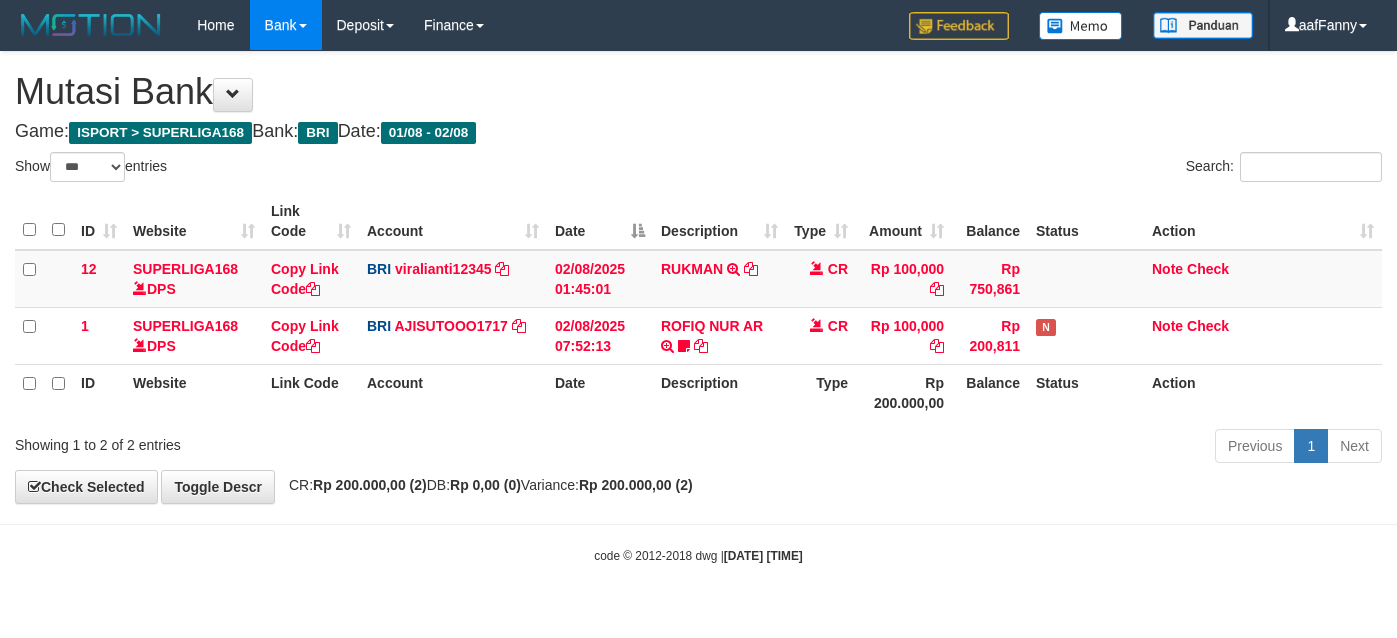 select on "***" 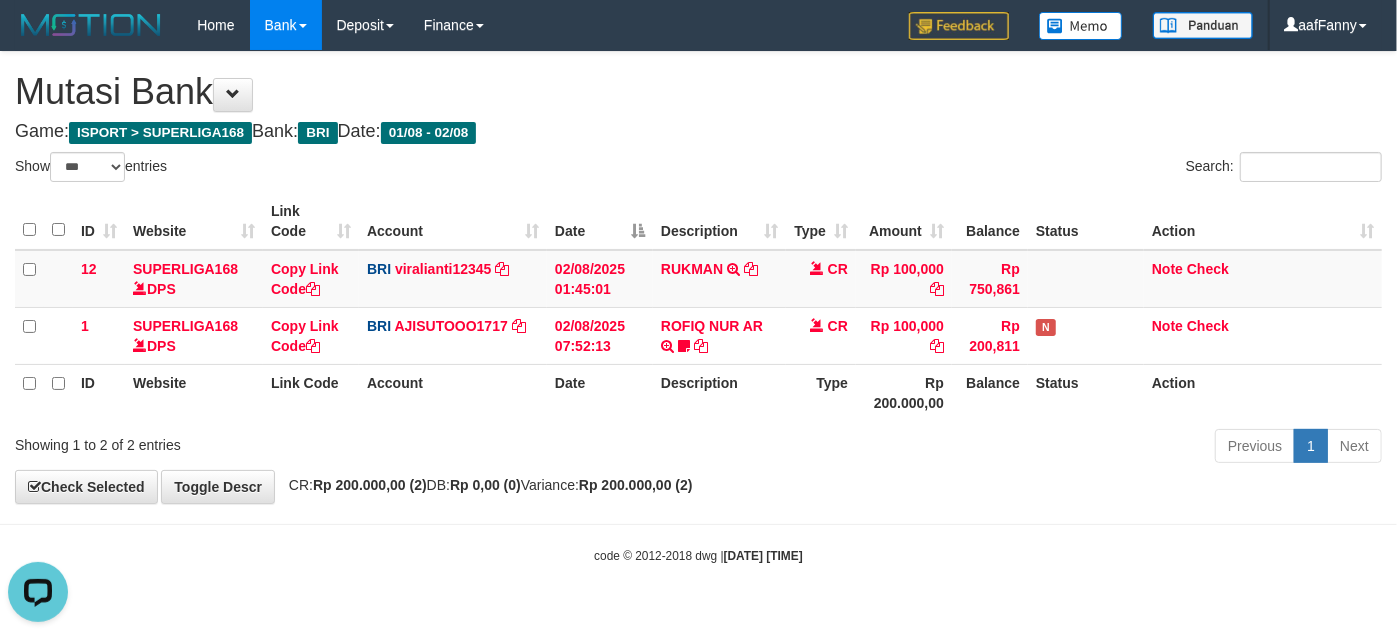 scroll, scrollTop: 0, scrollLeft: 0, axis: both 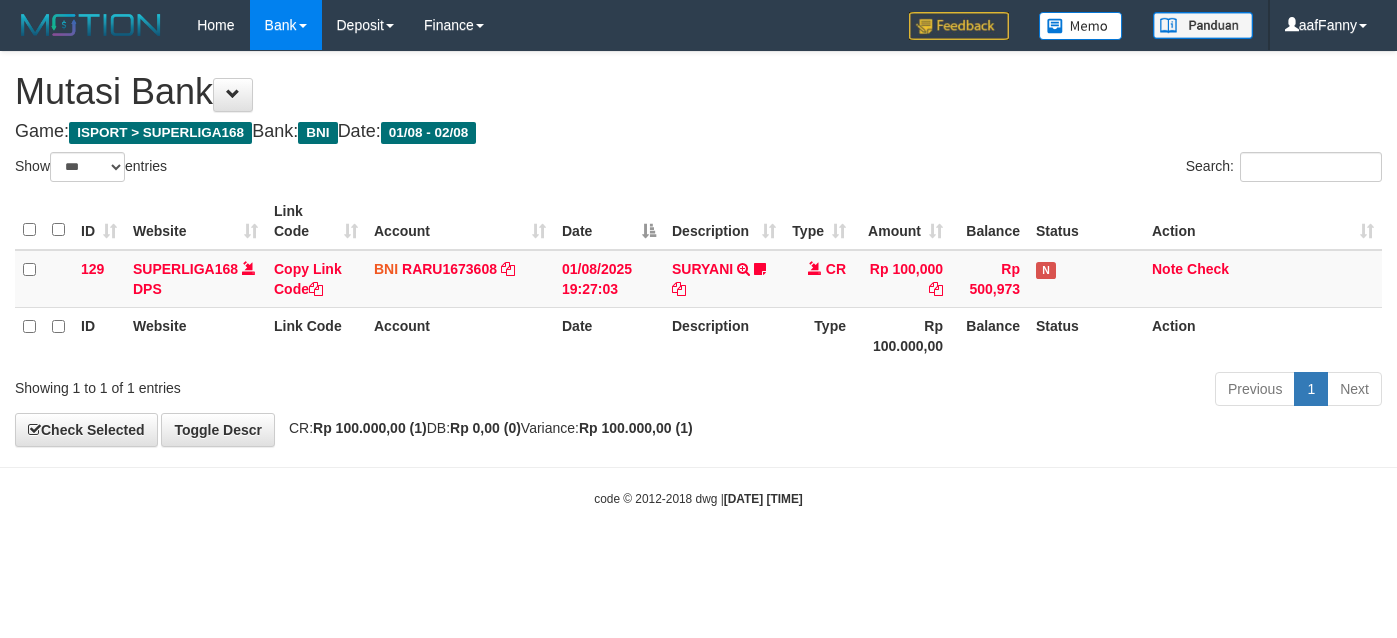 select on "***" 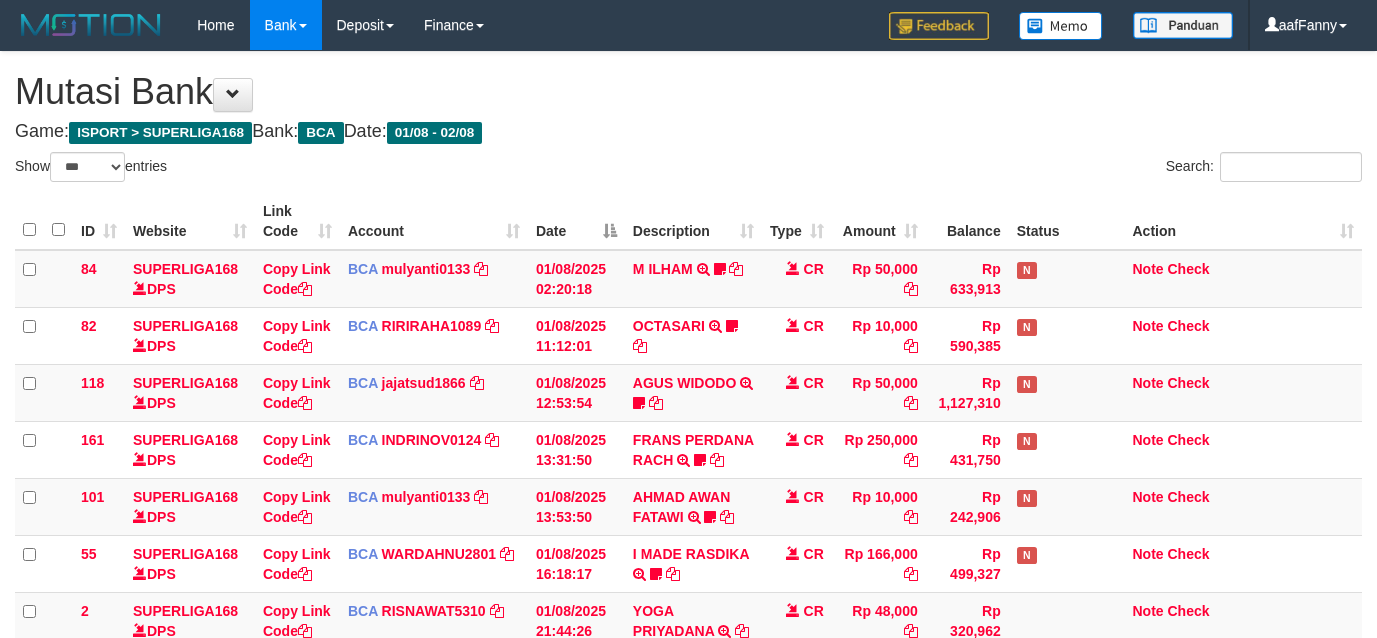 select on "***" 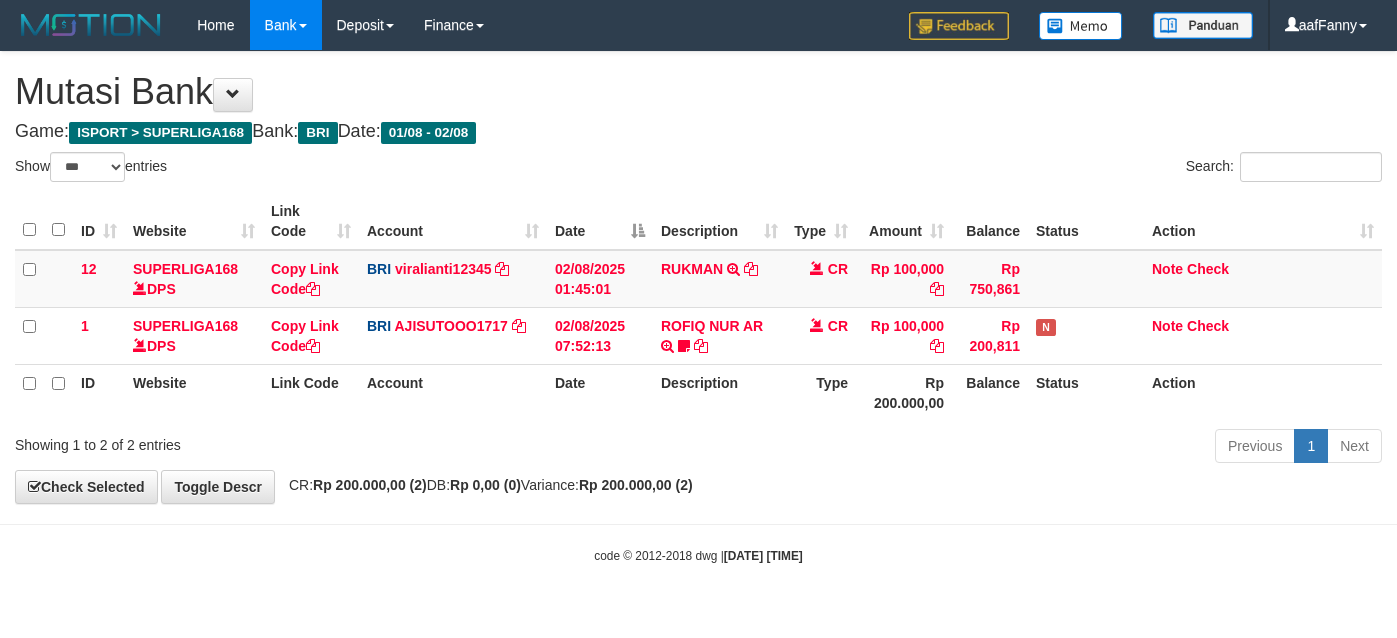 select on "***" 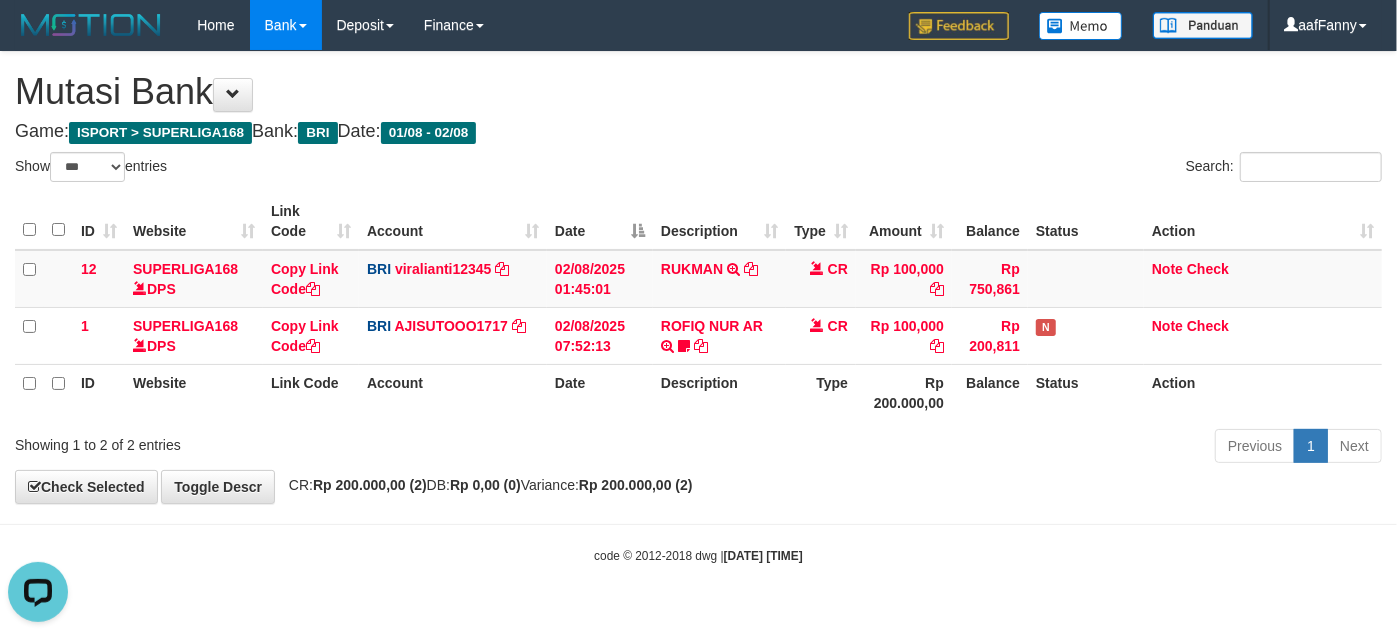 scroll, scrollTop: 0, scrollLeft: 0, axis: both 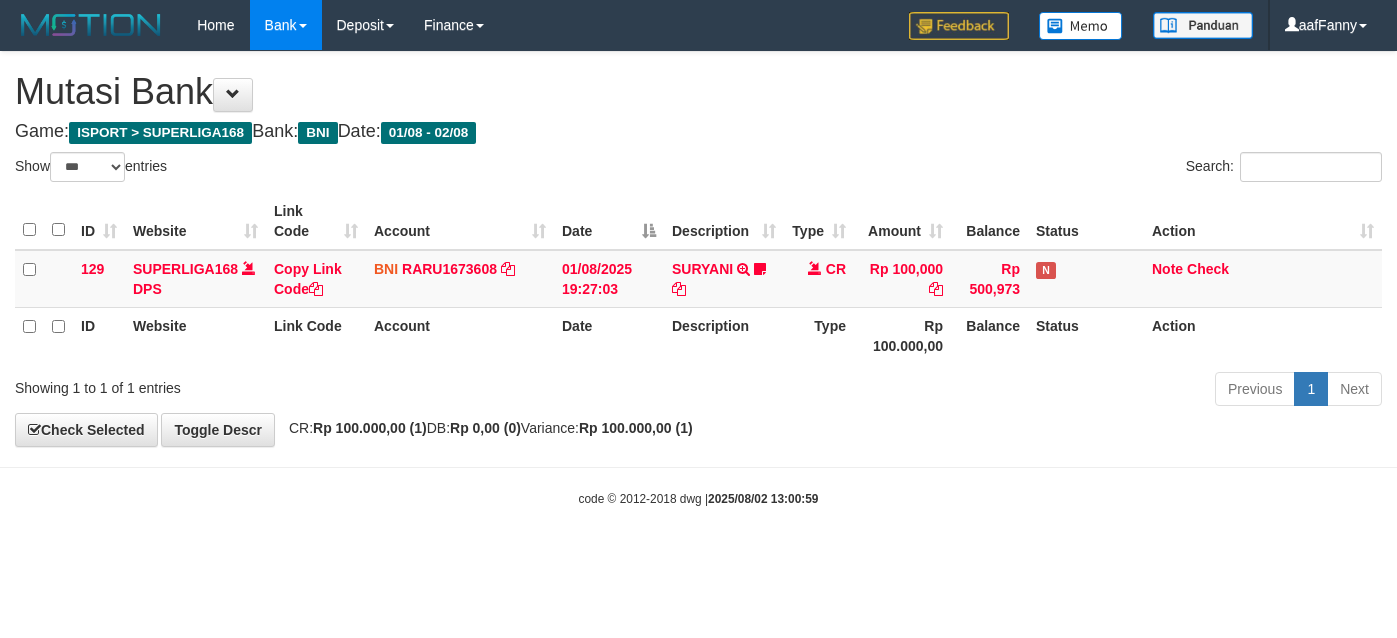 select on "***" 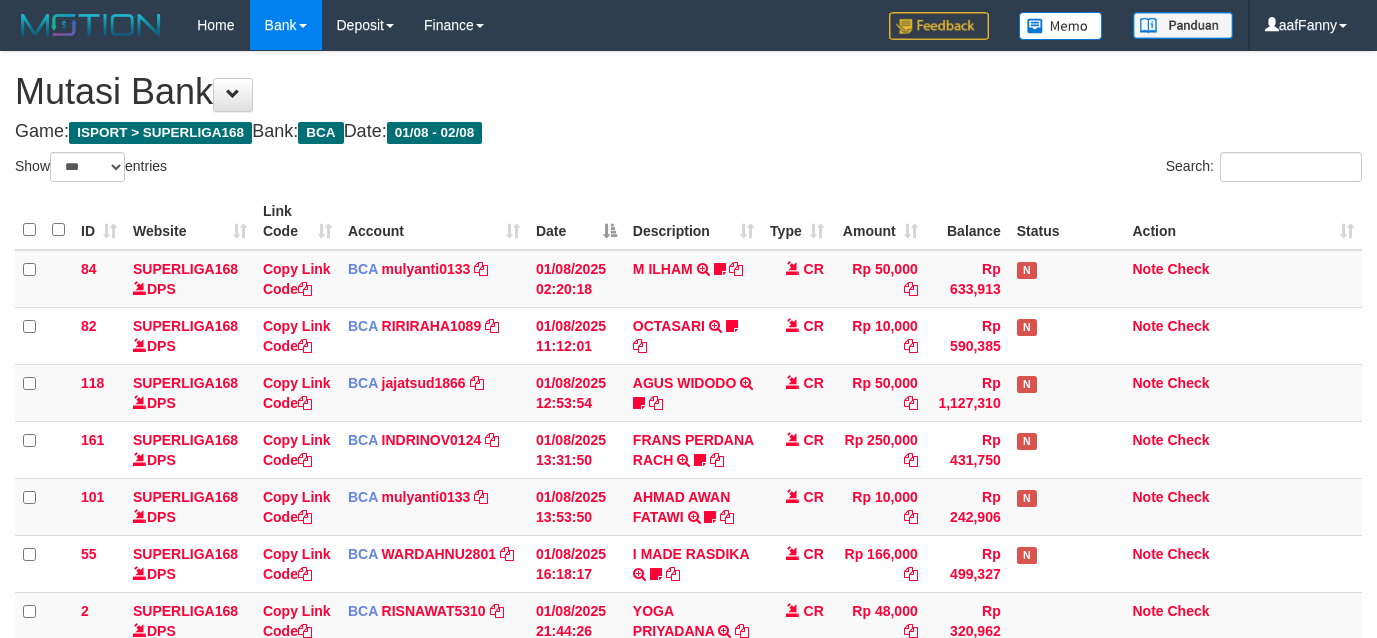select on "***" 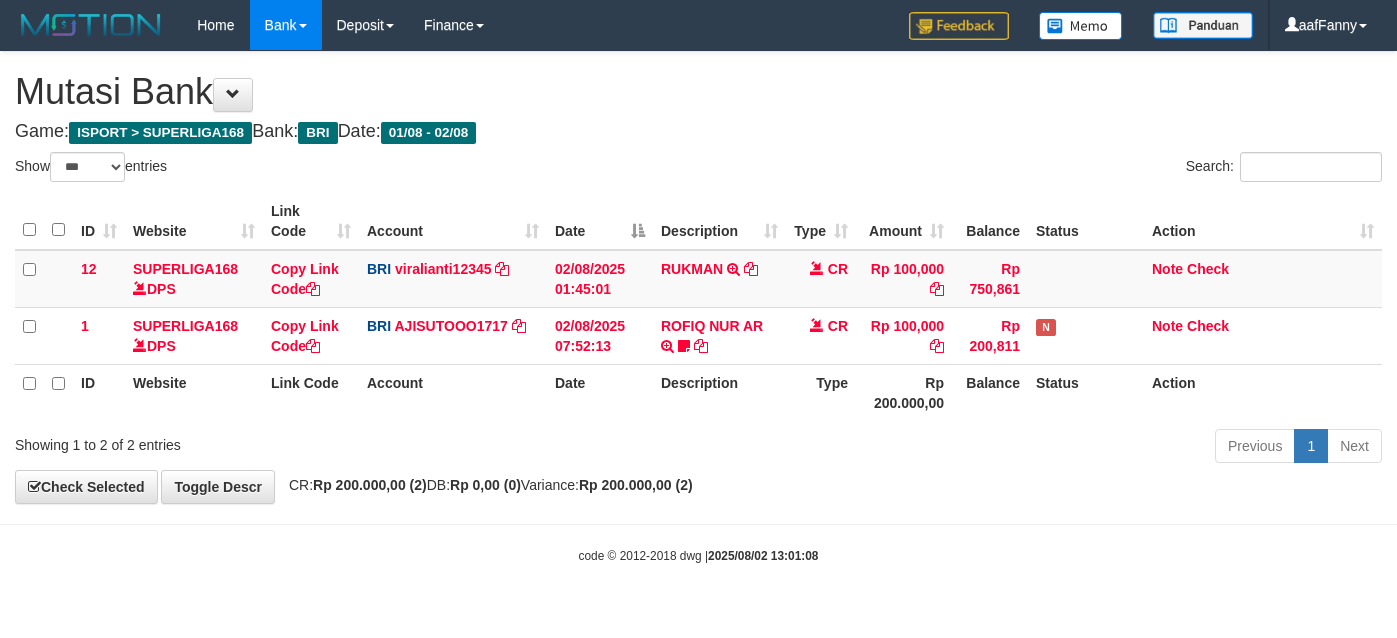 select on "***" 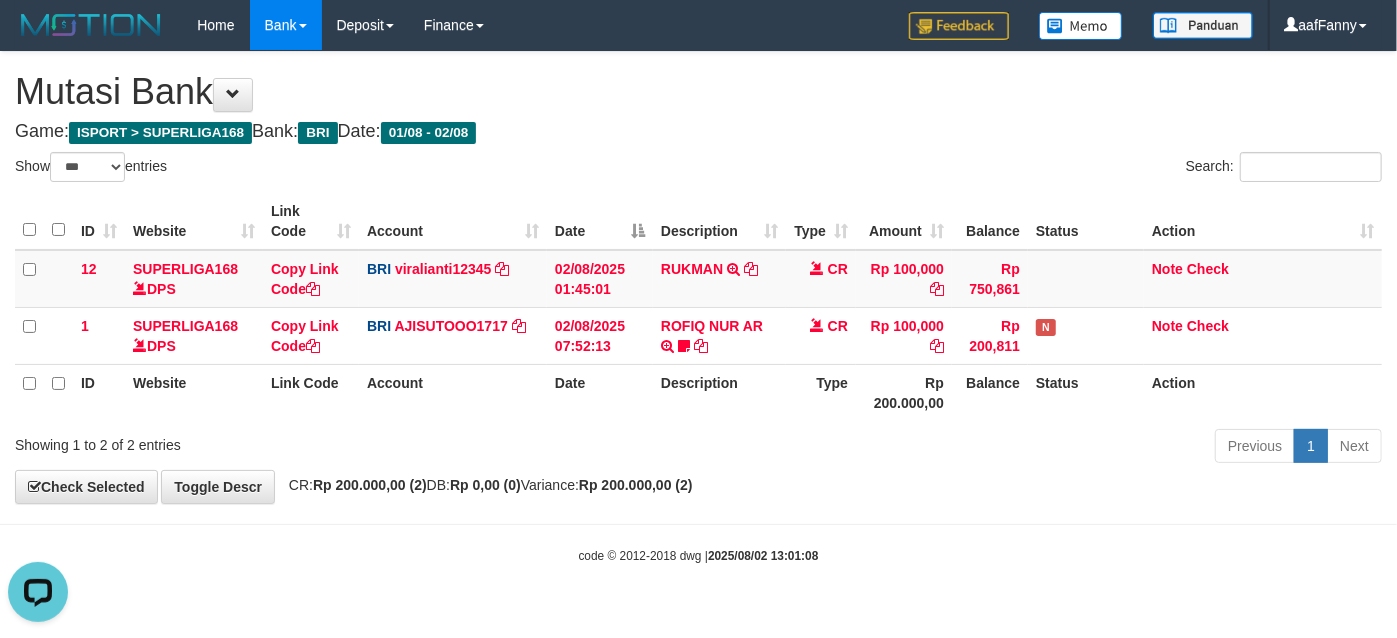 scroll, scrollTop: 0, scrollLeft: 0, axis: both 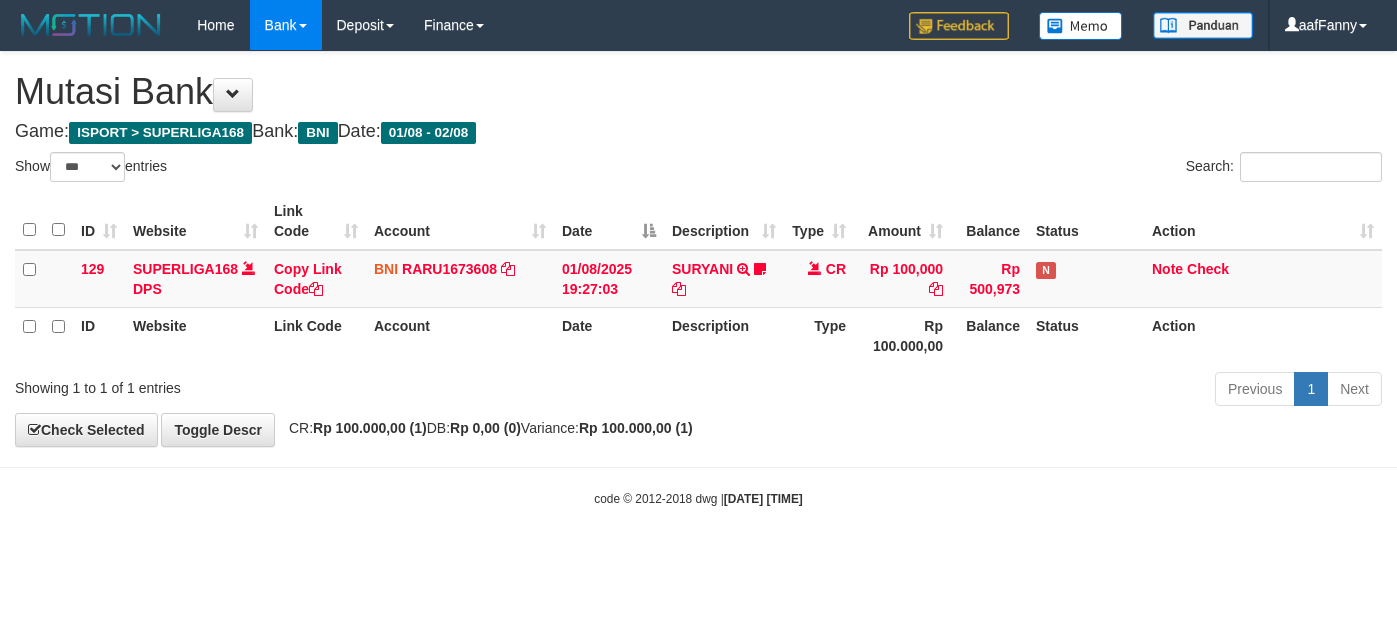 select on "***" 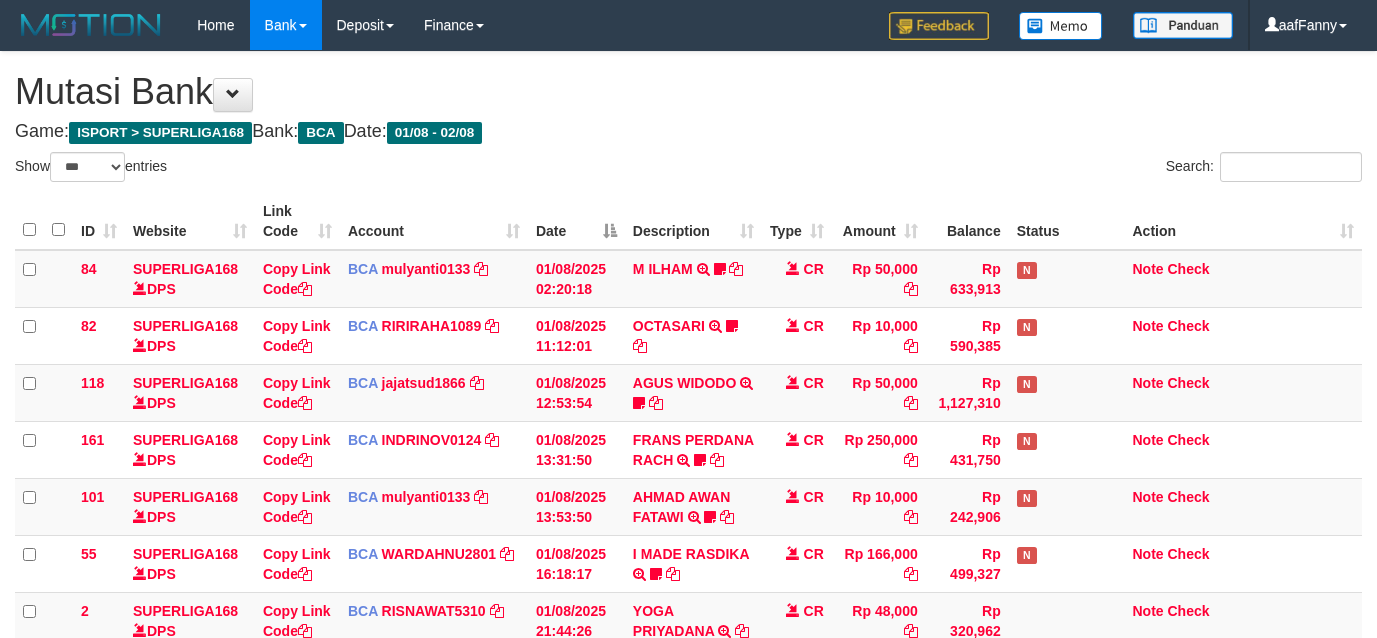 select on "***" 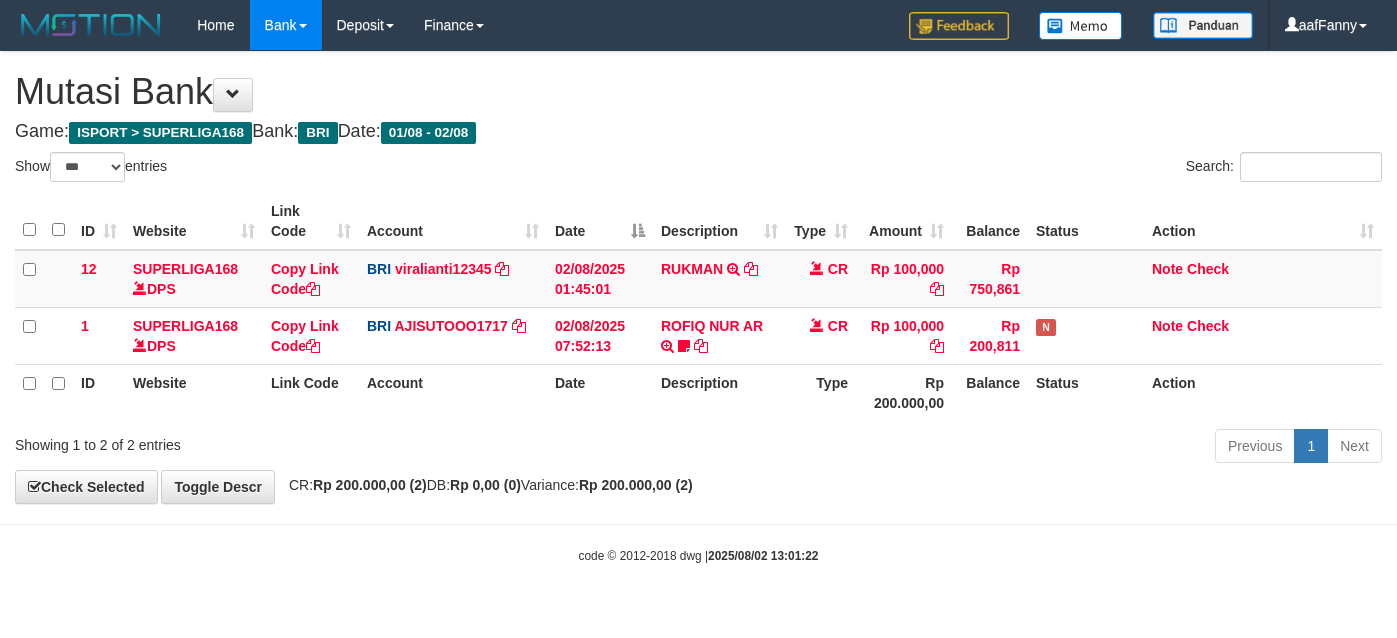 select on "***" 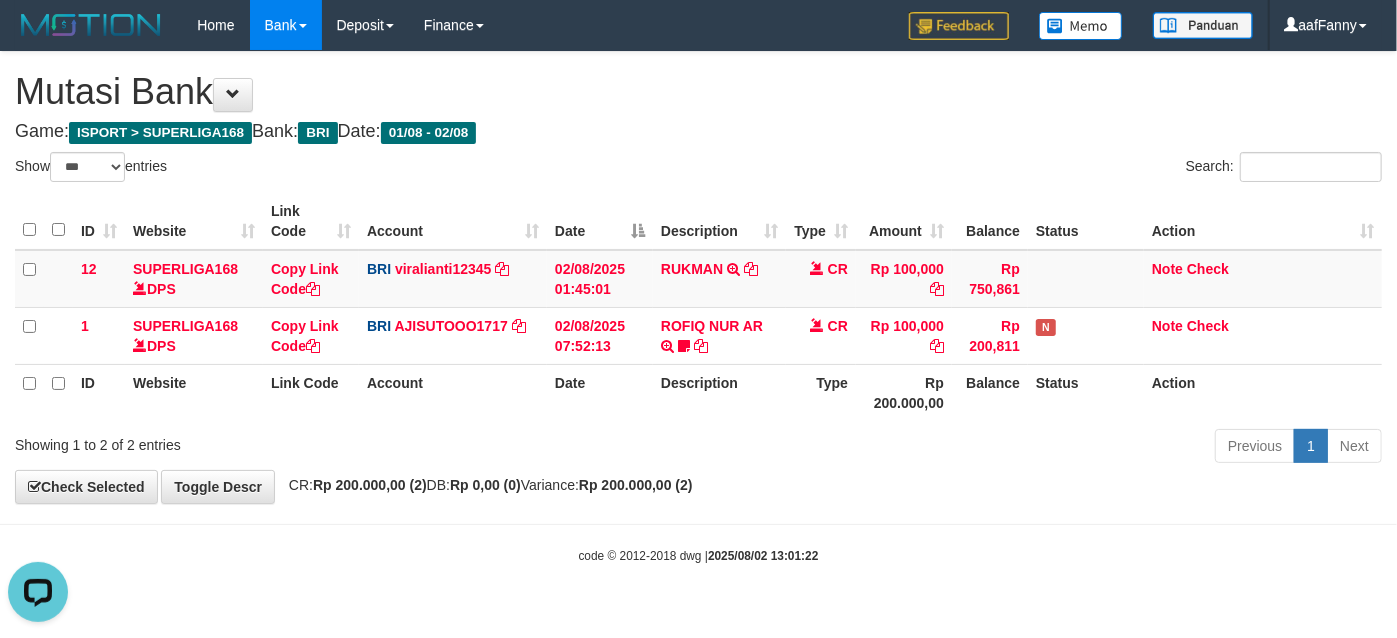 scroll, scrollTop: 0, scrollLeft: 0, axis: both 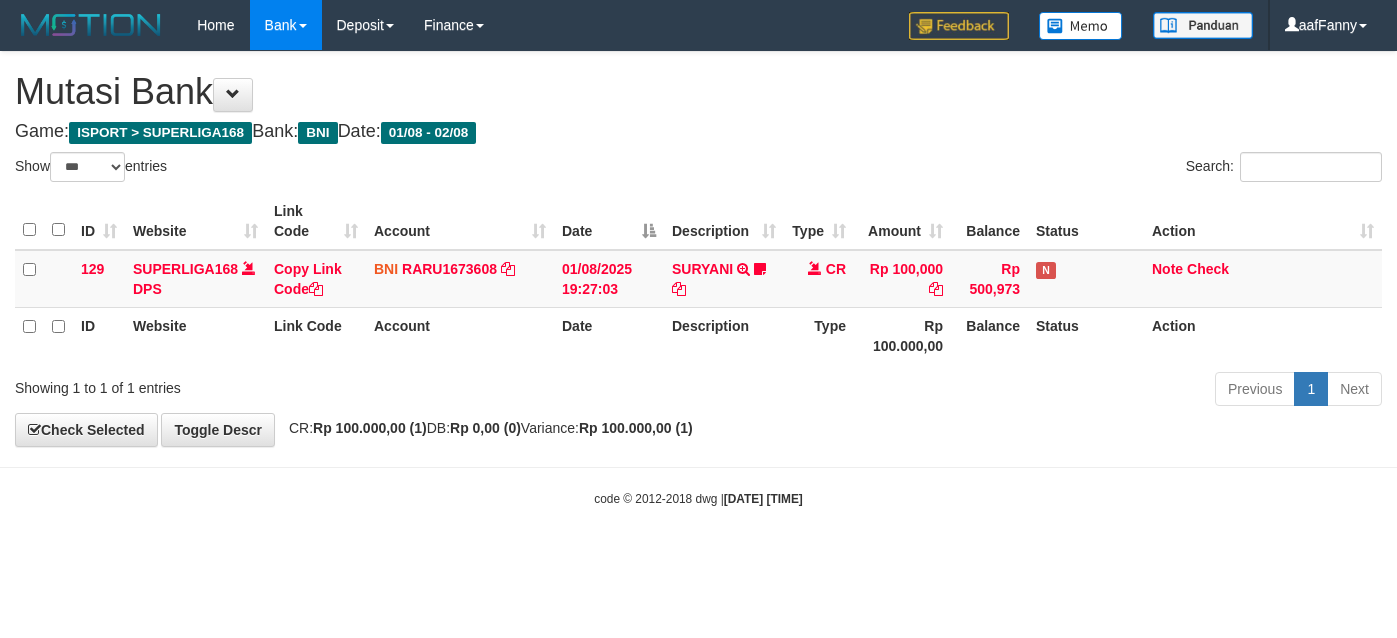 select on "***" 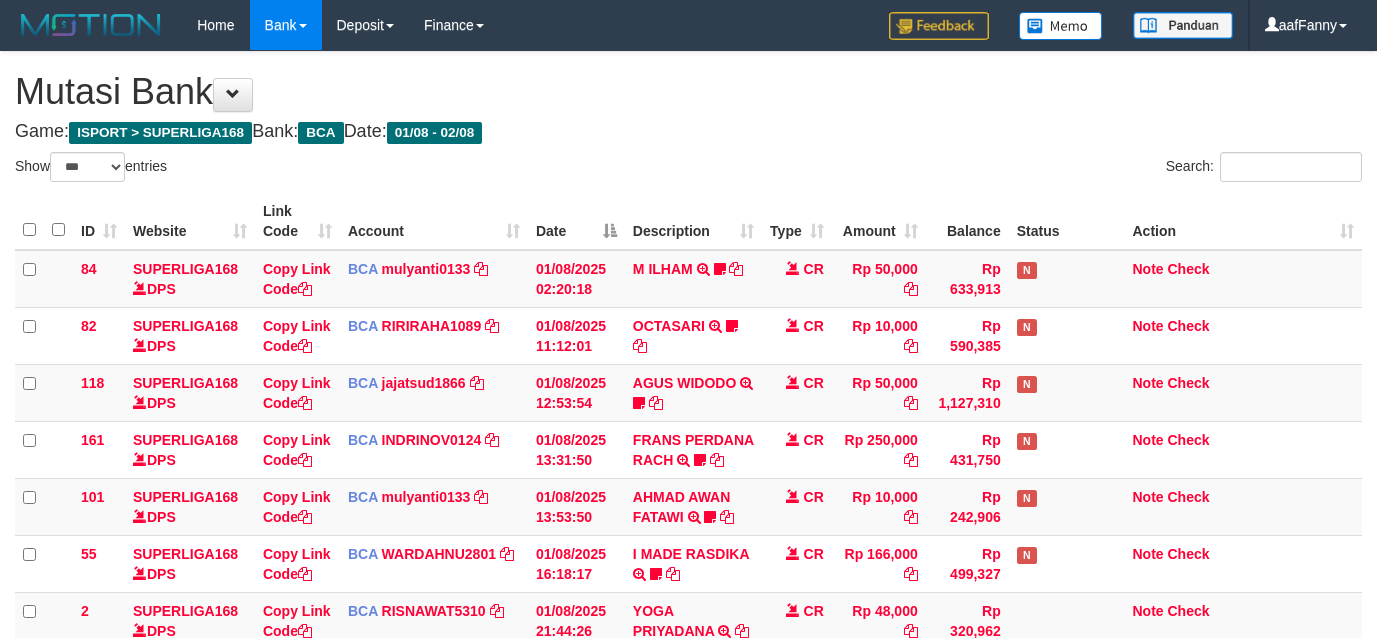 select on "***" 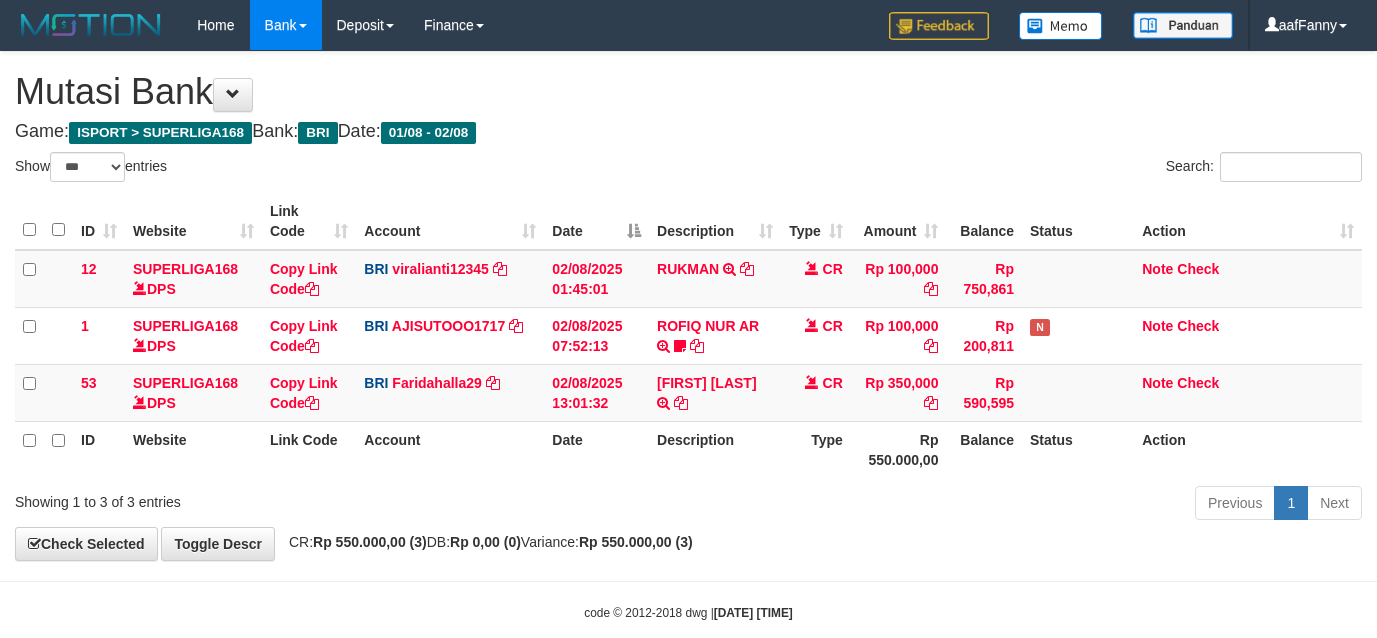 select on "***" 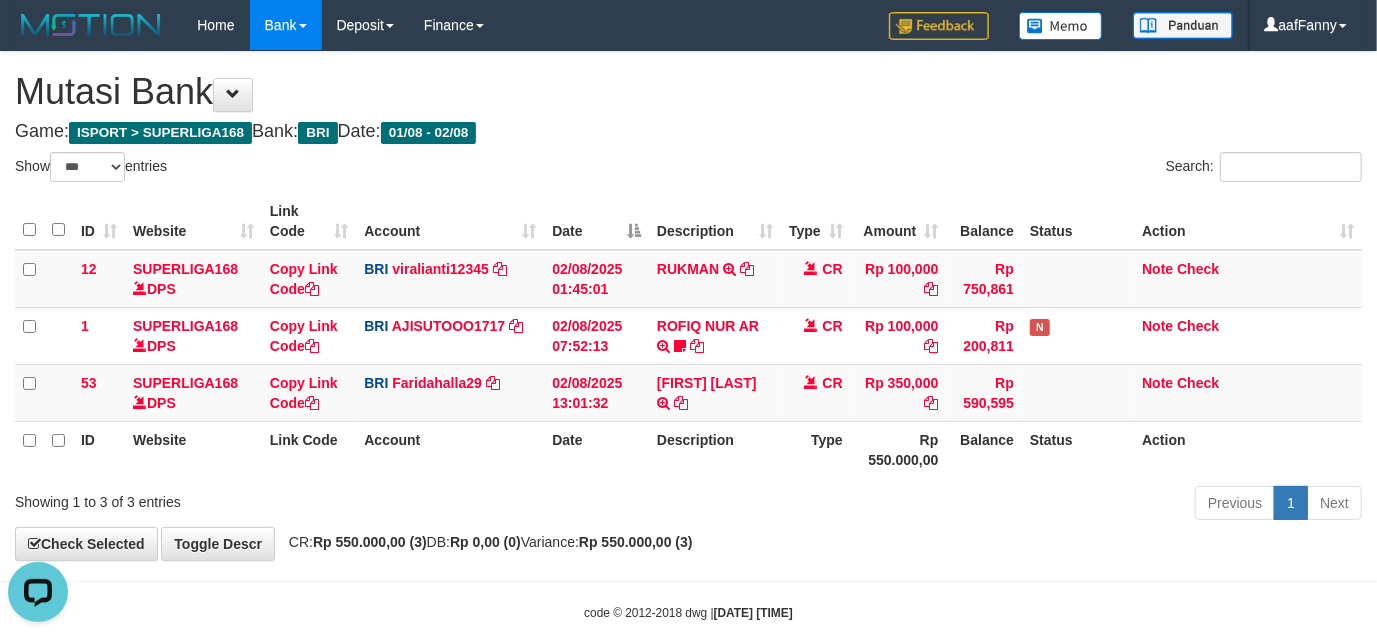 scroll, scrollTop: 0, scrollLeft: 0, axis: both 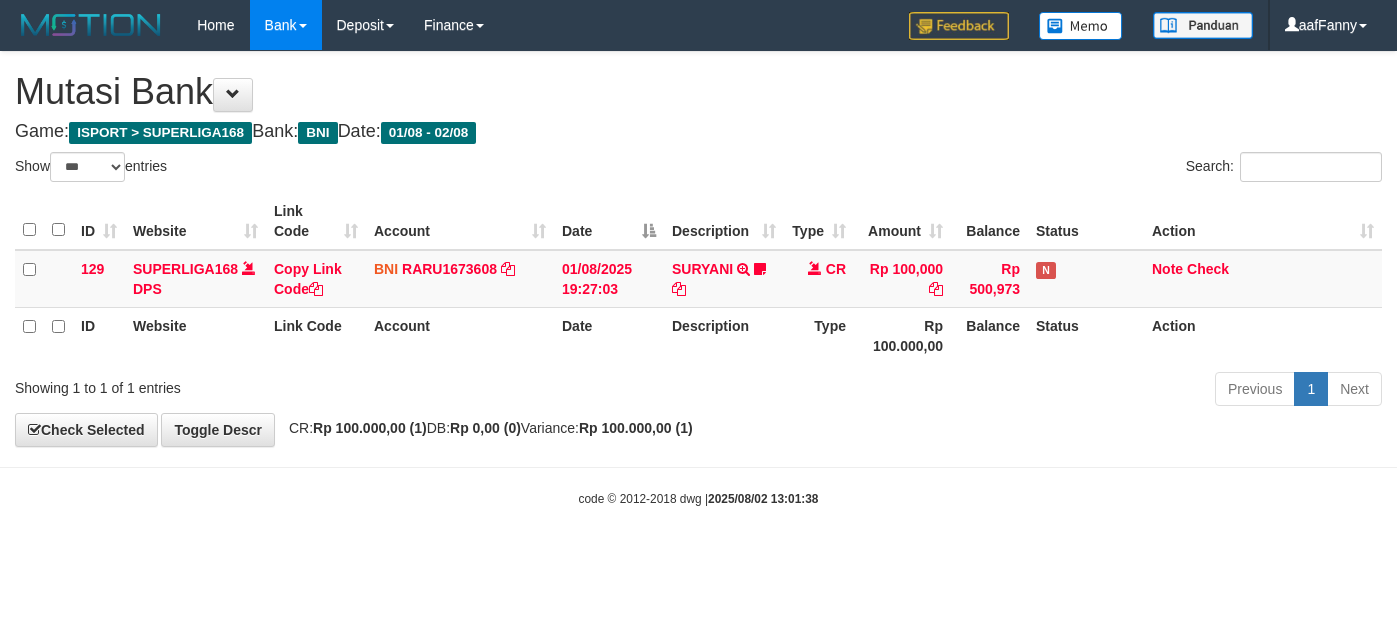 select on "***" 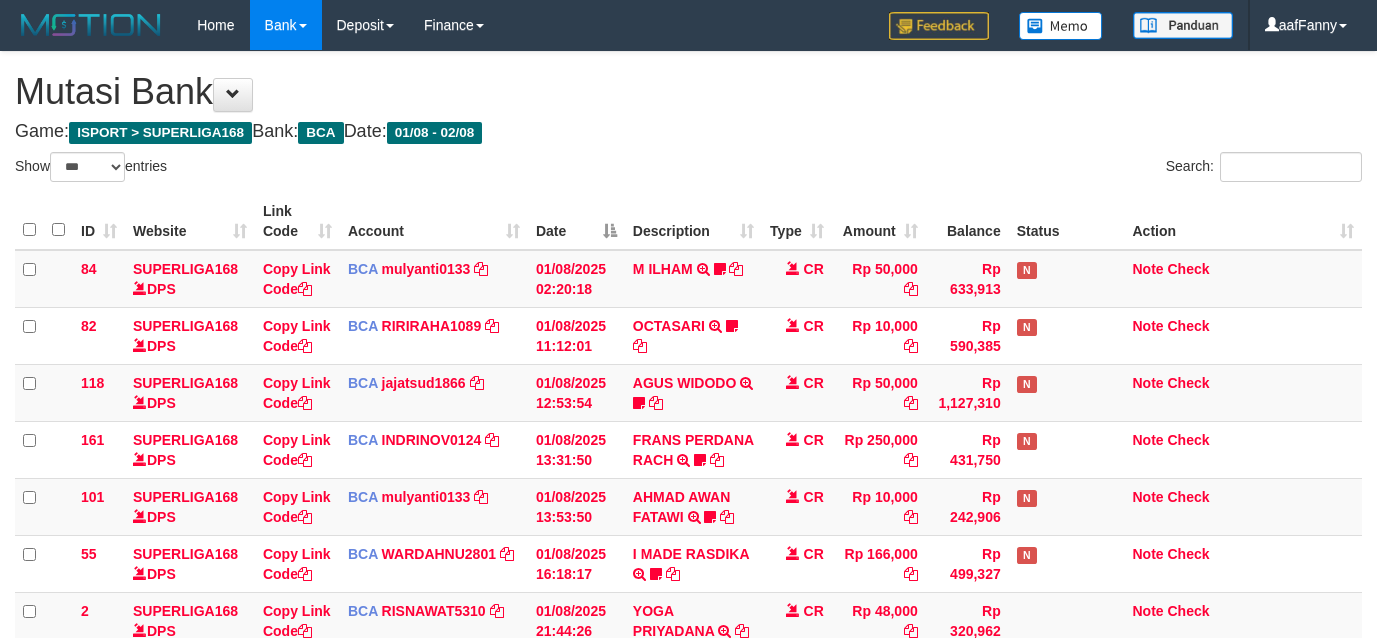 select on "***" 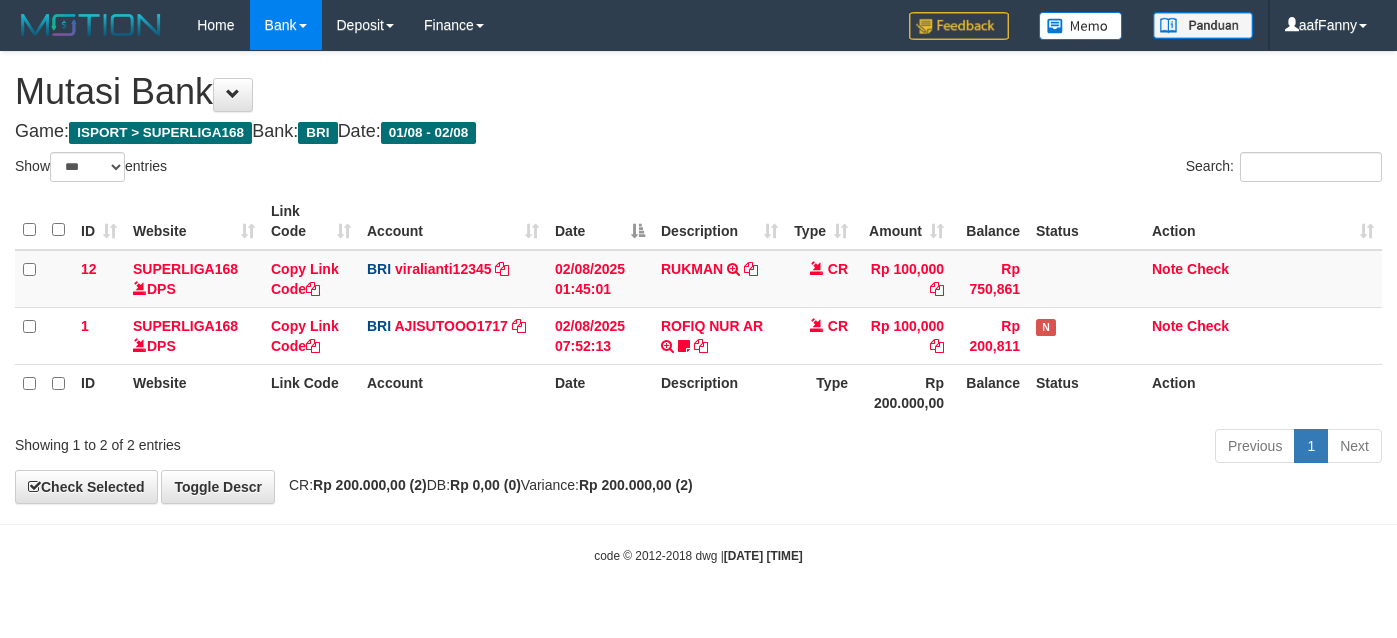 select on "***" 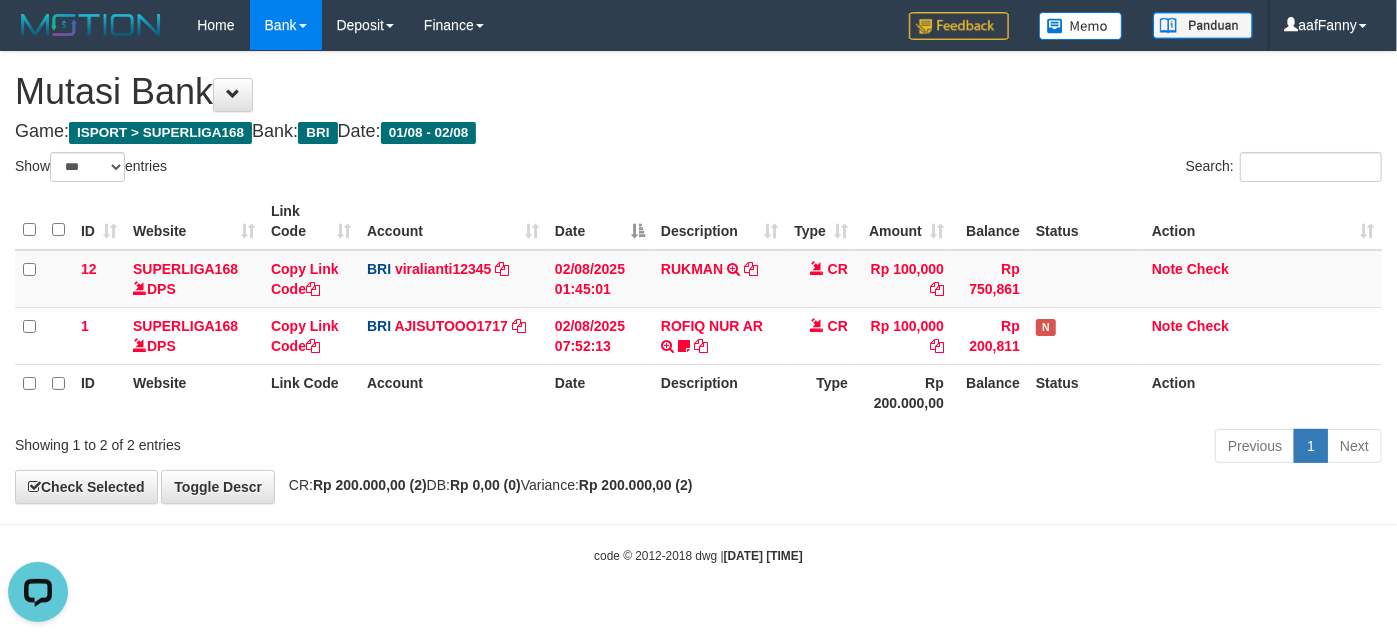scroll, scrollTop: 0, scrollLeft: 0, axis: both 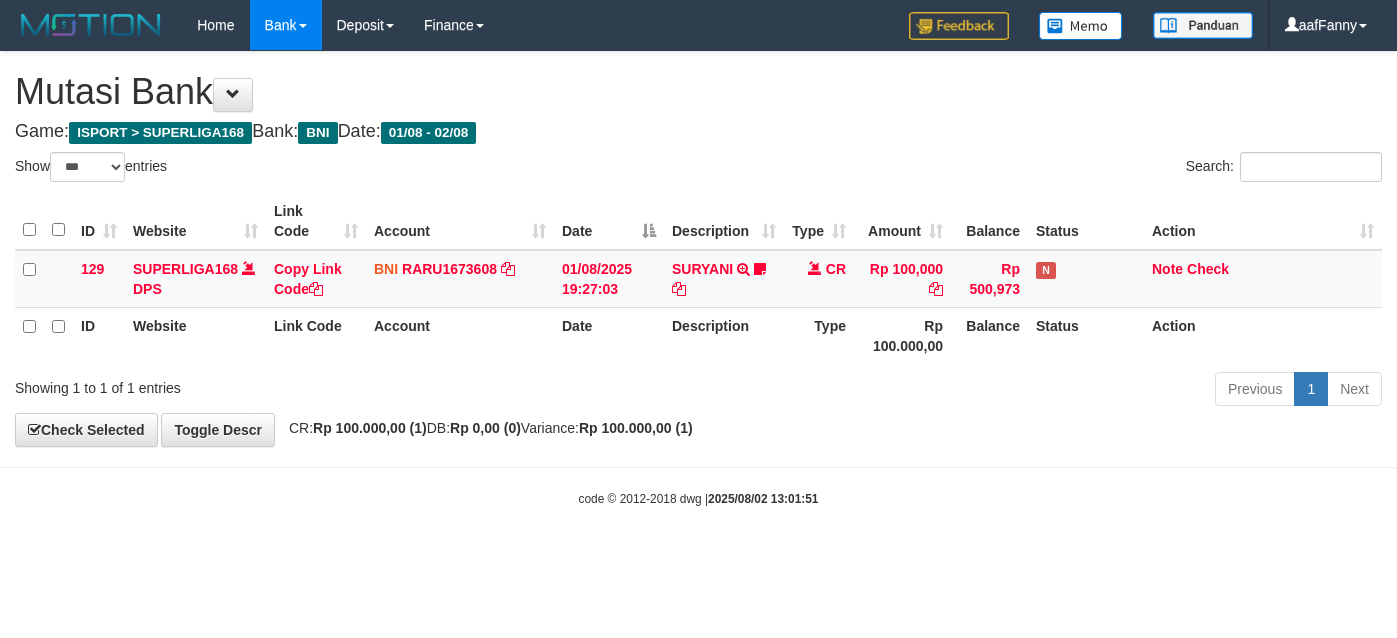 select on "***" 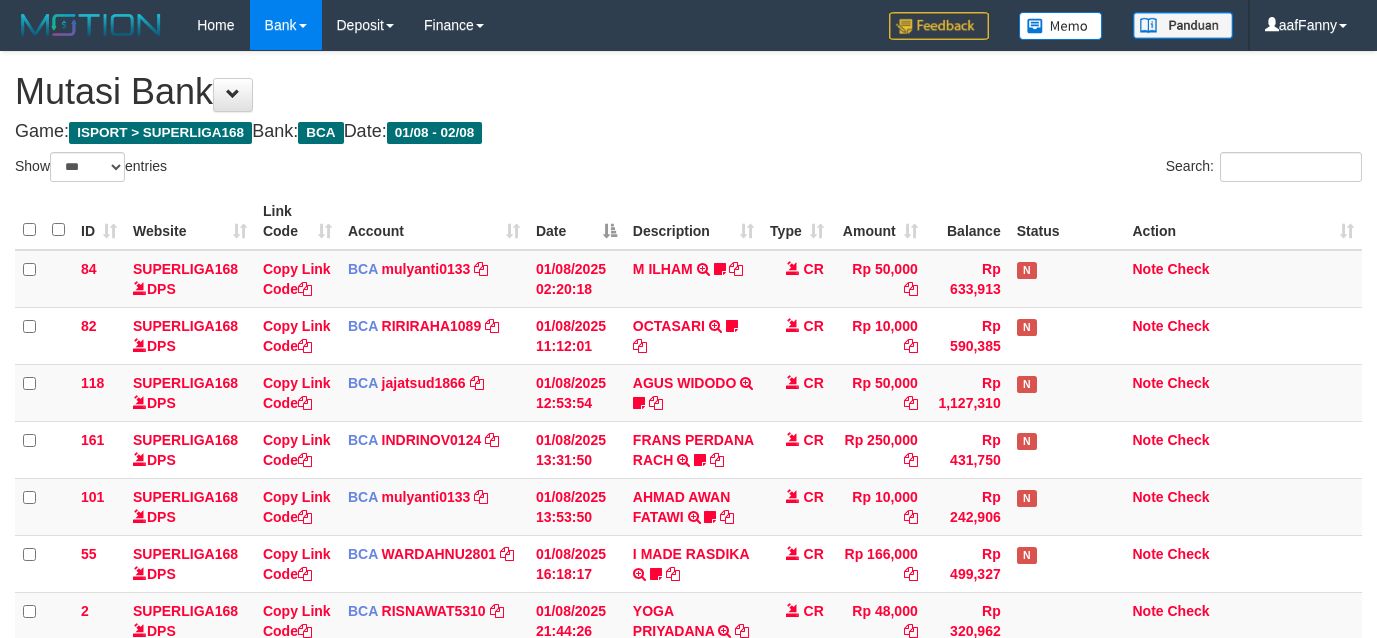 select on "***" 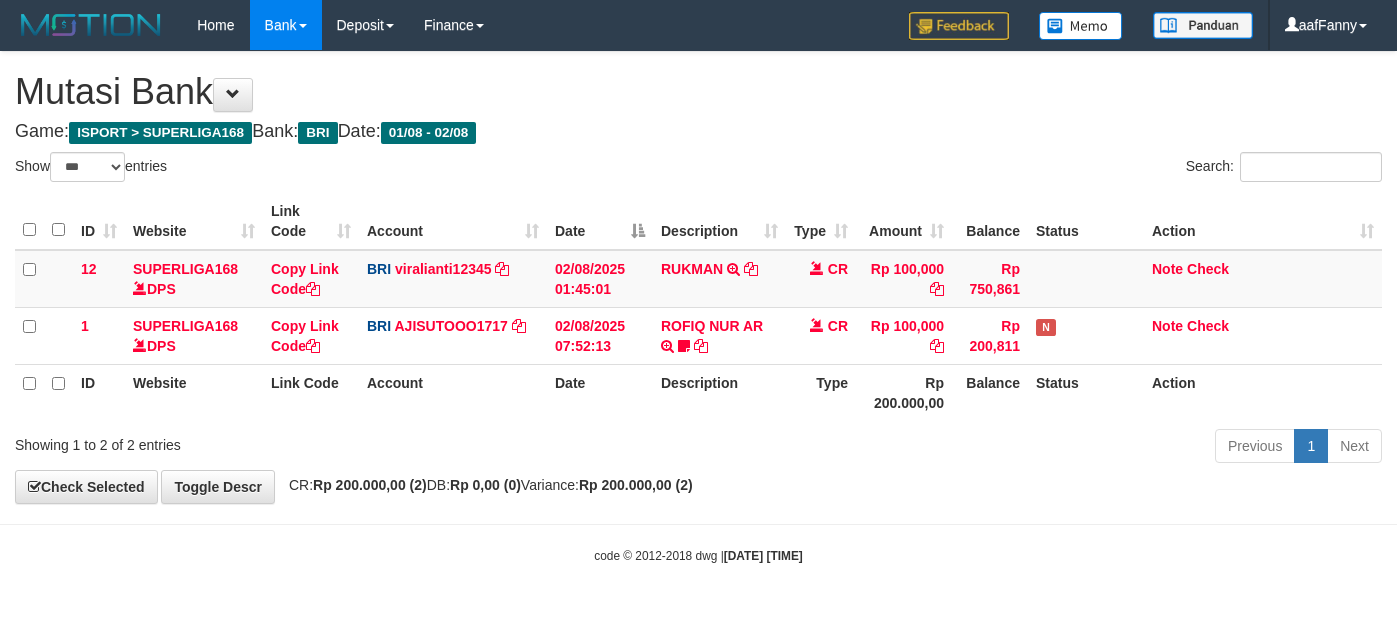 select on "***" 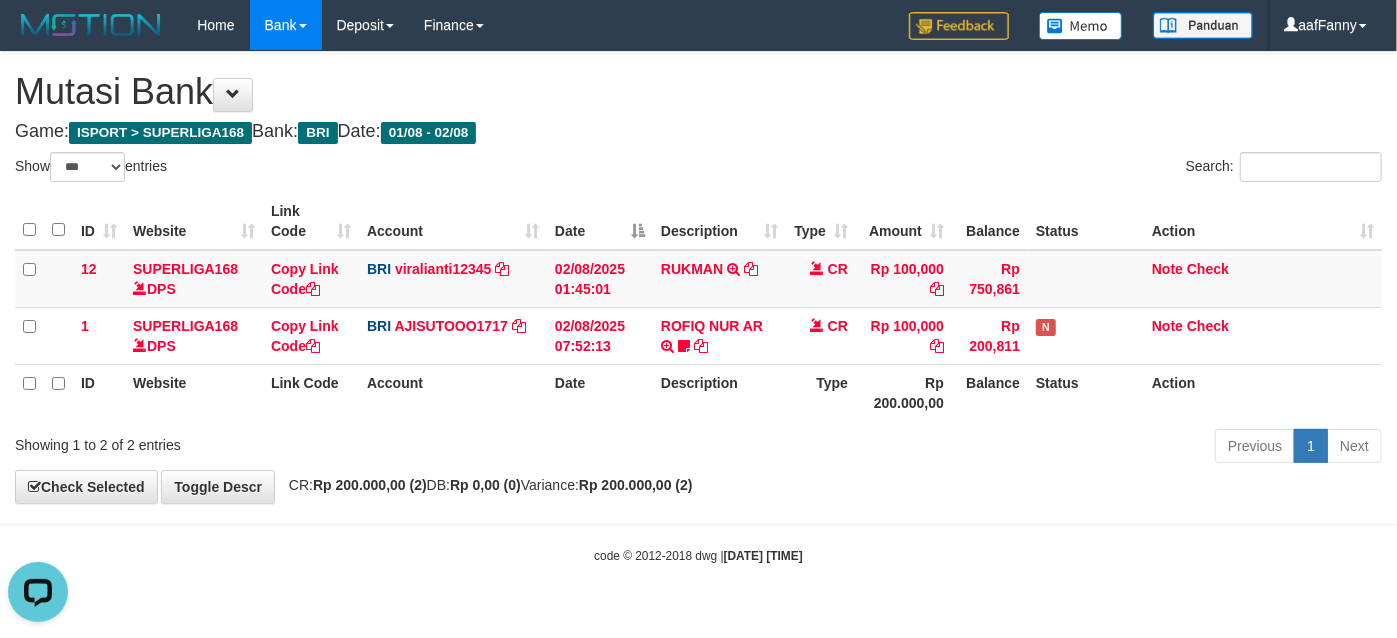 scroll, scrollTop: 0, scrollLeft: 0, axis: both 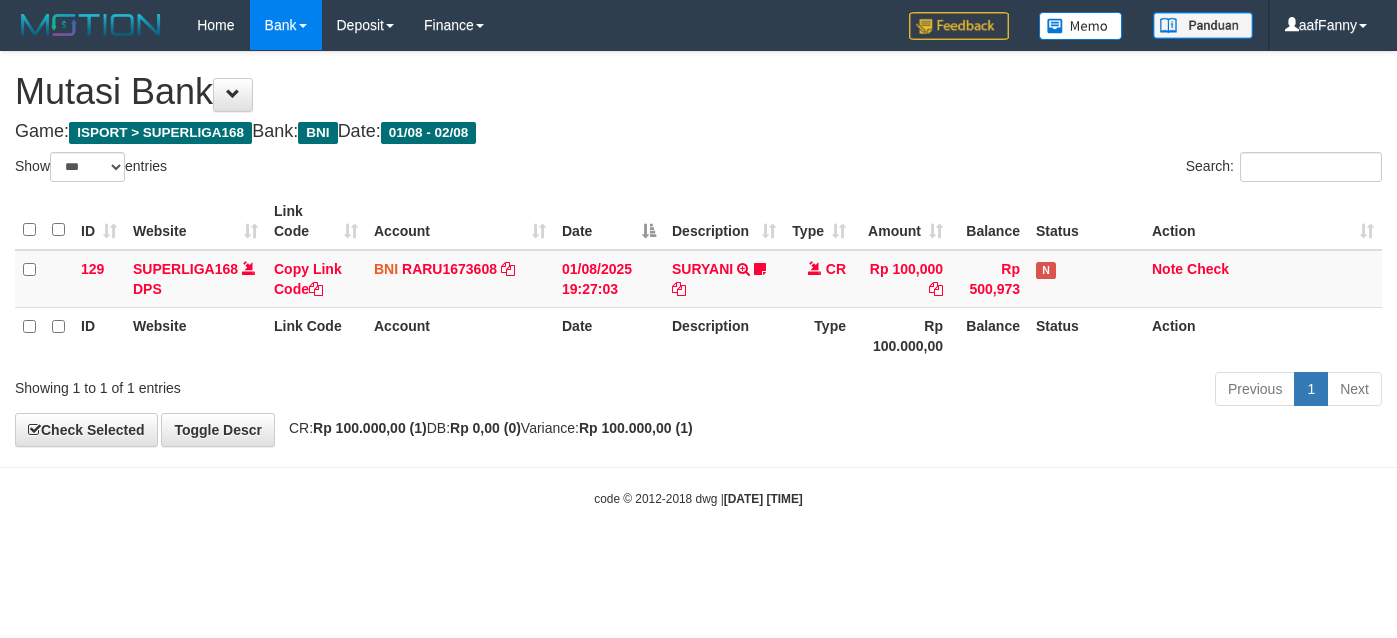 select on "***" 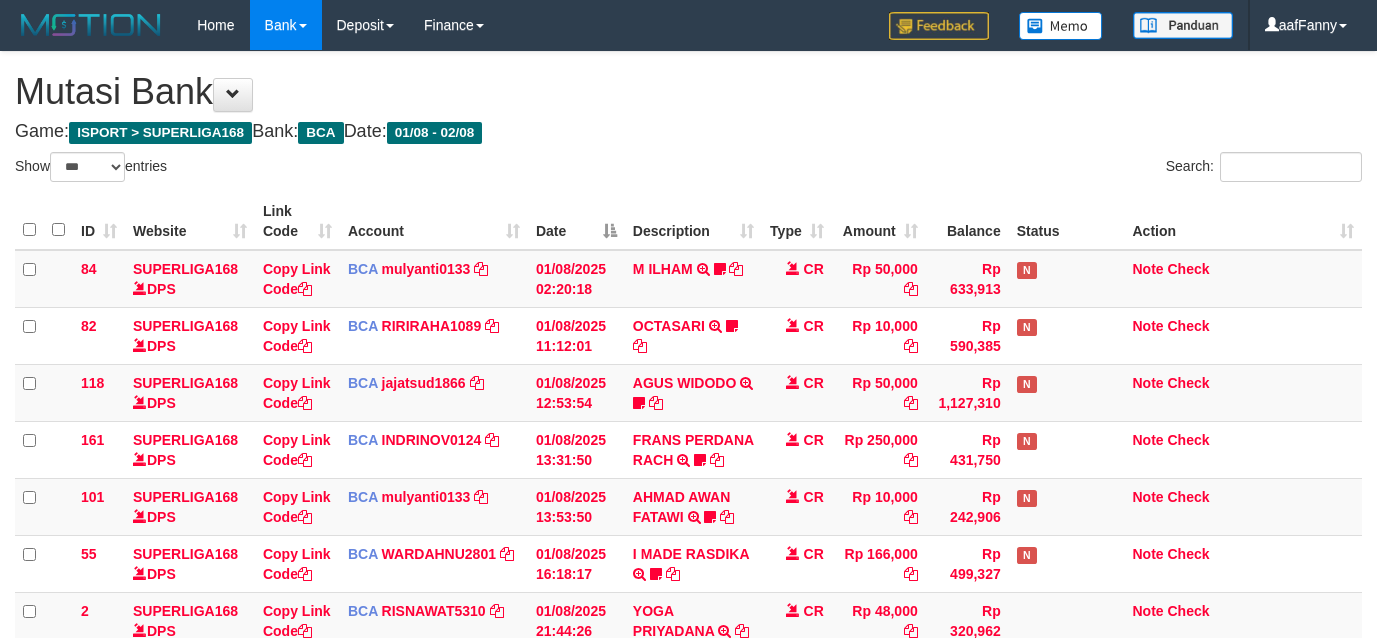 select on "***" 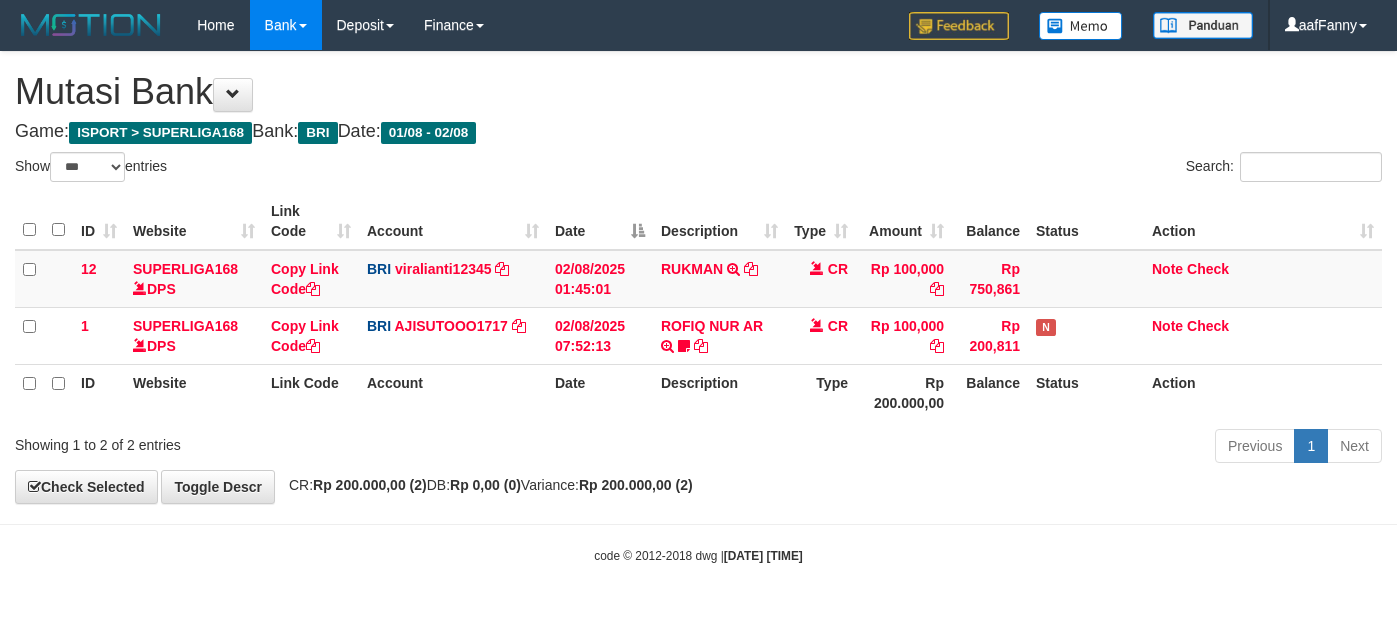 select on "***" 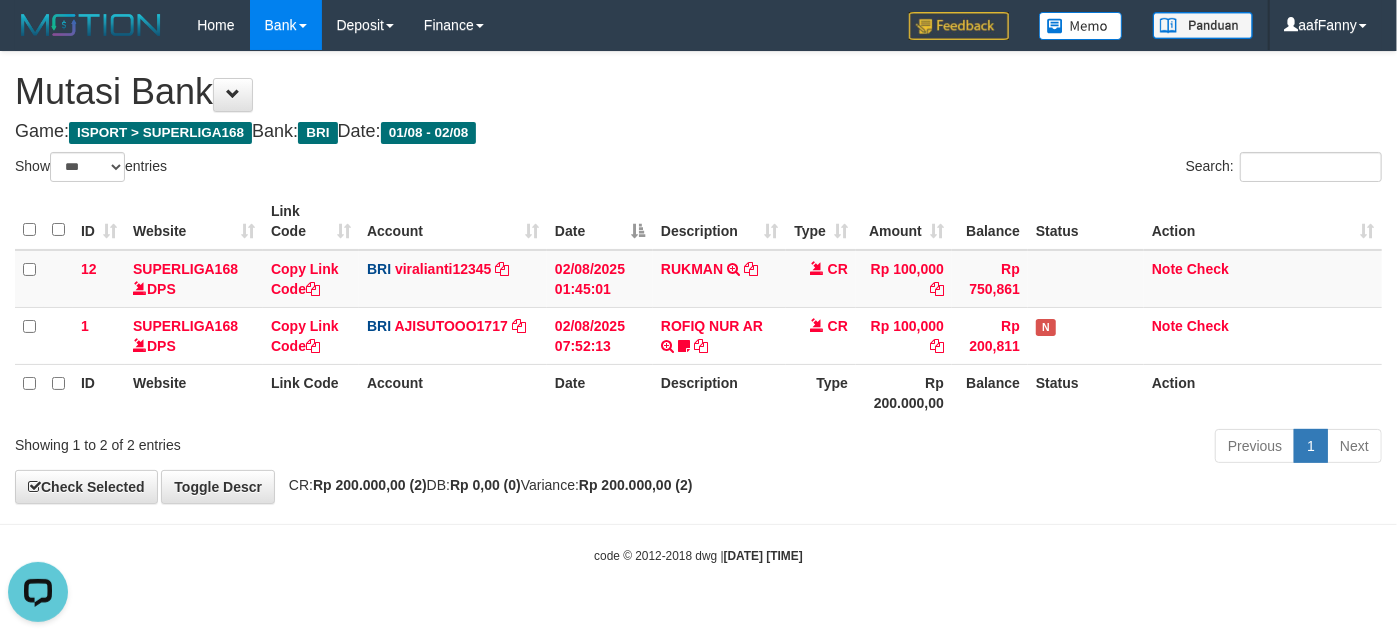 scroll, scrollTop: 0, scrollLeft: 0, axis: both 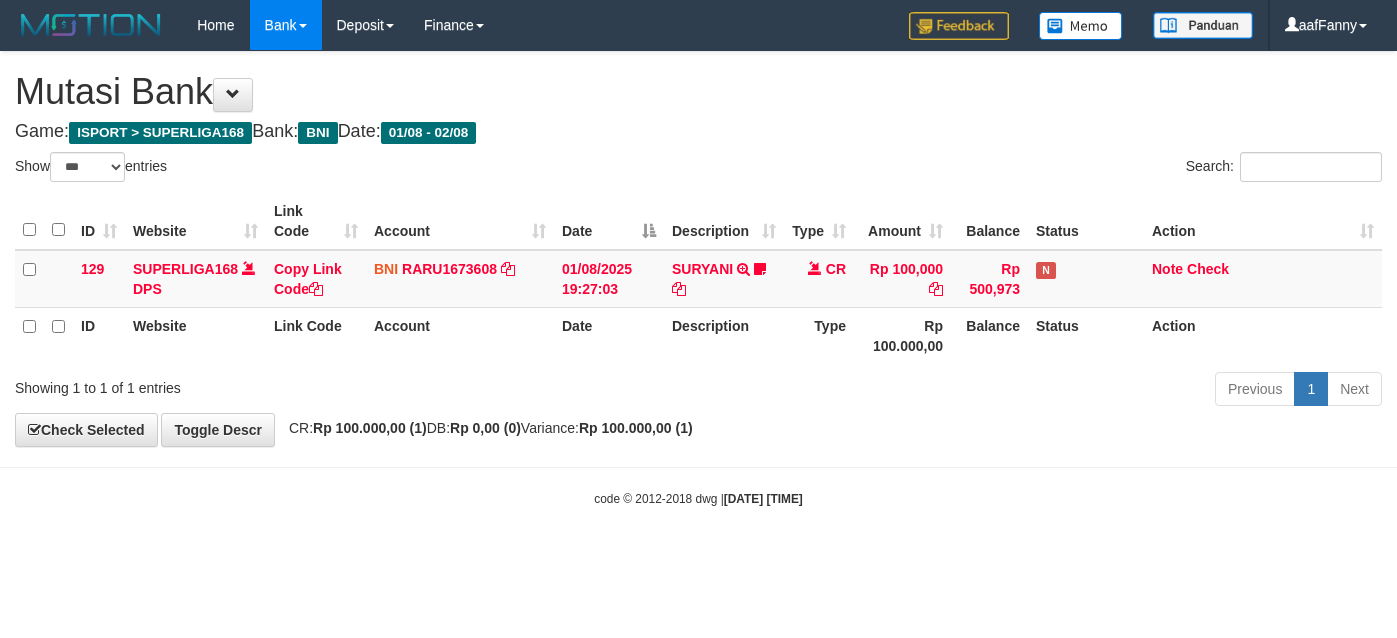 select on "***" 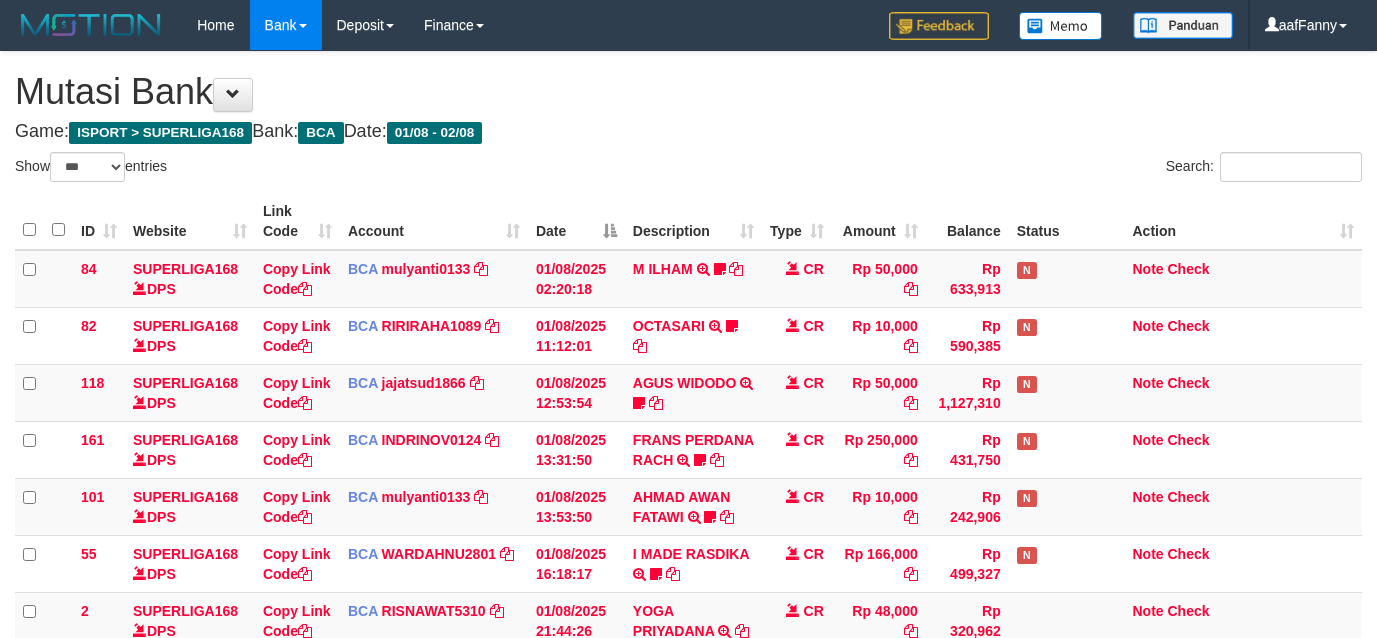 select on "***" 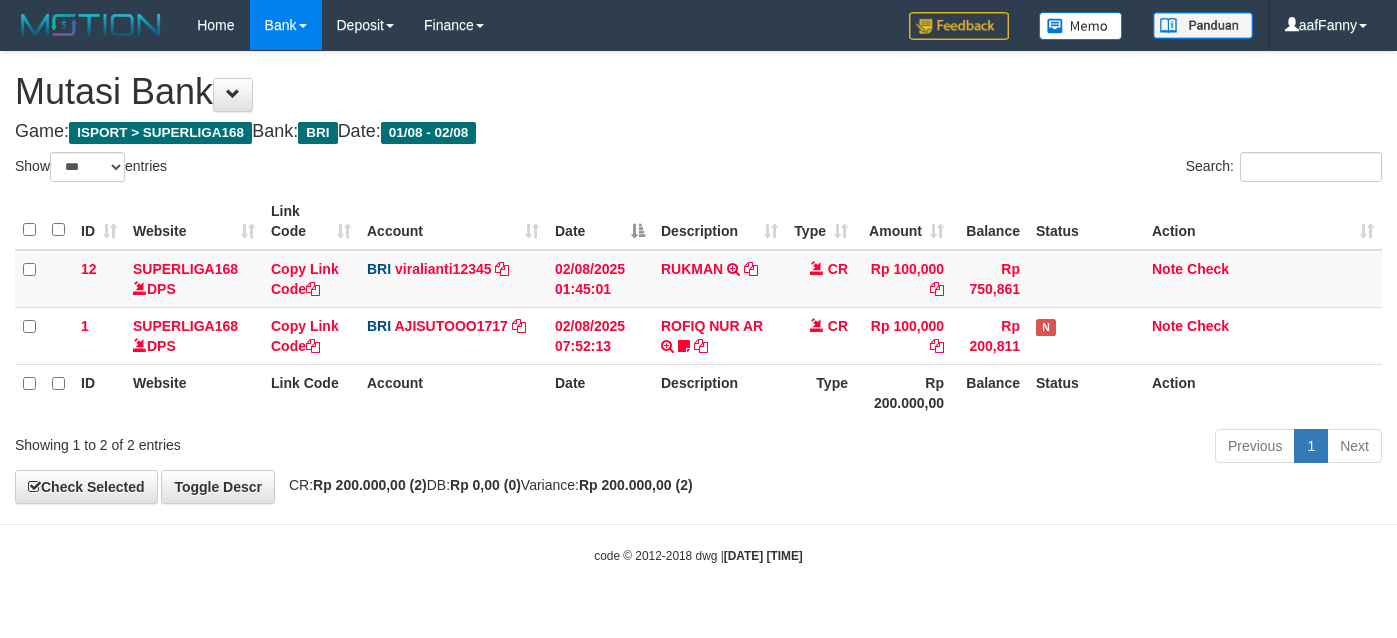select on "***" 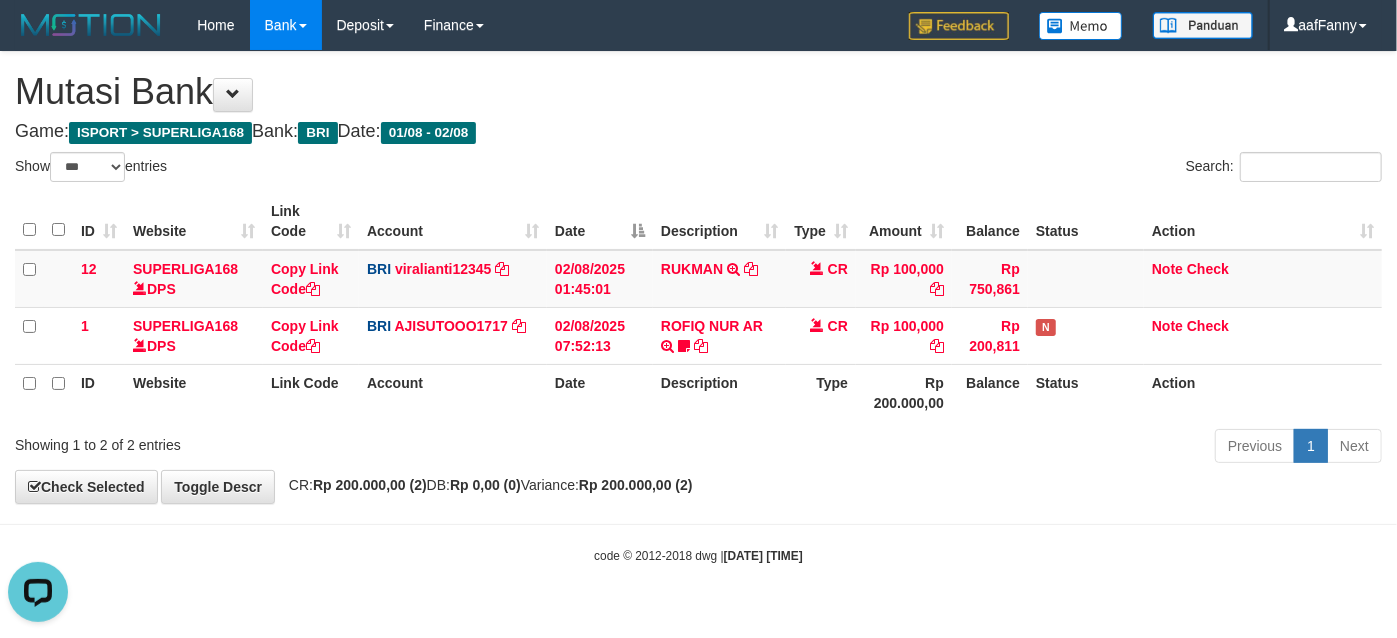 scroll, scrollTop: 0, scrollLeft: 0, axis: both 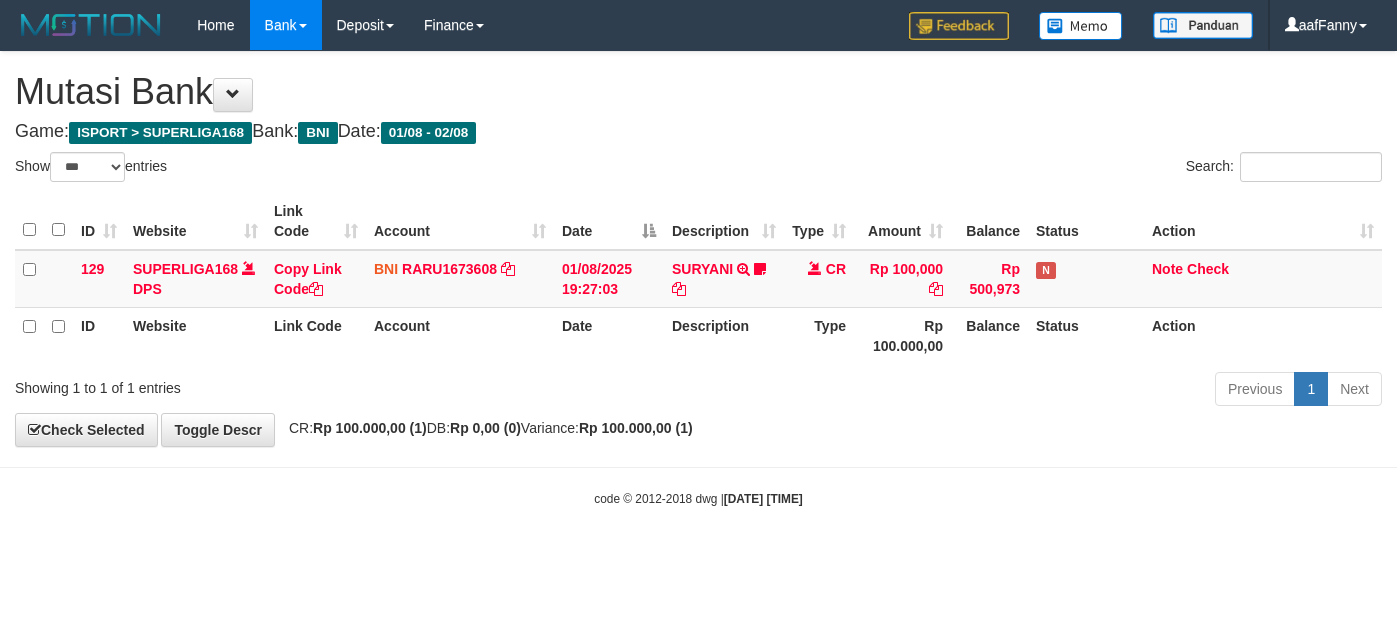 select on "***" 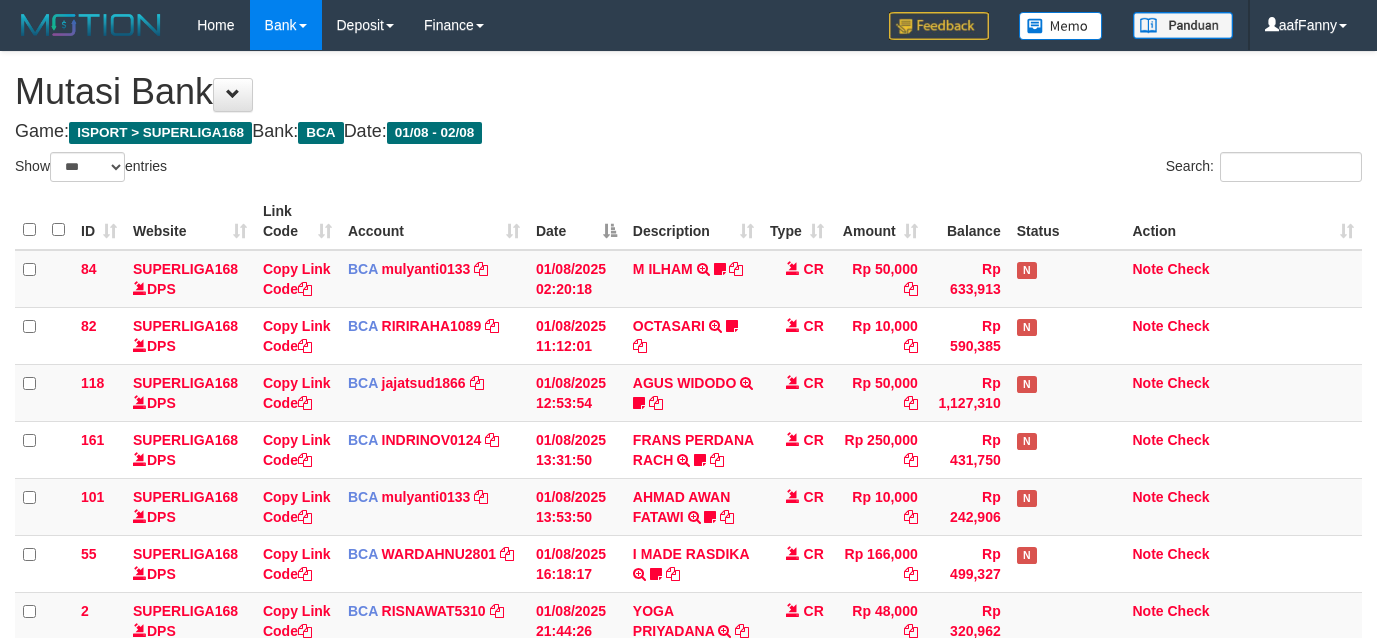select on "***" 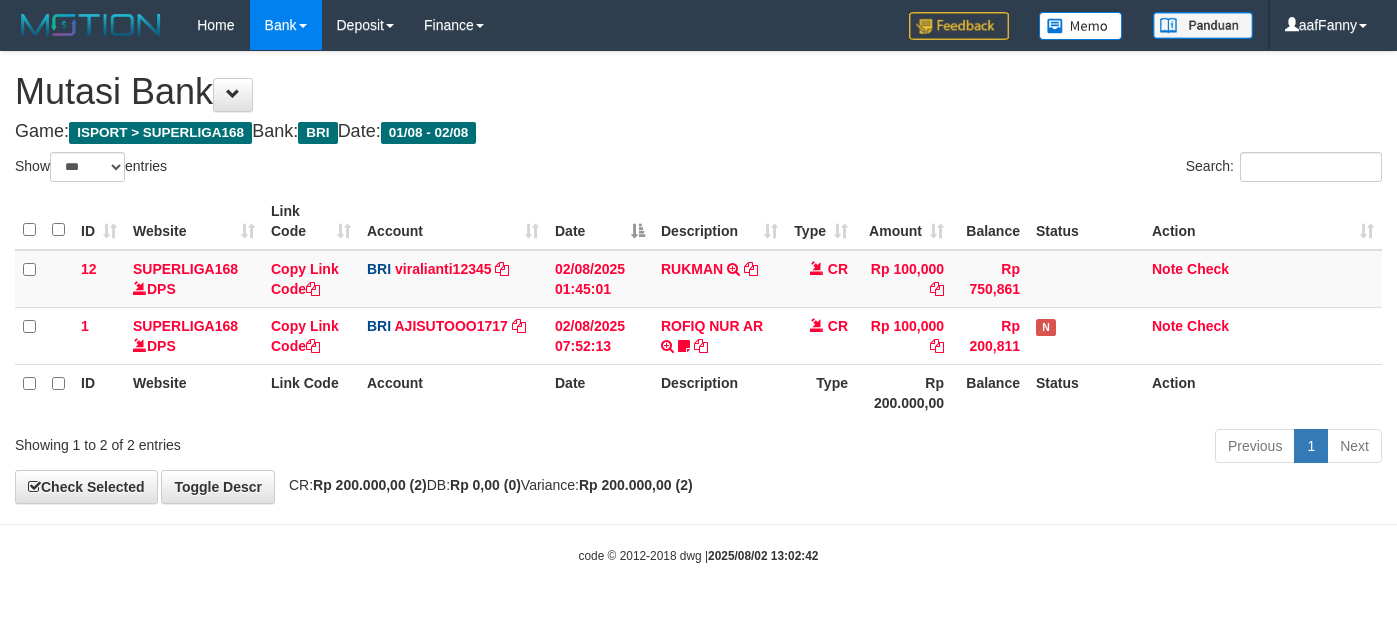 select on "***" 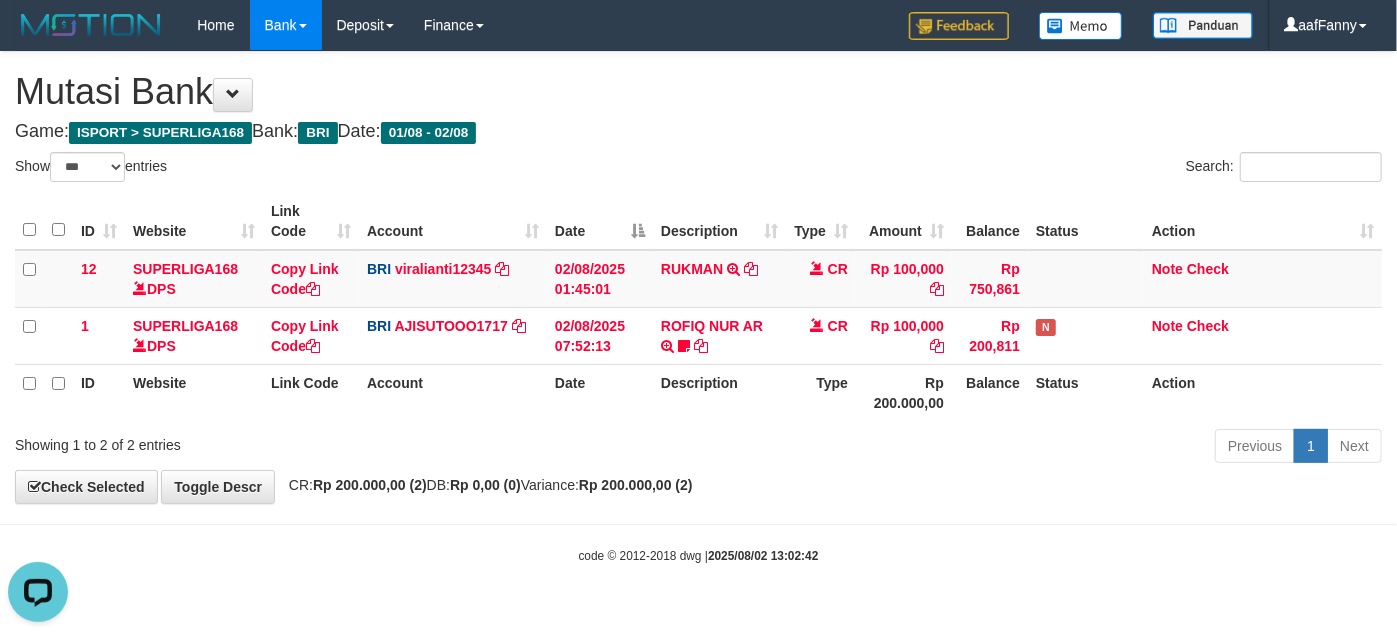 scroll, scrollTop: 0, scrollLeft: 0, axis: both 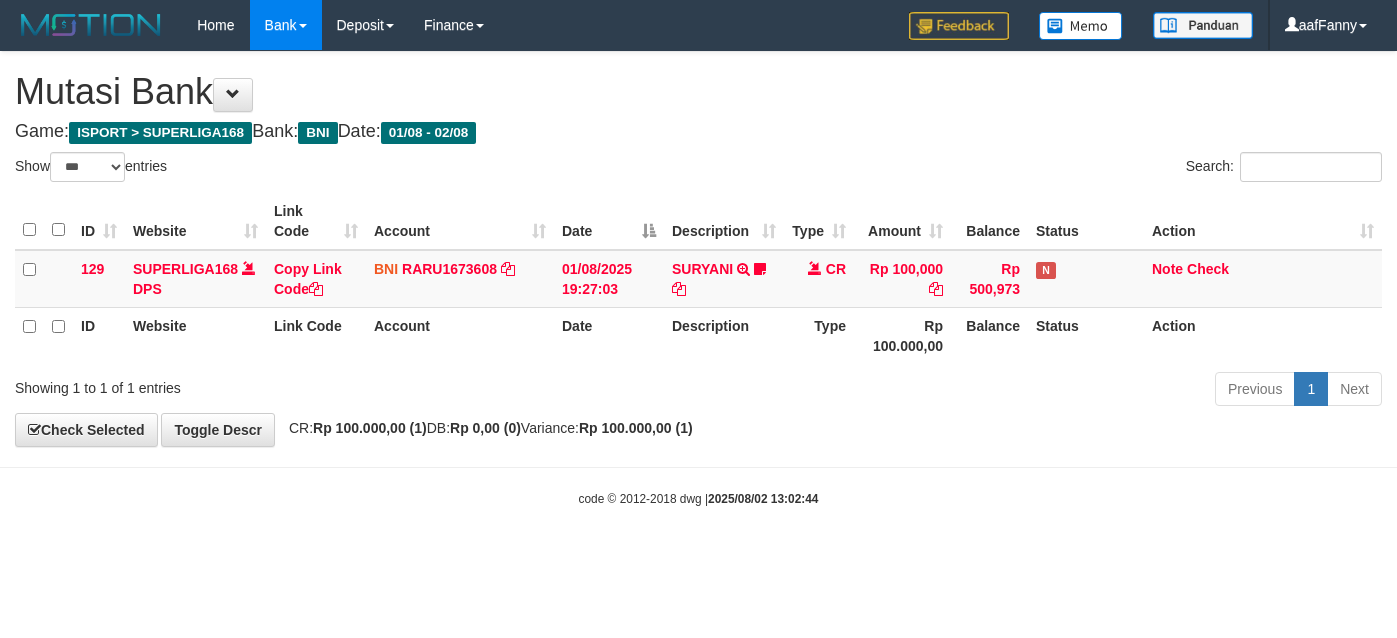 select on "***" 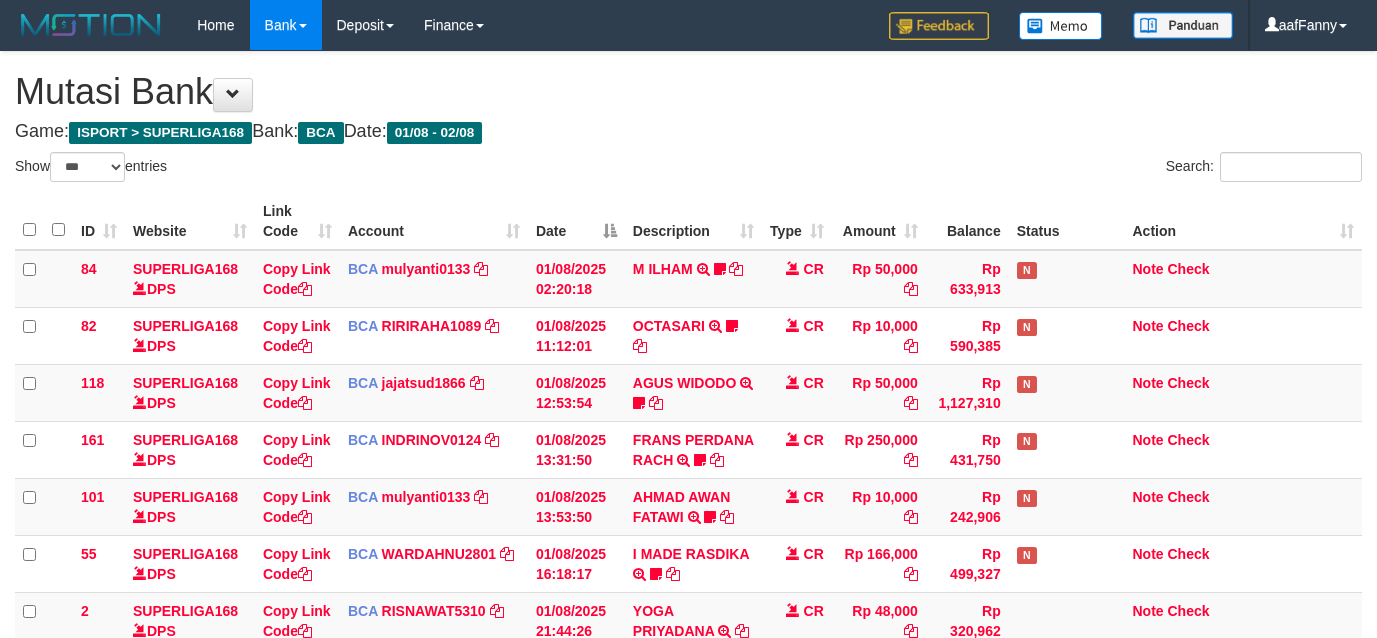 select on "***" 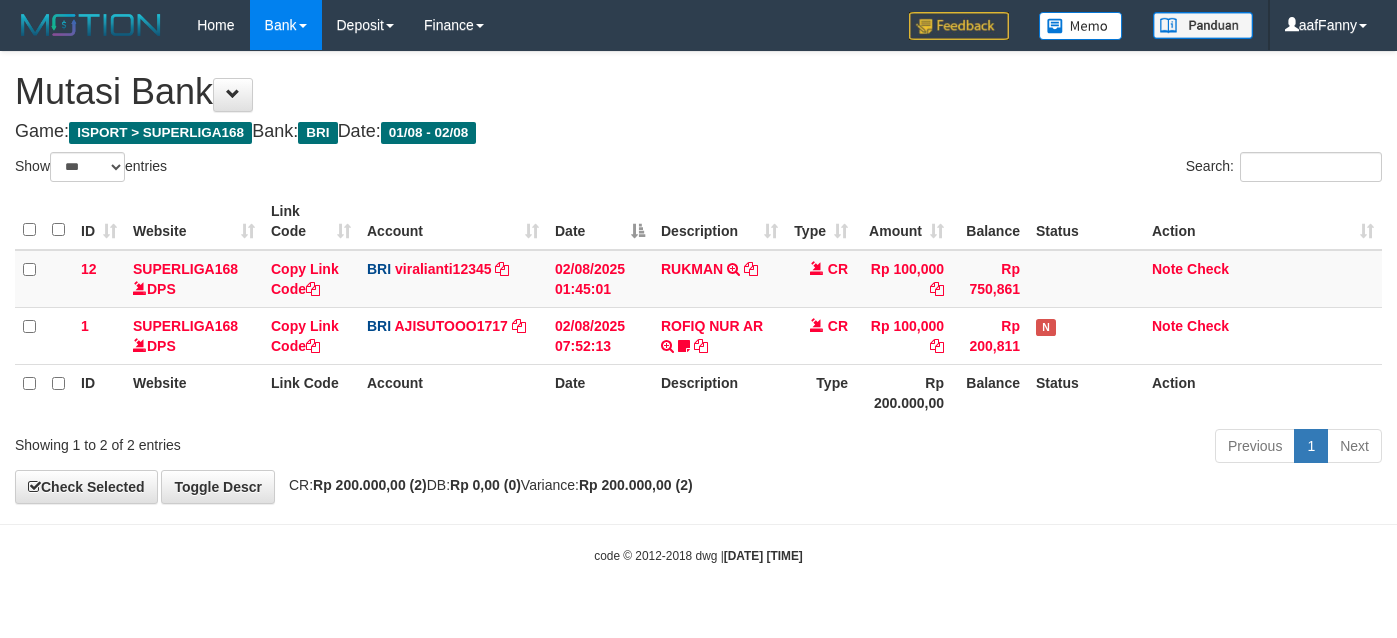 select on "***" 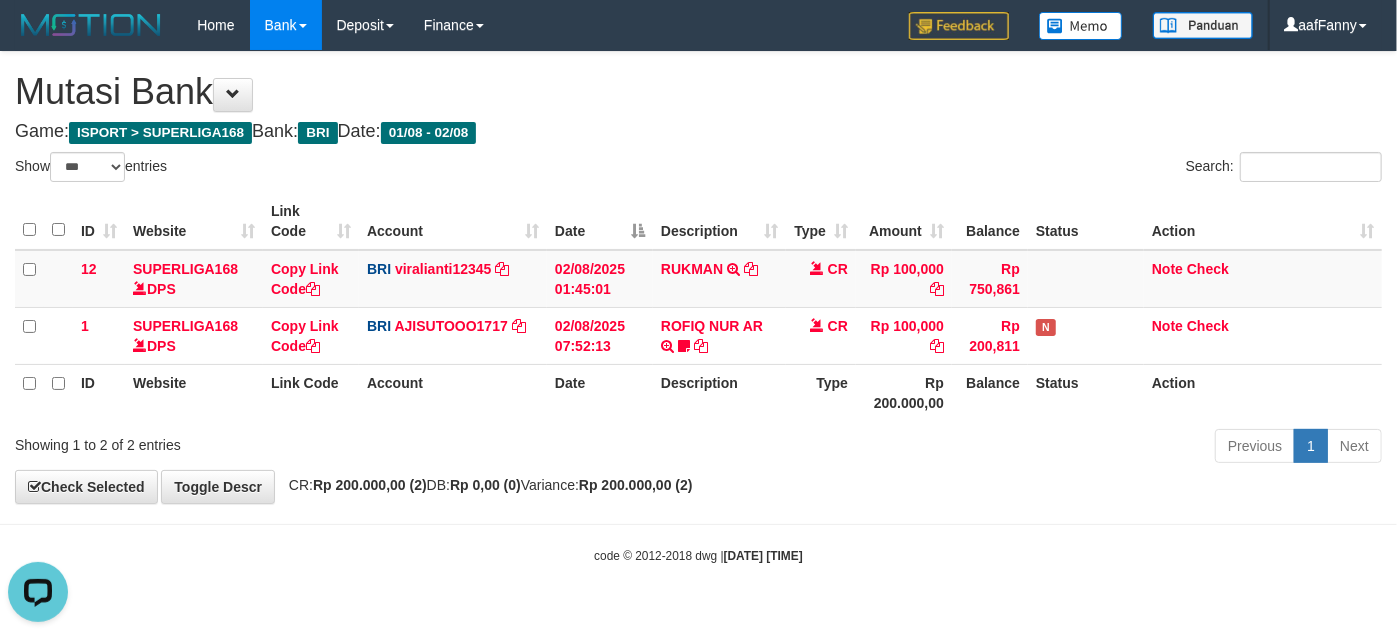 scroll, scrollTop: 0, scrollLeft: 0, axis: both 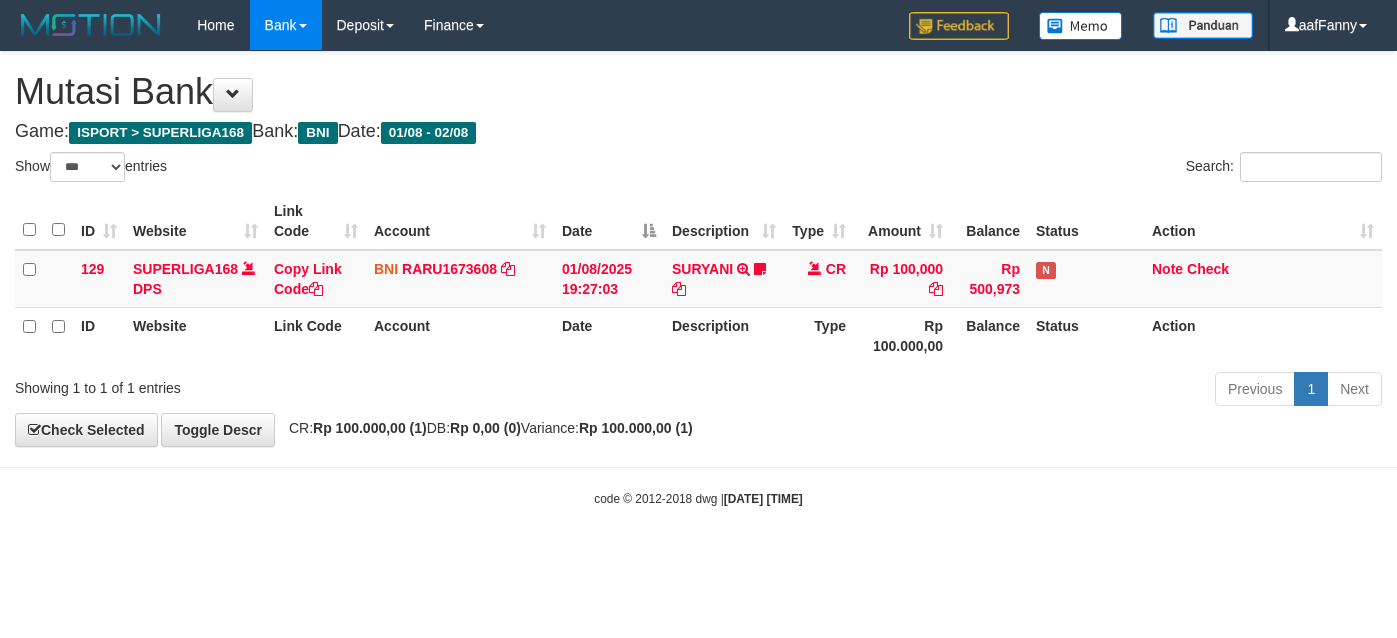 select on "***" 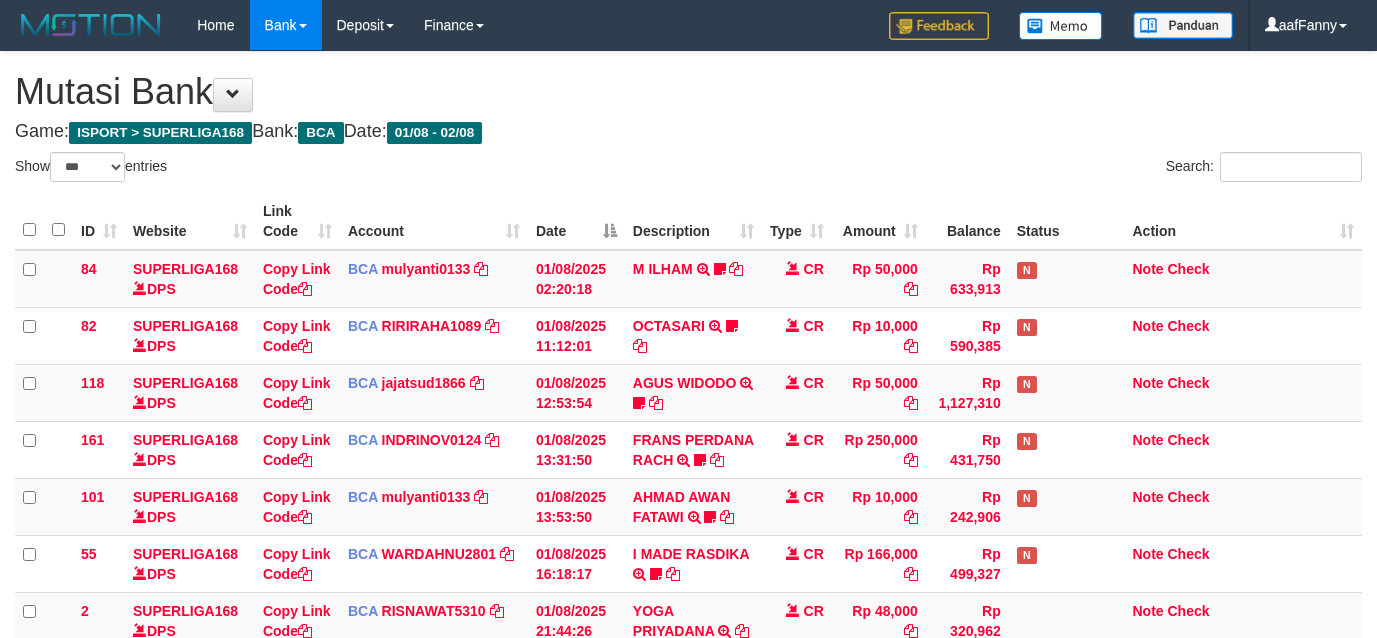 select on "***" 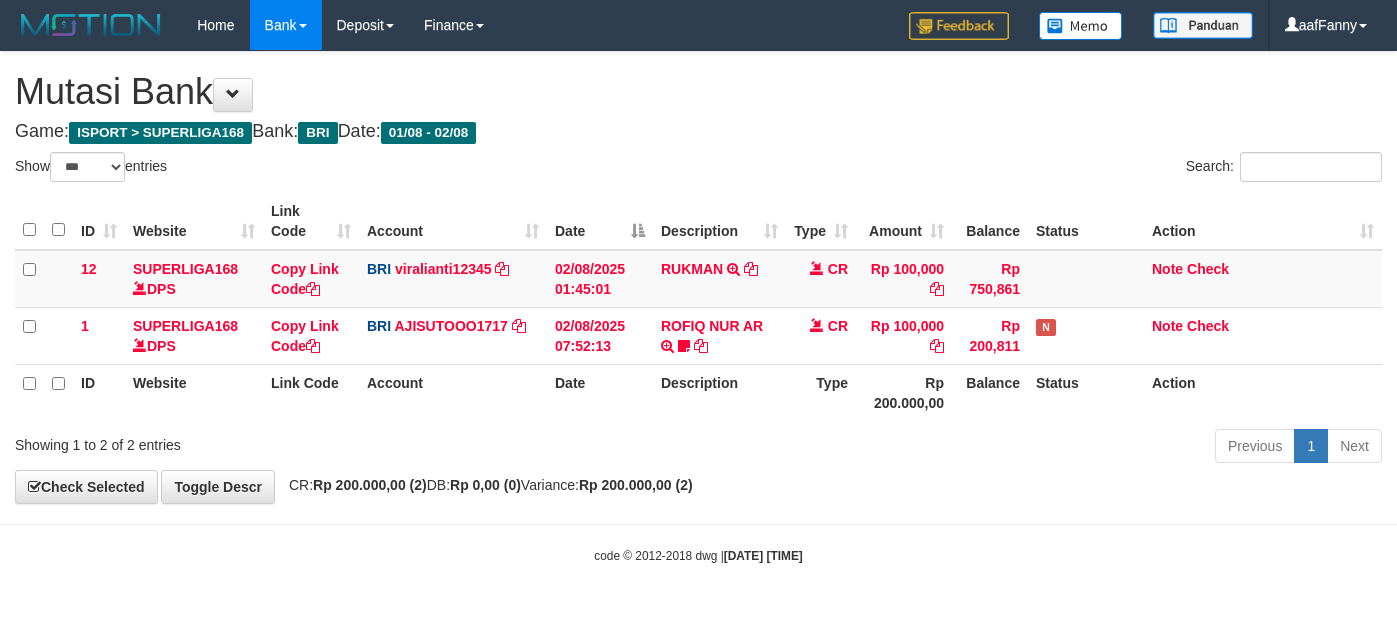 select on "***" 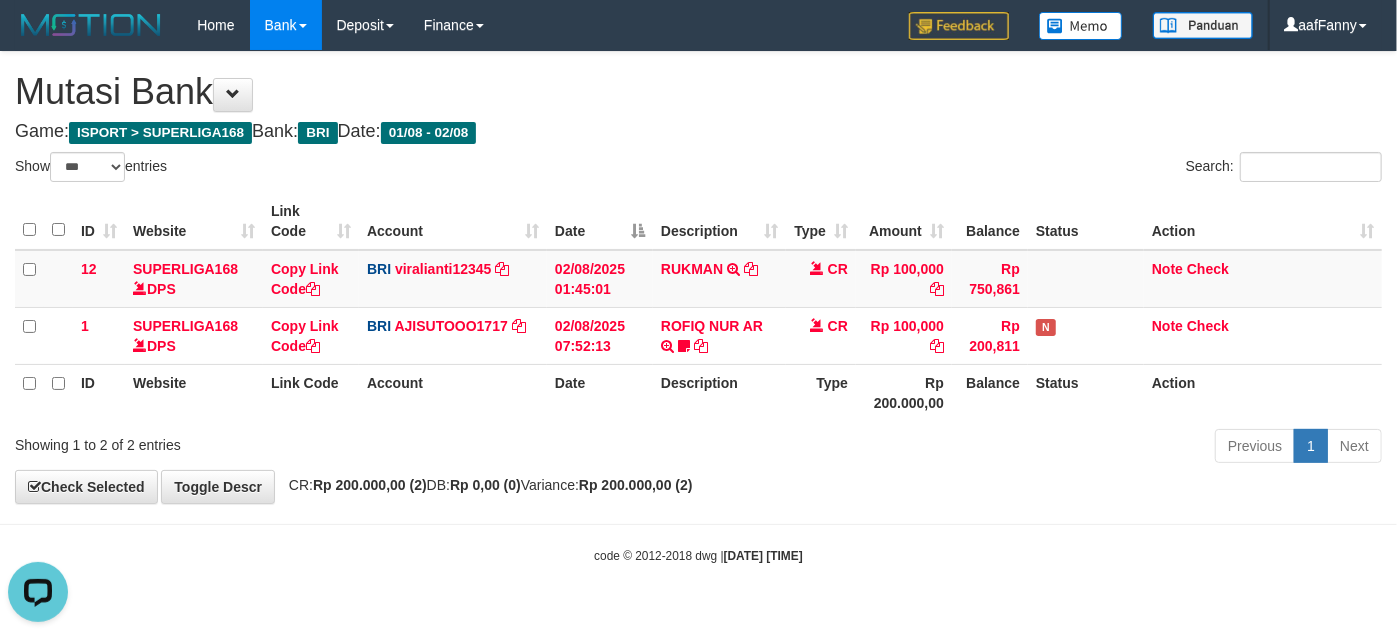 scroll, scrollTop: 0, scrollLeft: 0, axis: both 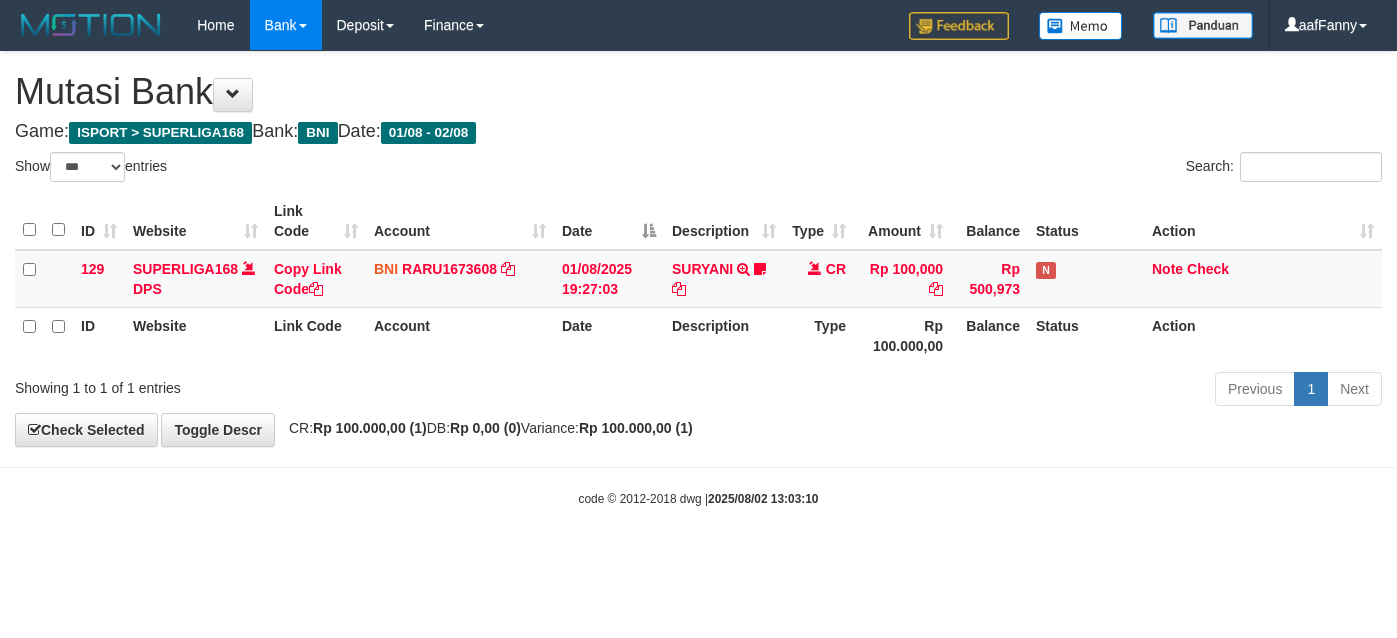 select on "***" 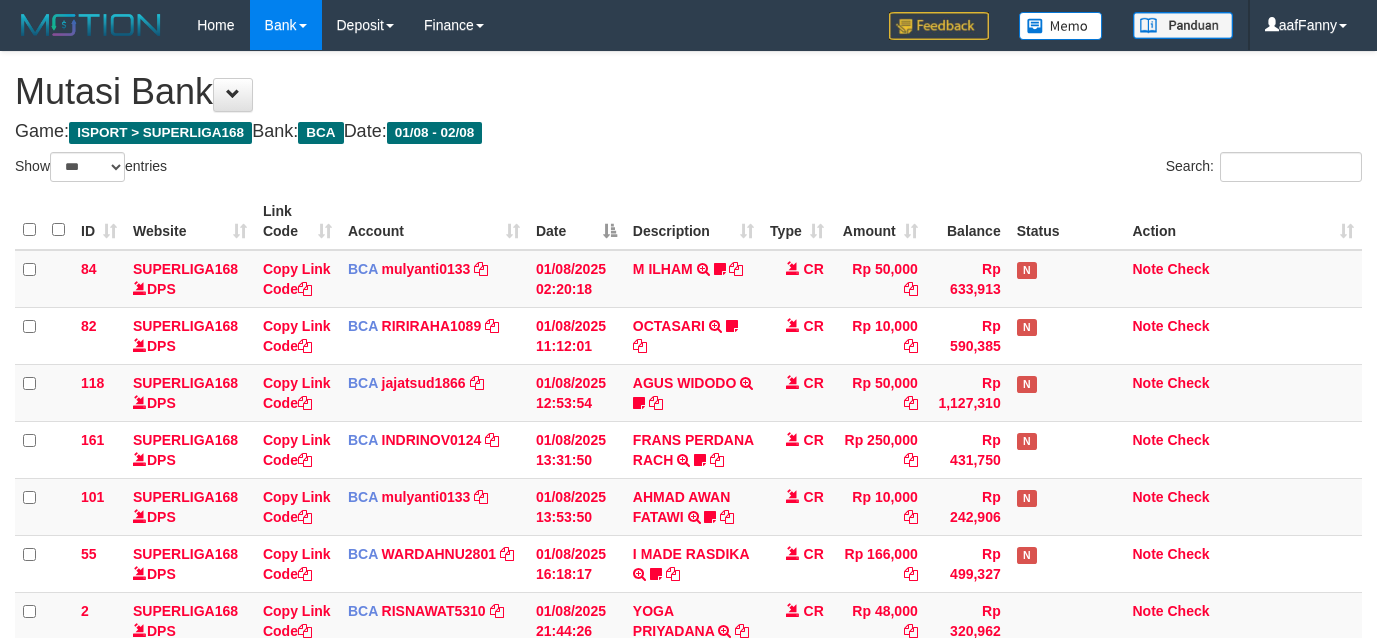 select on "***" 